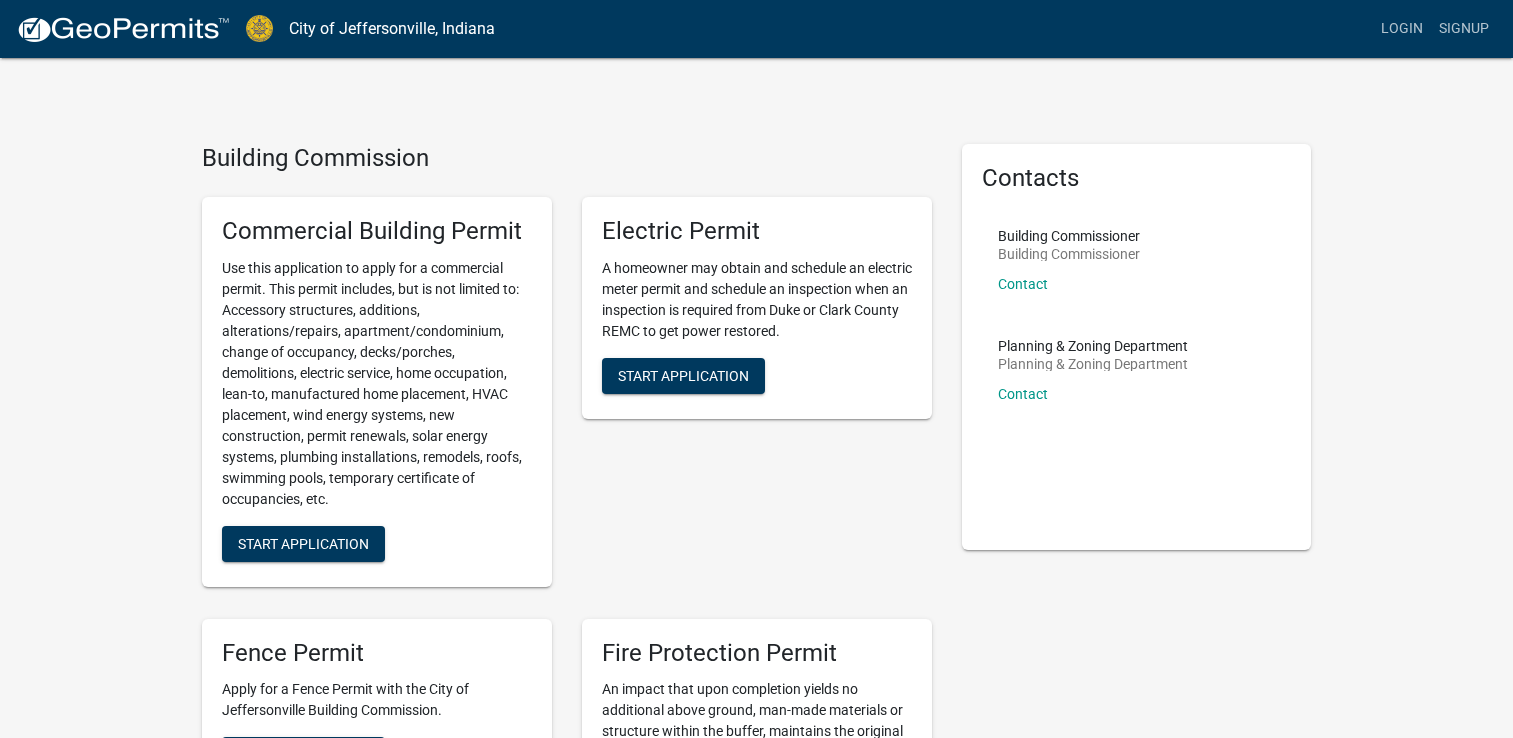 scroll, scrollTop: 0, scrollLeft: 0, axis: both 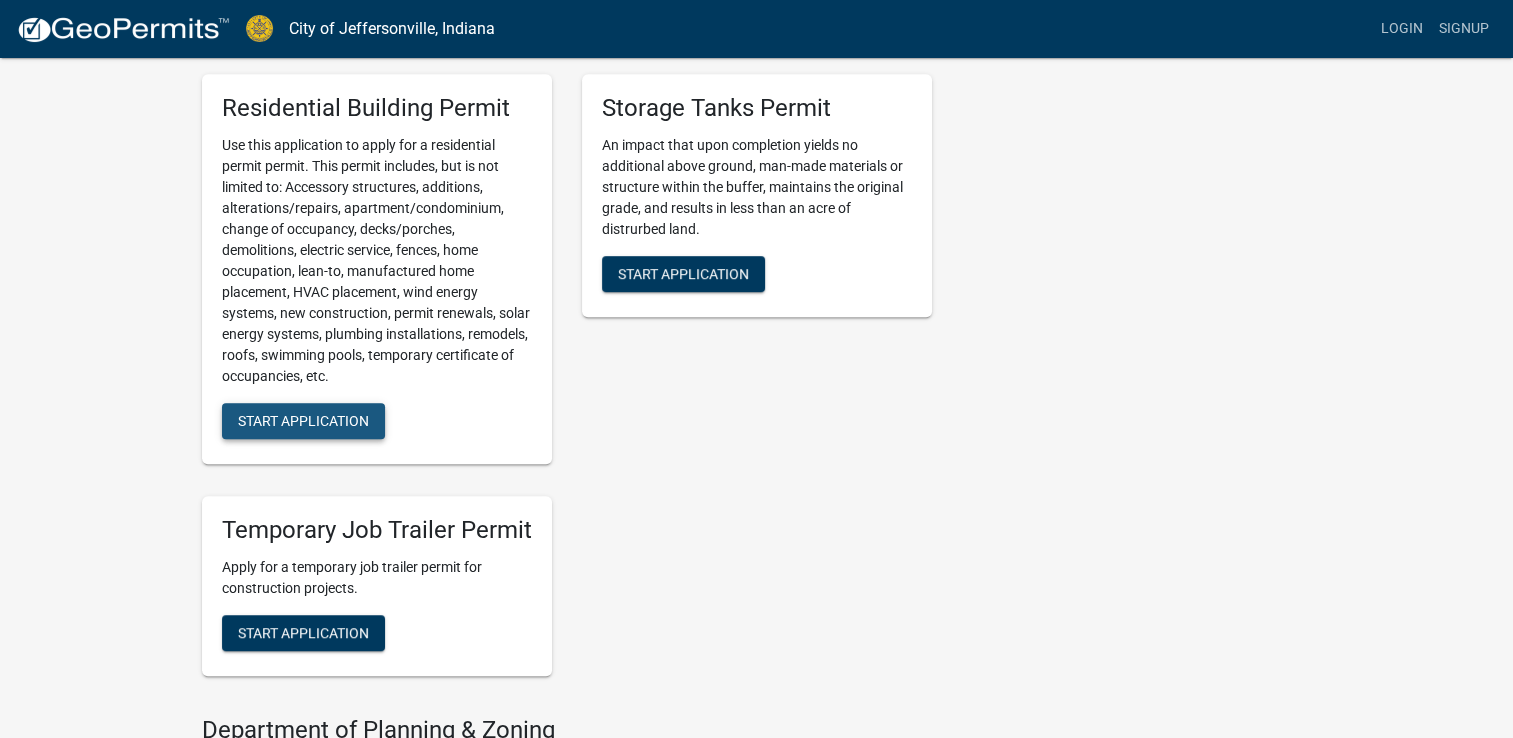 click on "Start Application" at bounding box center (303, 420) 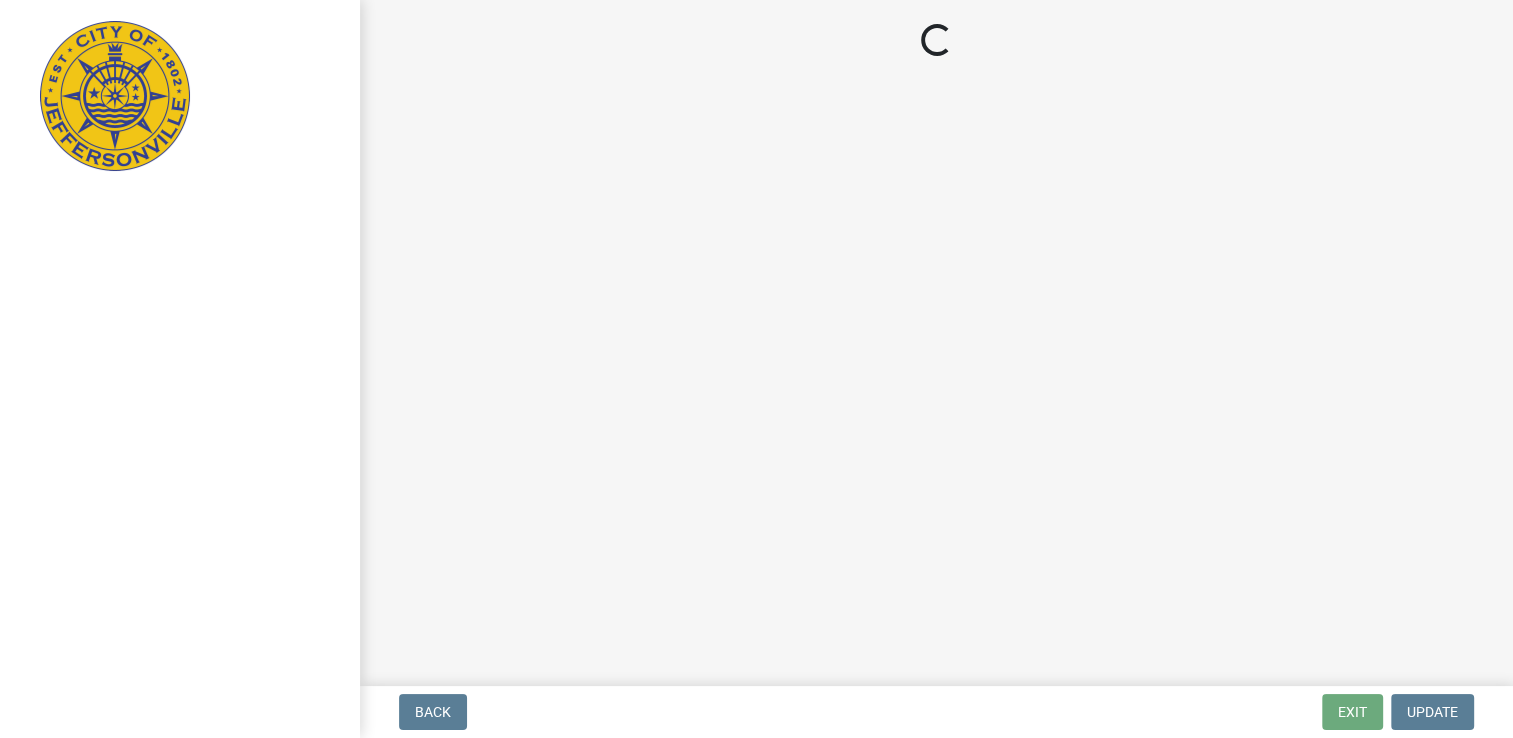 scroll, scrollTop: 0, scrollLeft: 0, axis: both 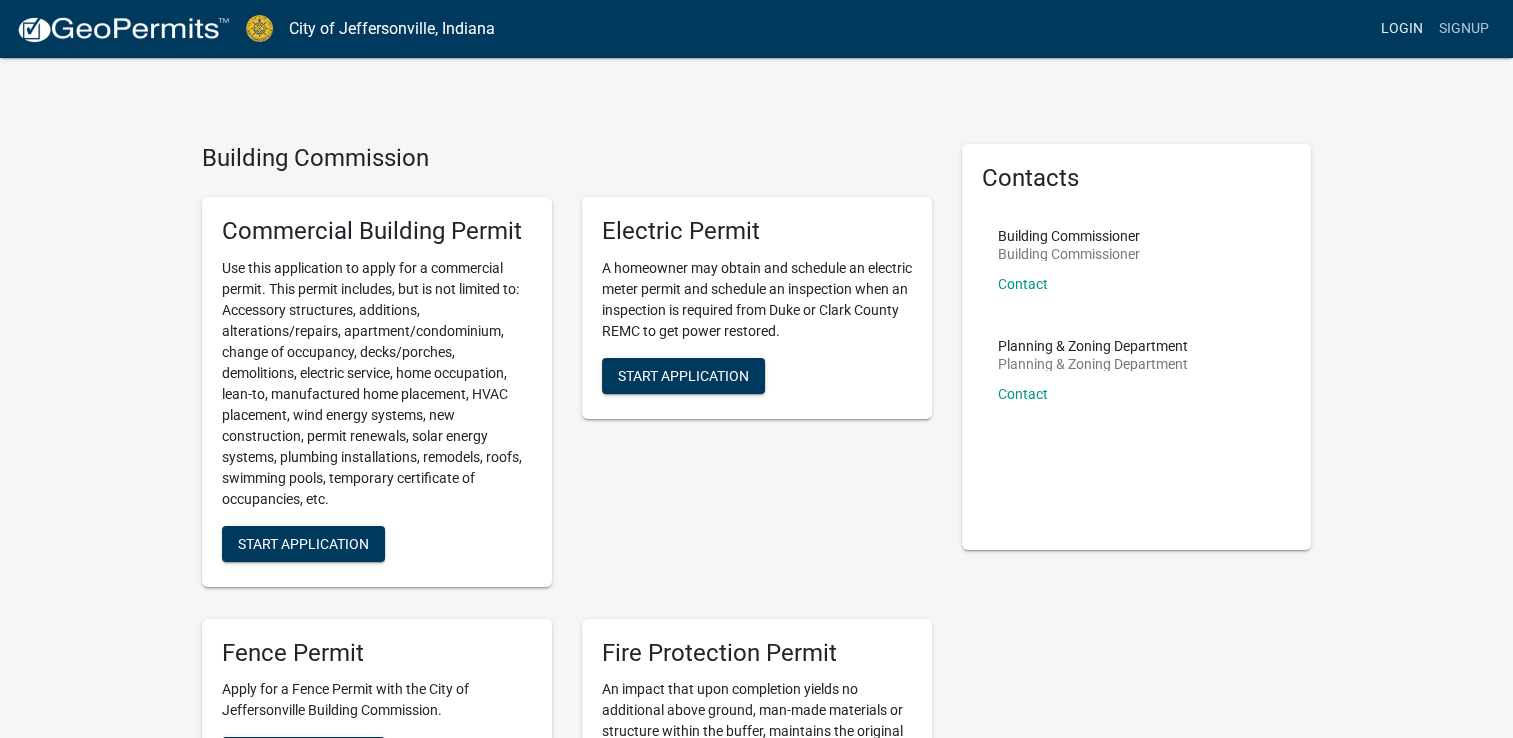 click on "Login" at bounding box center [1402, 29] 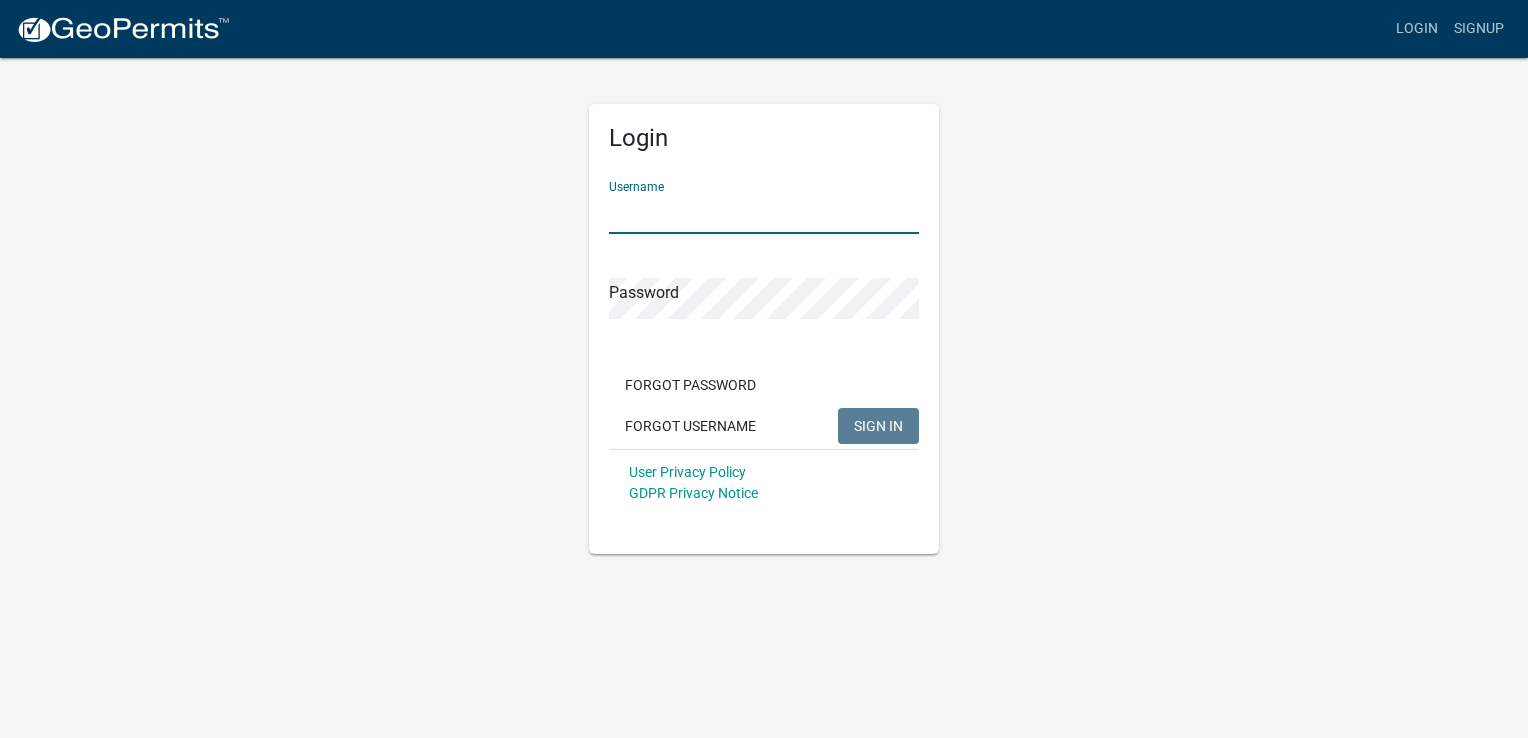 click on "Username" at bounding box center (764, 213) 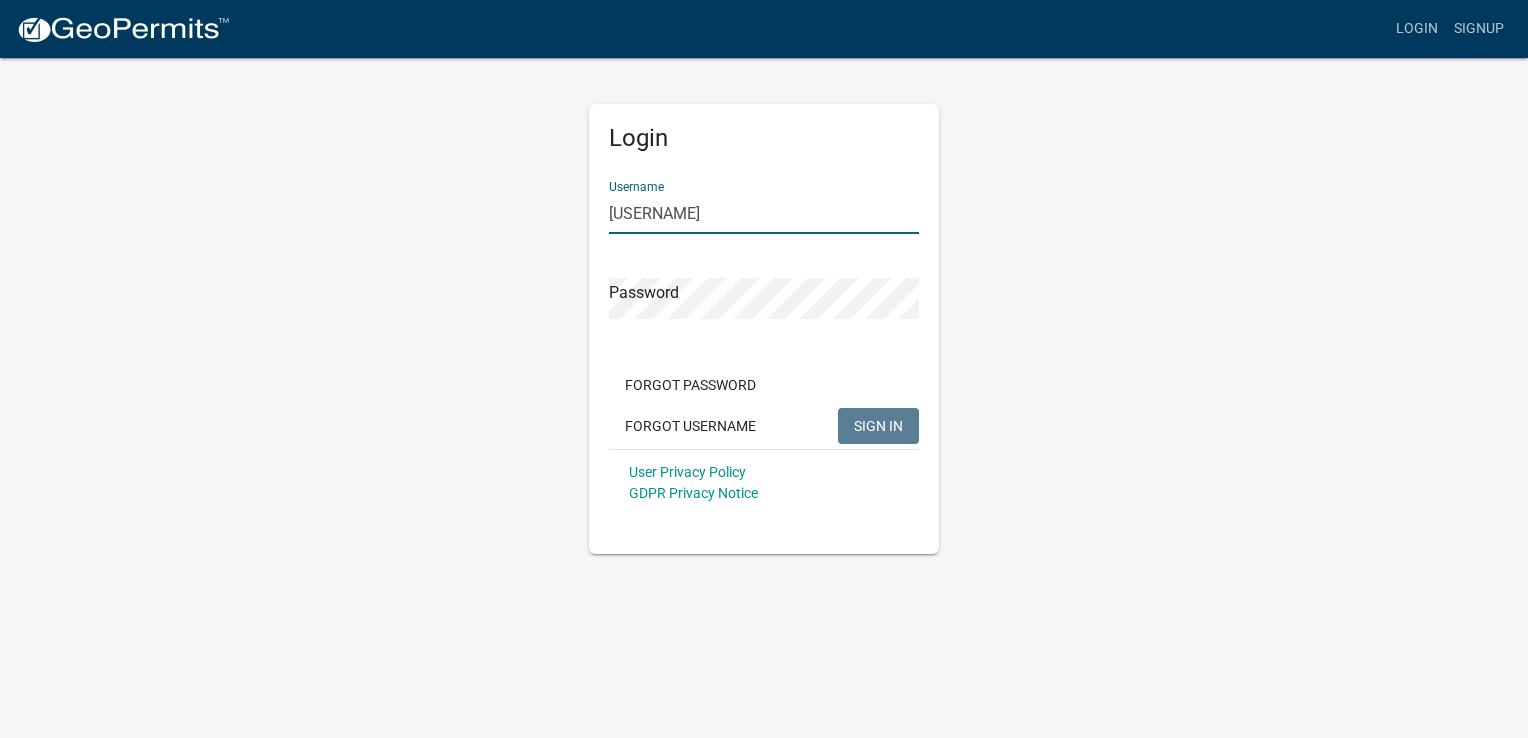 type on "[USERNAME]" 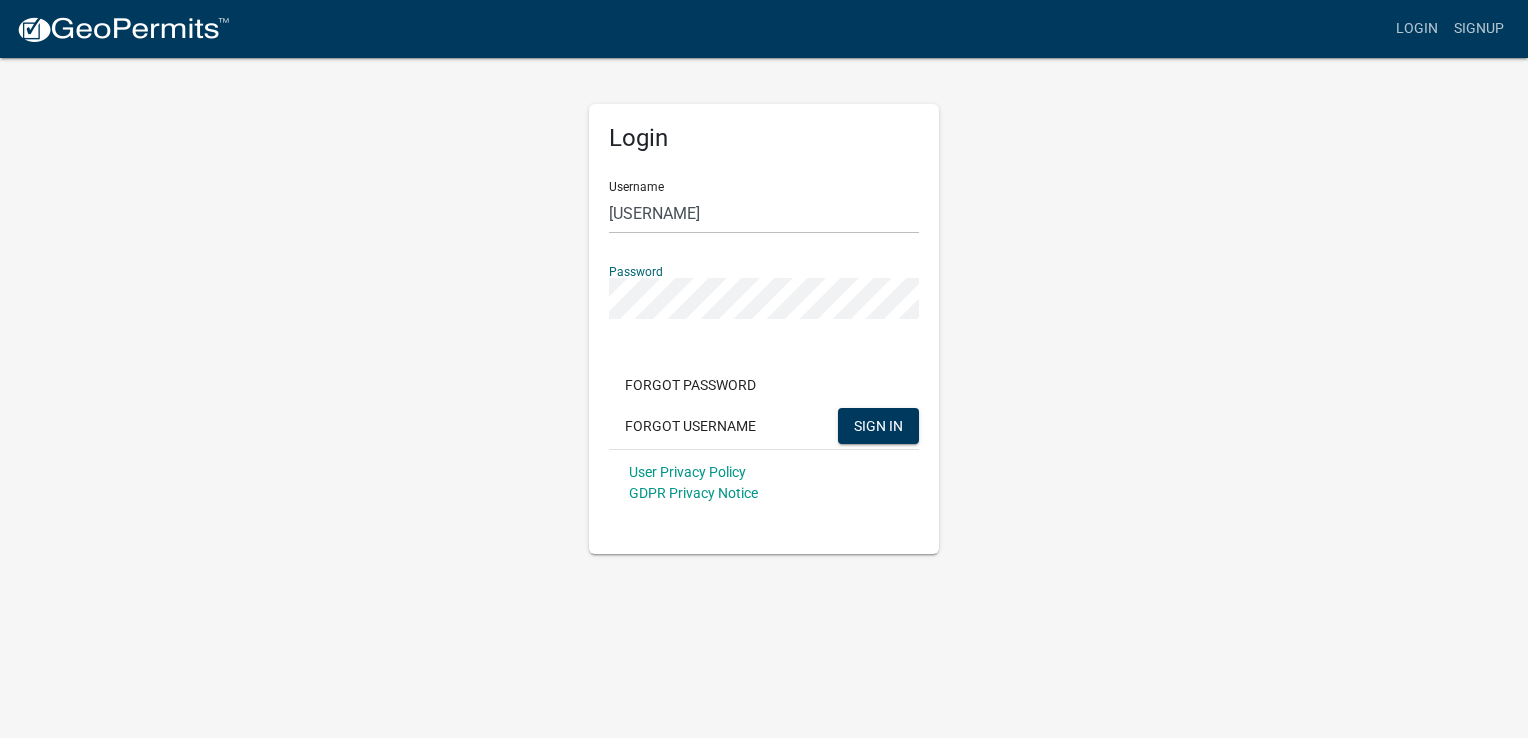 click on "SIGN IN" 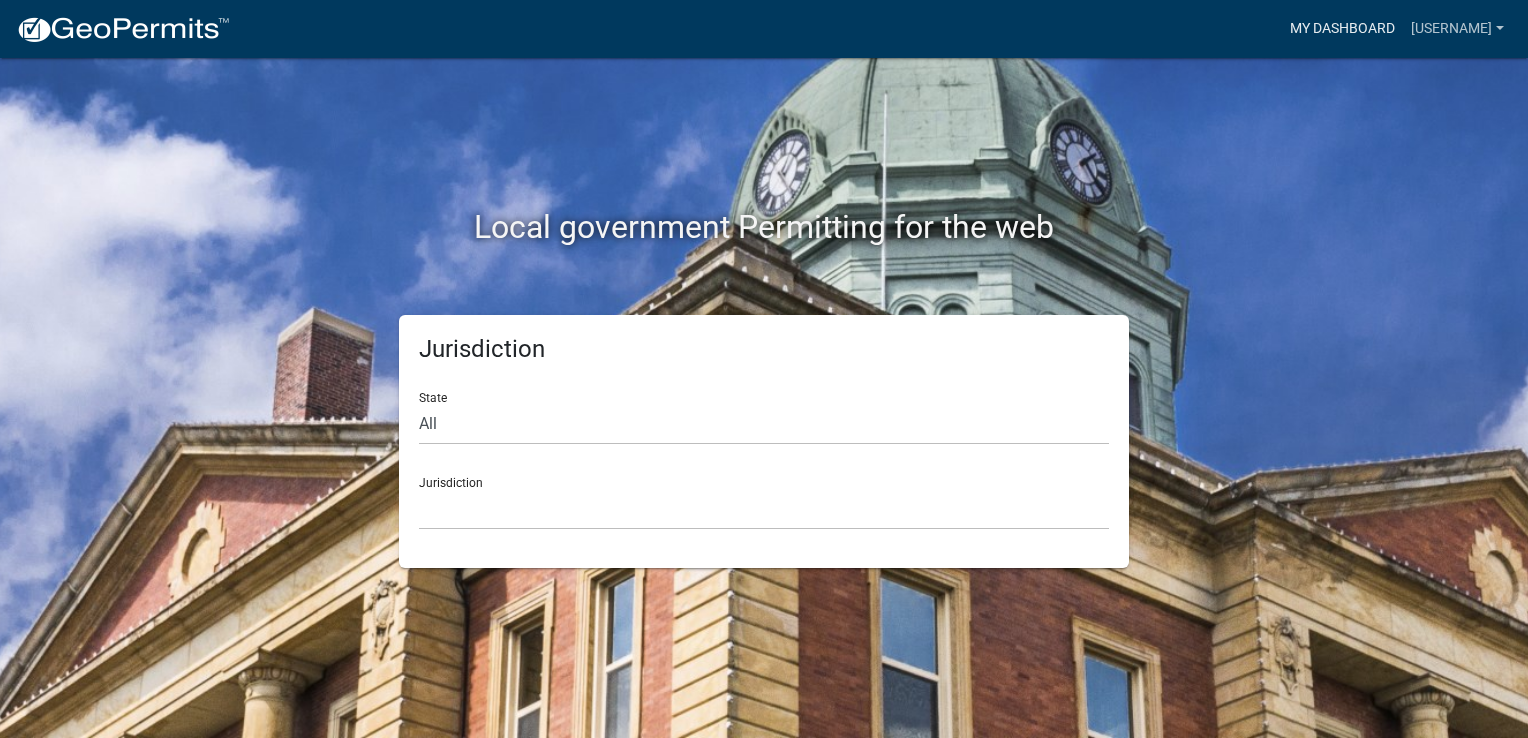 click on "My Dashboard" at bounding box center [1342, 29] 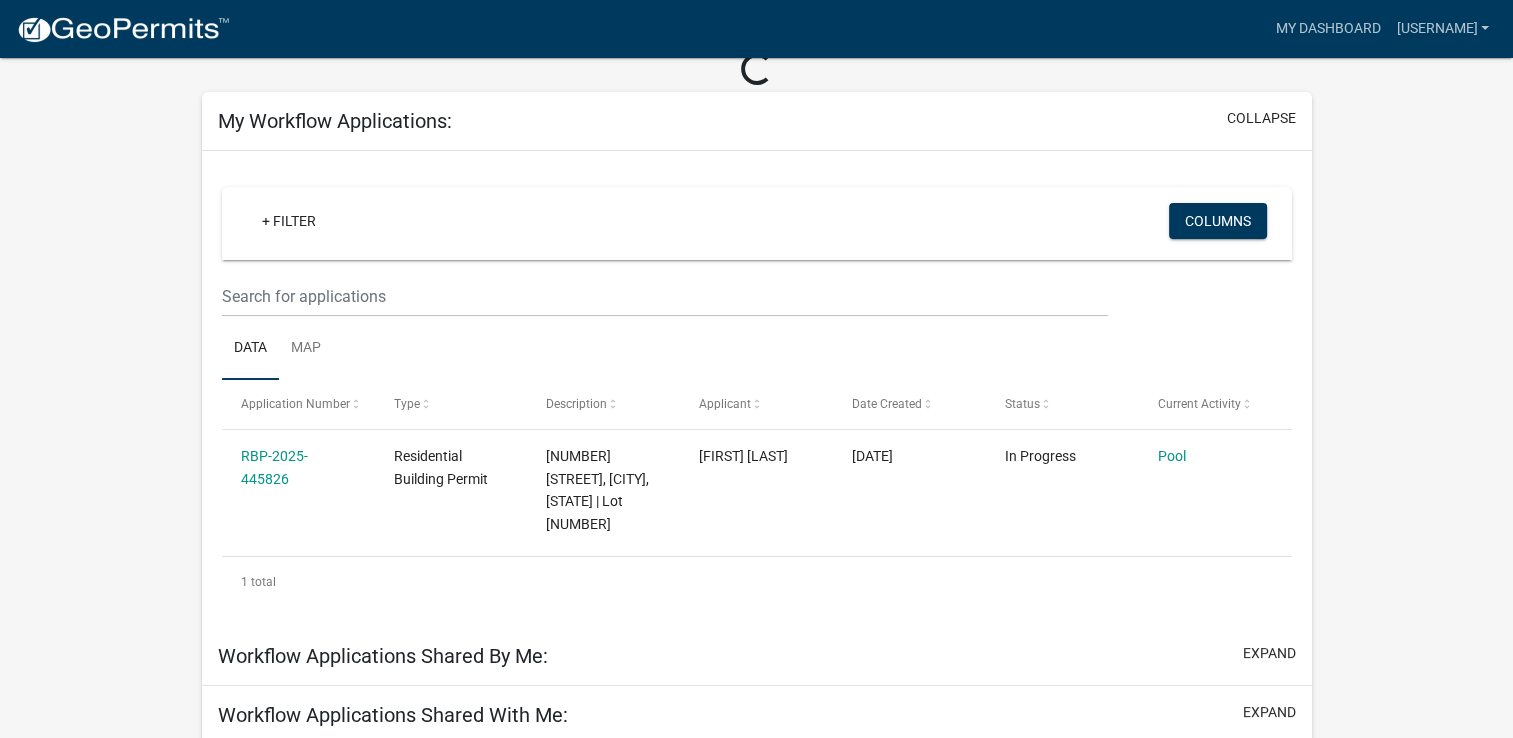 scroll, scrollTop: 111, scrollLeft: 0, axis: vertical 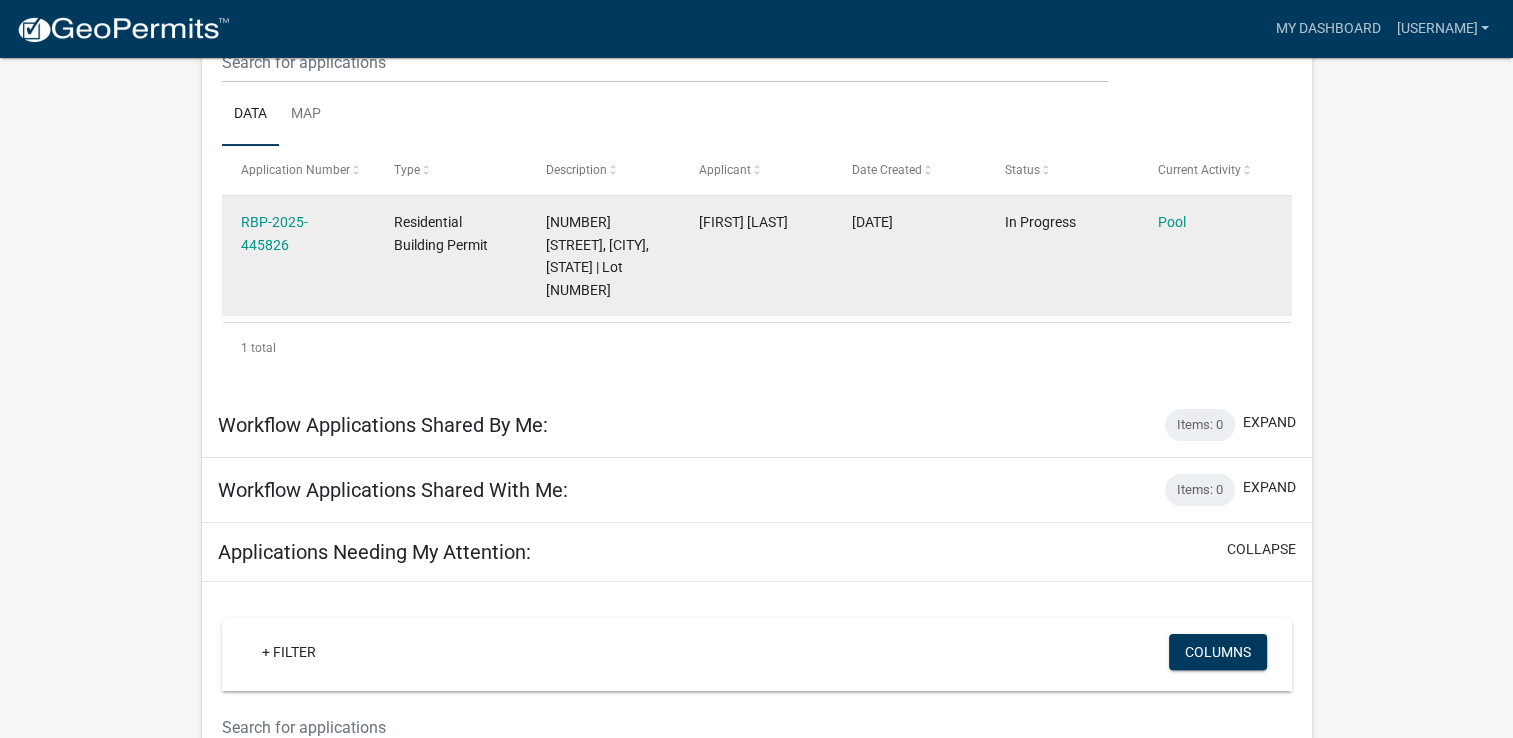 click on "RBP-2025-445826" 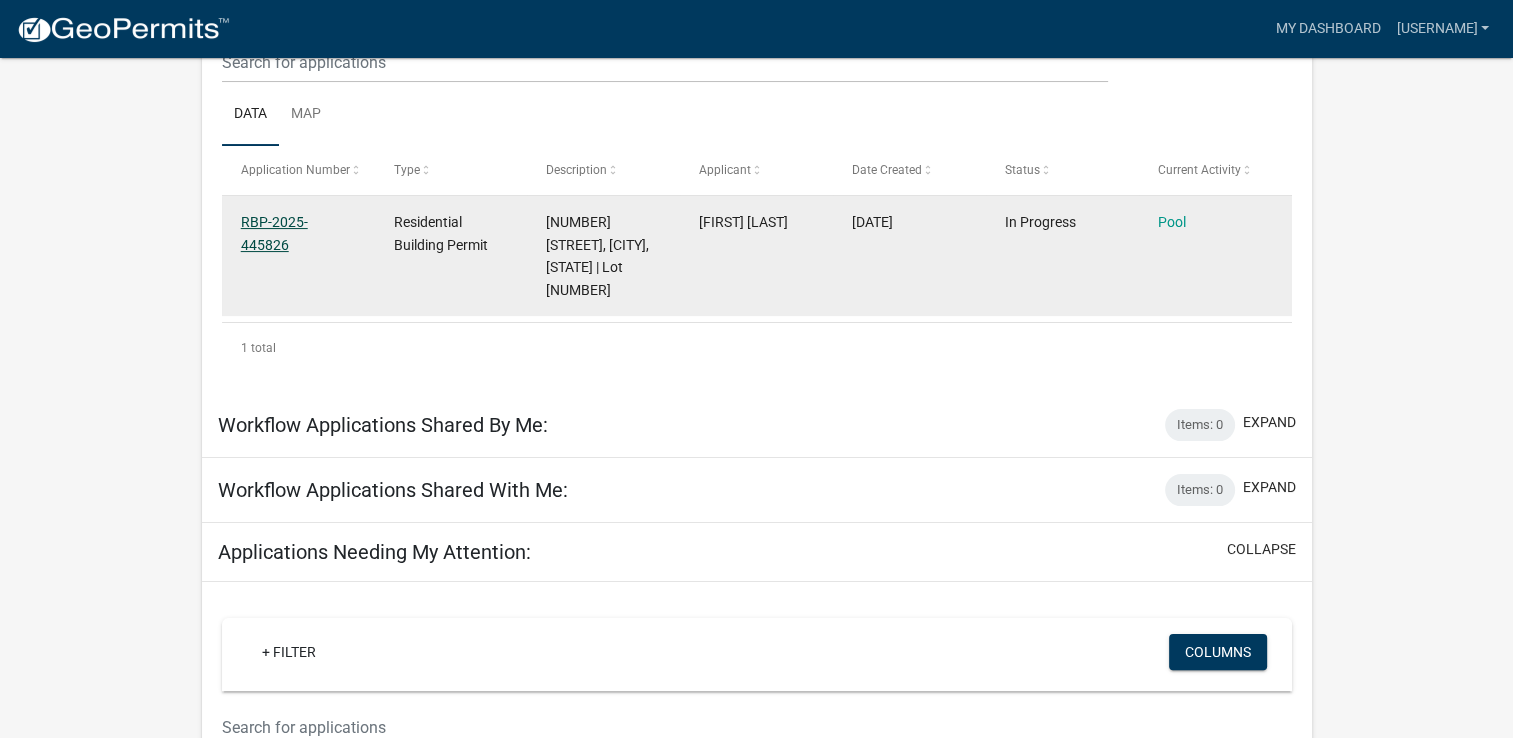 click on "RBP-2025-445826" 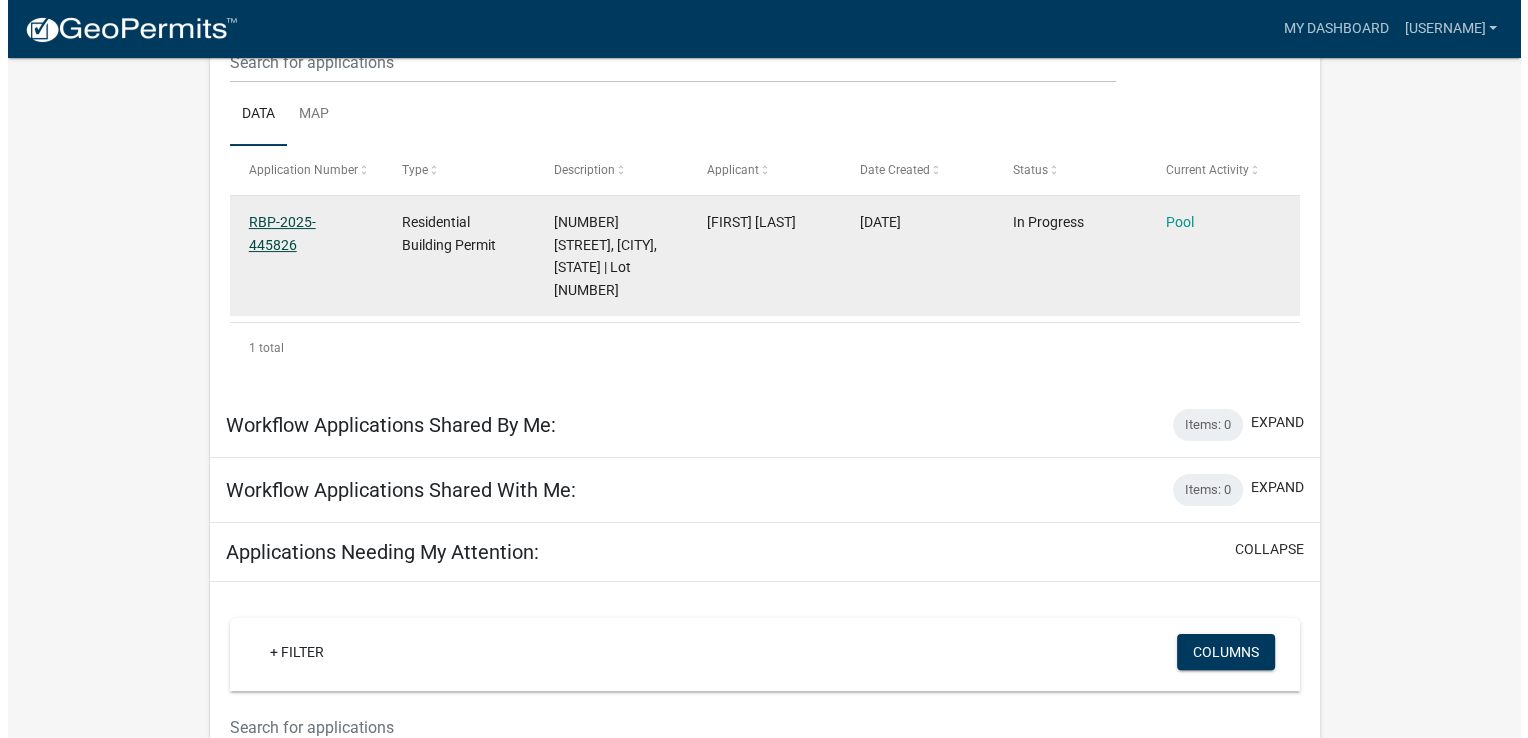 scroll, scrollTop: 0, scrollLeft: 0, axis: both 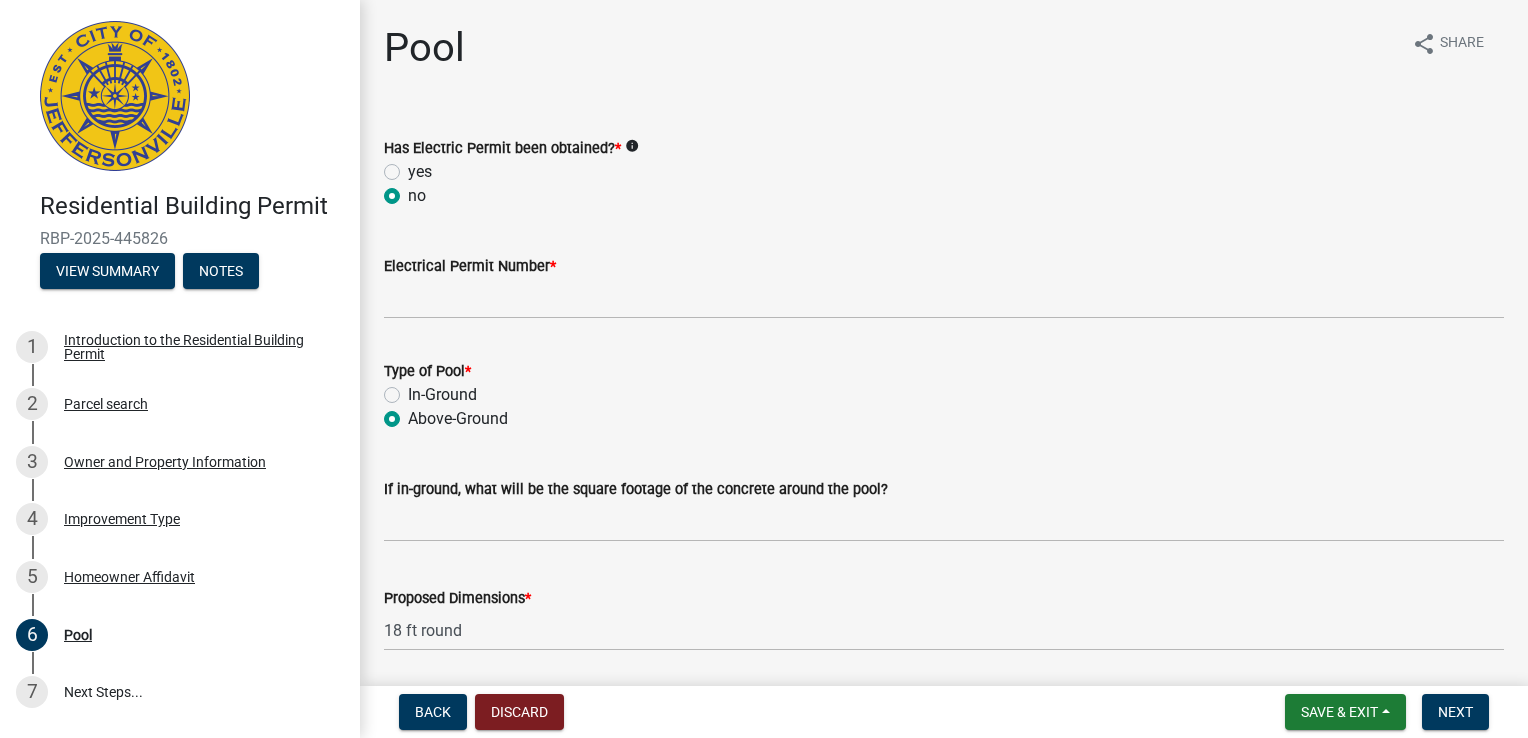 click on "info" 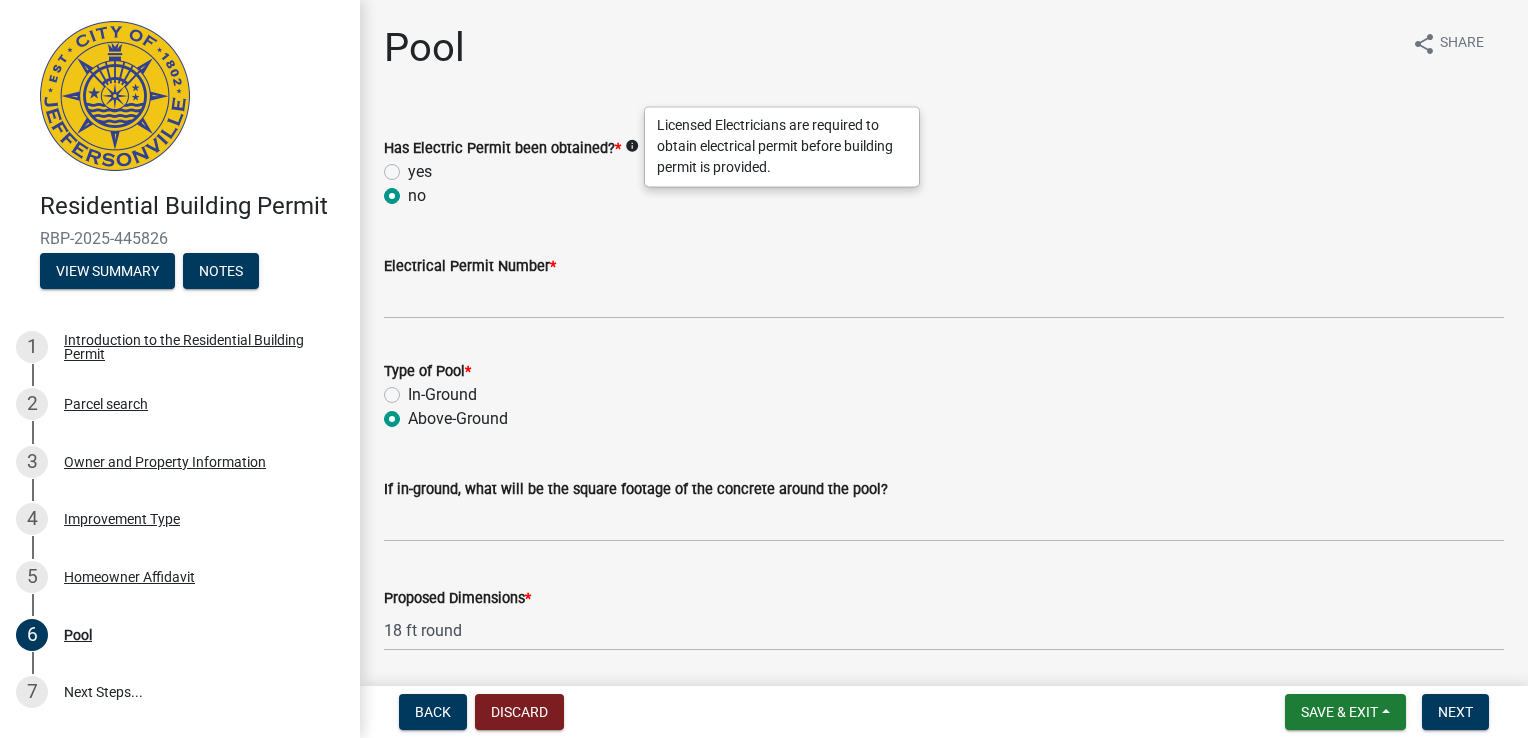 click on "no" 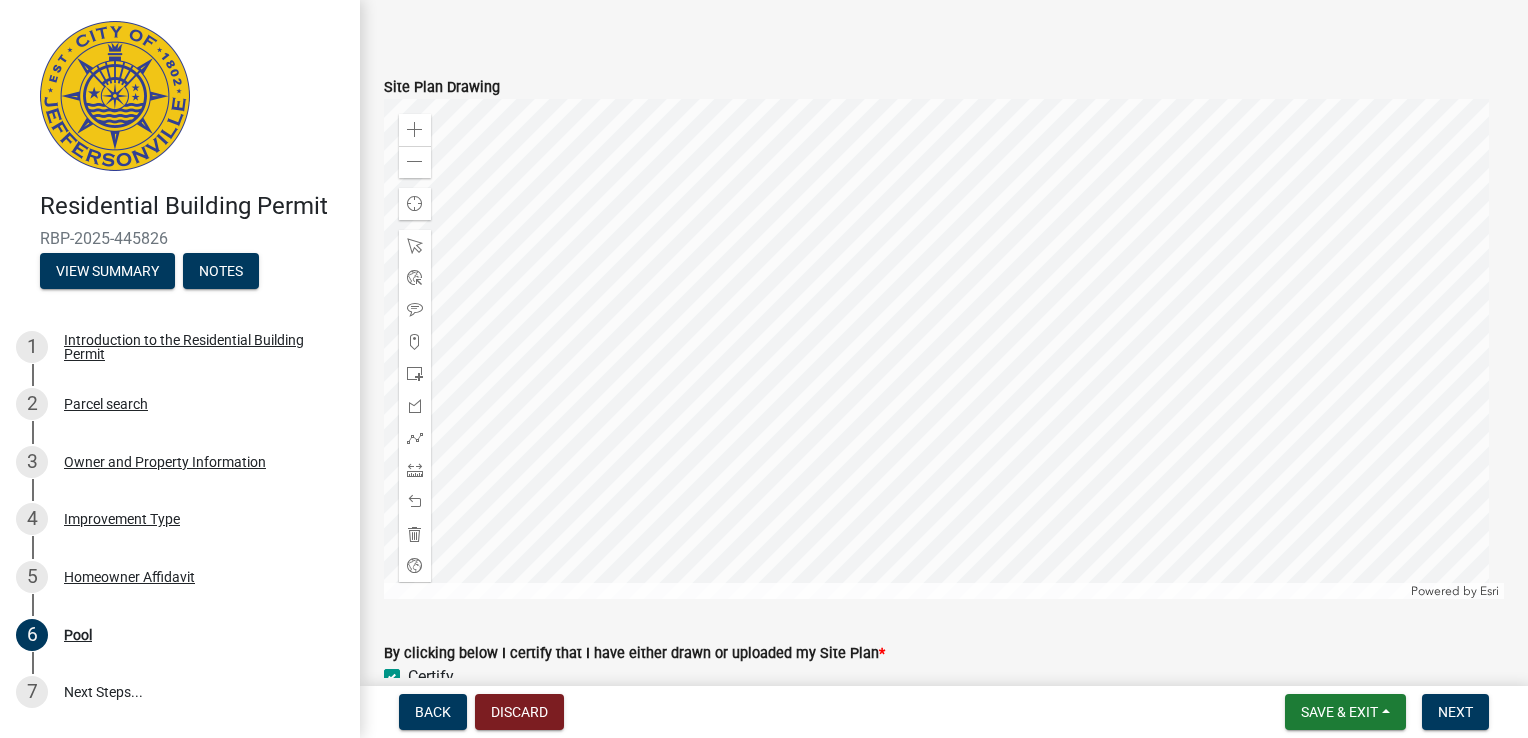 scroll, scrollTop: 1429, scrollLeft: 0, axis: vertical 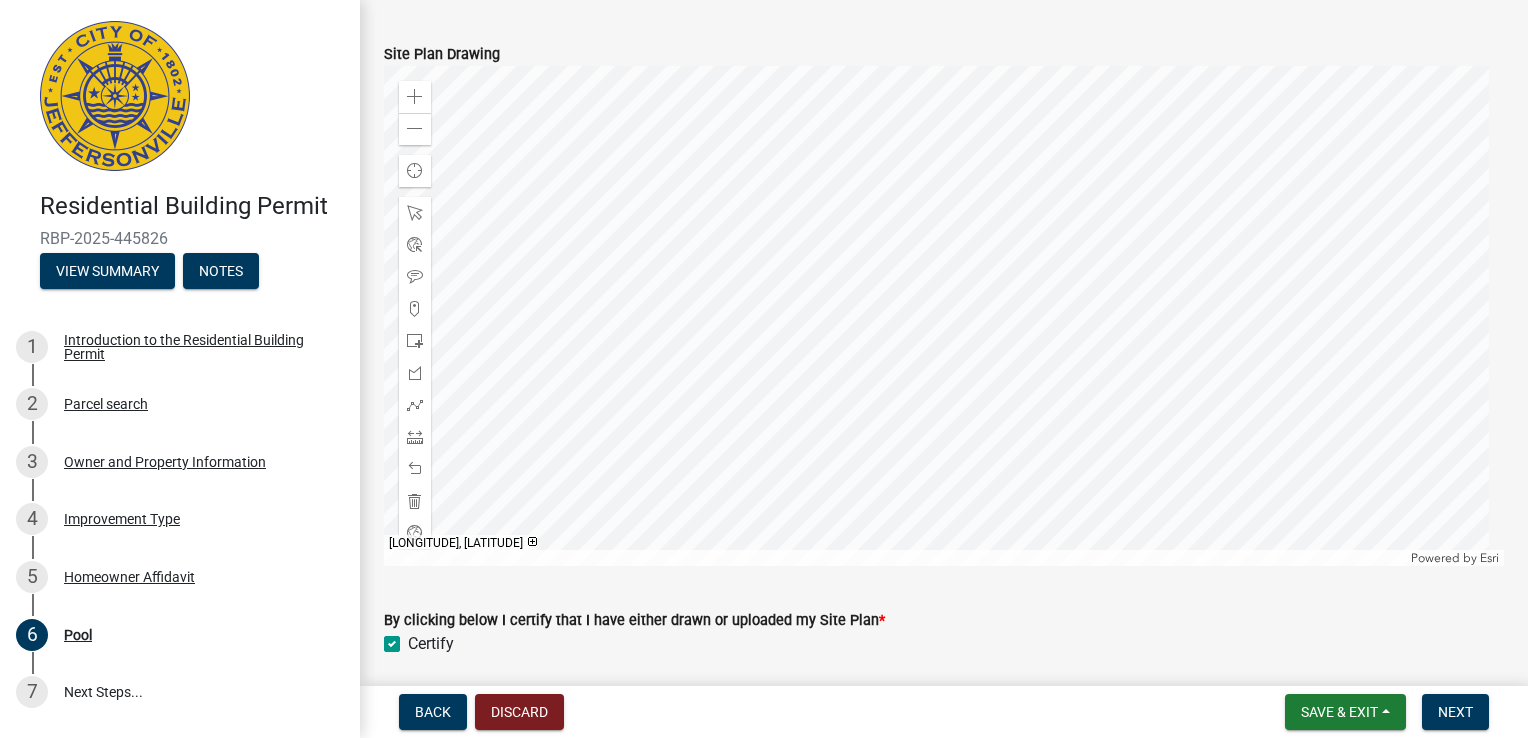 click 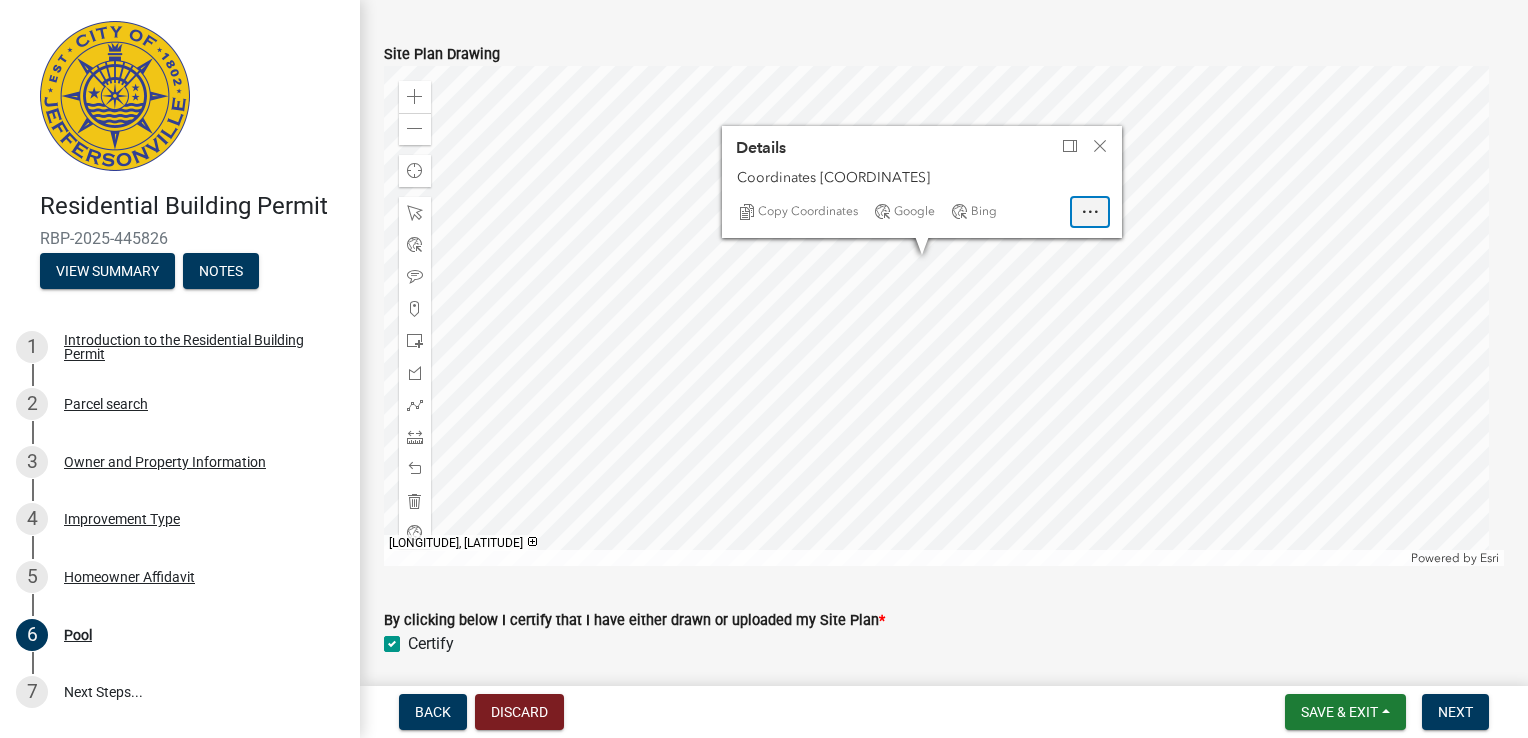 click at bounding box center (1090, 212) 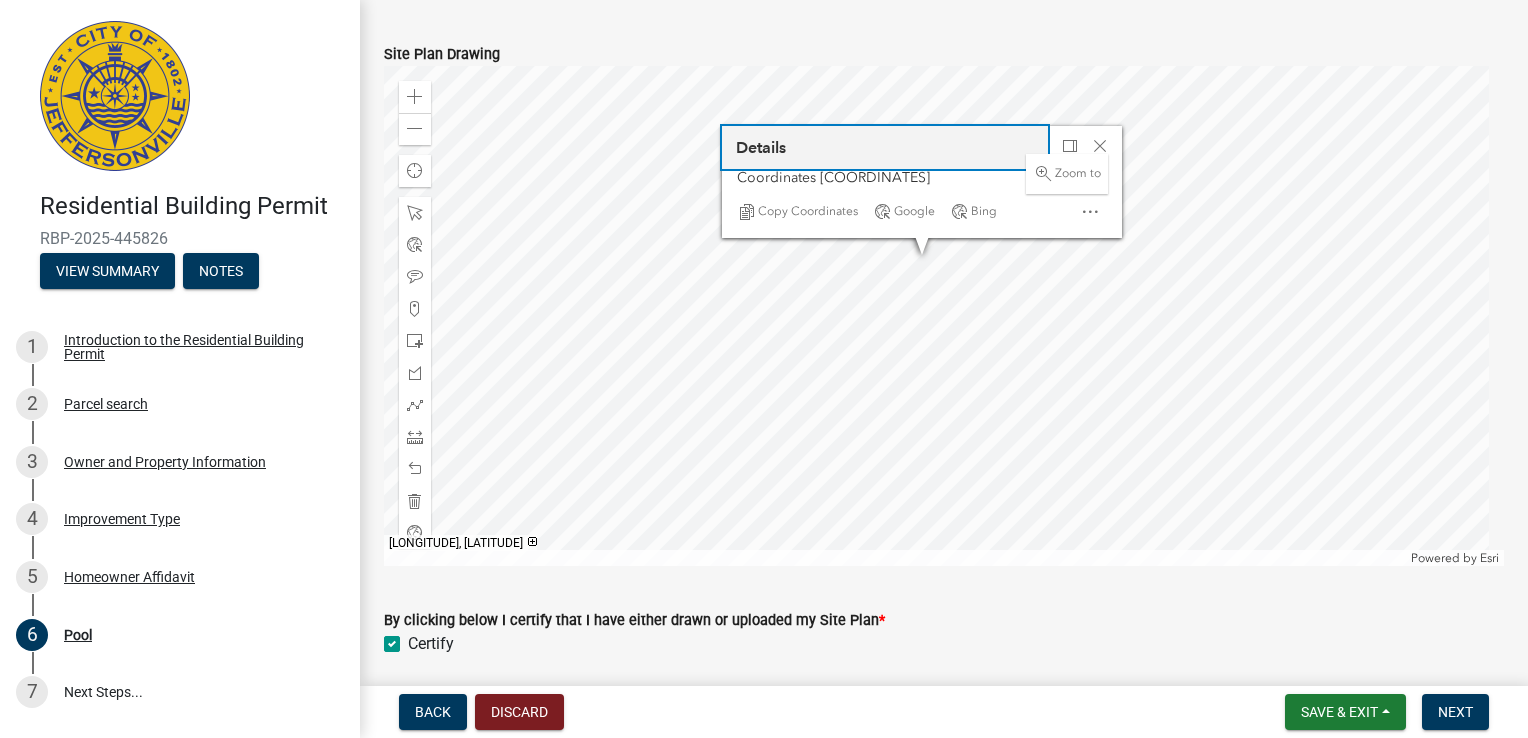 click on "Details" at bounding box center [885, 147] 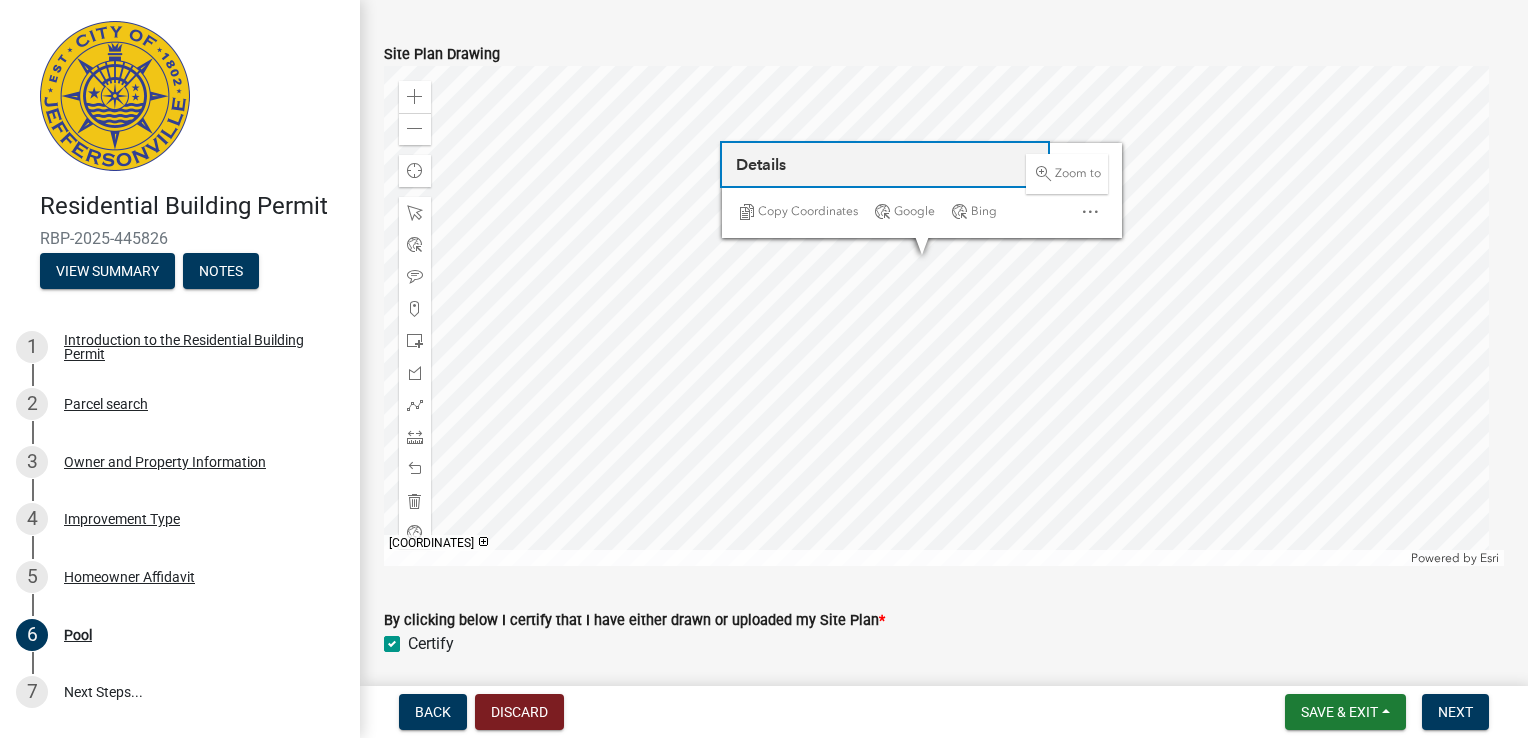 click on "Details" at bounding box center [885, 164] 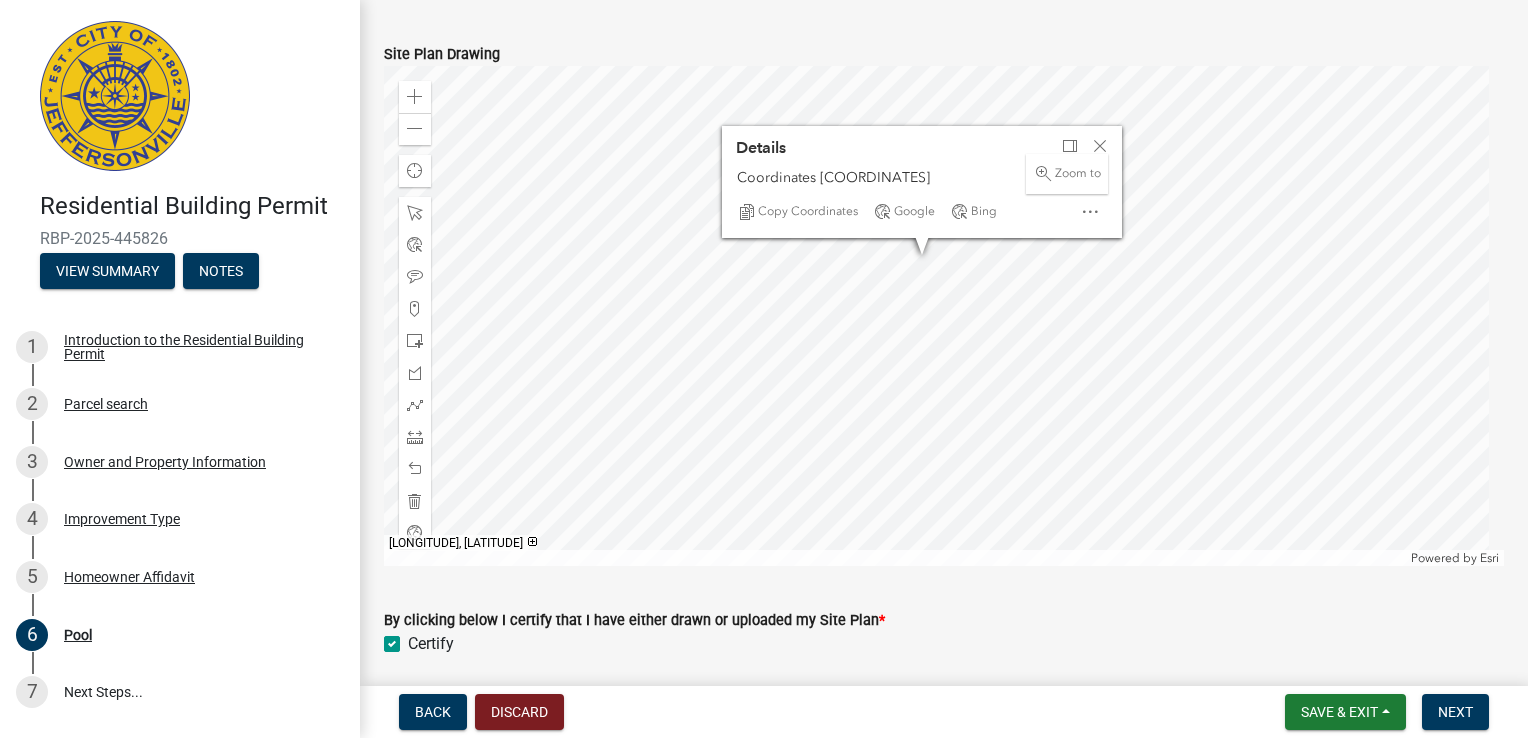 click 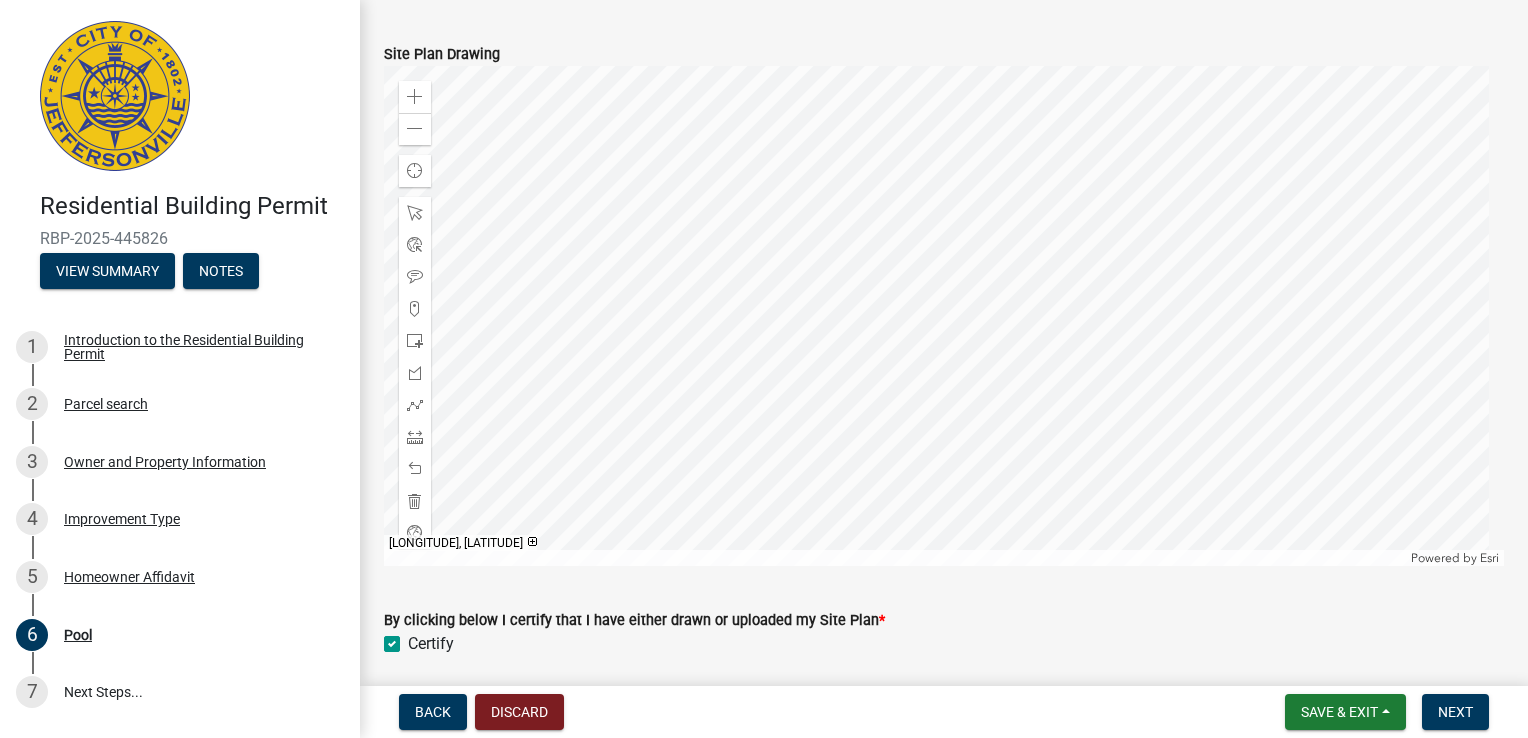 click 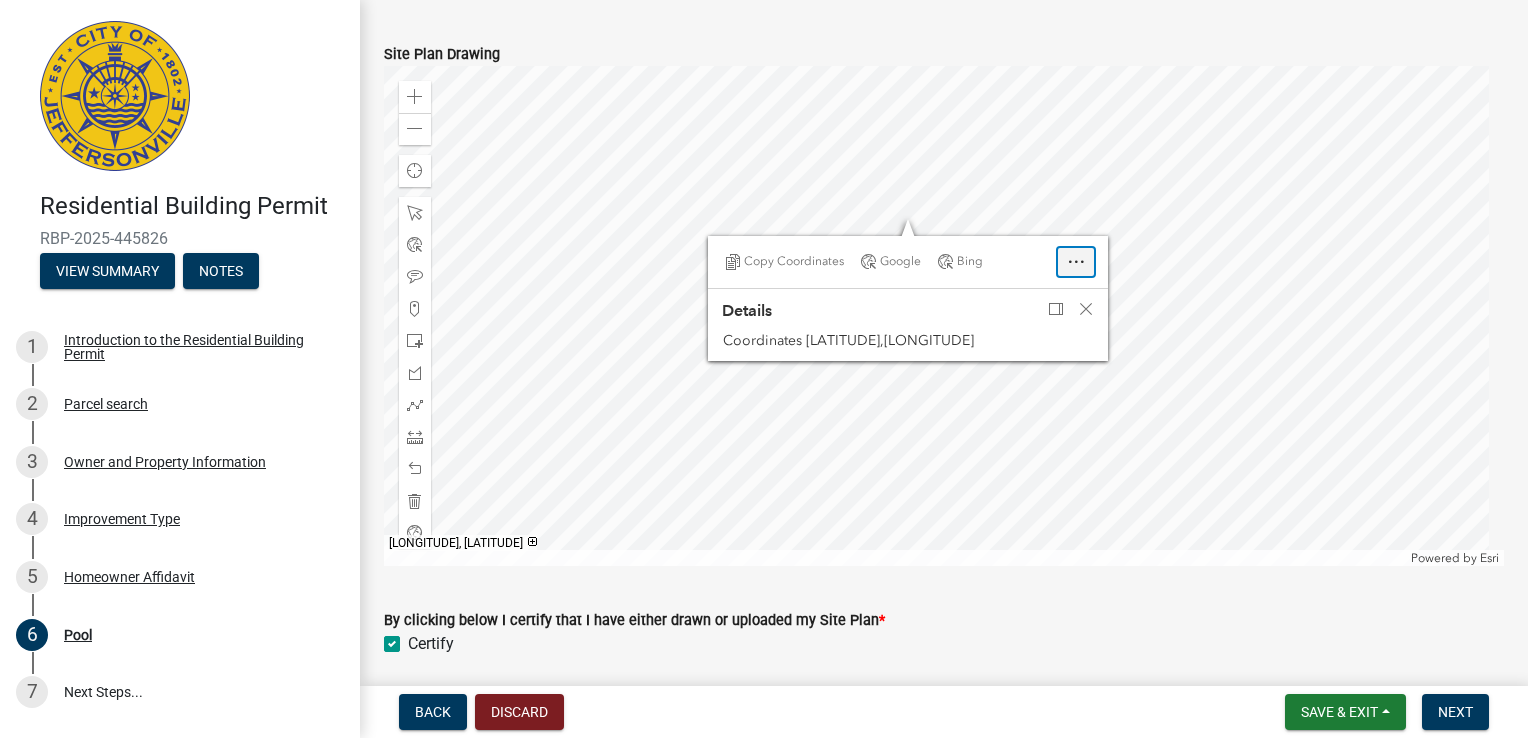 click at bounding box center [1076, 262] 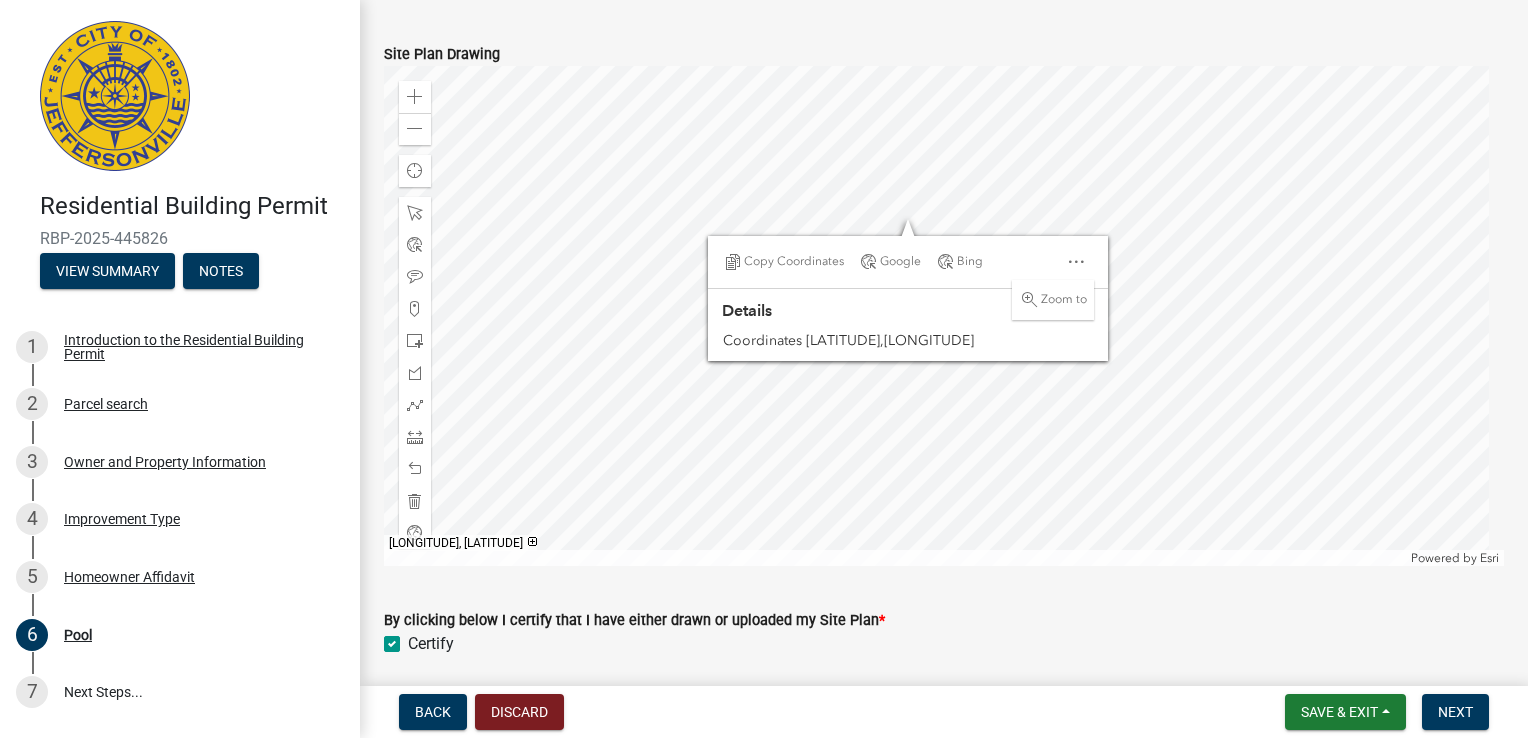 click on "Copy Coordinates Google Bing Zoom to 1 results Details Coordinates [LATITUDE],[LONGITUDE]" 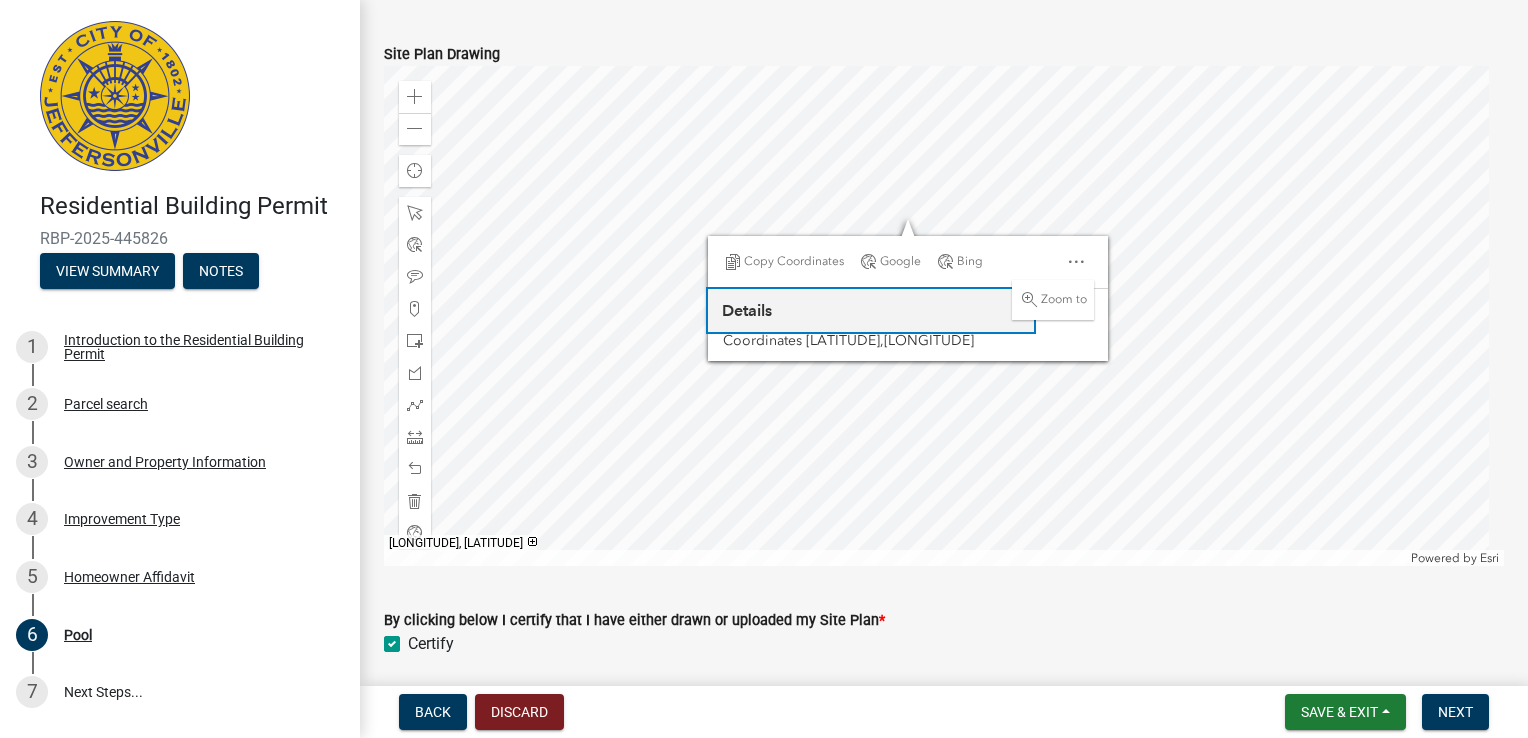 click on "Details" at bounding box center (871, 310) 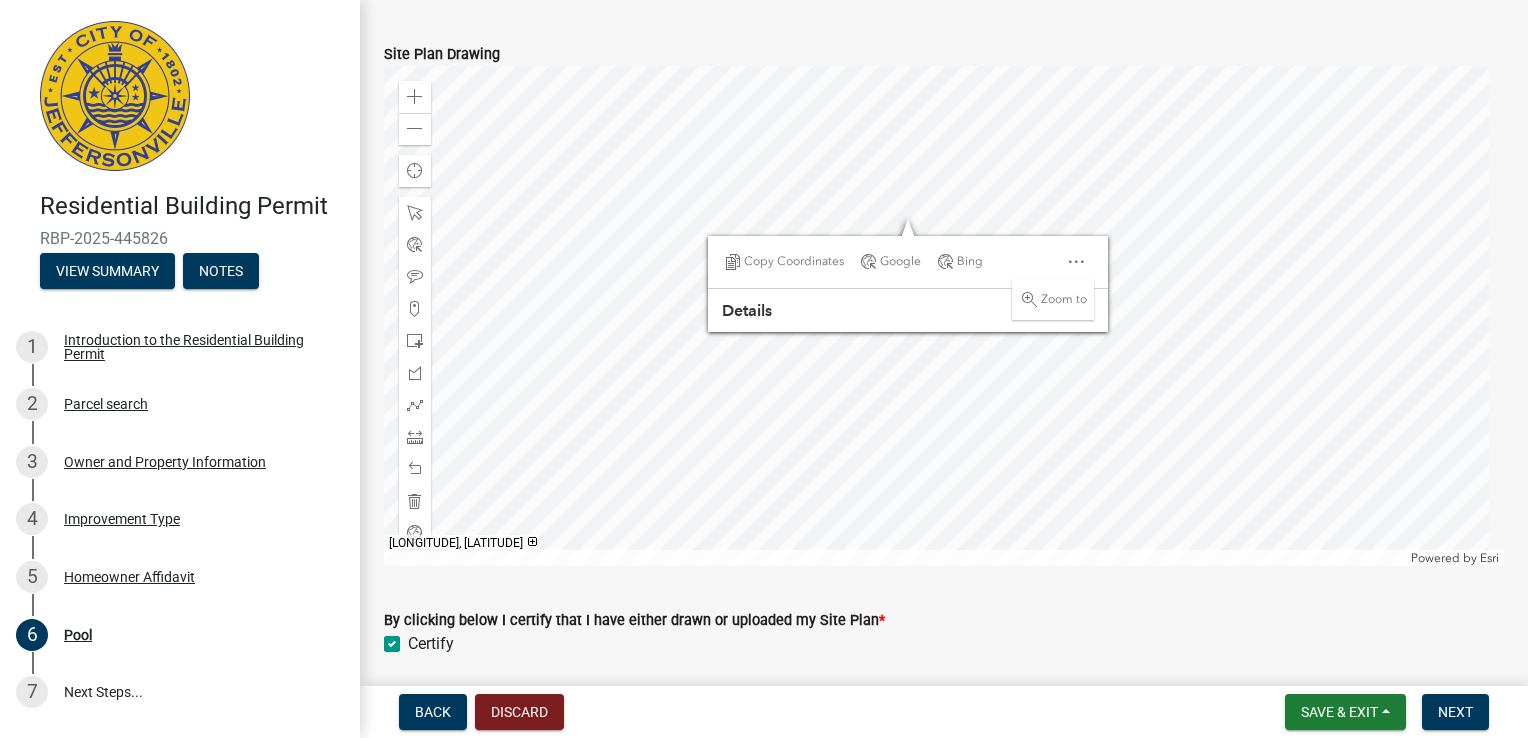 click 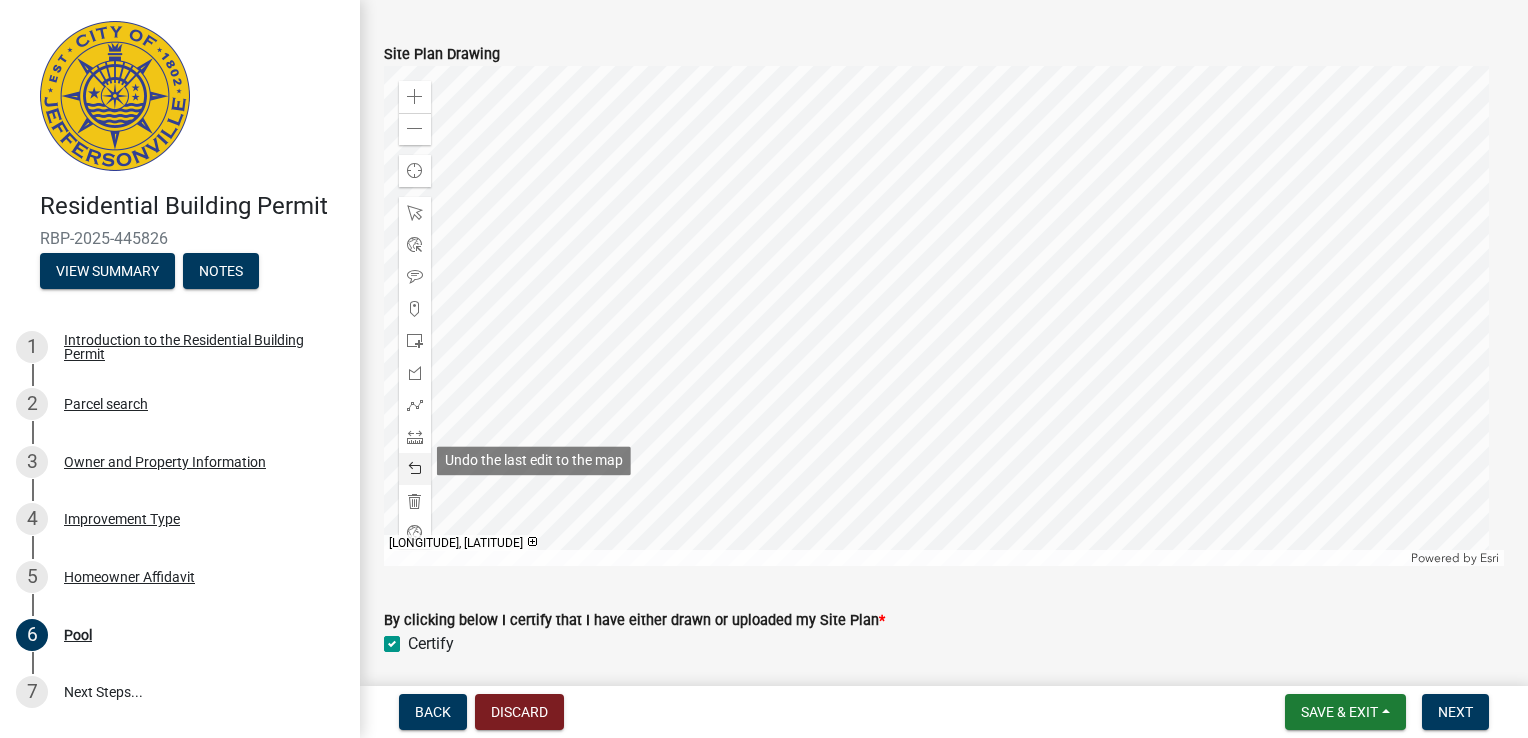click 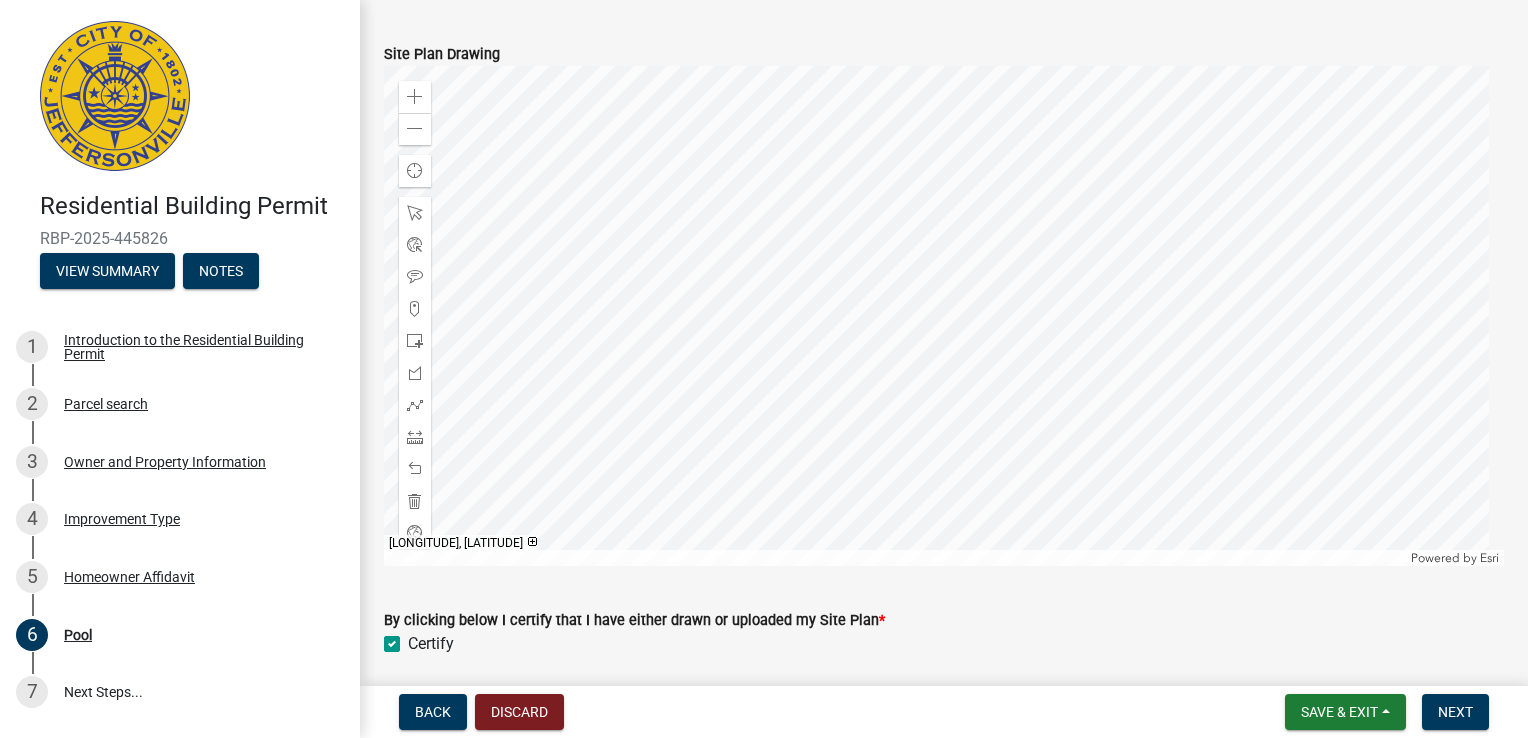 click 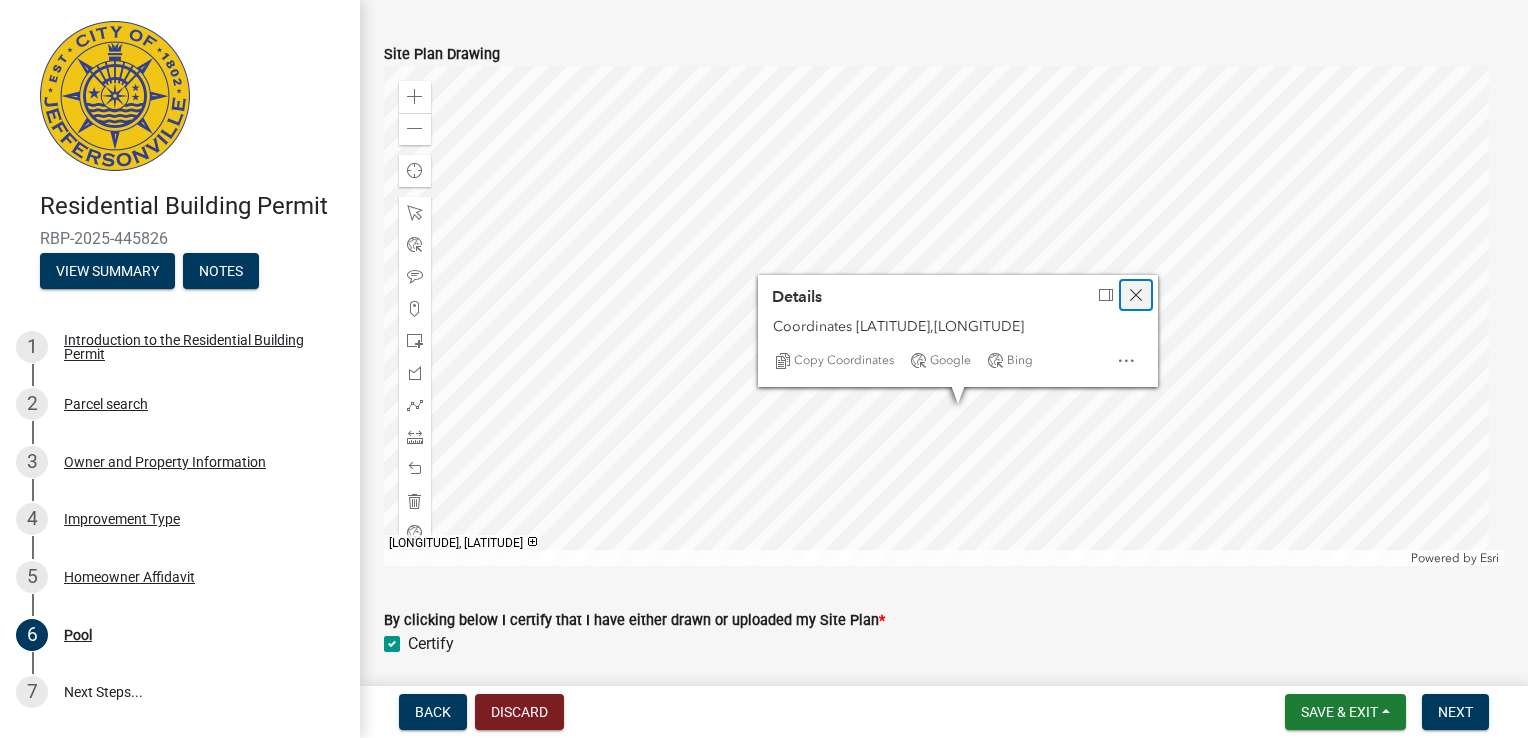 click 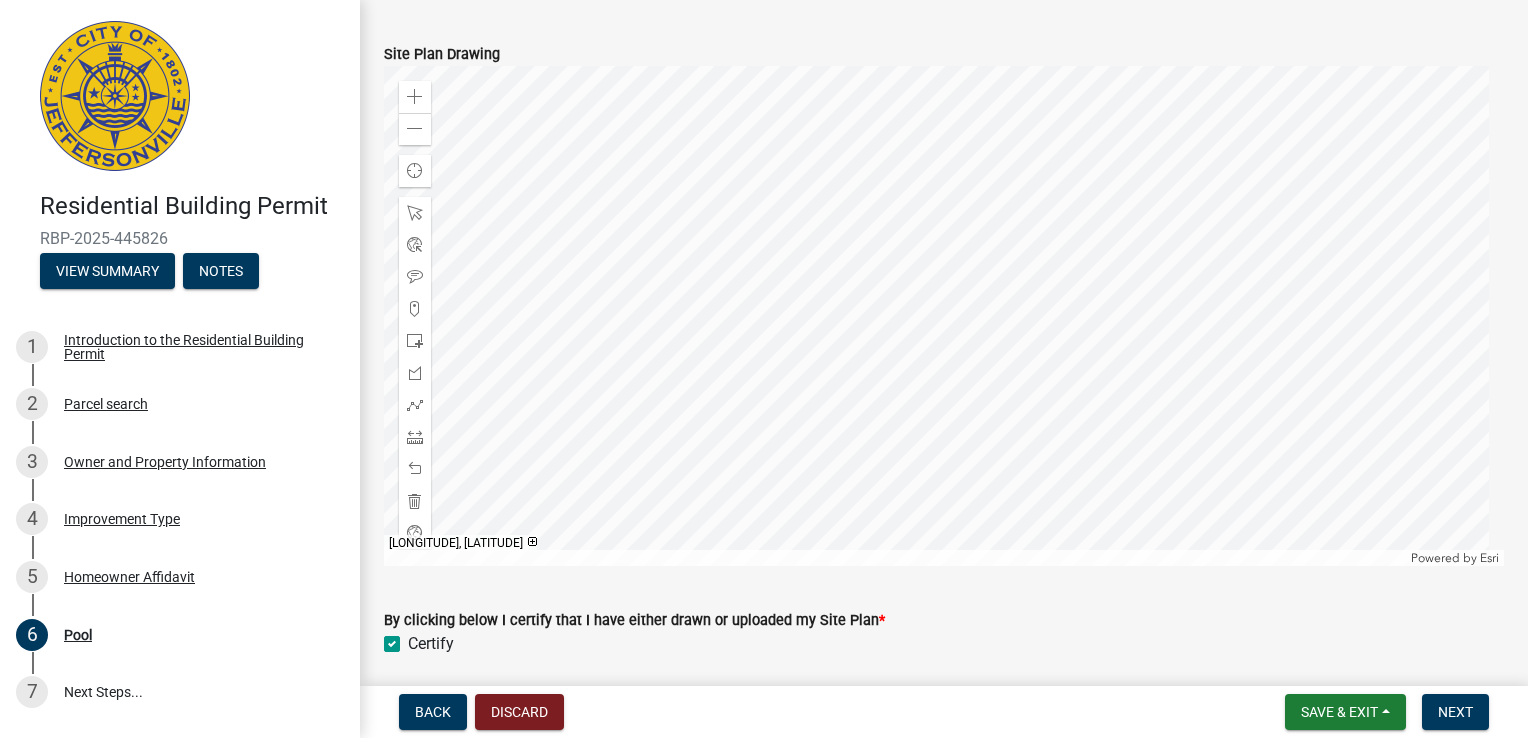 click 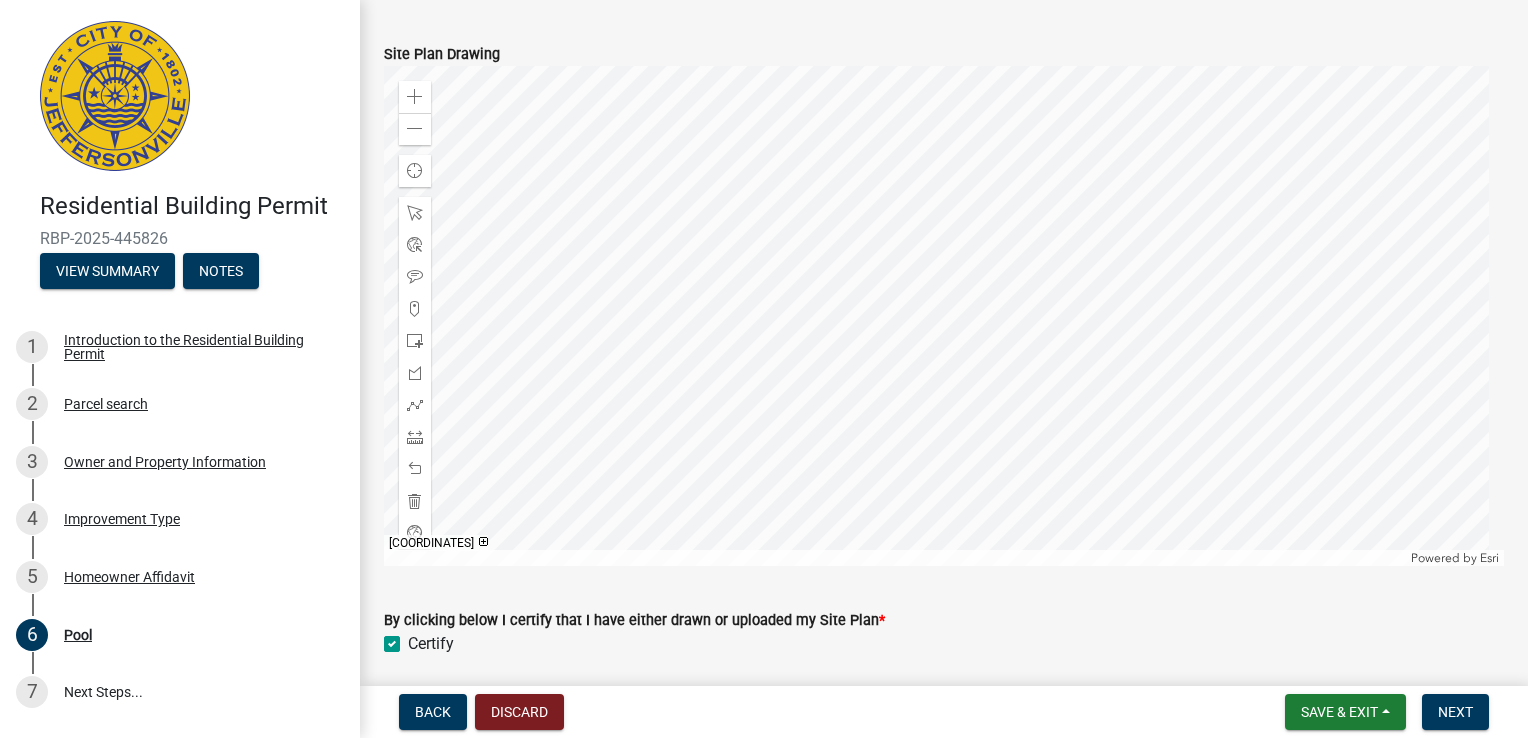 click 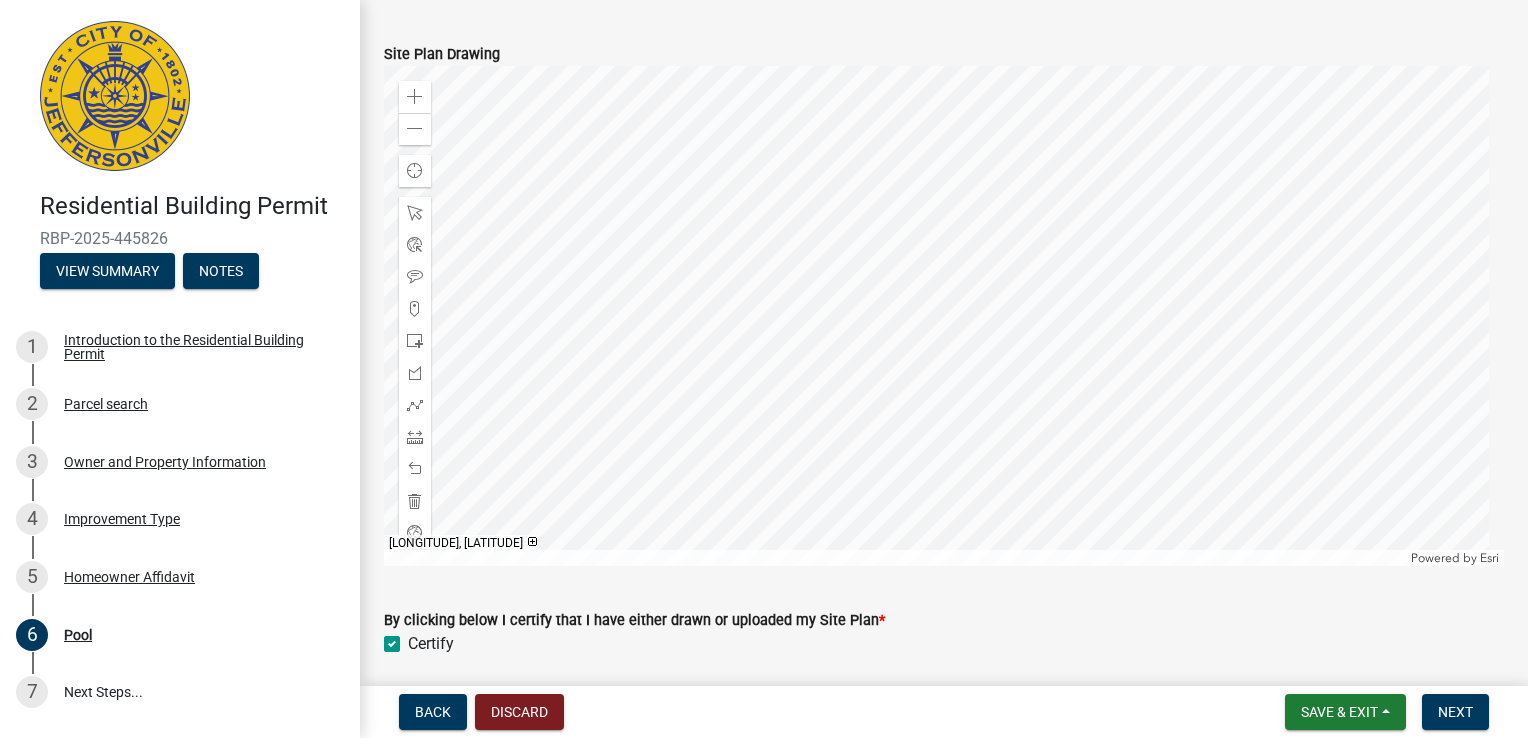 click 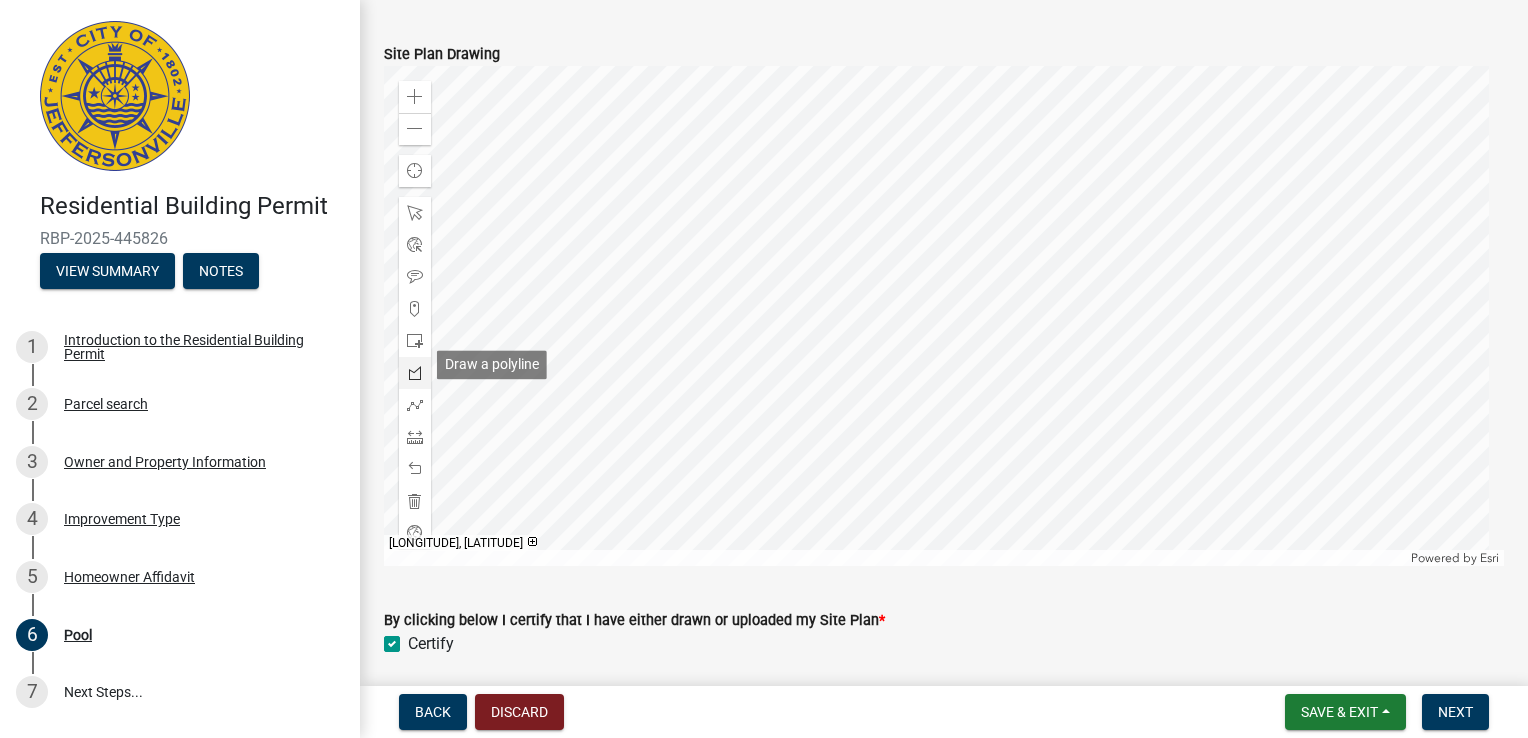 click 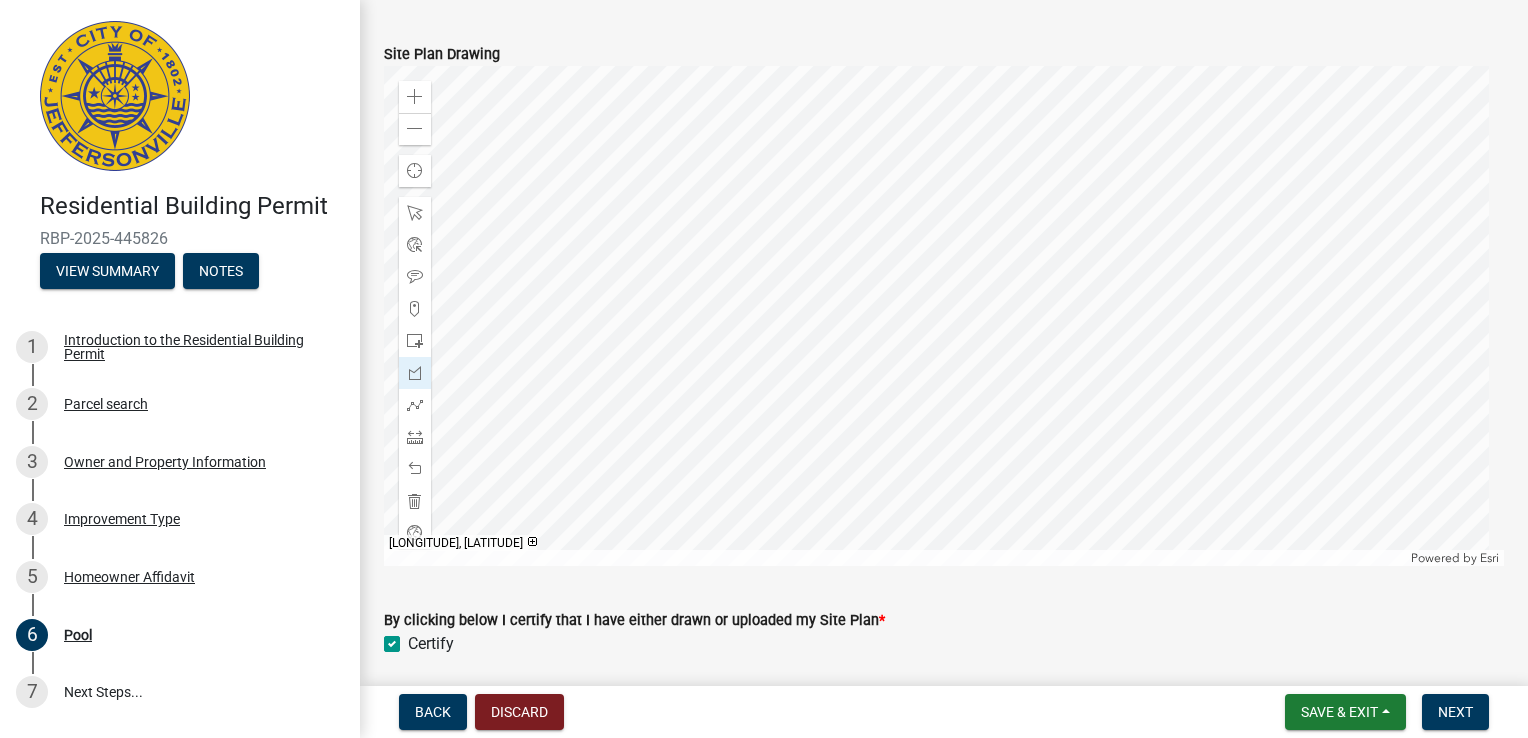 click 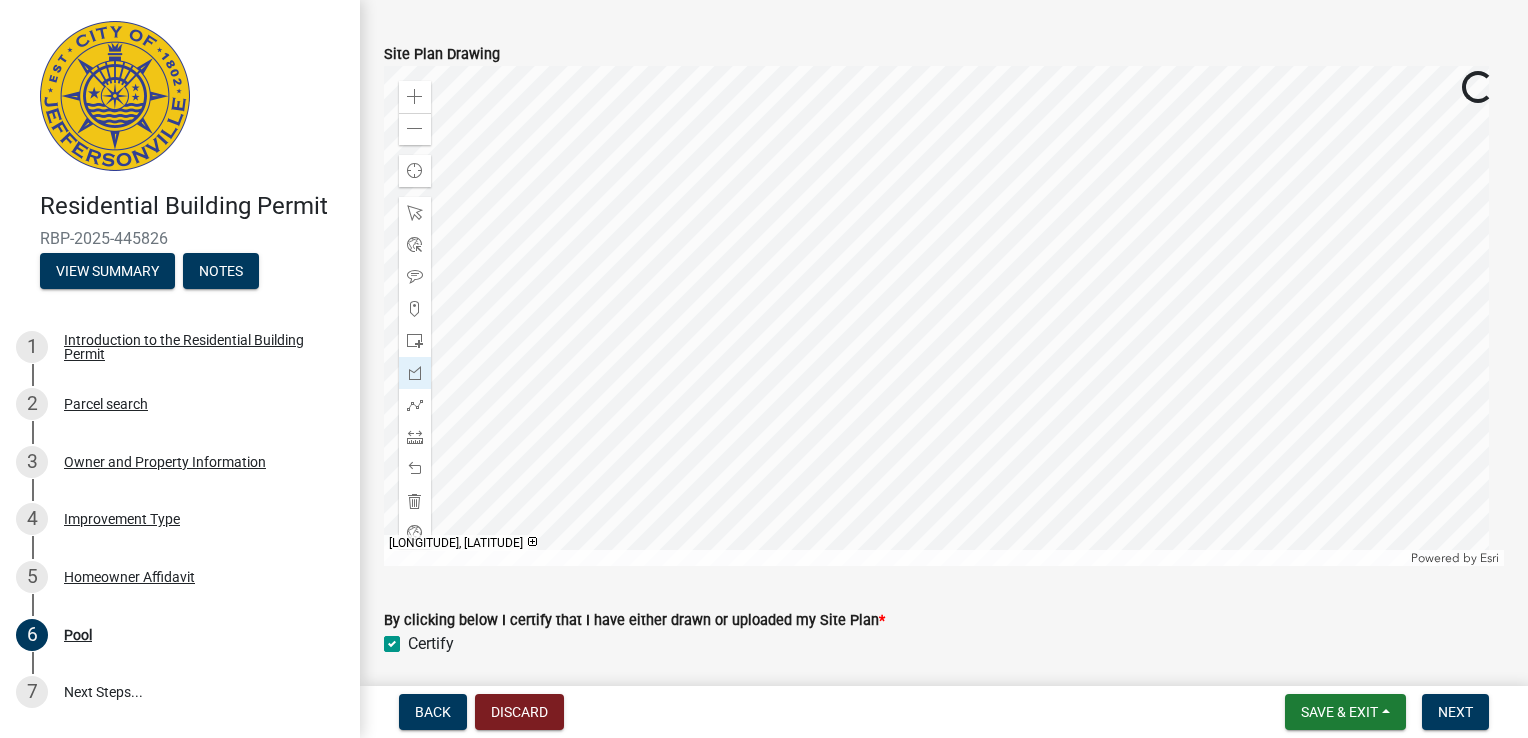 click 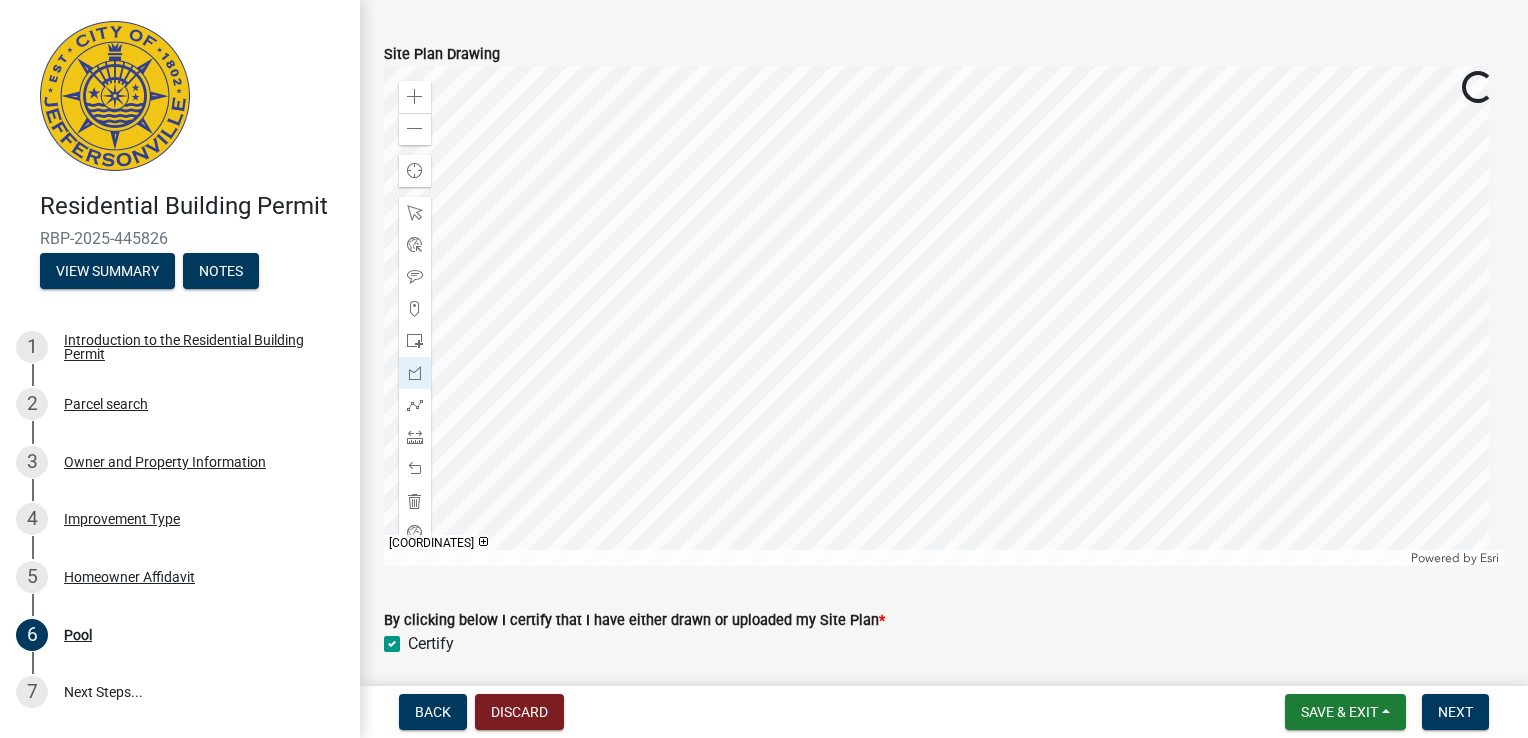 click 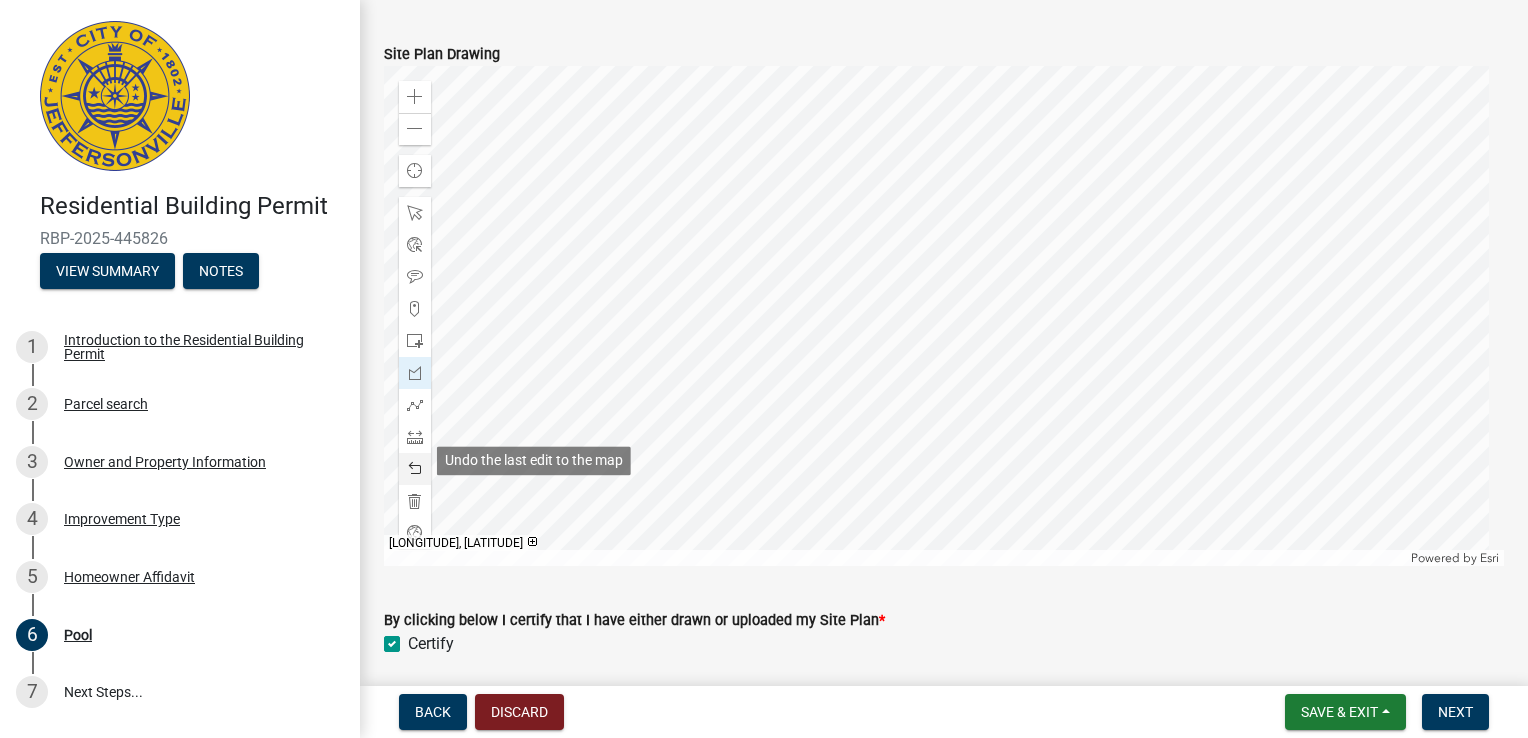 click 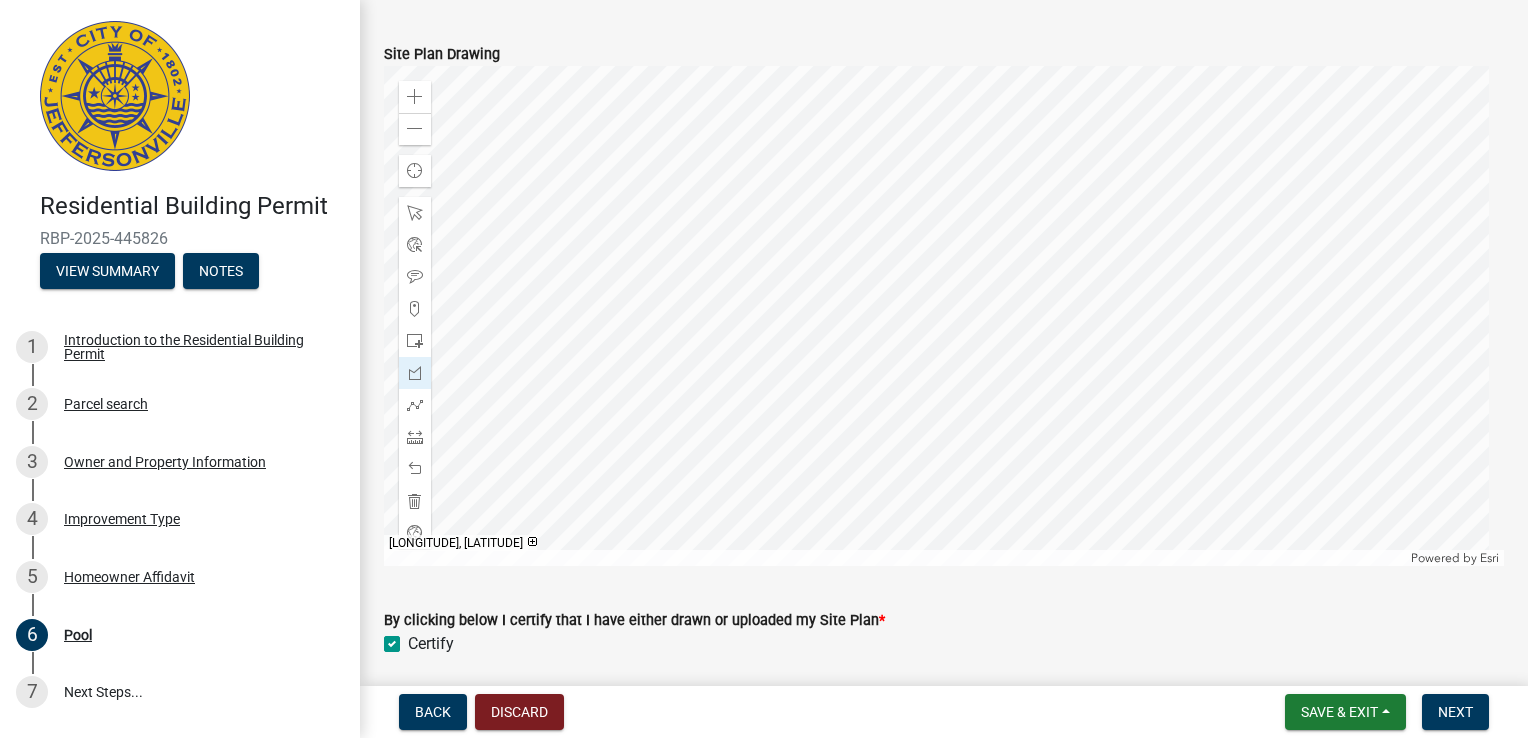 click 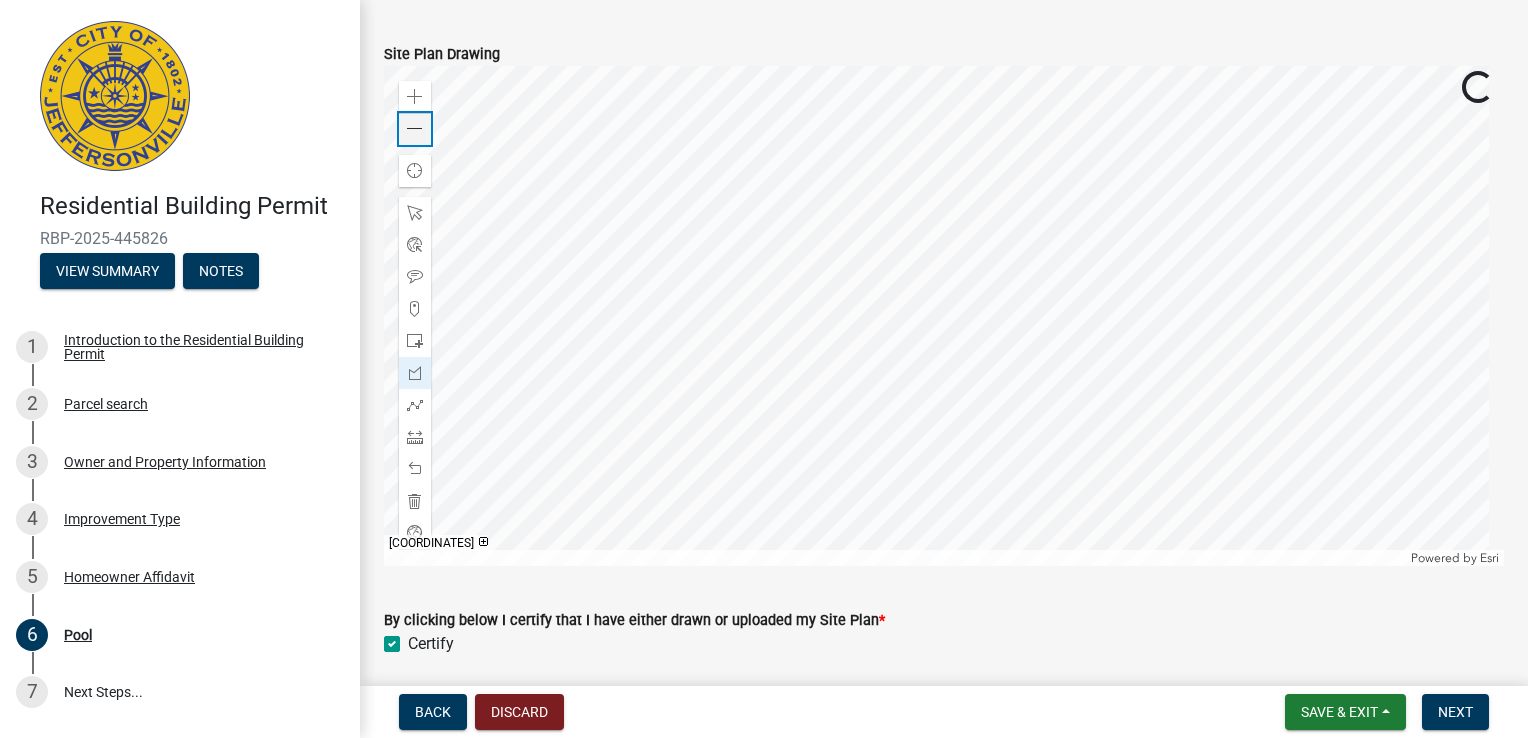 click 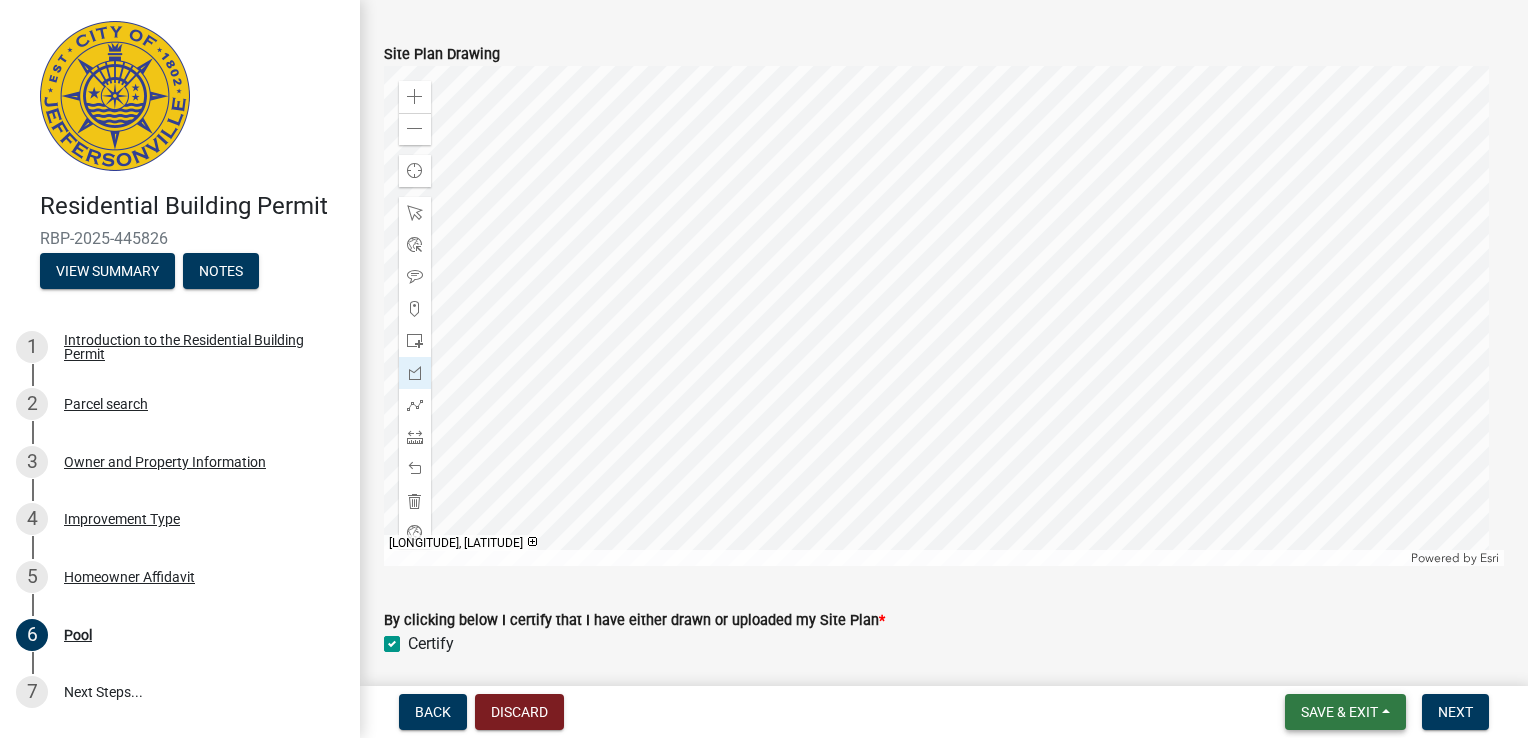 click on "Save & Exit" at bounding box center [1339, 712] 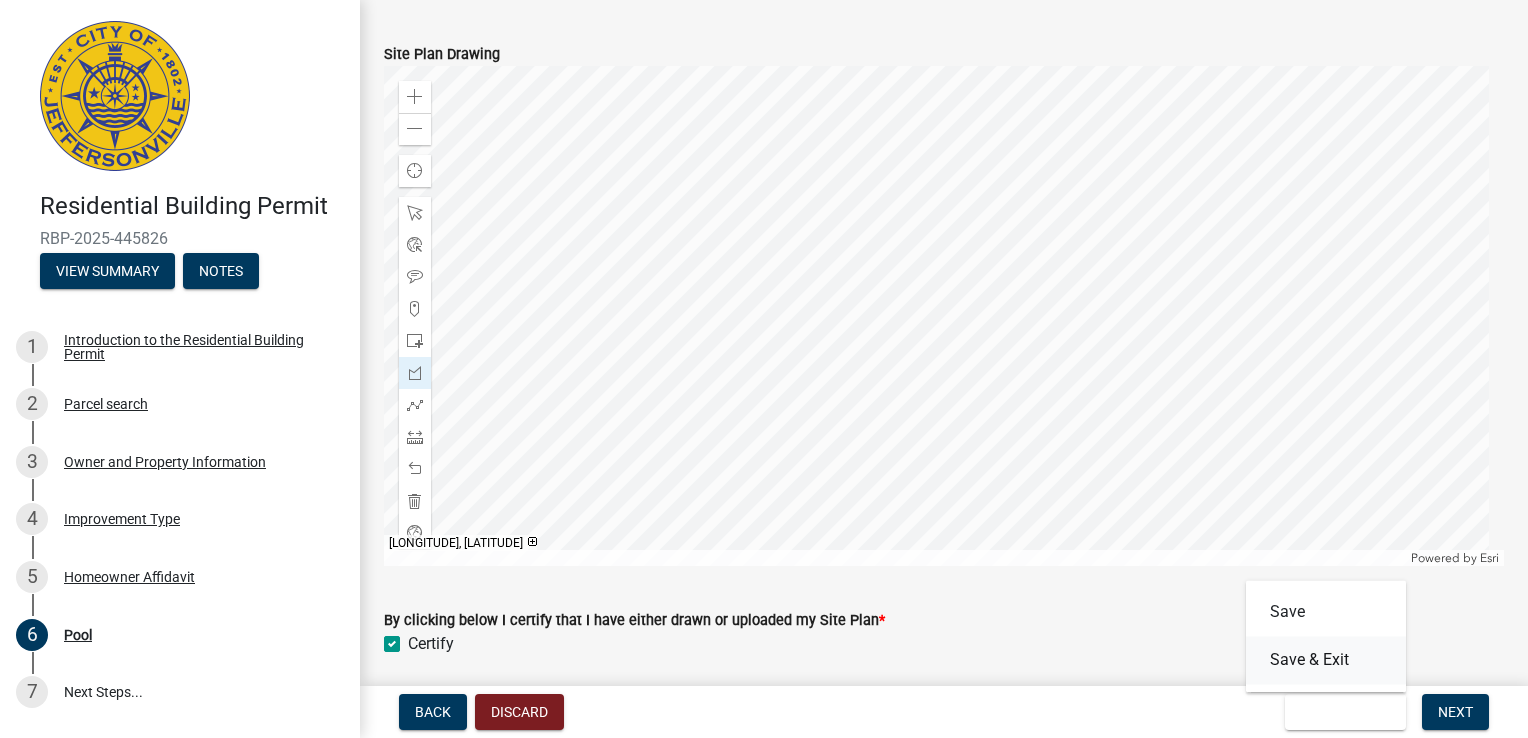 click on "Save & Exit" at bounding box center [1326, 660] 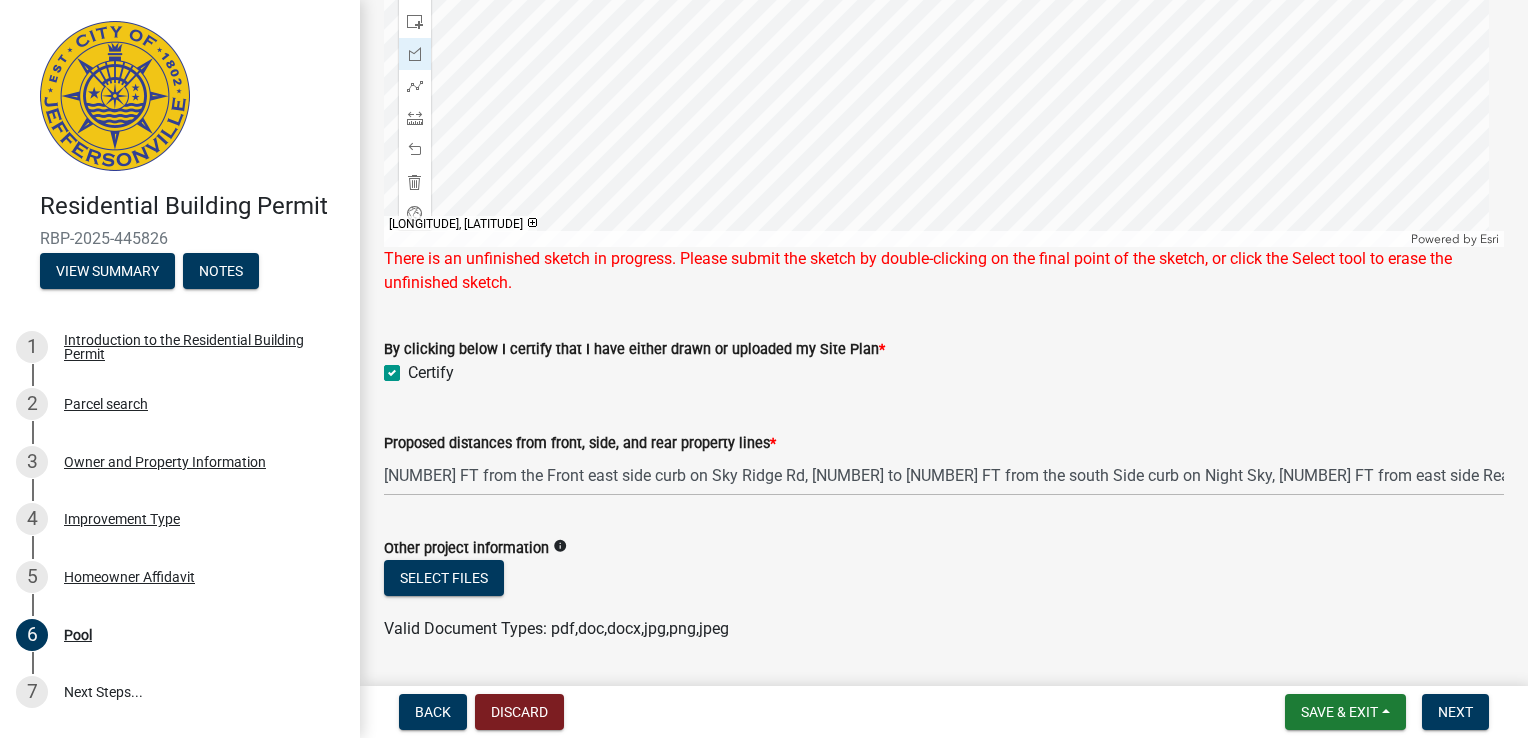 scroll, scrollTop: 1799, scrollLeft: 0, axis: vertical 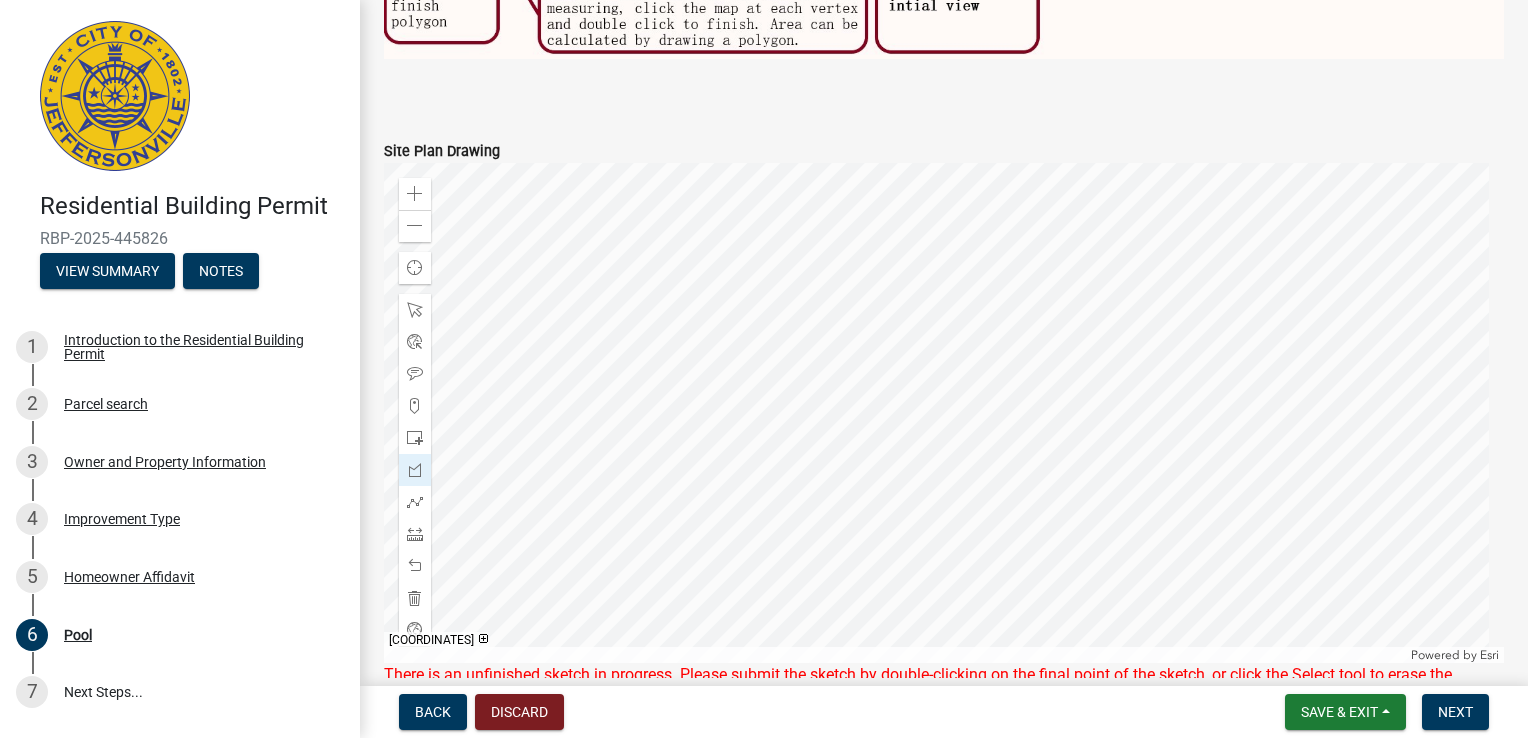 click 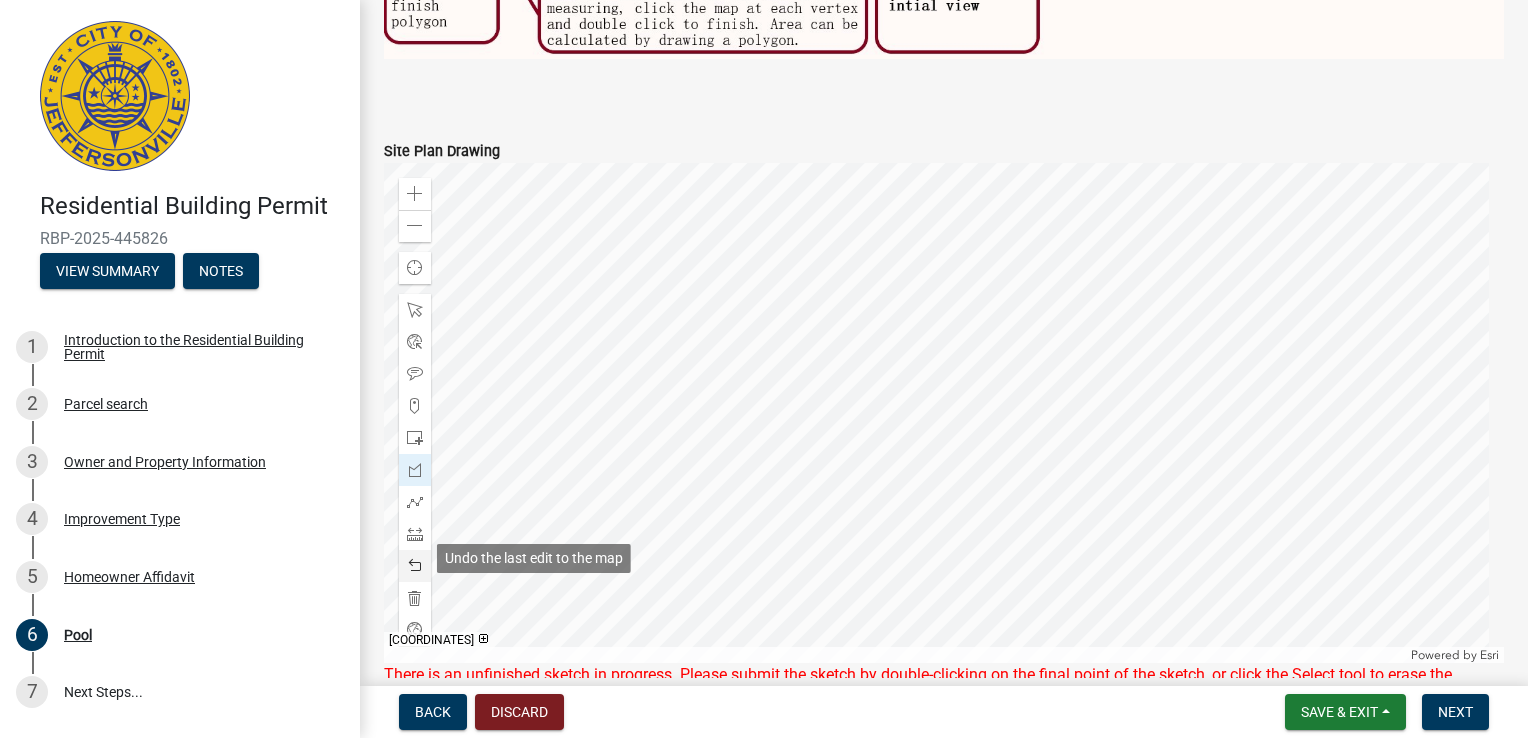 click 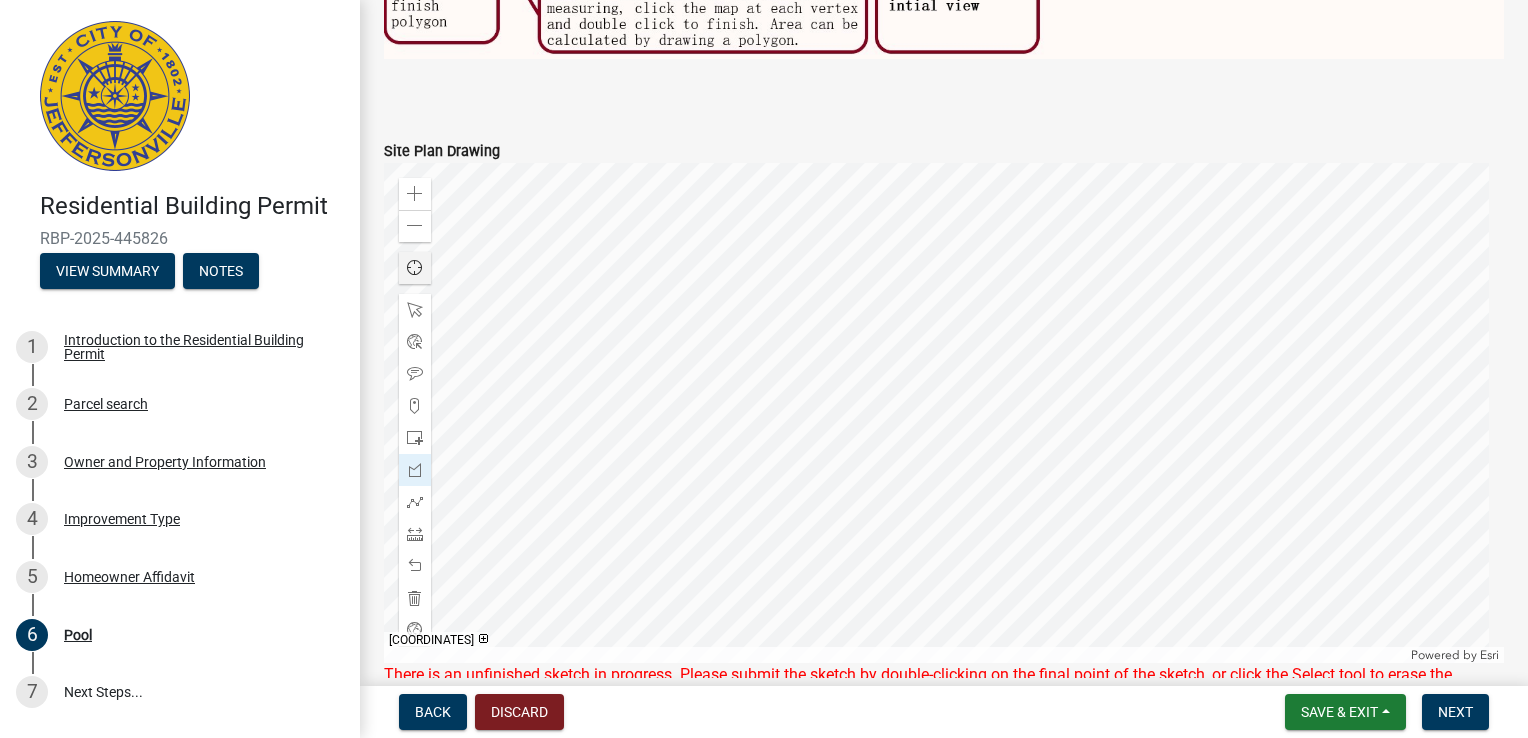 click 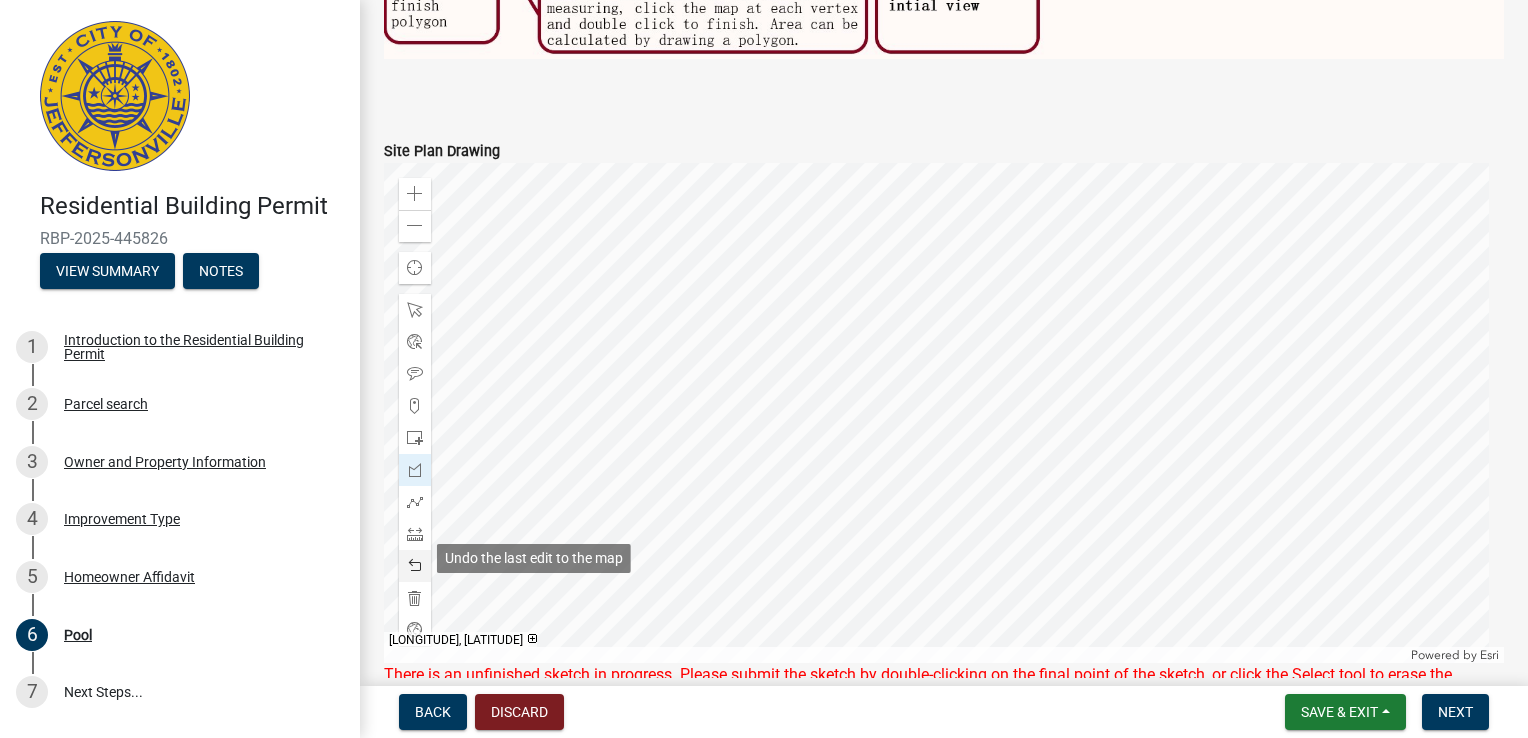 click 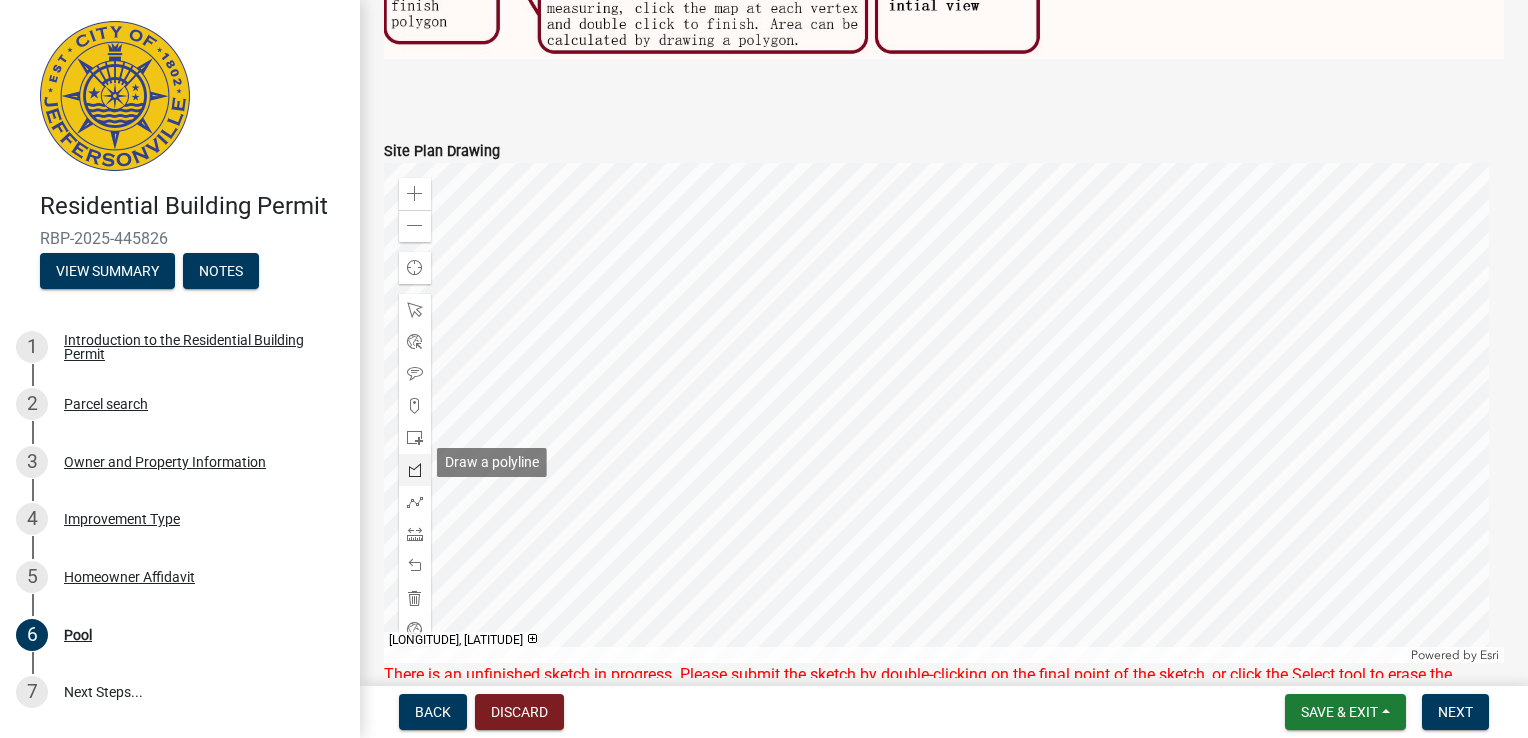 click 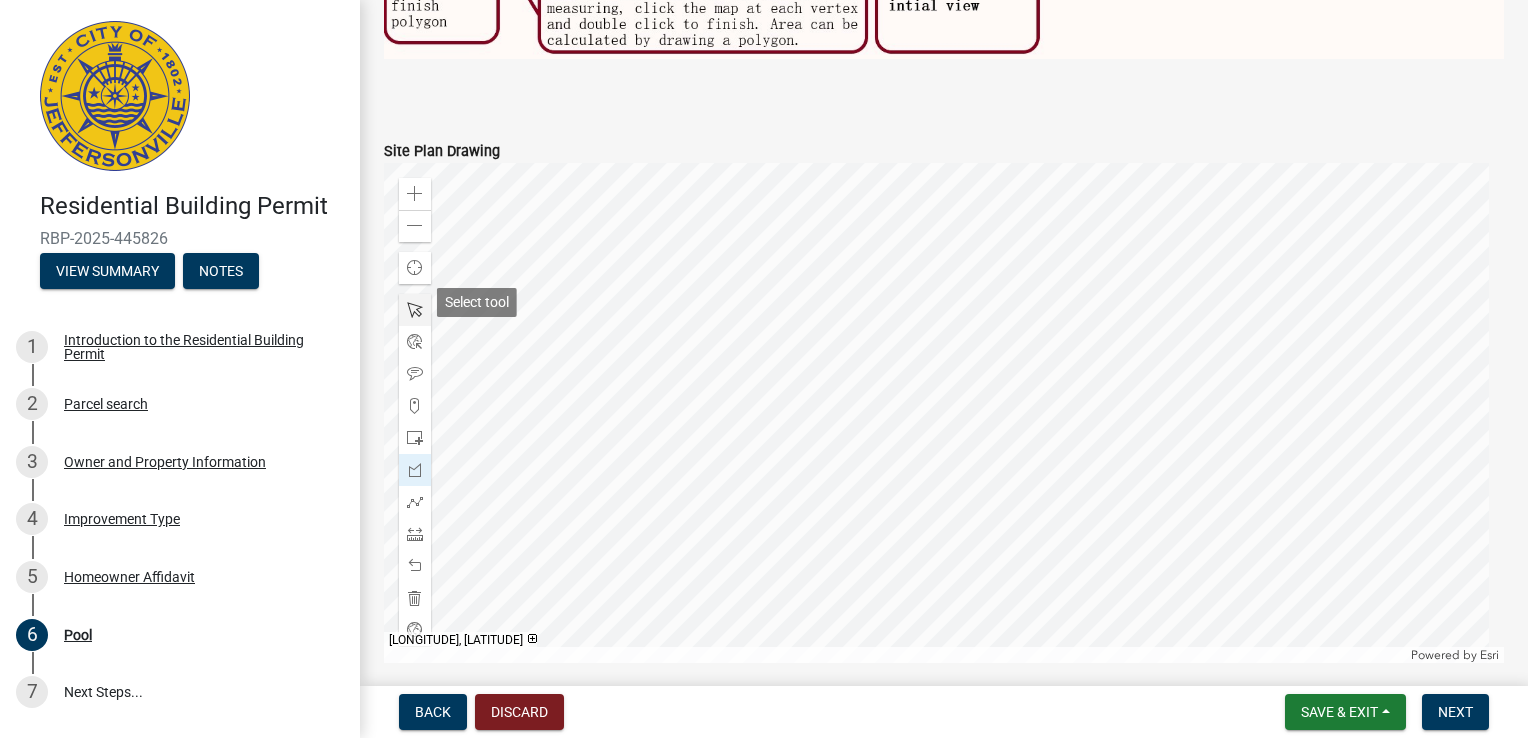 click 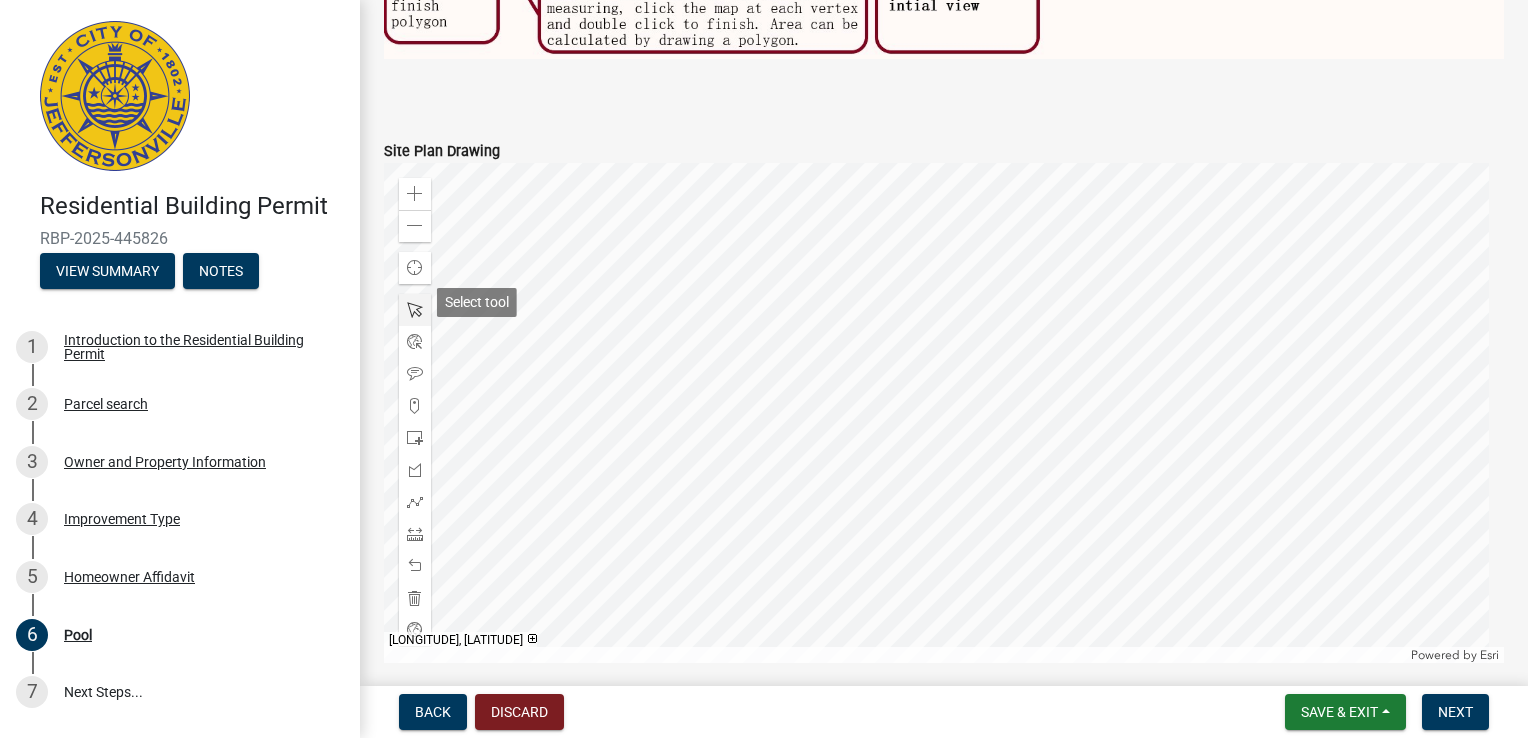 click 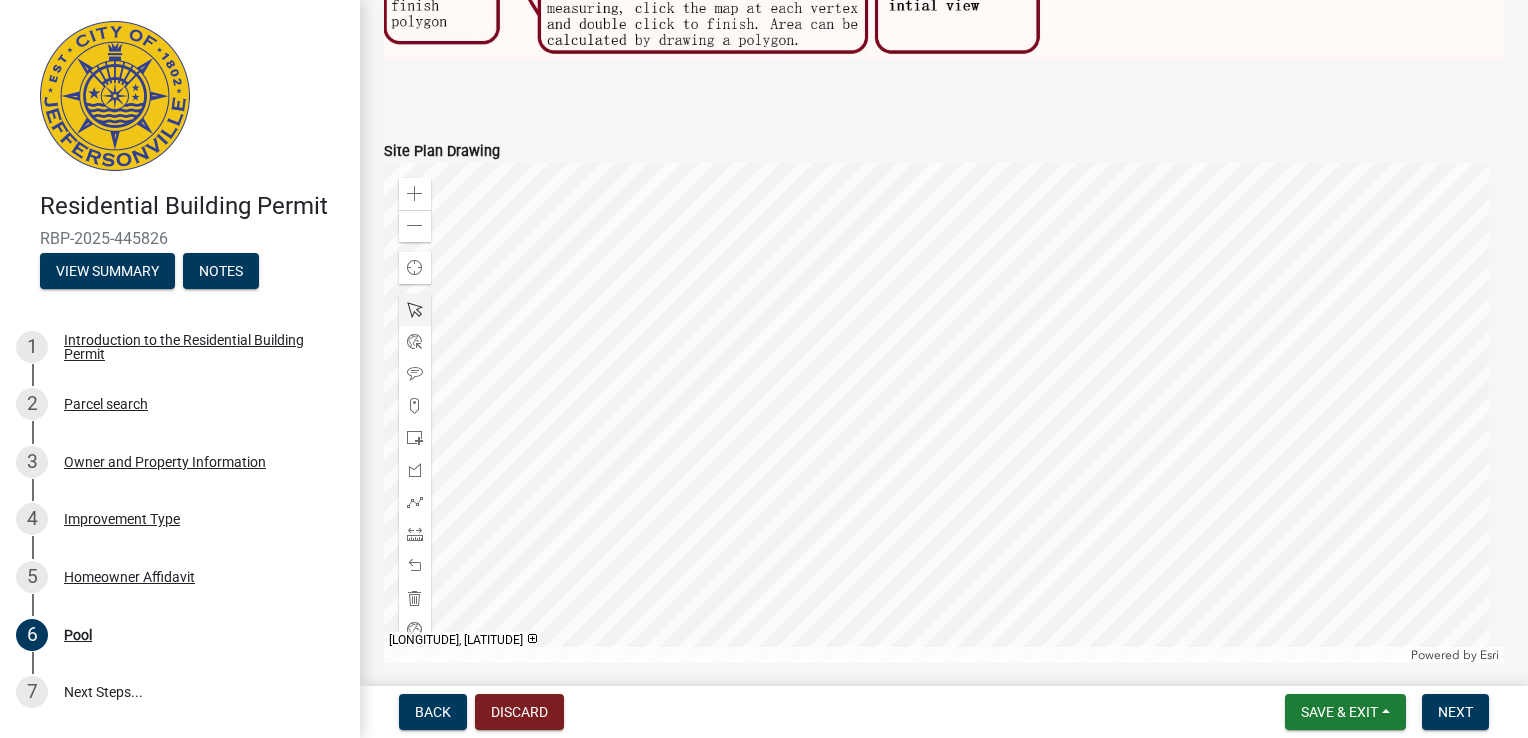 click 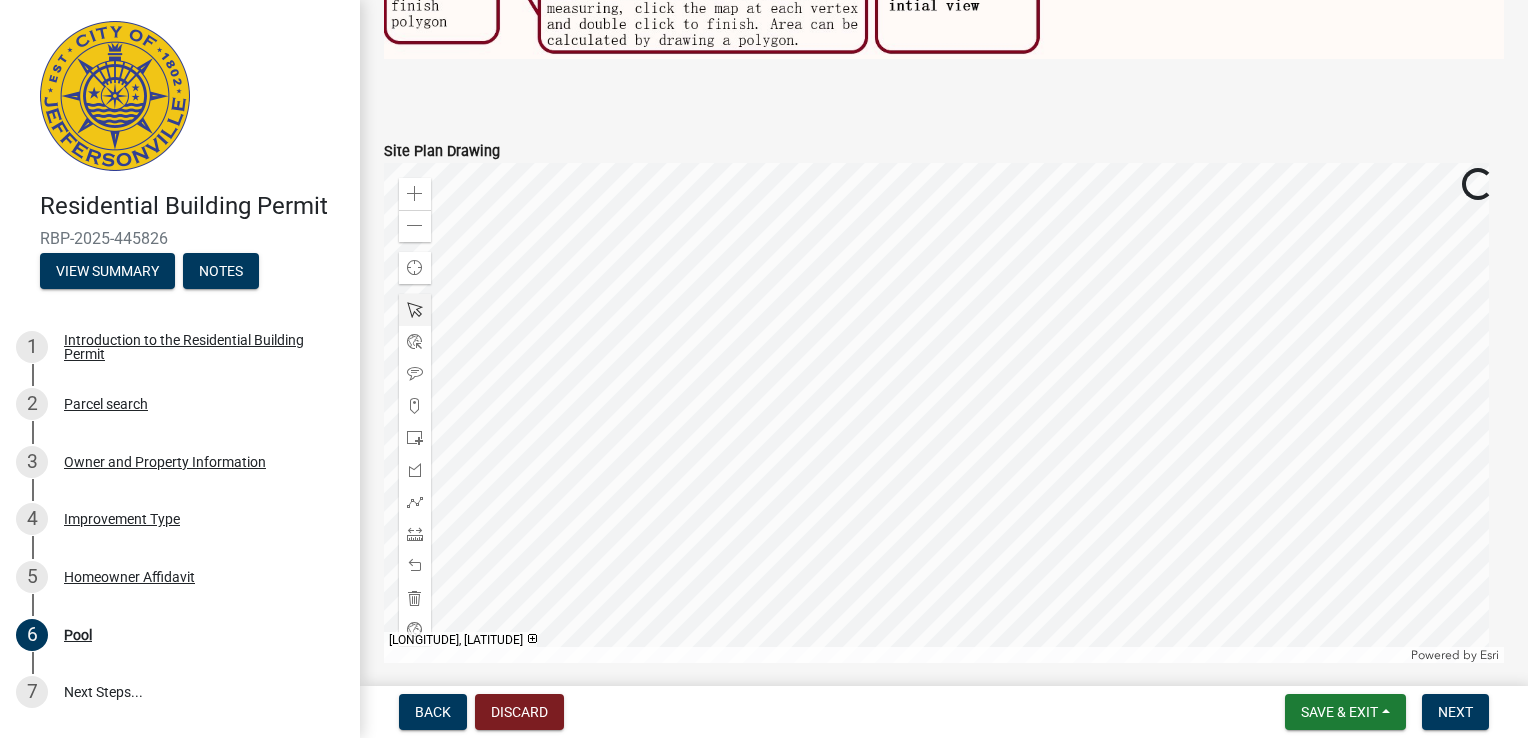 click 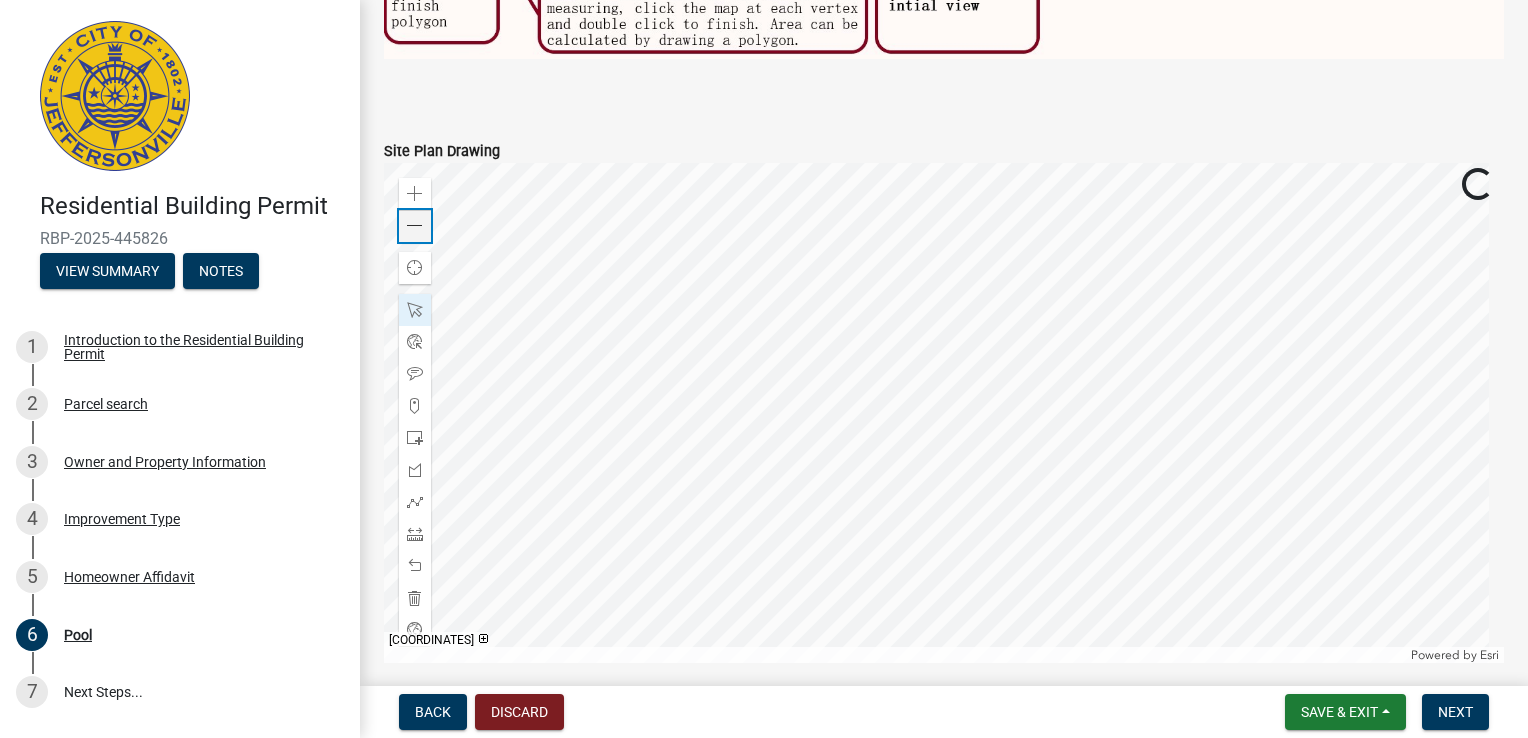 click on "Zoom out" 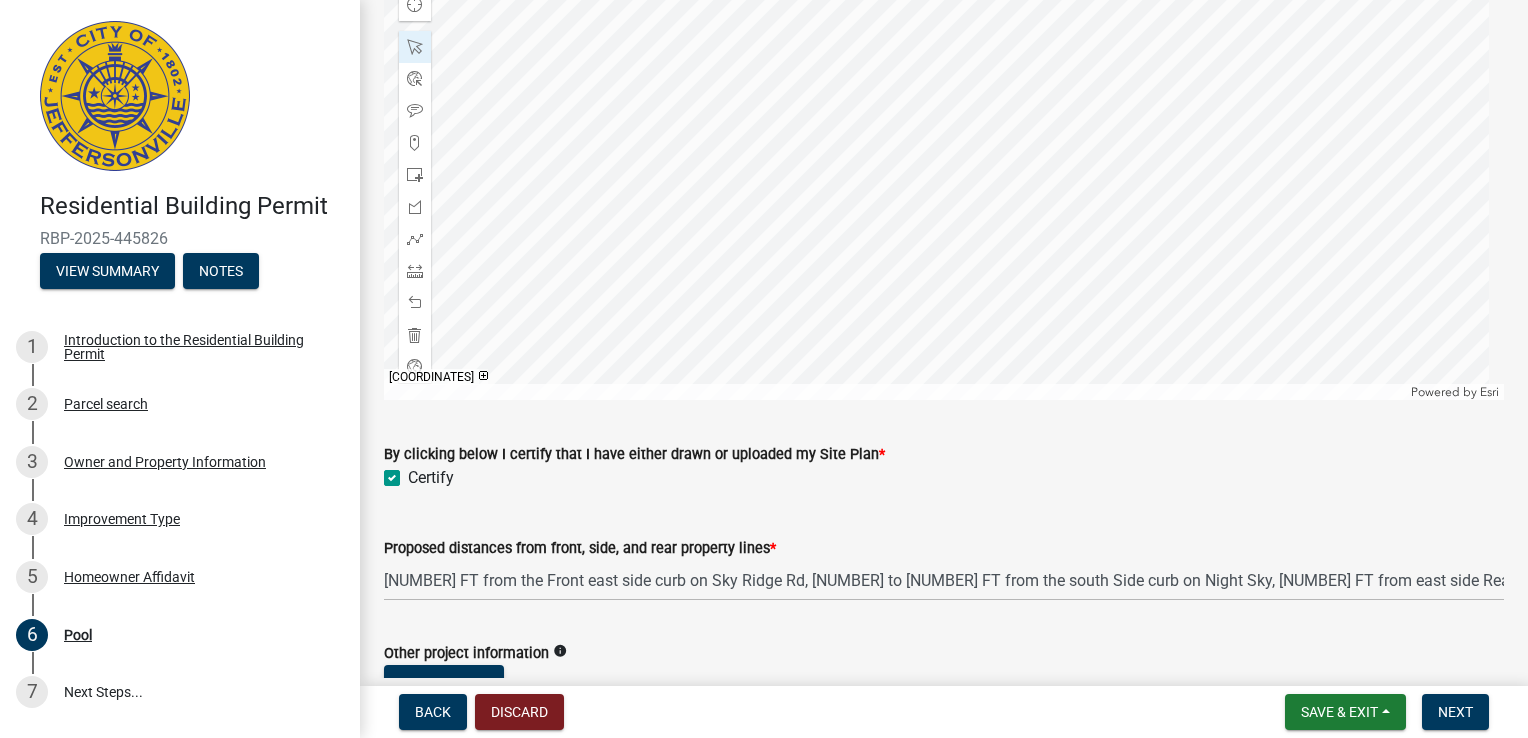 scroll, scrollTop: 1751, scrollLeft: 0, axis: vertical 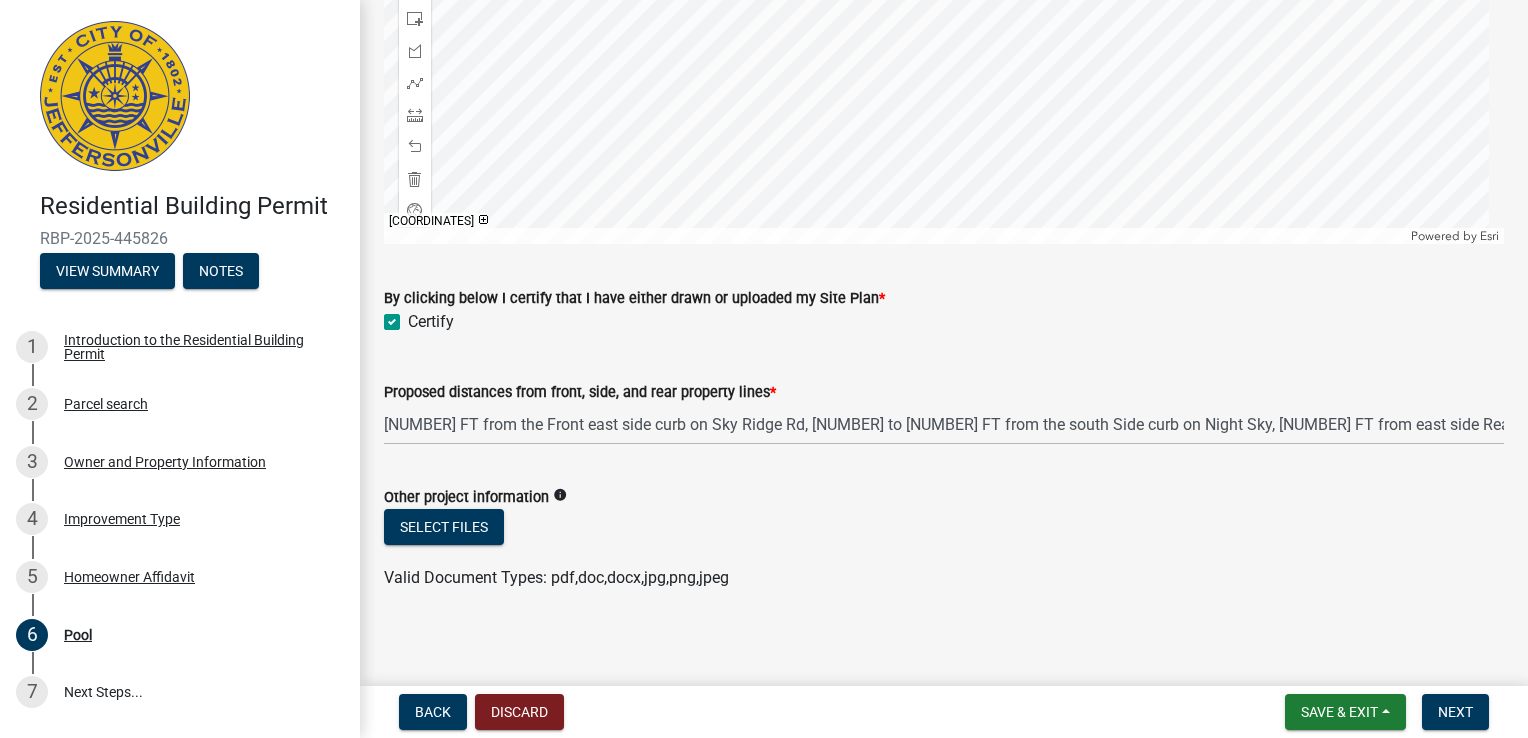click on "Certify" 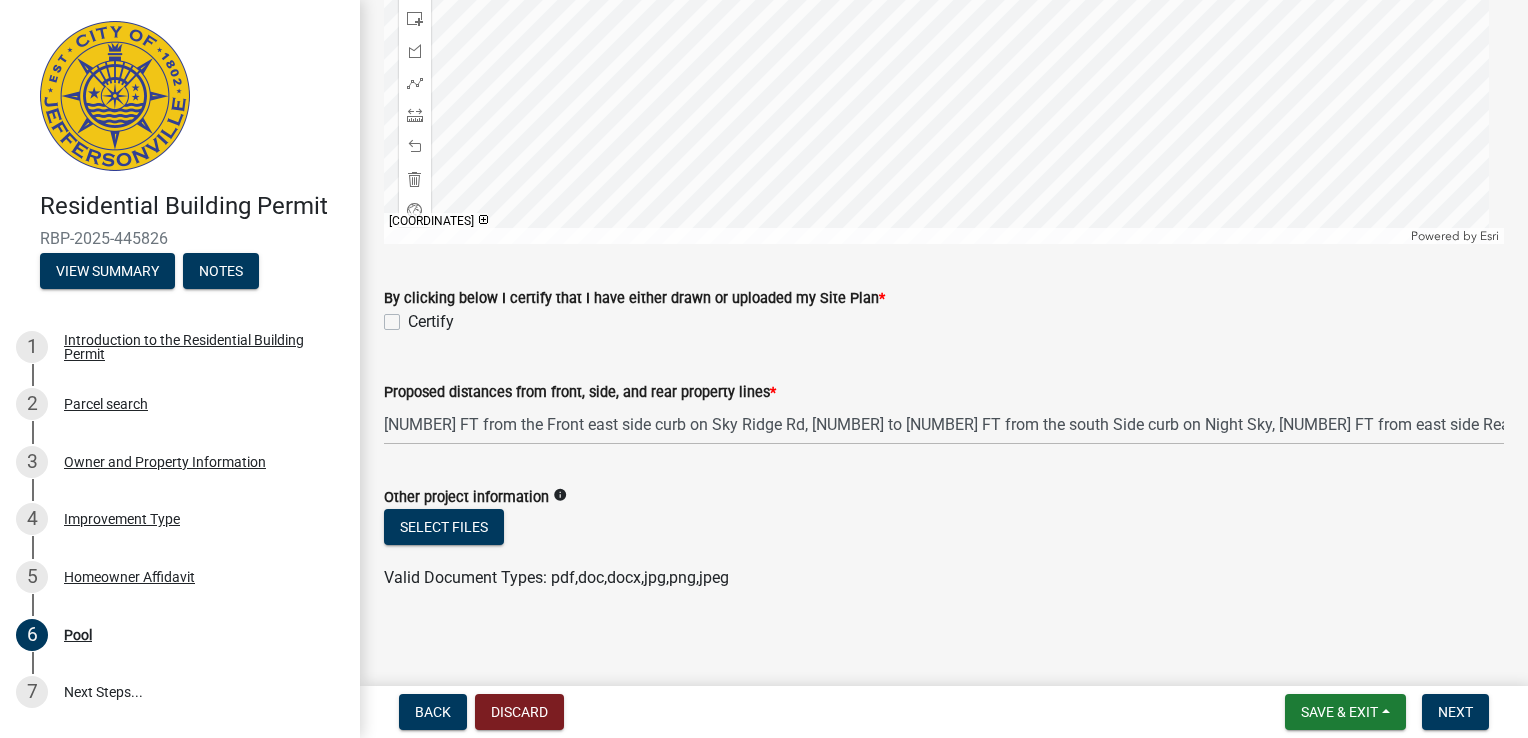 click on "Certify" 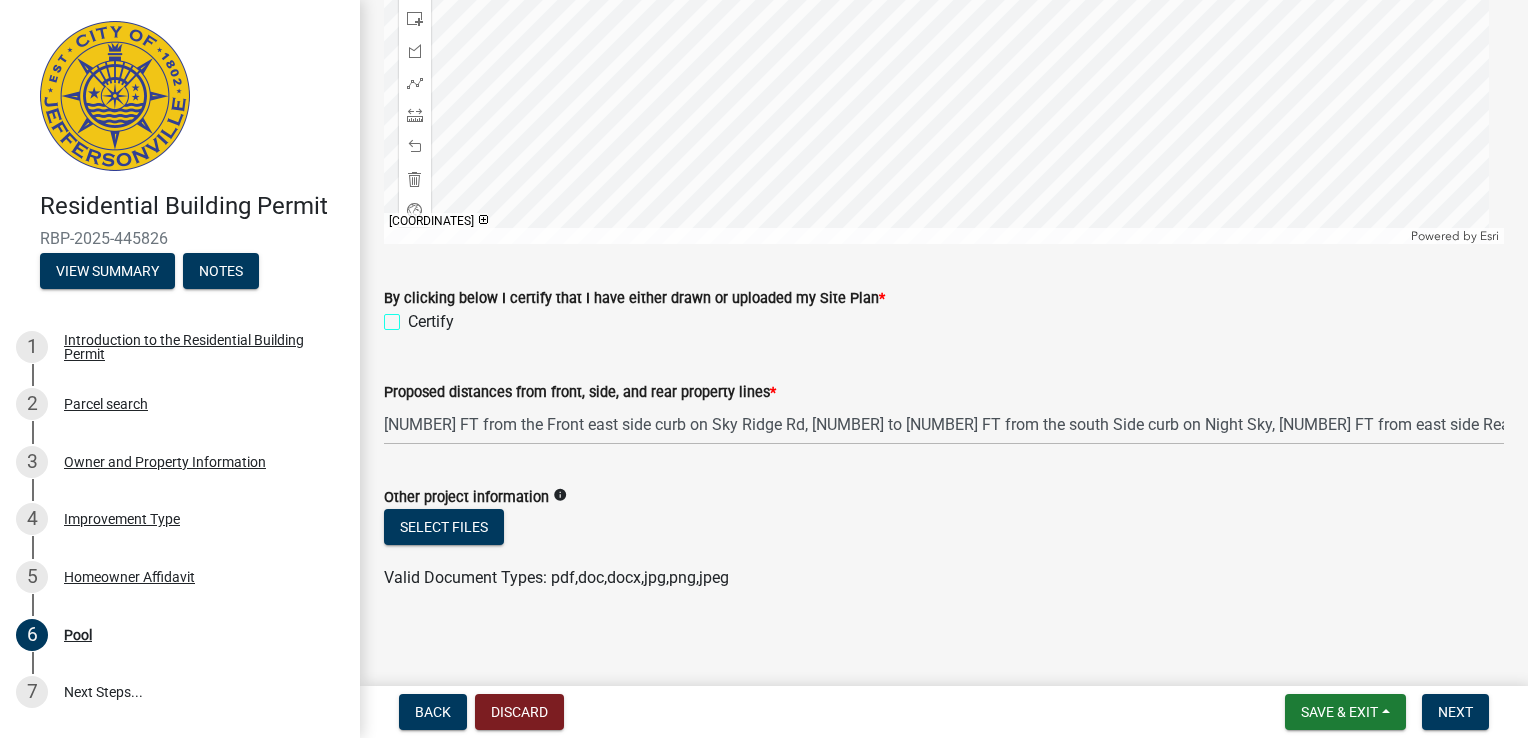 click on "Certify" at bounding box center (414, 316) 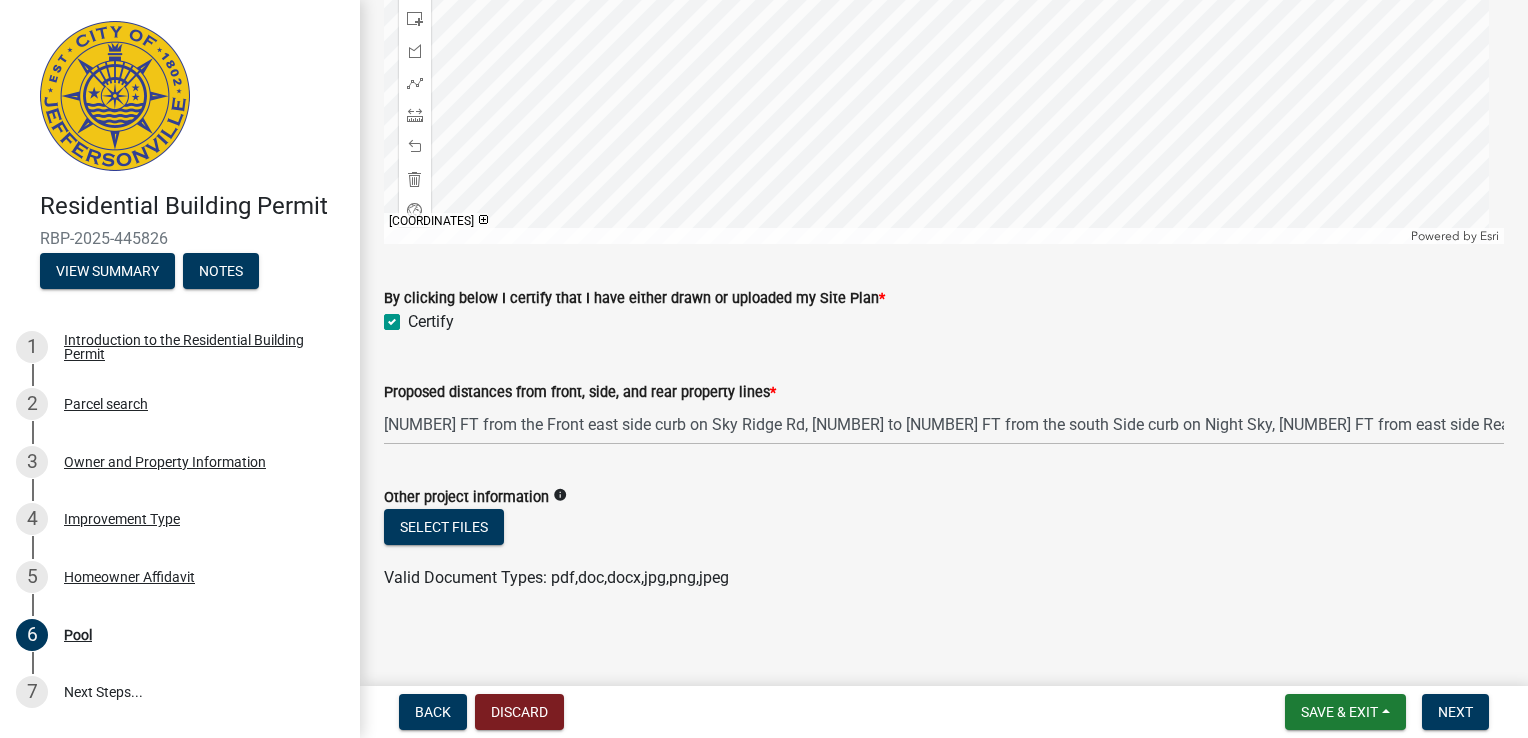 checkbox on "true" 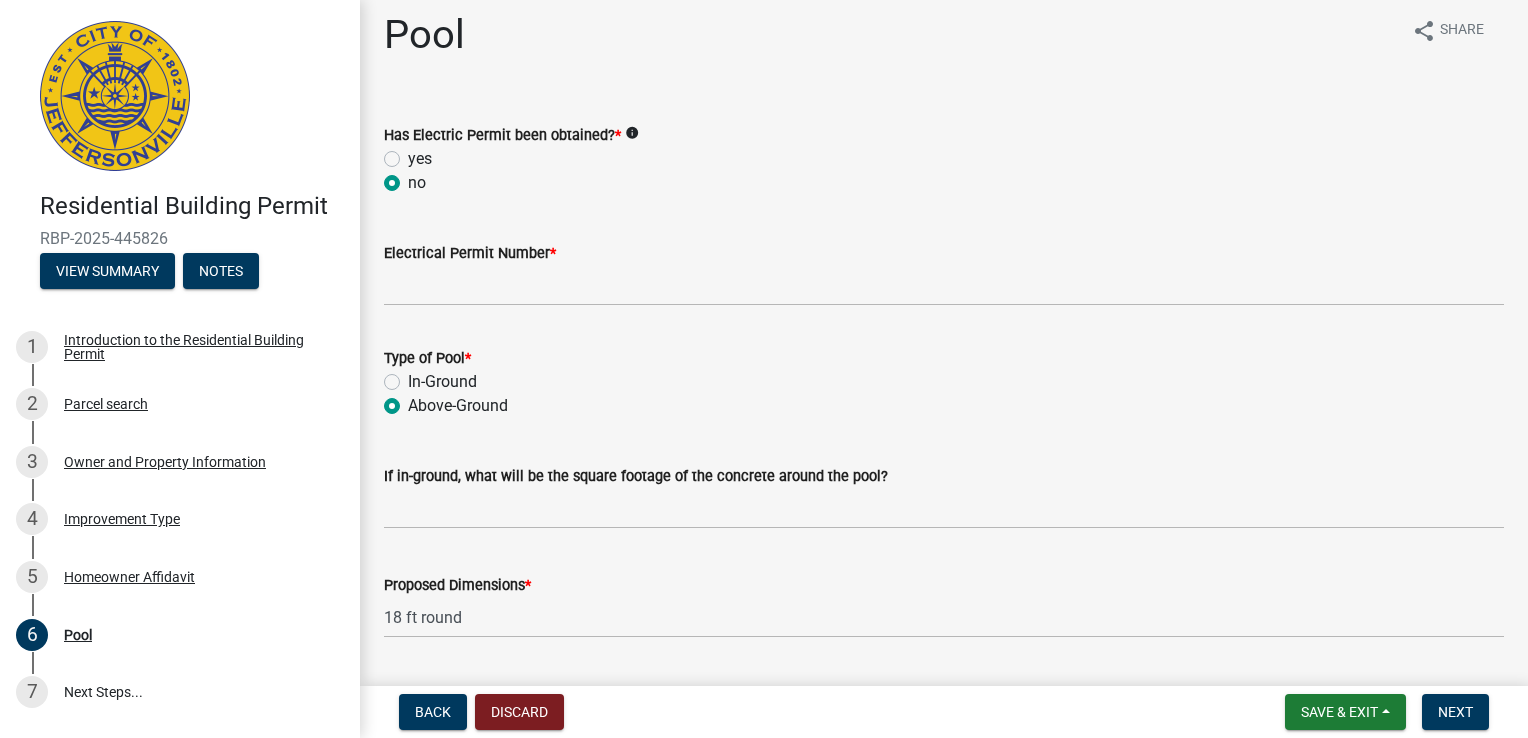 scroll, scrollTop: 16, scrollLeft: 0, axis: vertical 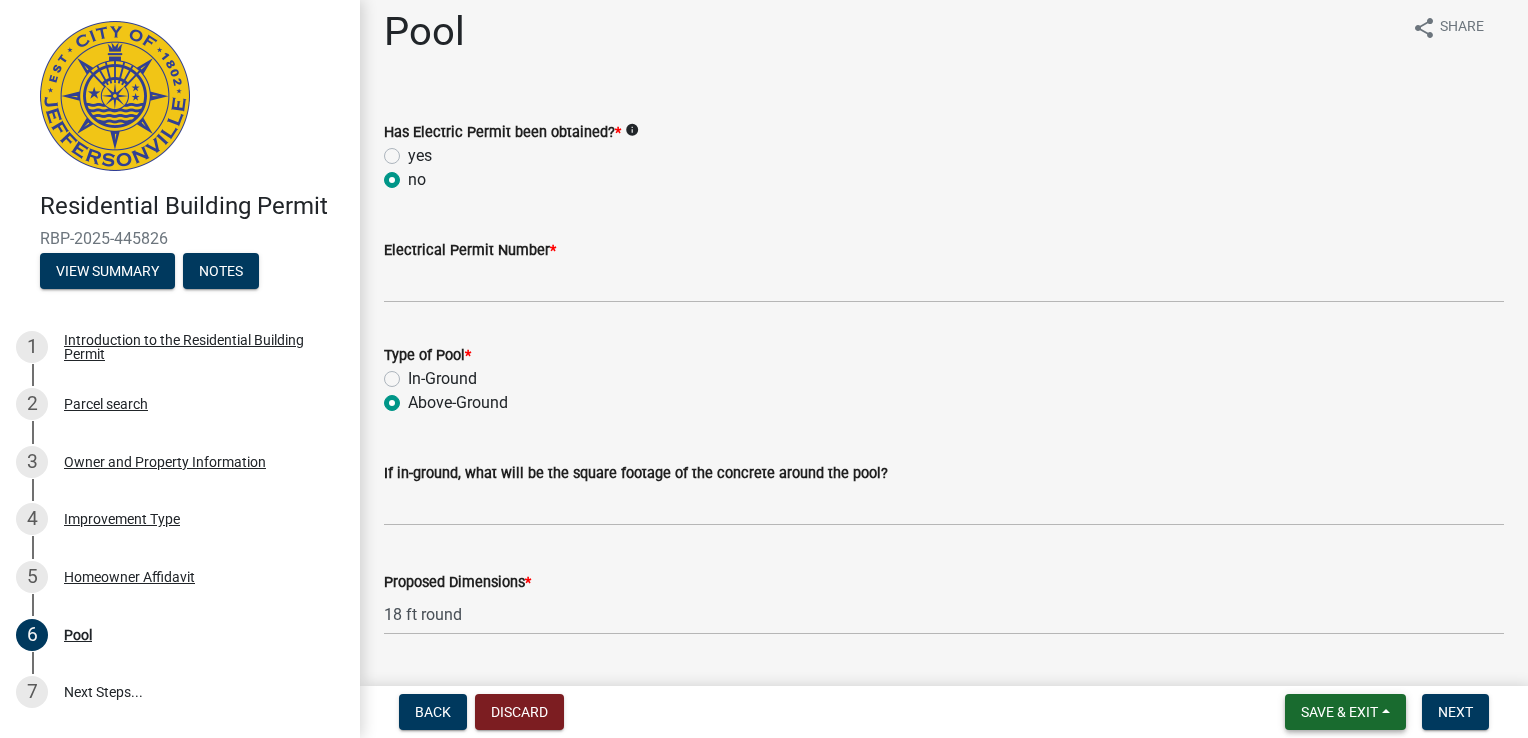 click on "Save & Exit" at bounding box center (1345, 712) 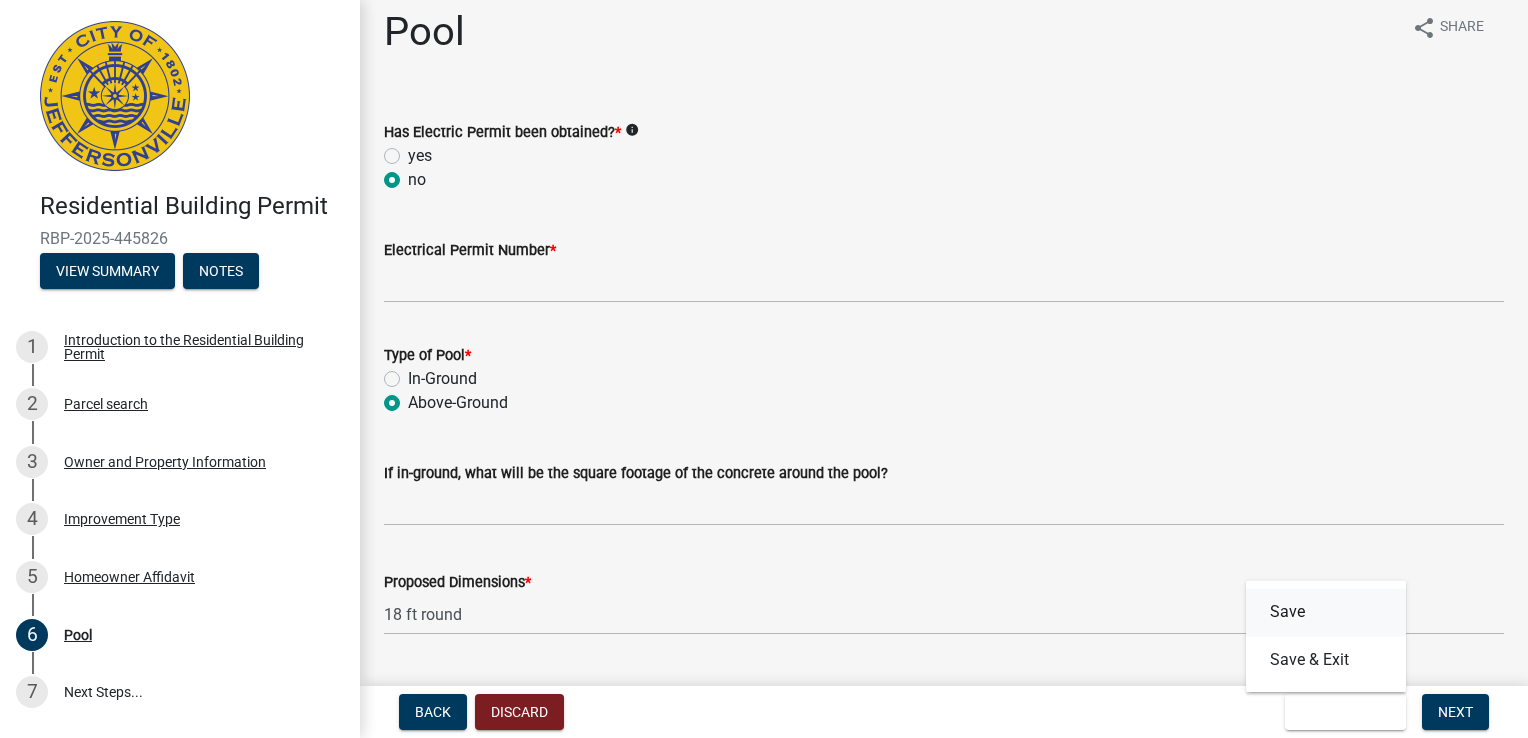 click on "Save" at bounding box center [1326, 612] 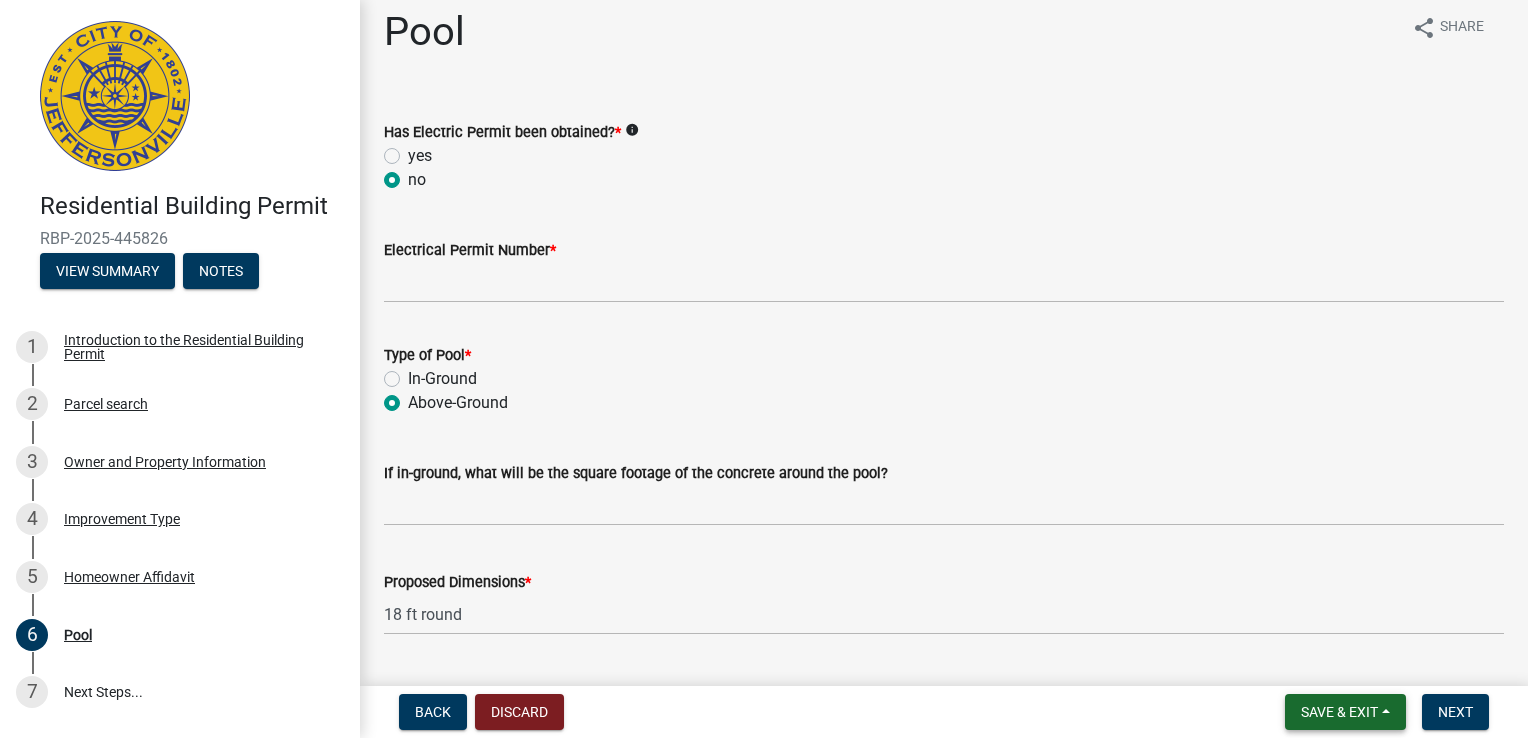 click on "Save & Exit" at bounding box center (1345, 712) 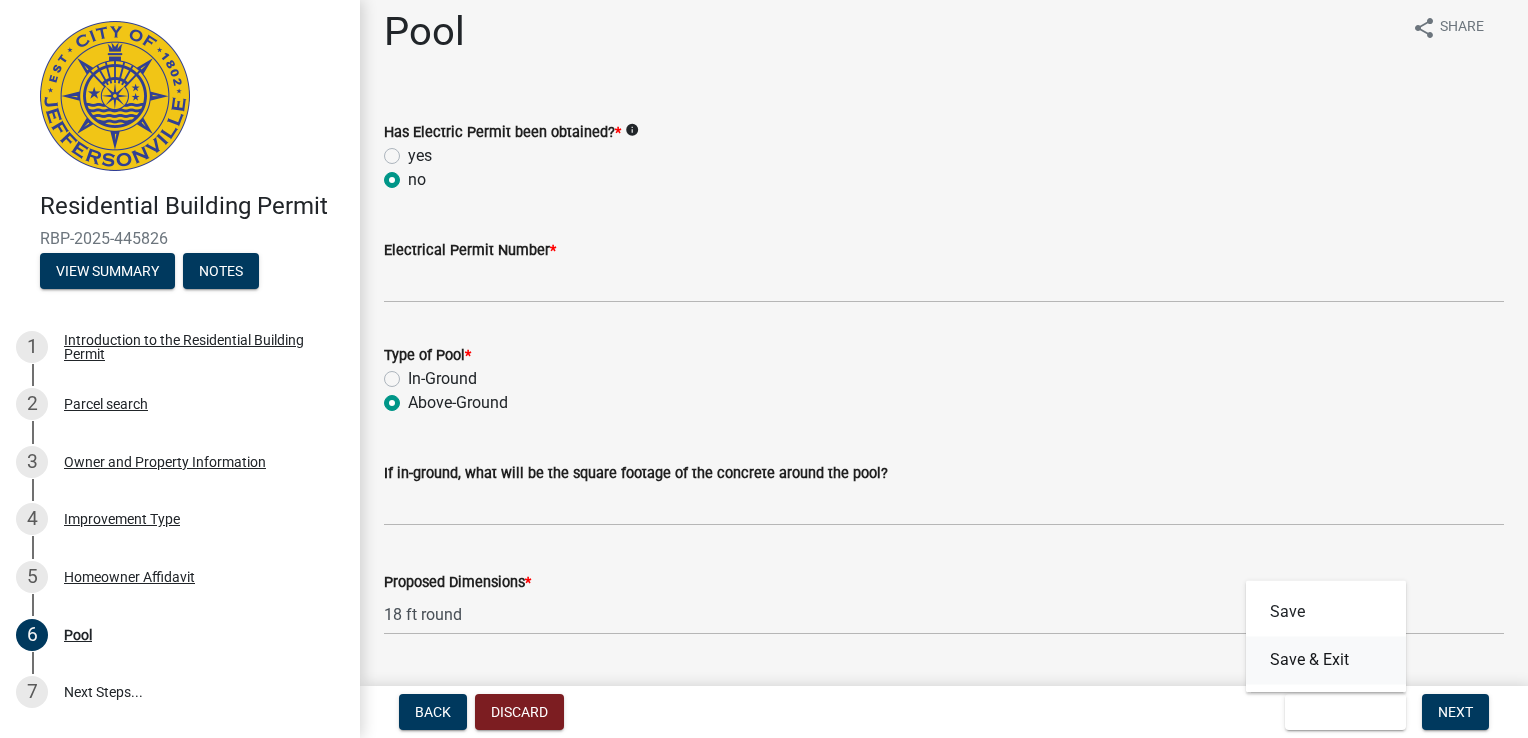 click on "Save & Exit" at bounding box center (1326, 660) 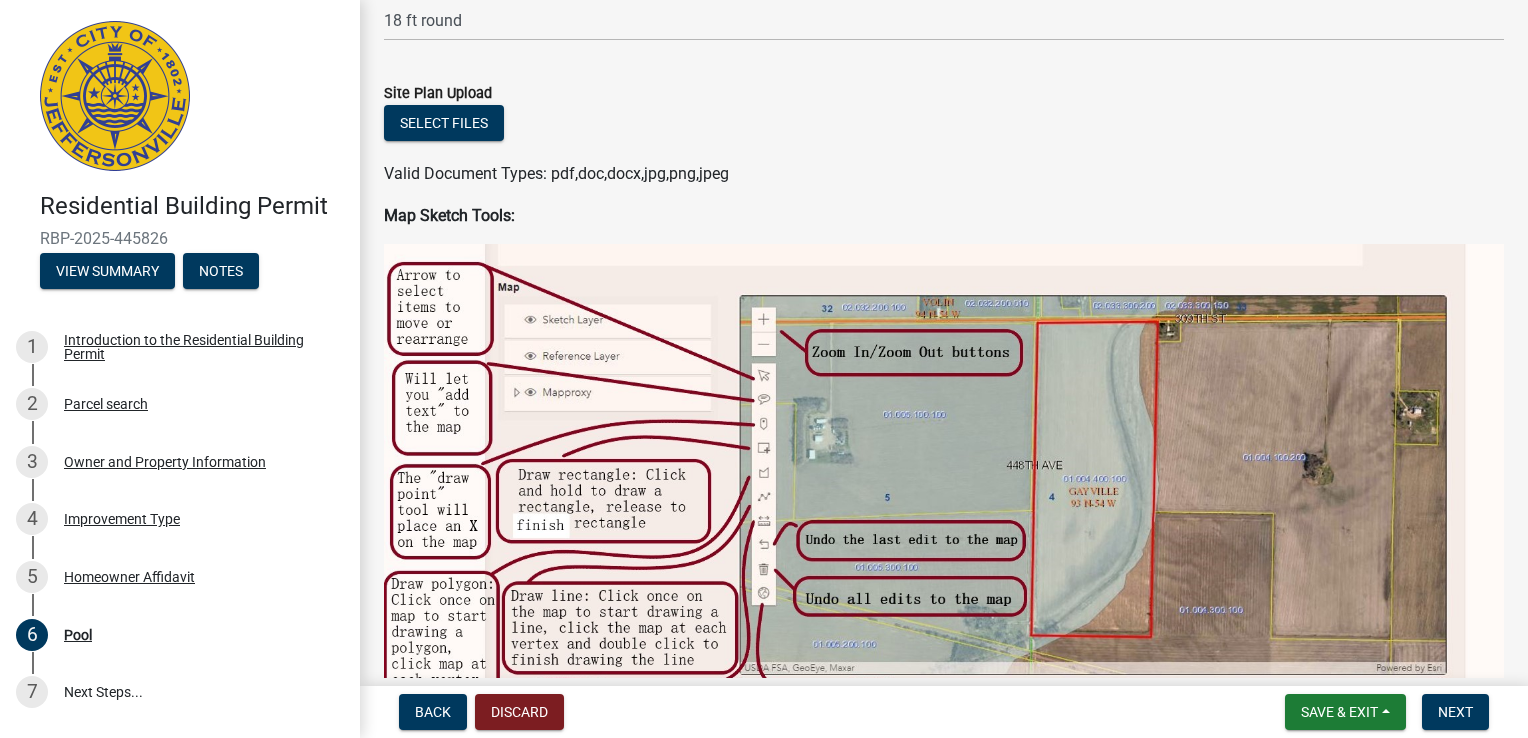 scroll, scrollTop: 1597, scrollLeft: 0, axis: vertical 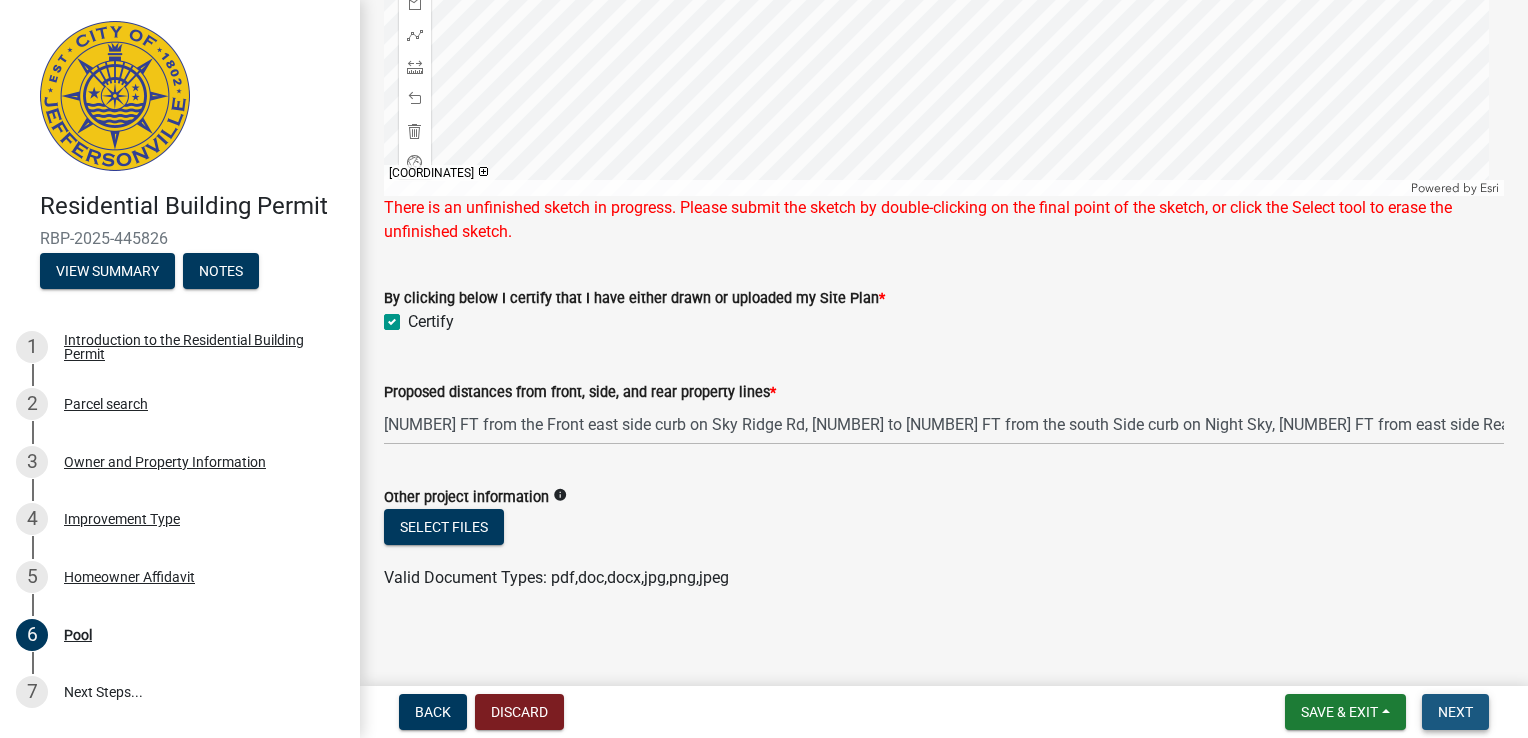 click on "Next" at bounding box center (1455, 712) 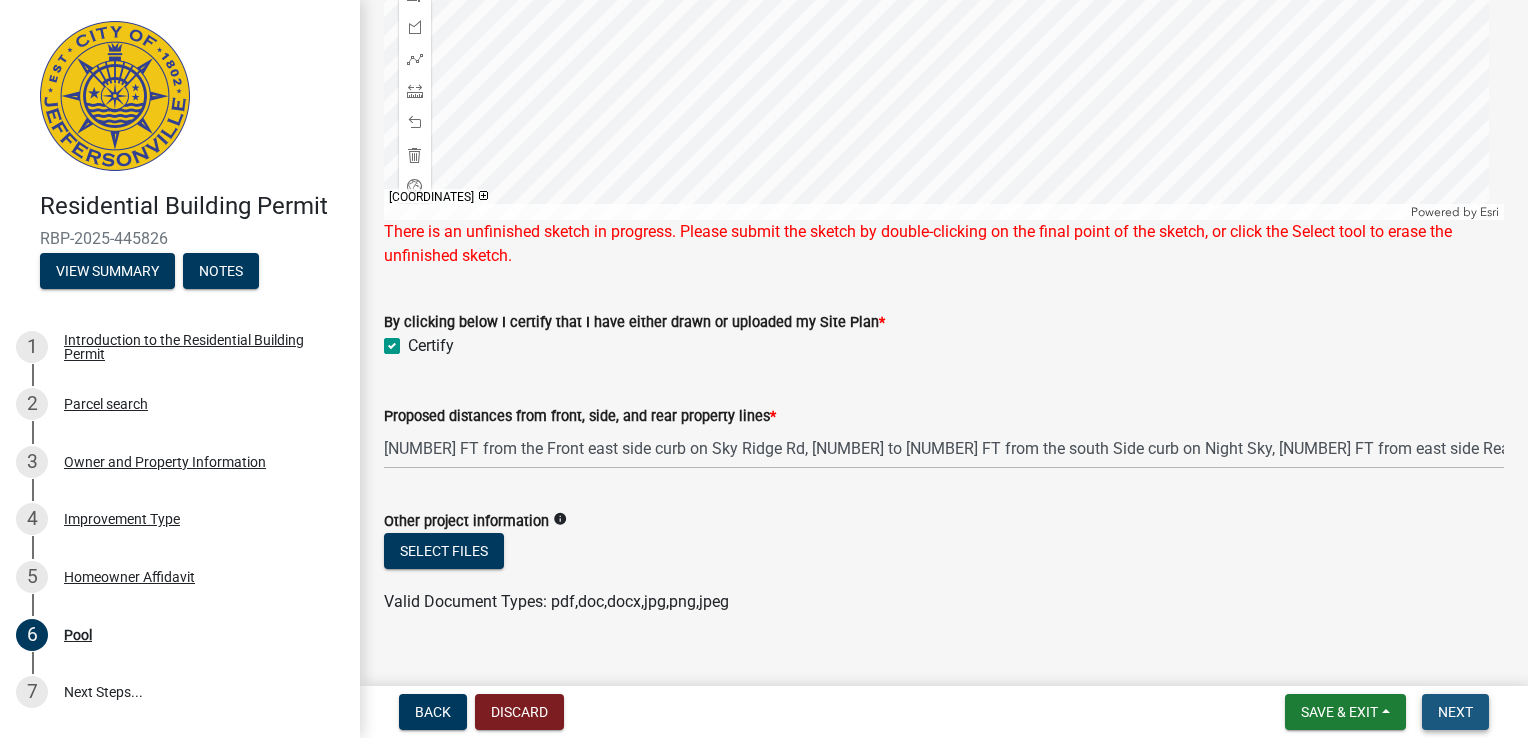 scroll, scrollTop: 1823, scrollLeft: 0, axis: vertical 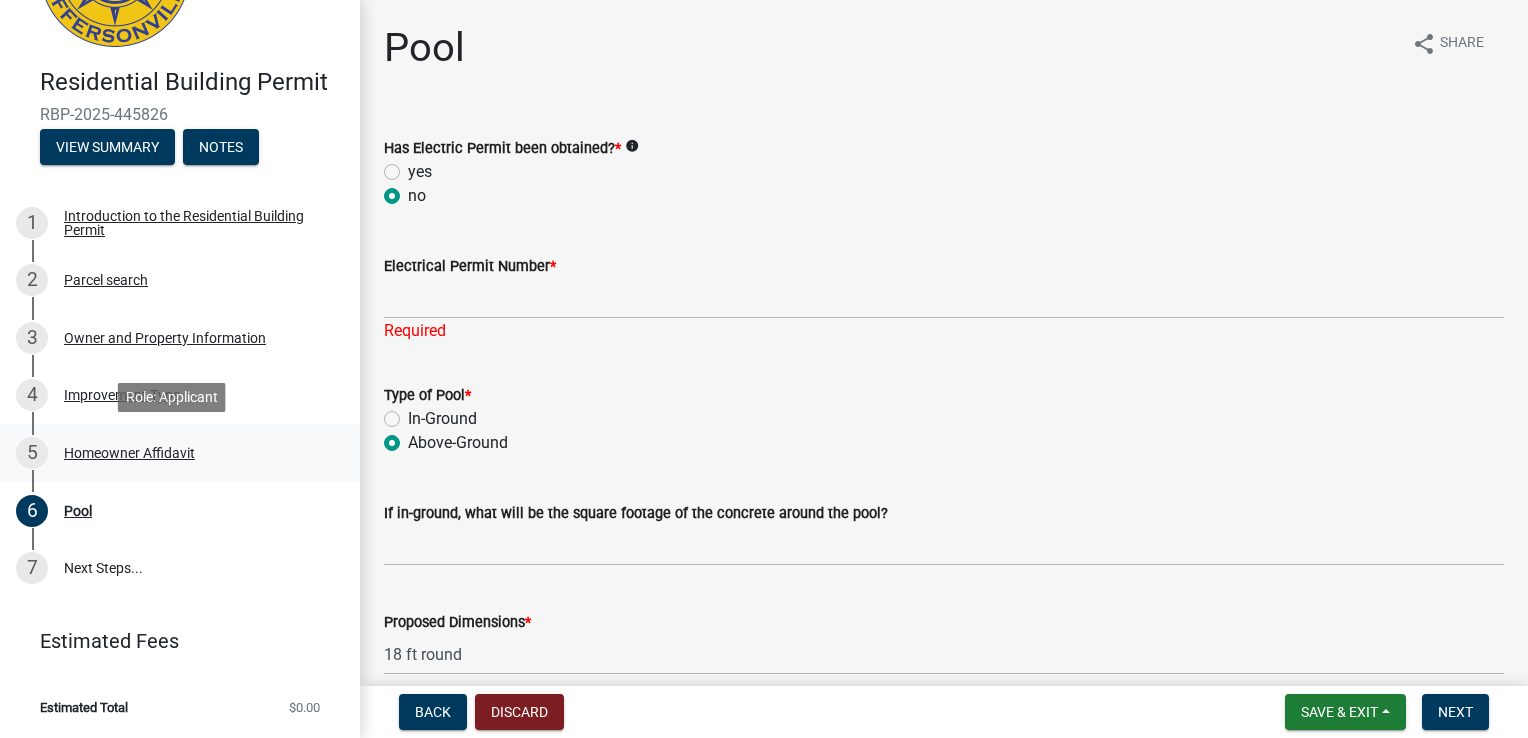 click on "Homeowner Affidavit" at bounding box center (129, 453) 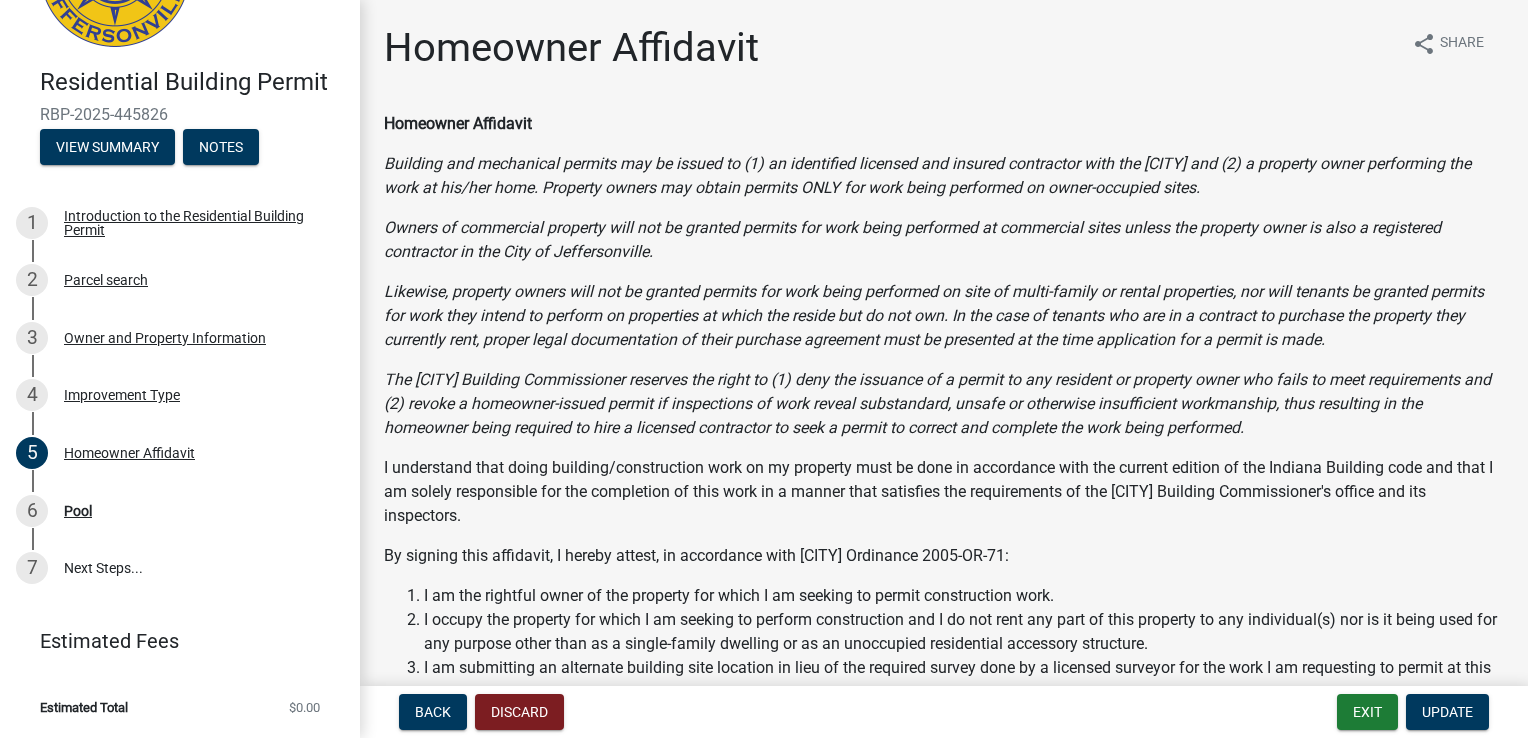 scroll, scrollTop: 546, scrollLeft: 0, axis: vertical 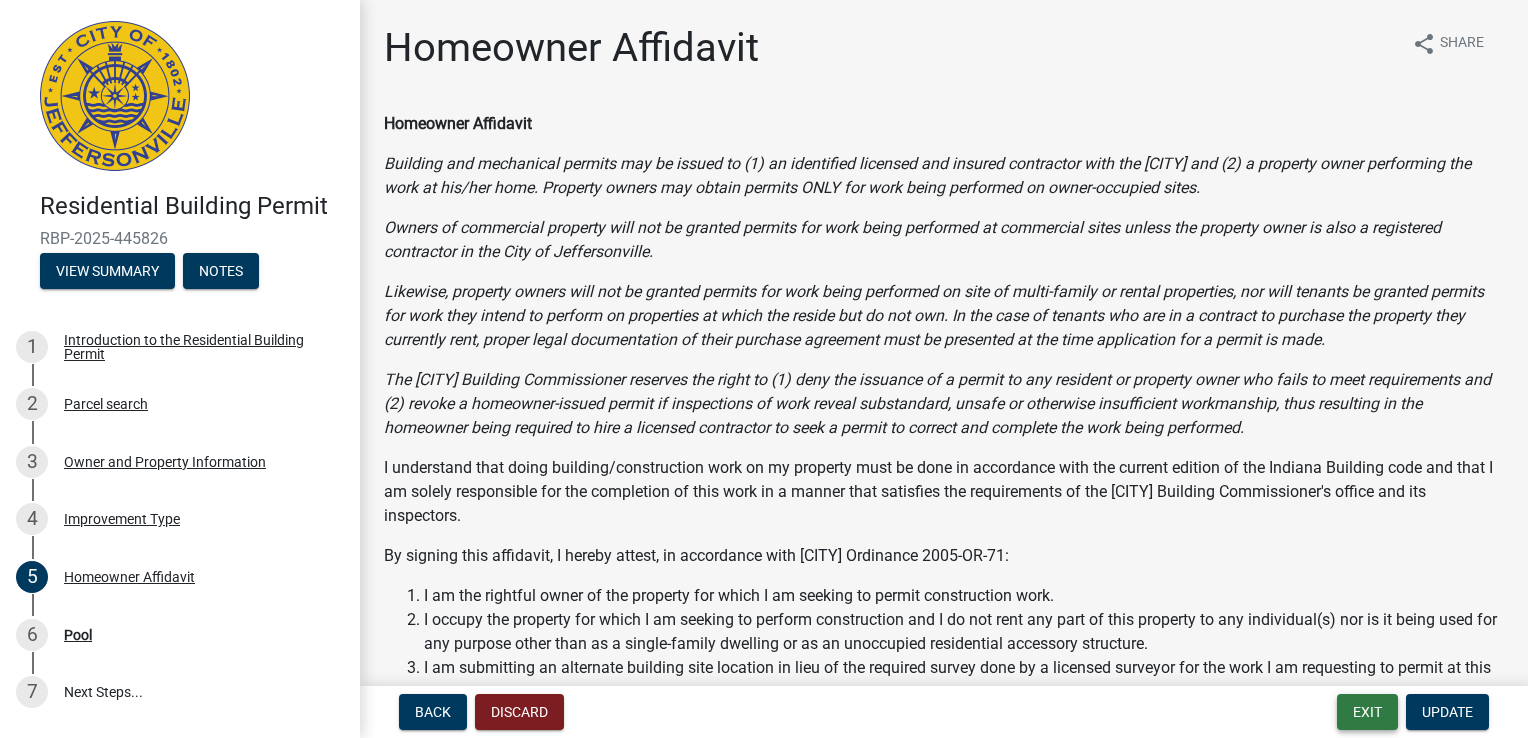 click on "Exit" at bounding box center (1367, 712) 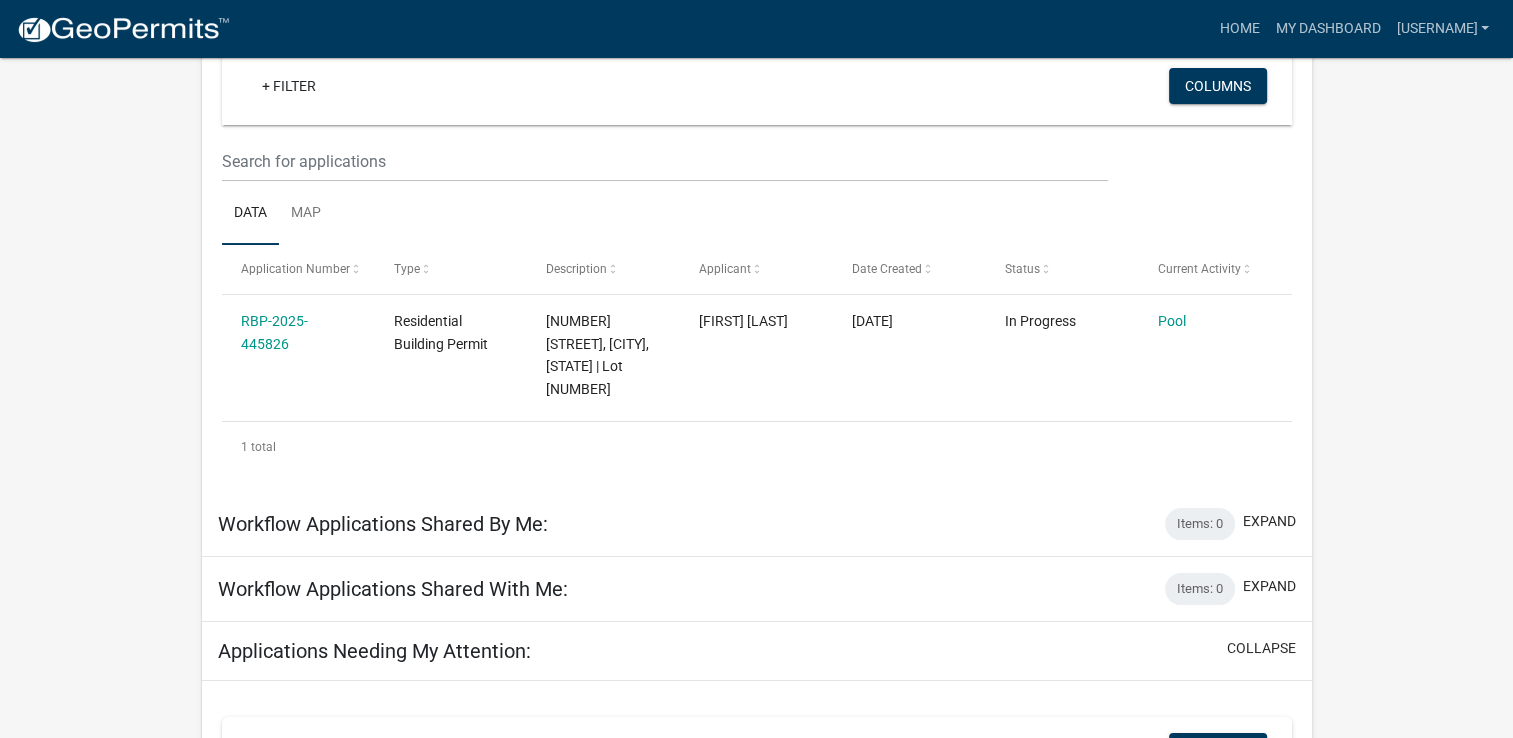 scroll, scrollTop: 167, scrollLeft: 0, axis: vertical 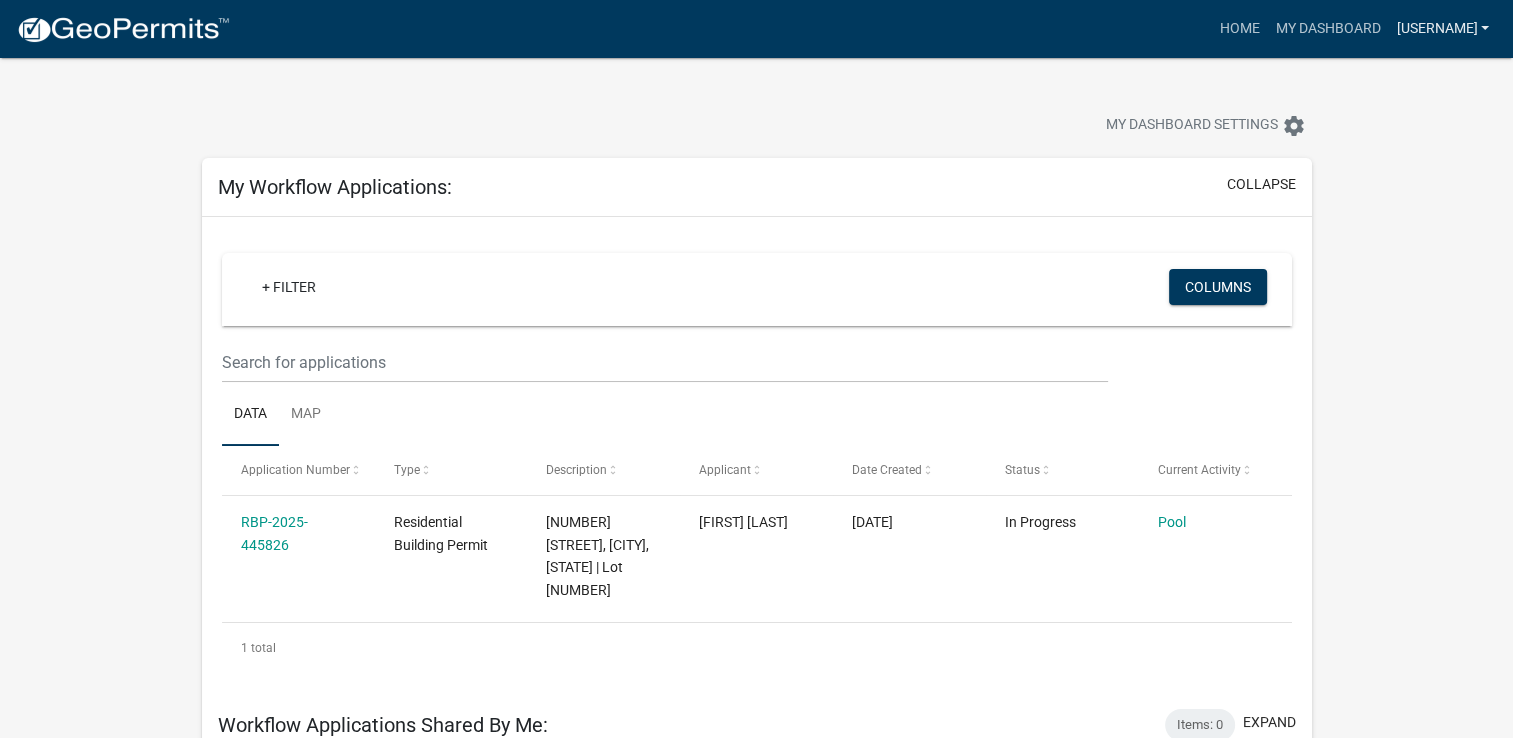 click on "[USERNAME]" at bounding box center (1442, 29) 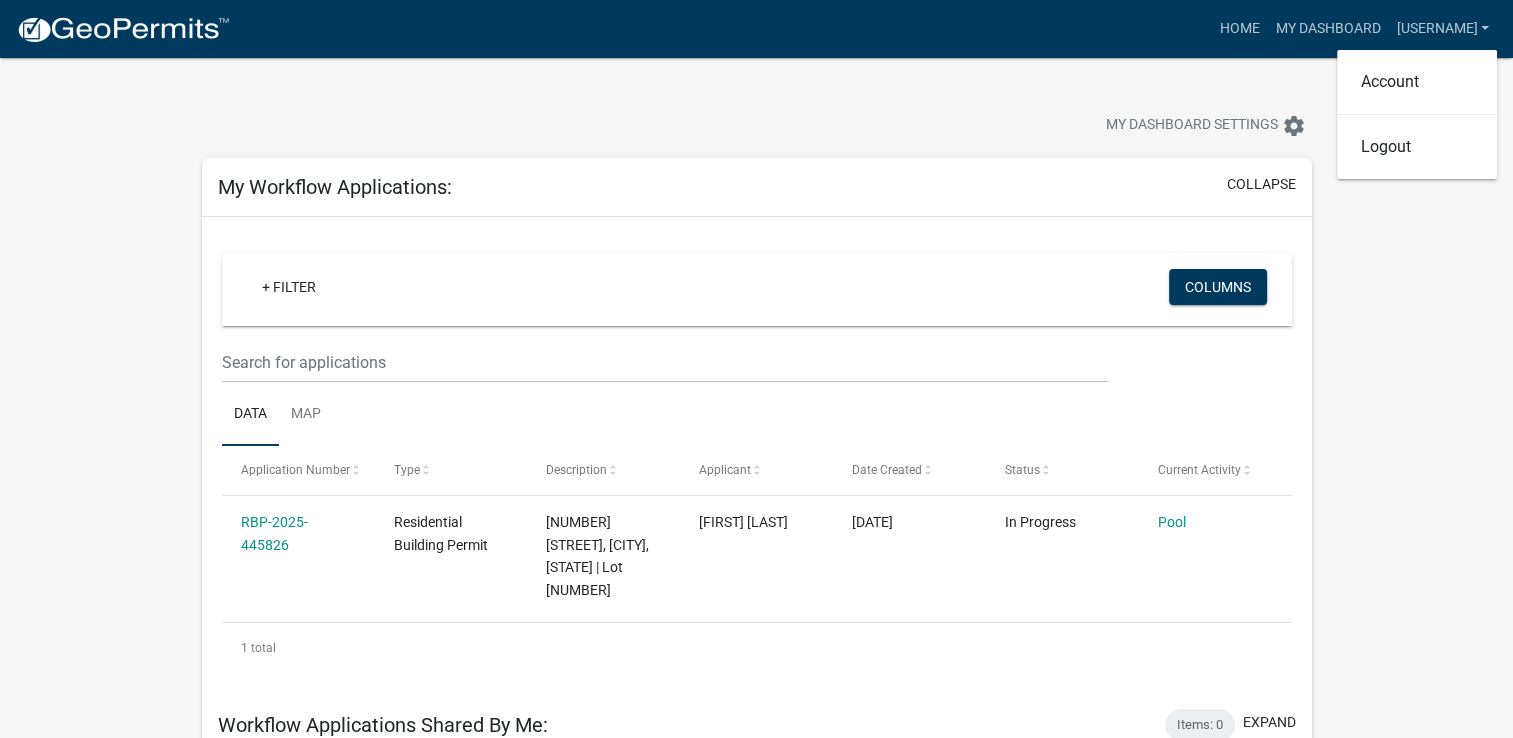 click on "My Dashboard Settings  settings" 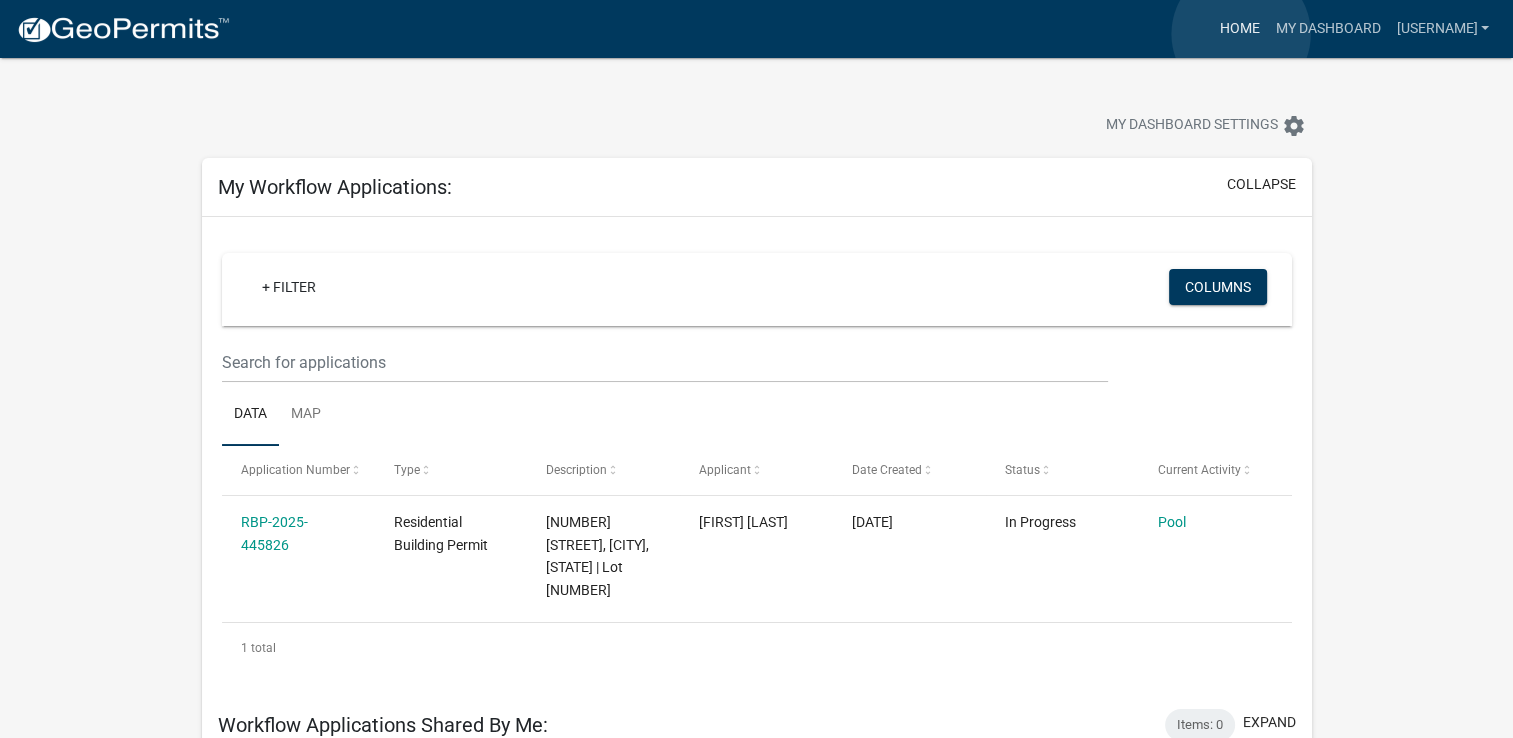 click on "Home" at bounding box center (1239, 29) 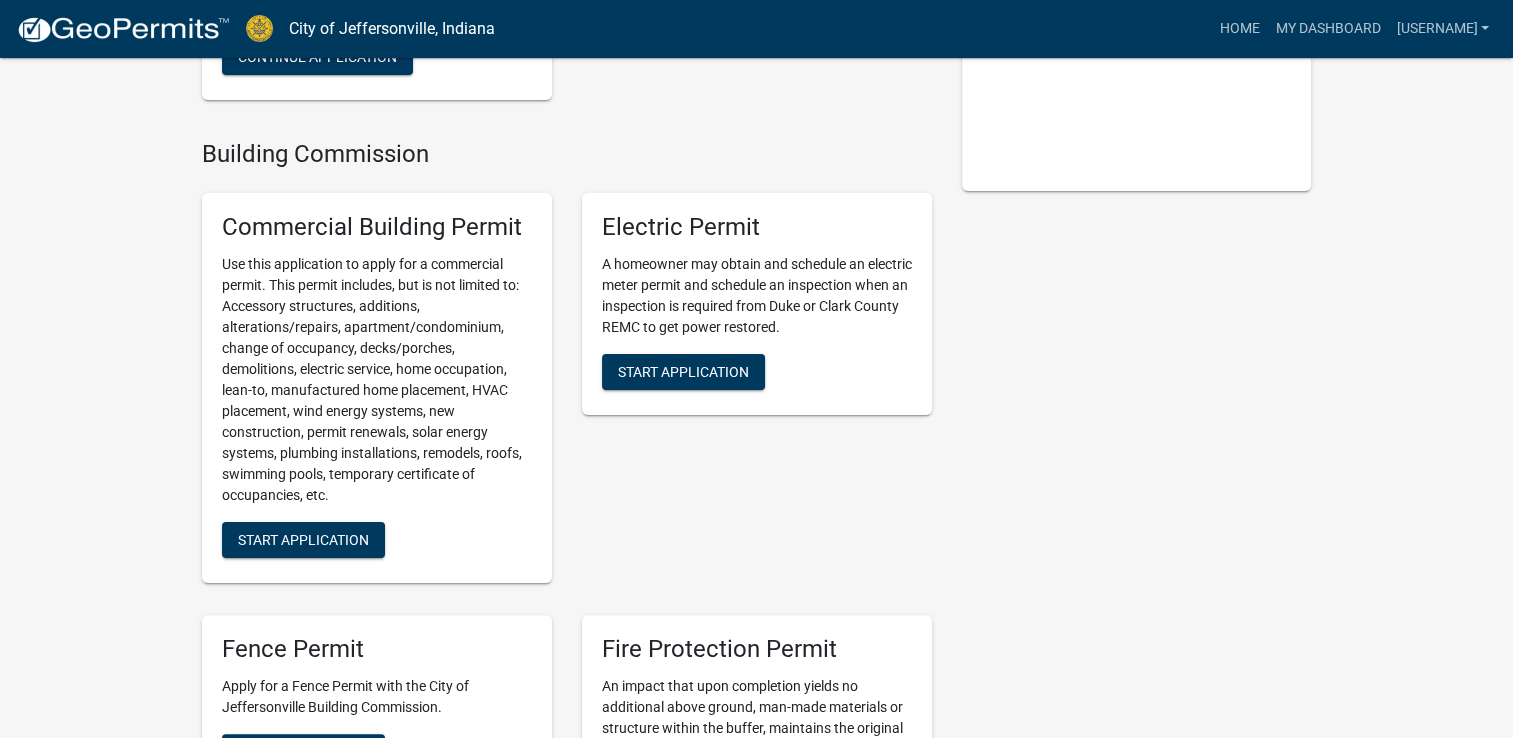scroll, scrollTop: 395, scrollLeft: 0, axis: vertical 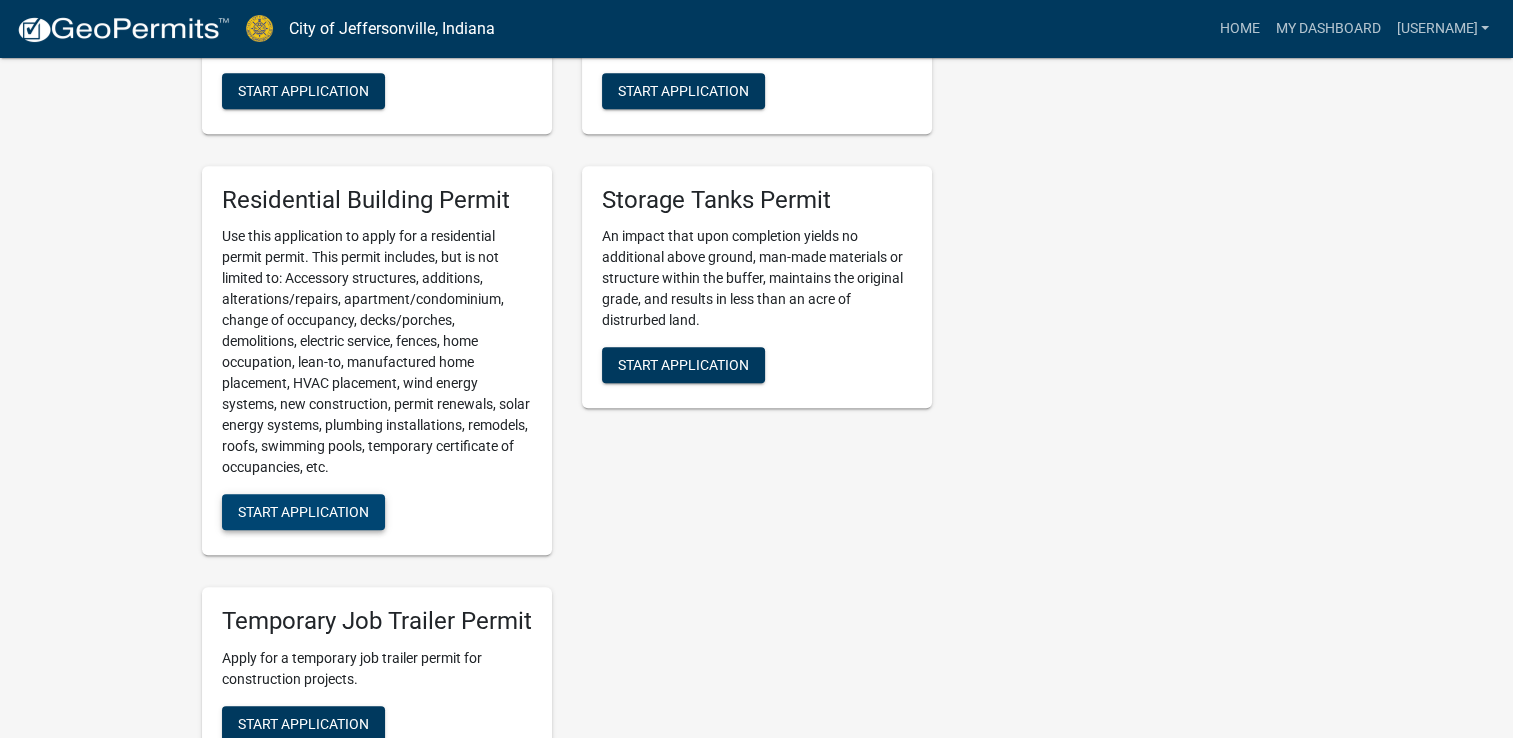 click on "Start Application" at bounding box center (303, 512) 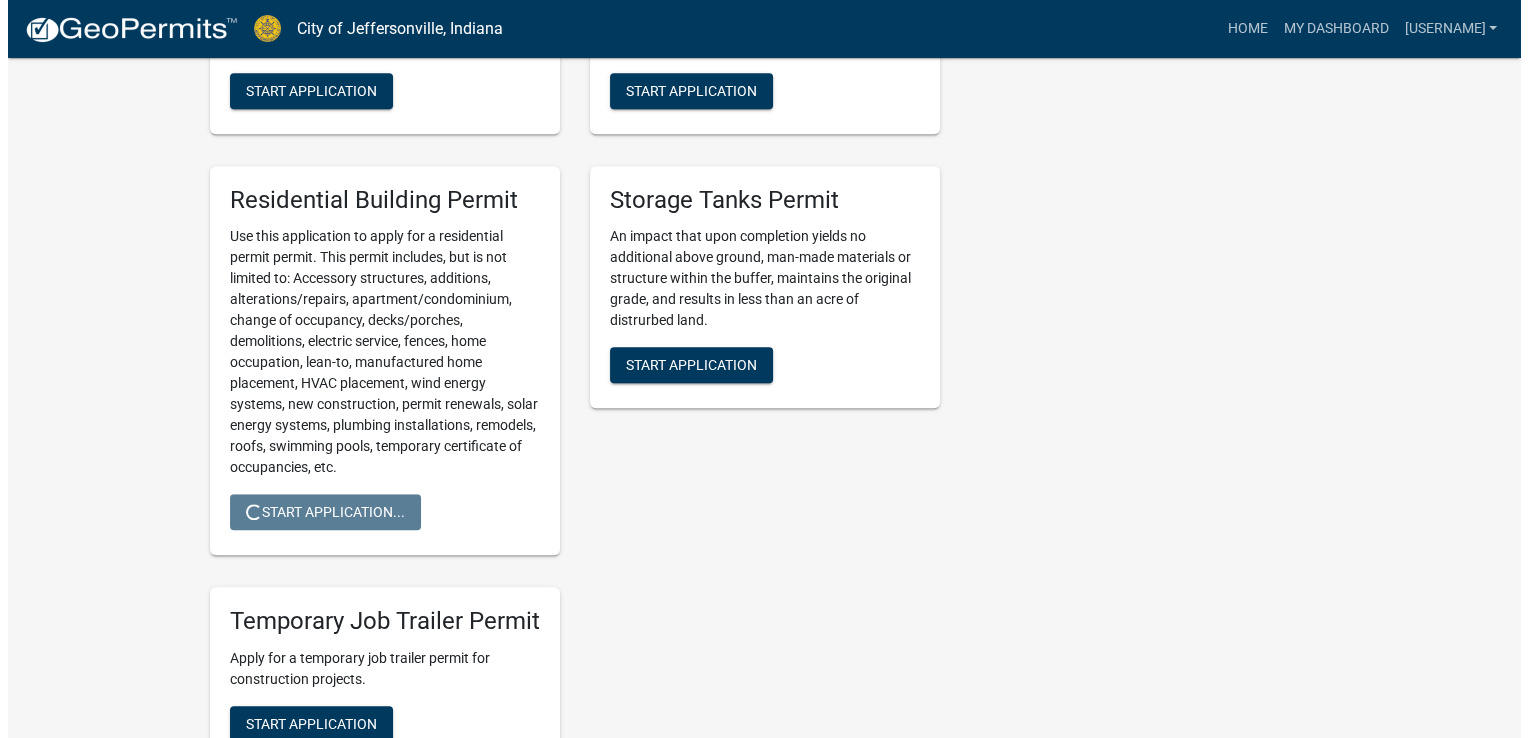 scroll, scrollTop: 0, scrollLeft: 0, axis: both 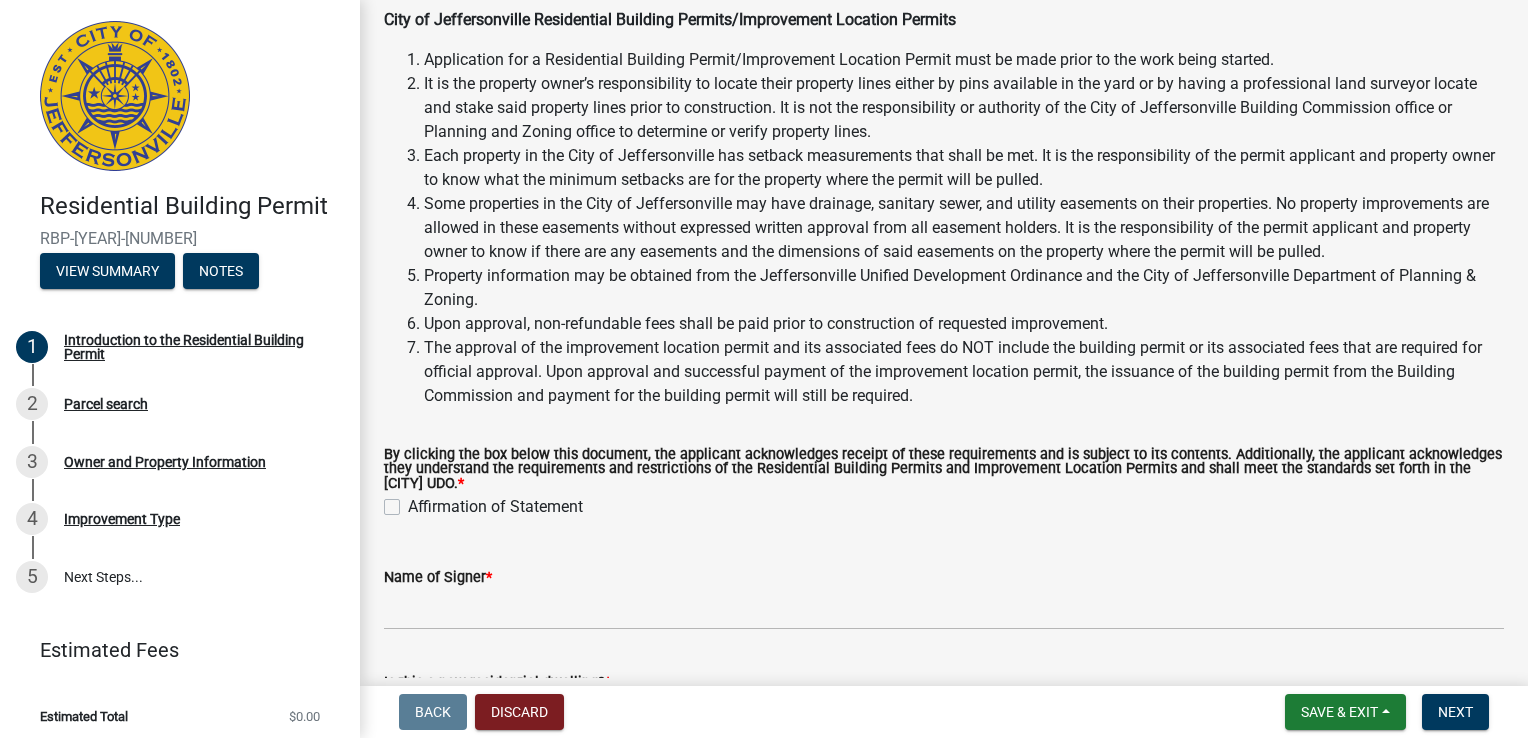 click on "Affirmation of Statement" 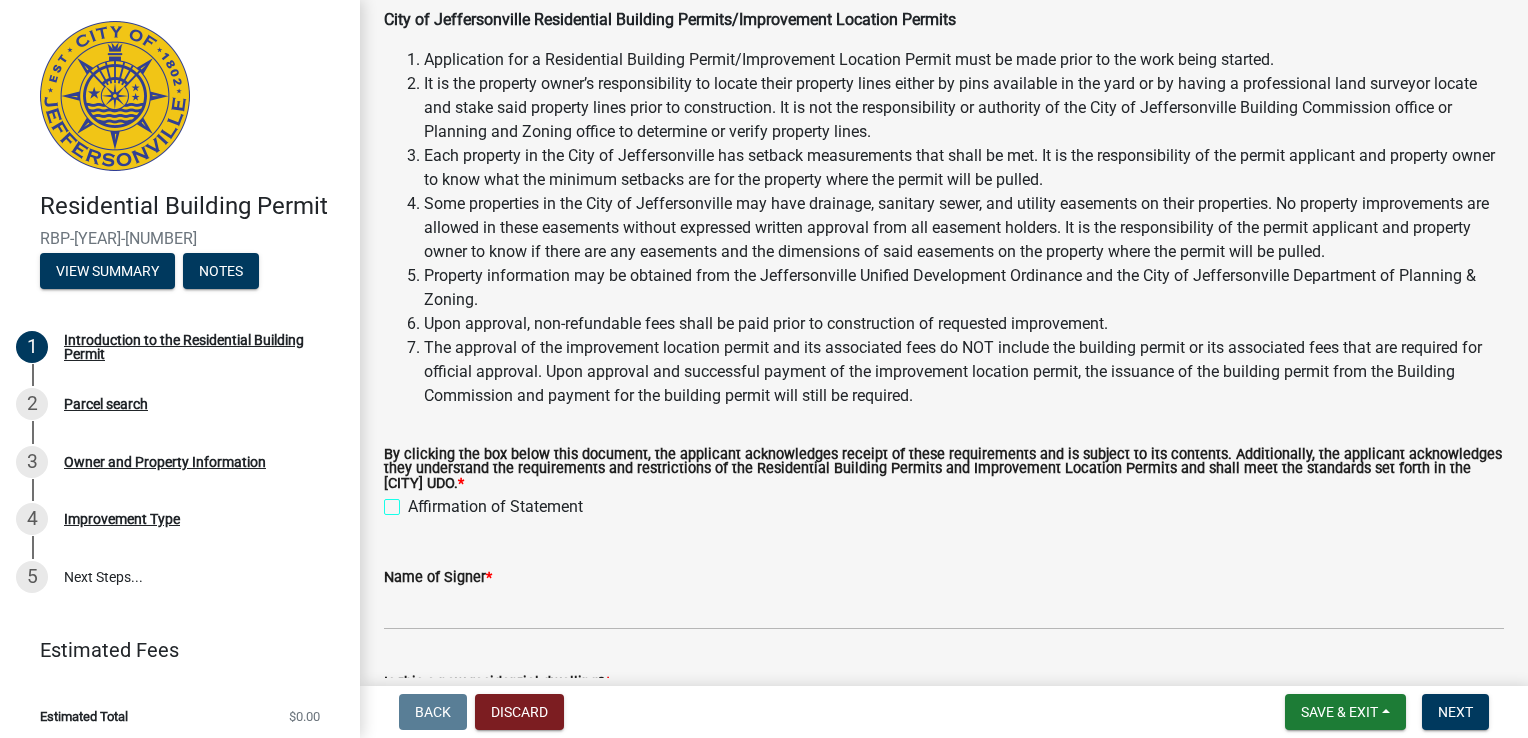 click on "Affirmation of Statement" at bounding box center [414, 501] 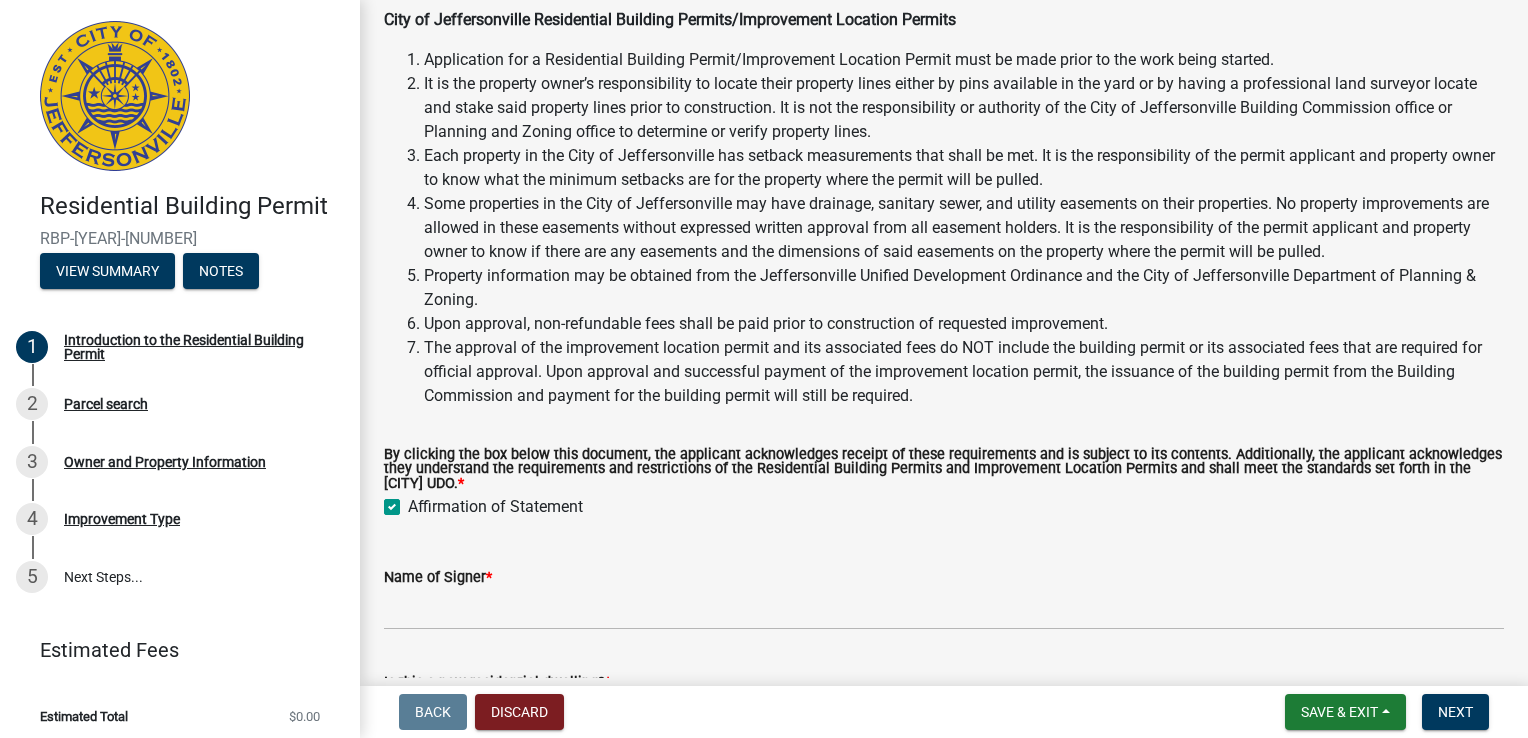 checkbox on "true" 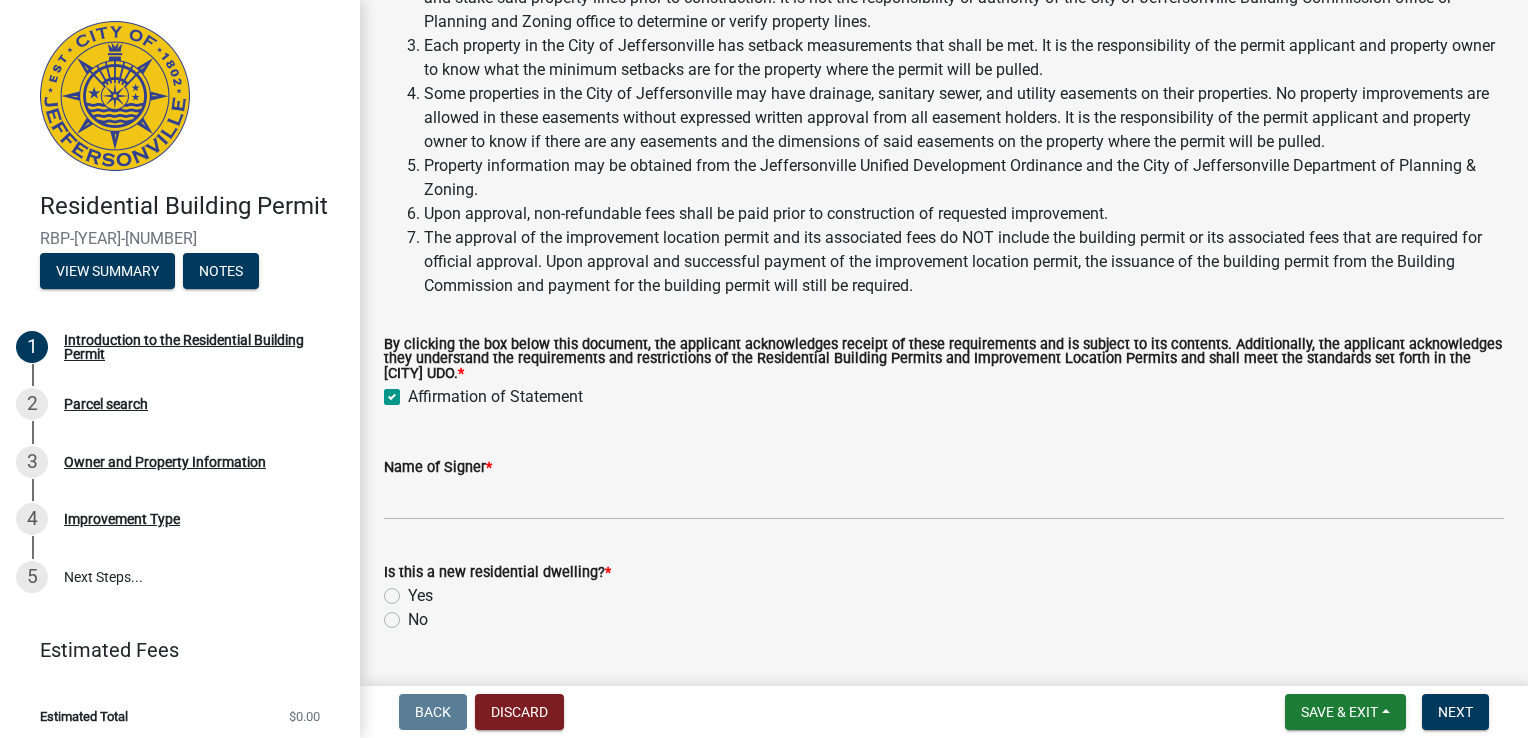 scroll, scrollTop: 272, scrollLeft: 0, axis: vertical 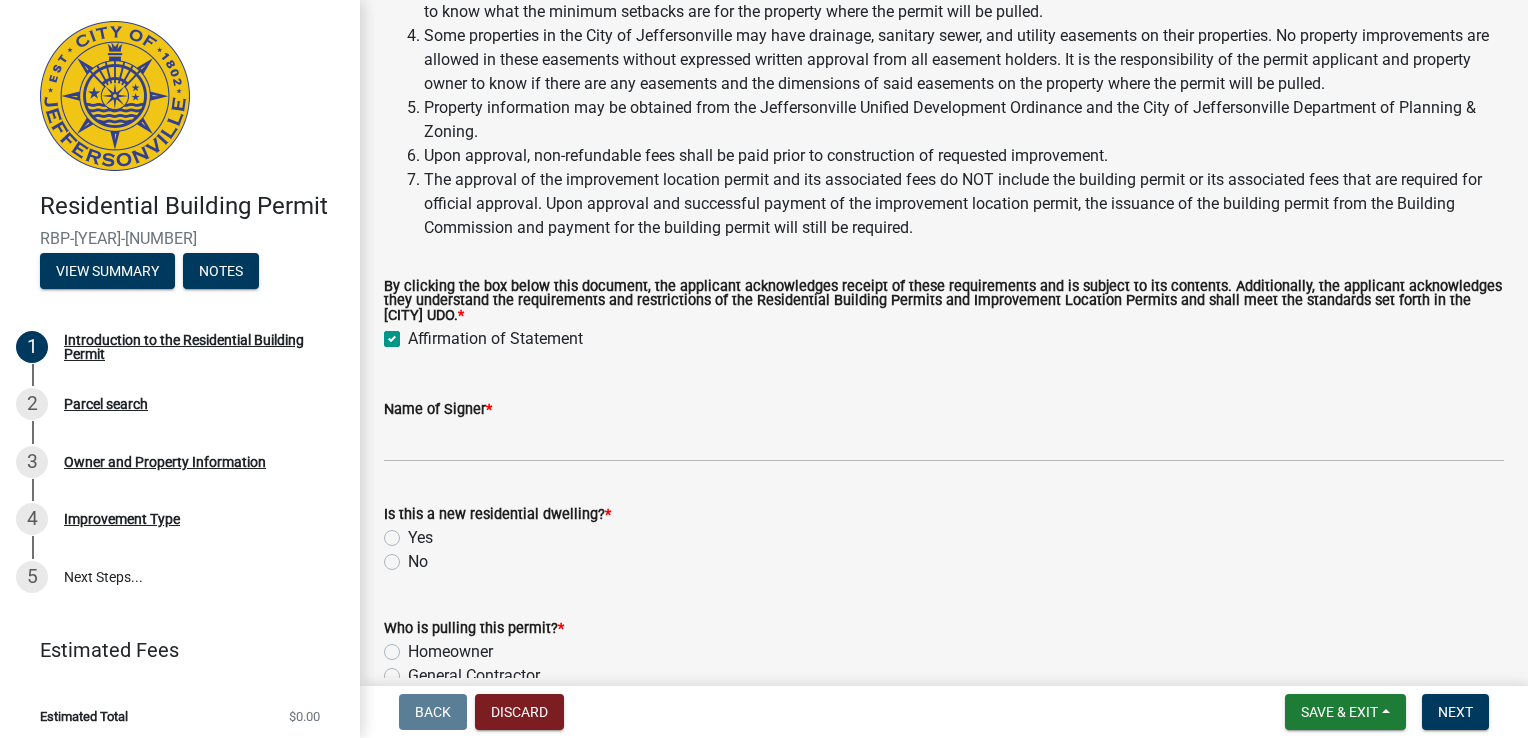 click on "Name of Signer  *" 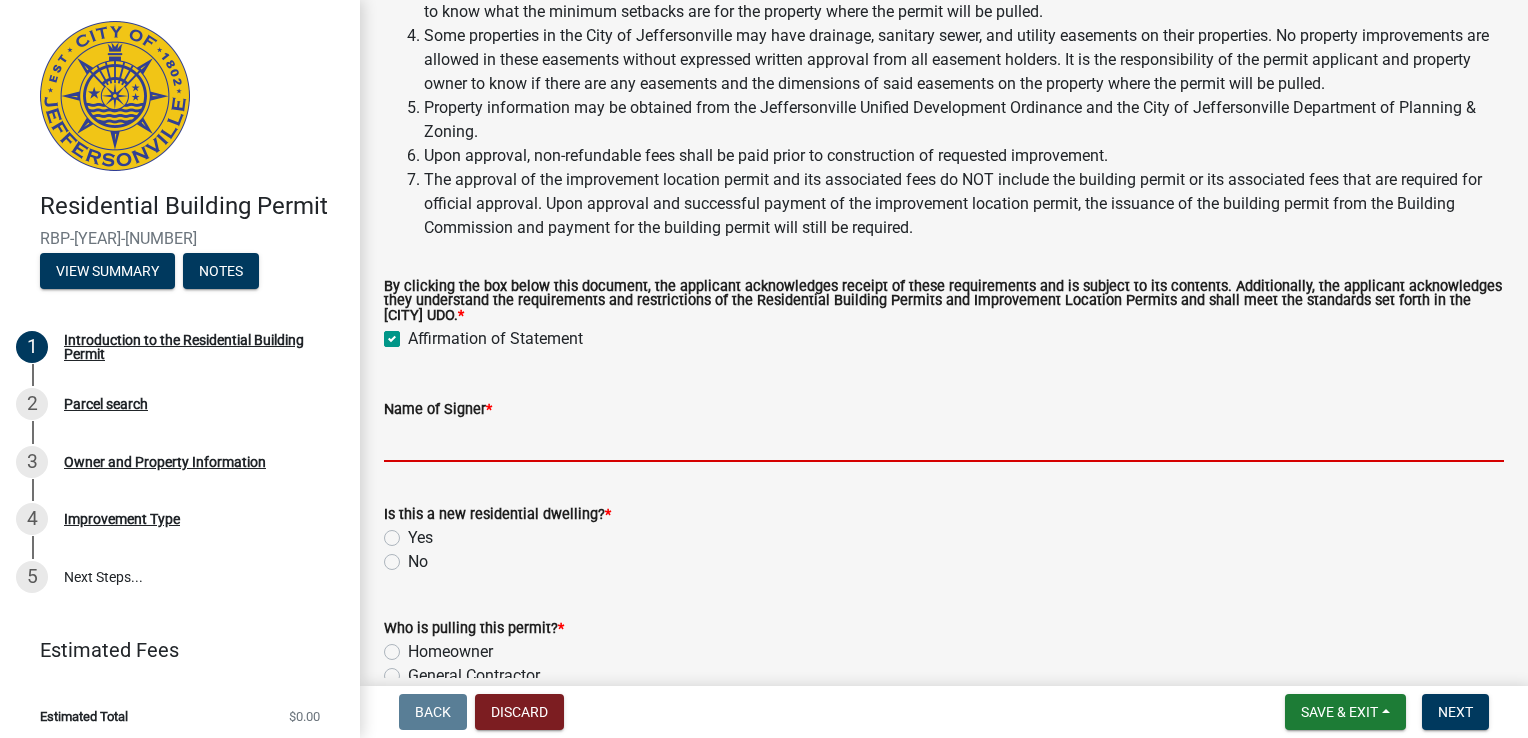 click on "Name of Signer  *" at bounding box center [944, 441] 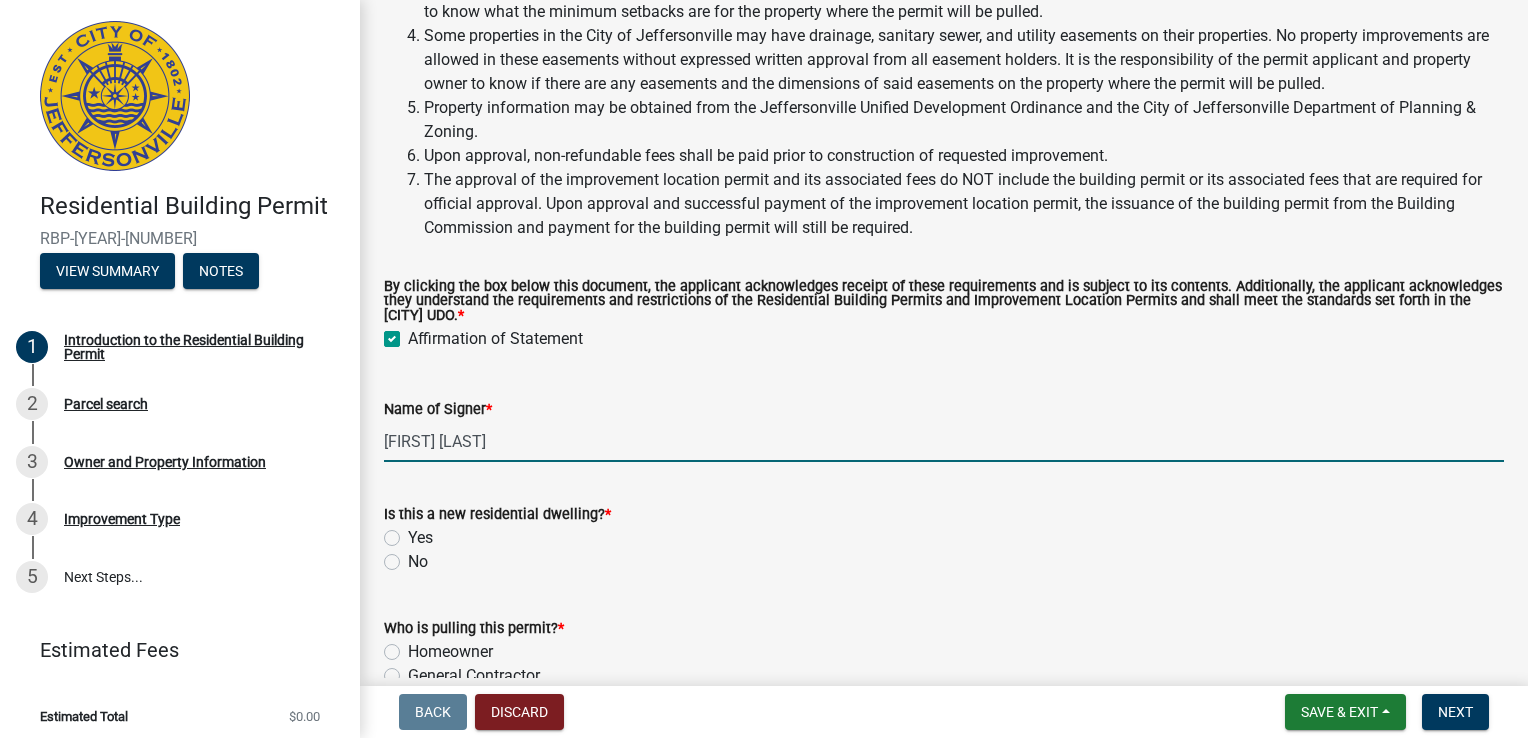 scroll, scrollTop: 377, scrollLeft: 0, axis: vertical 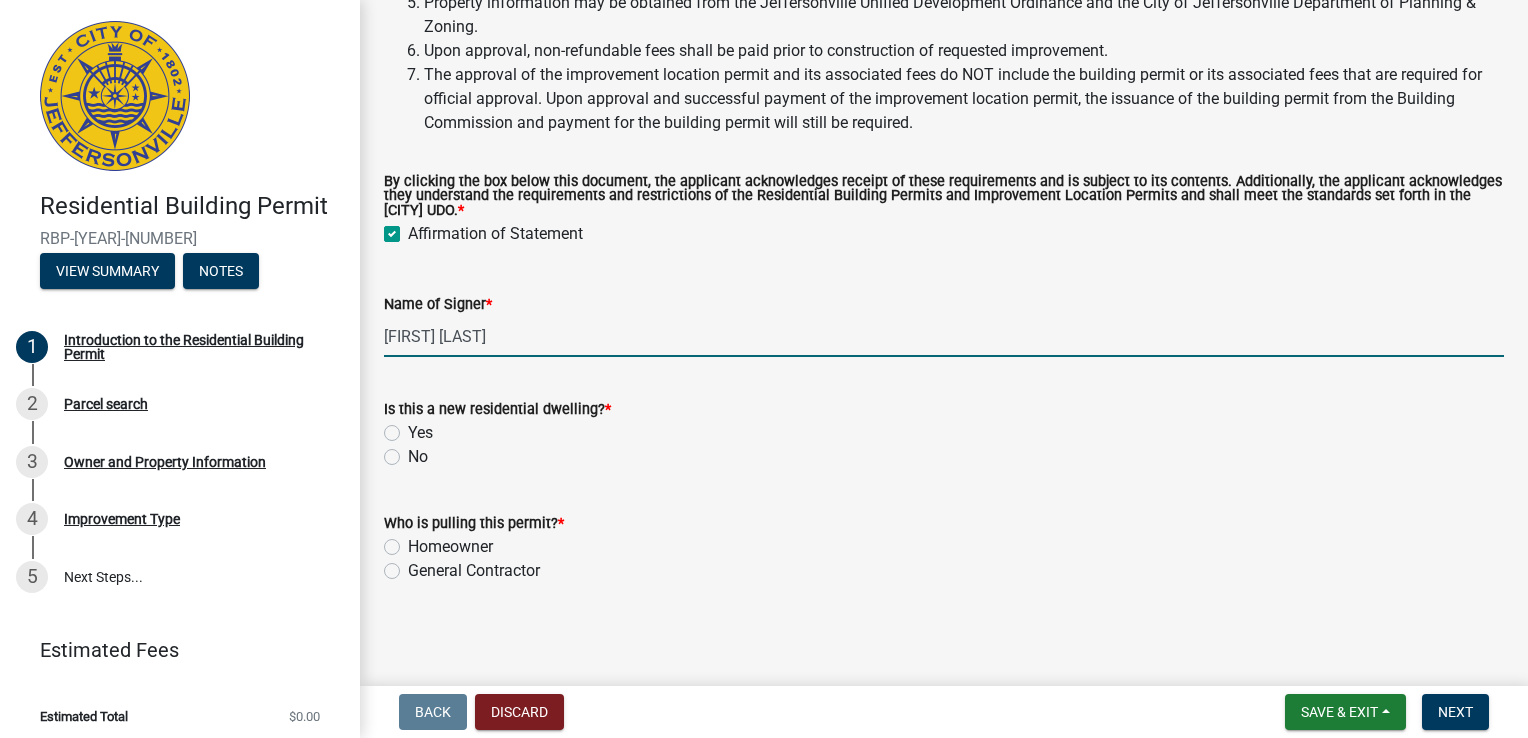 type on "[FIRST] [LAST]" 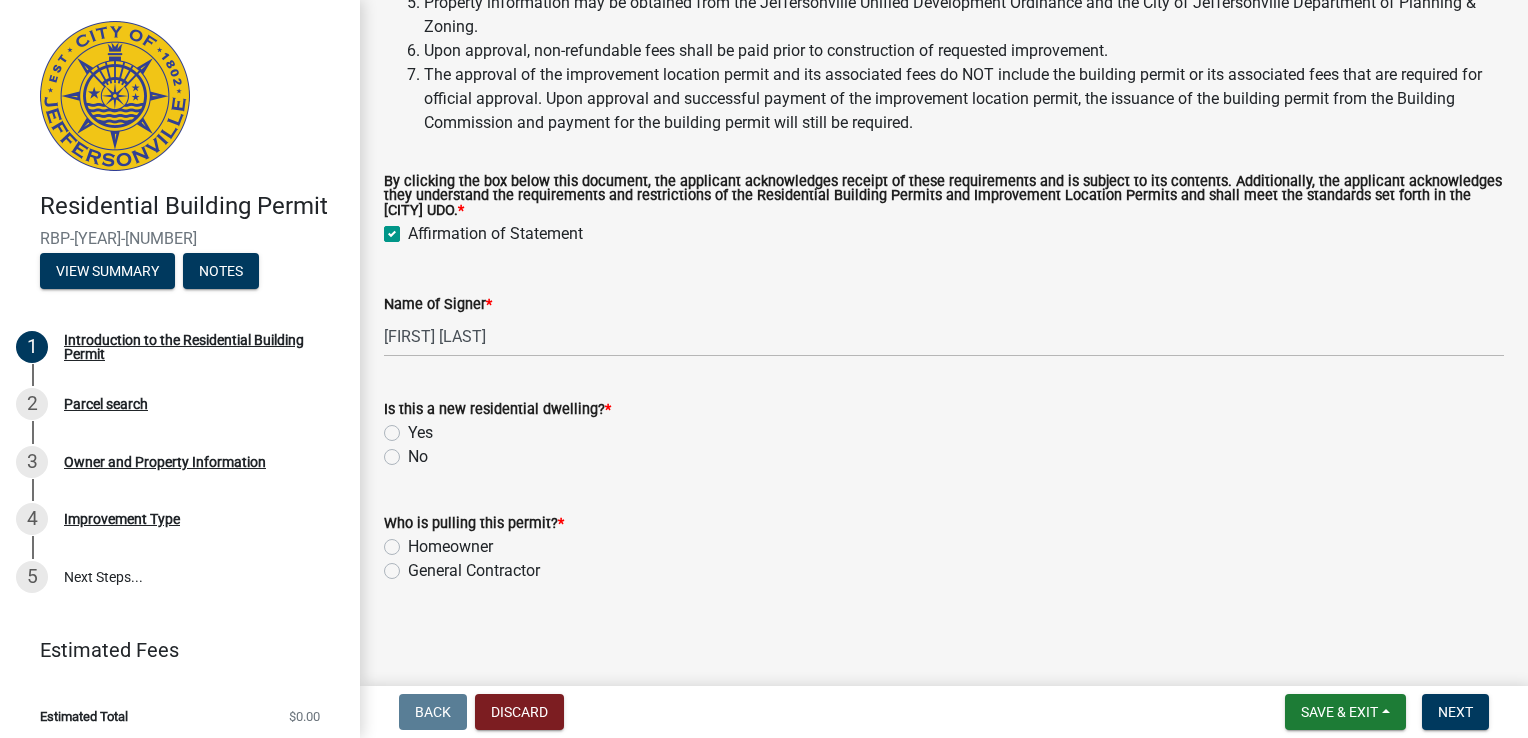 click on "No" 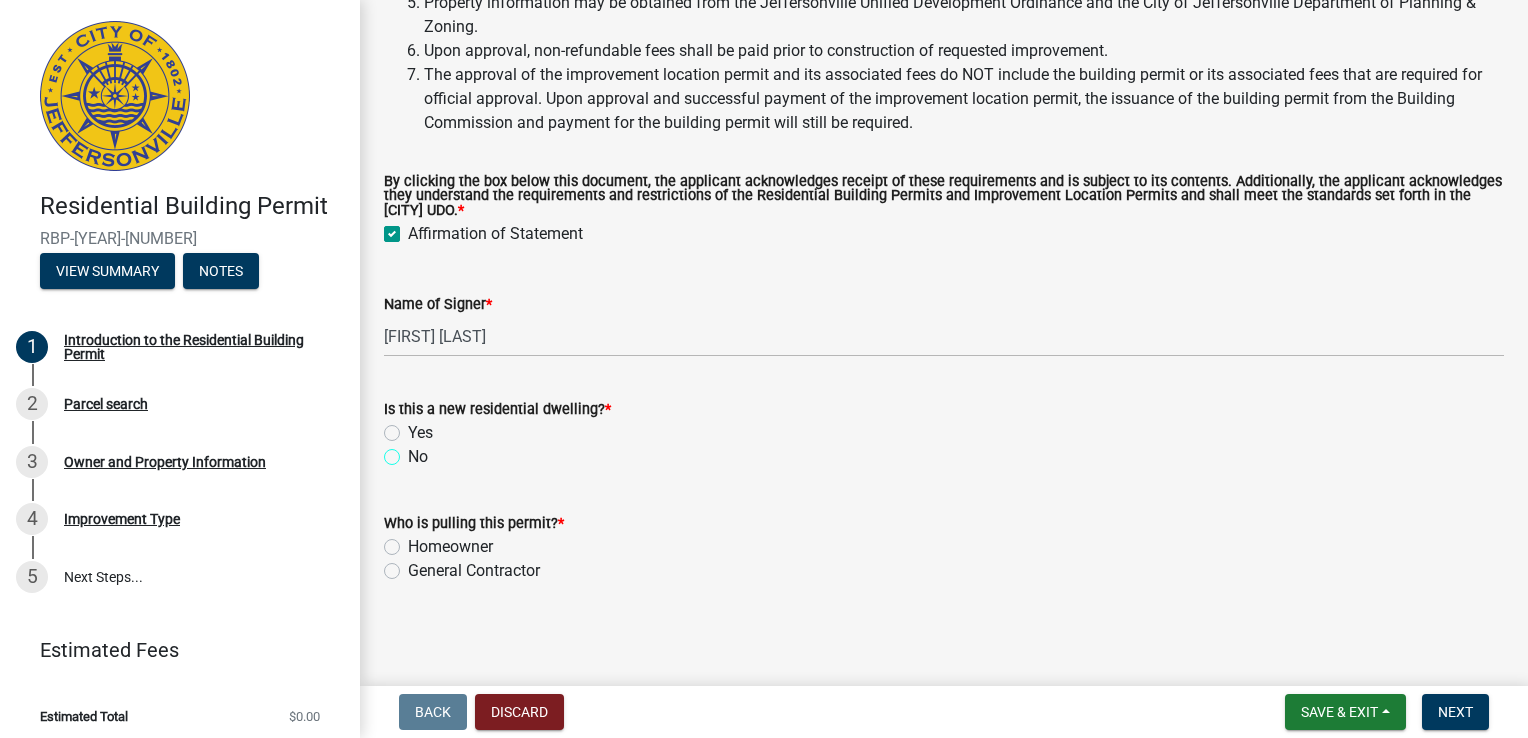 click on "No" at bounding box center [414, 451] 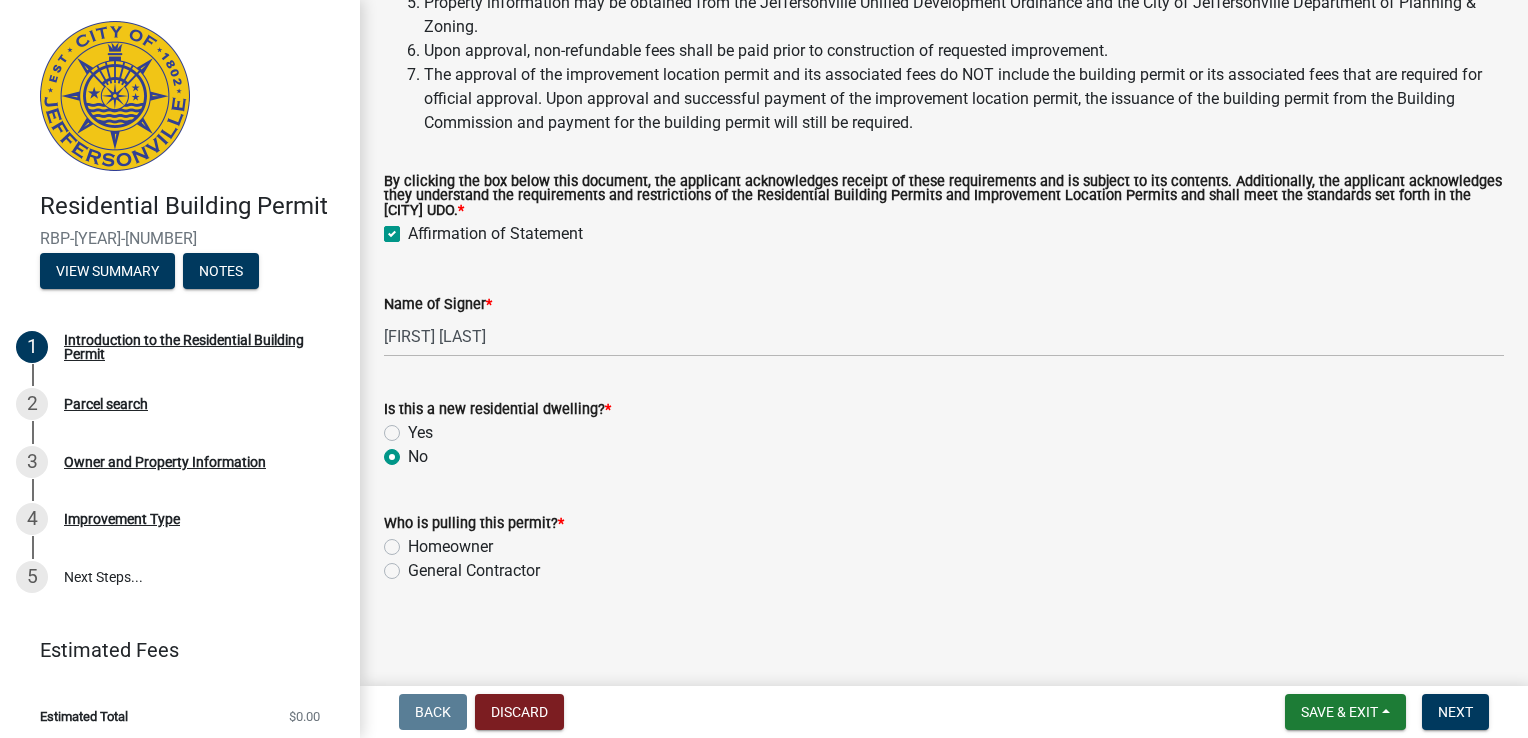 radio on "true" 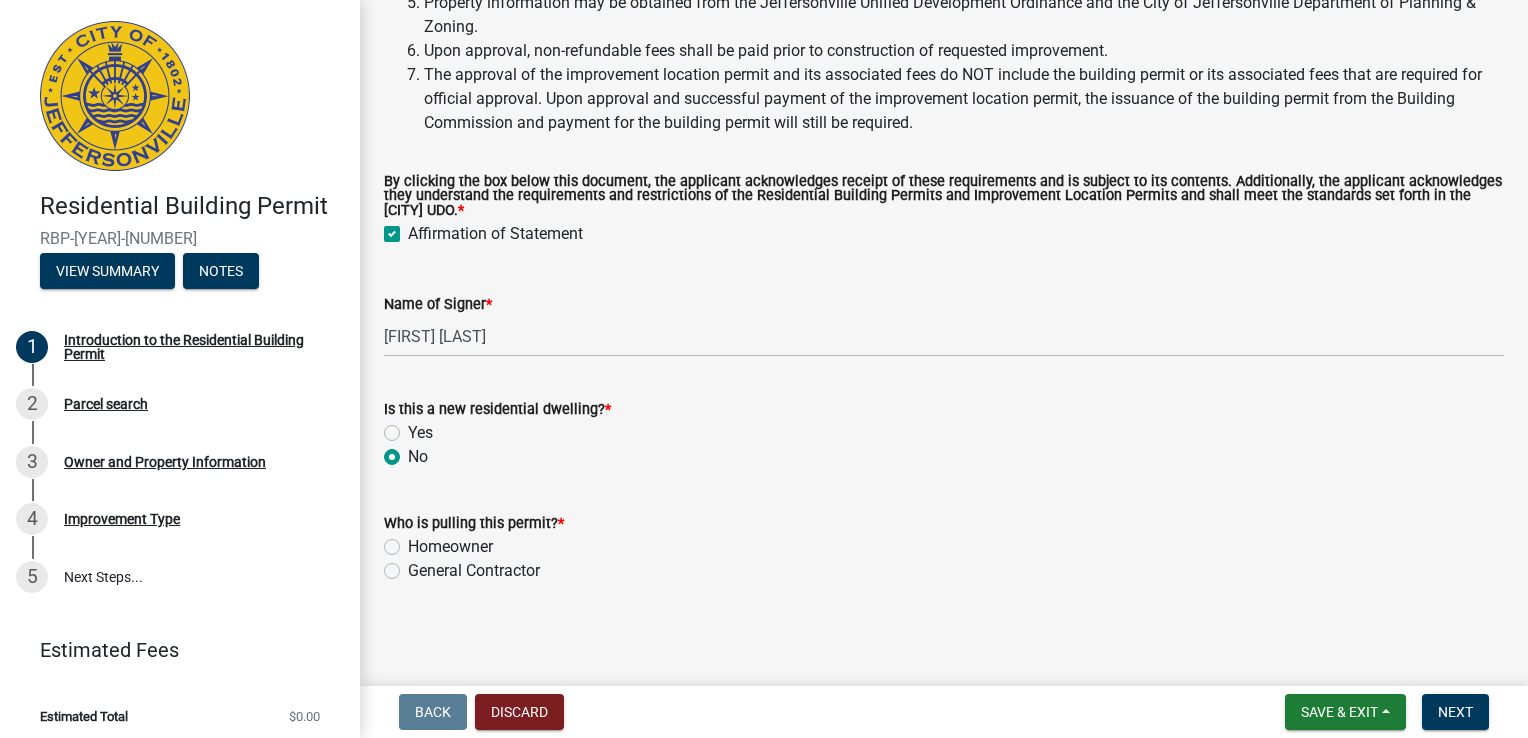 click on "Homeowner" 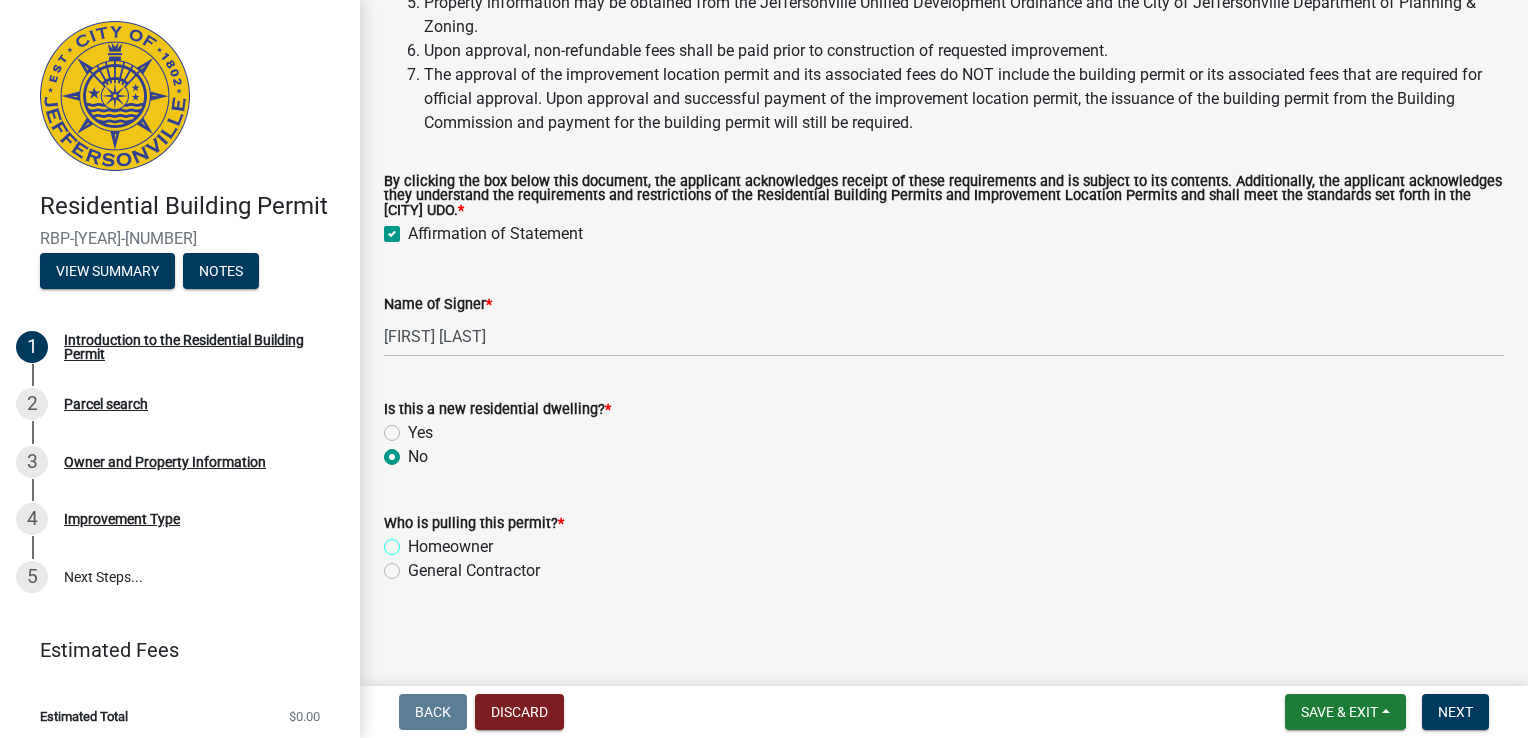 click on "Homeowner" at bounding box center [414, 541] 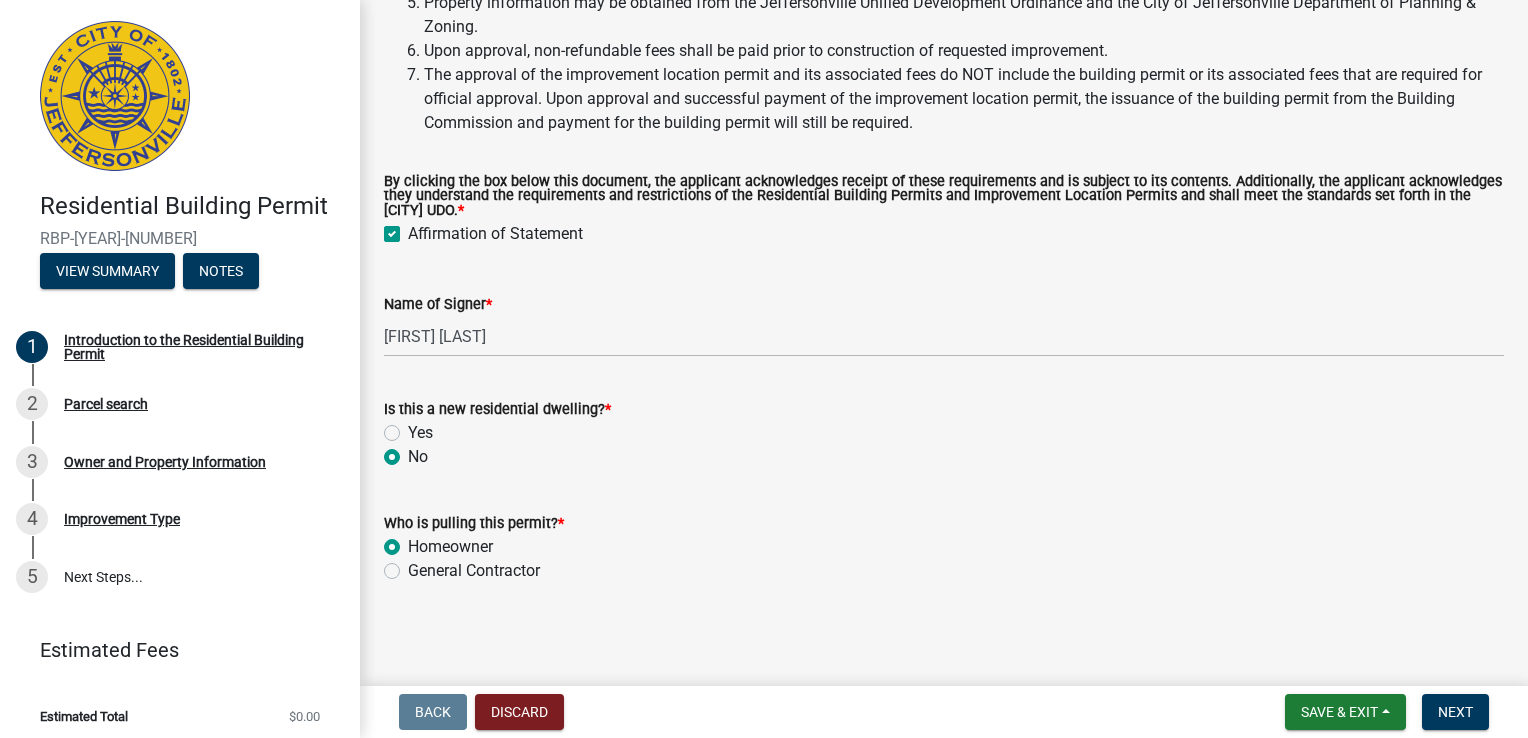 radio on "true" 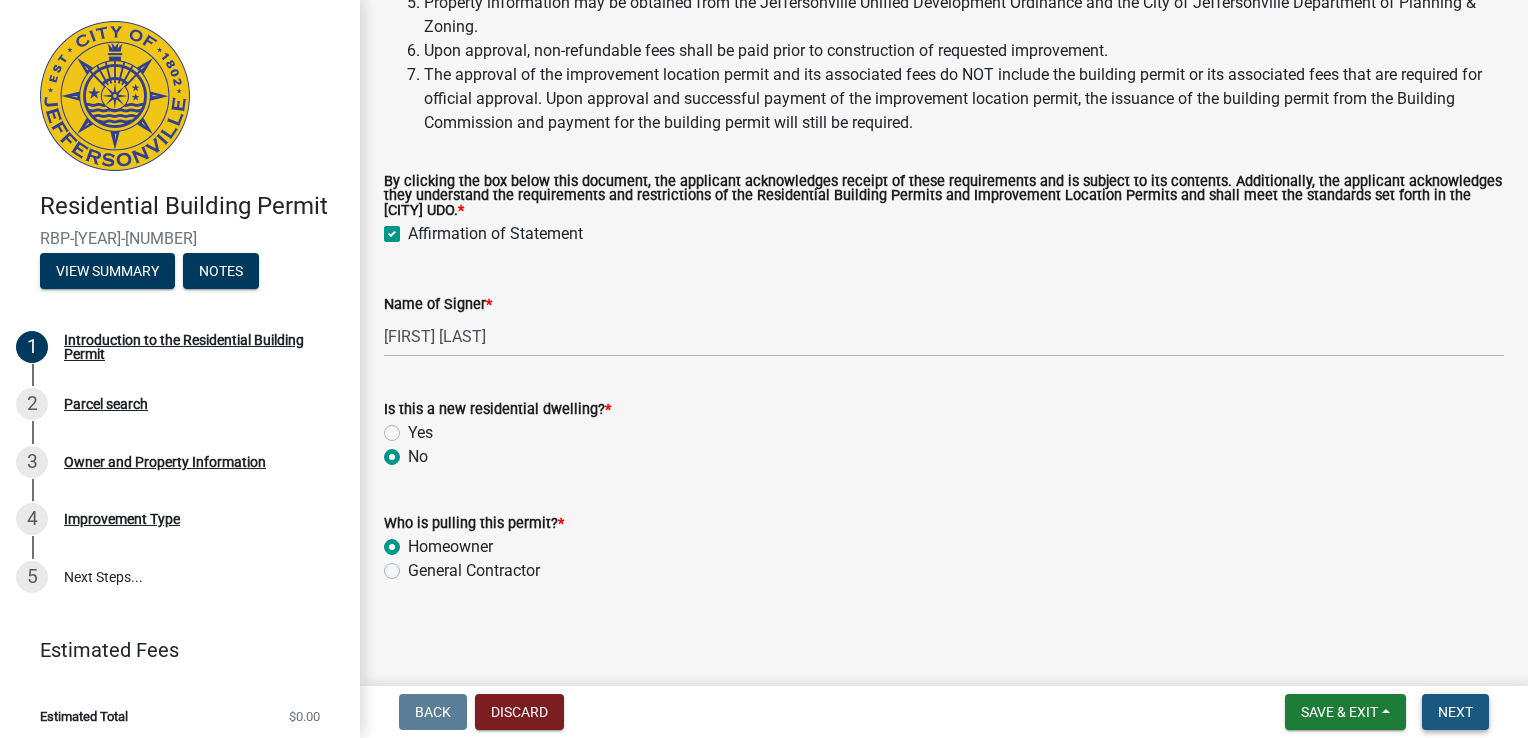 click on "Next" at bounding box center [1455, 712] 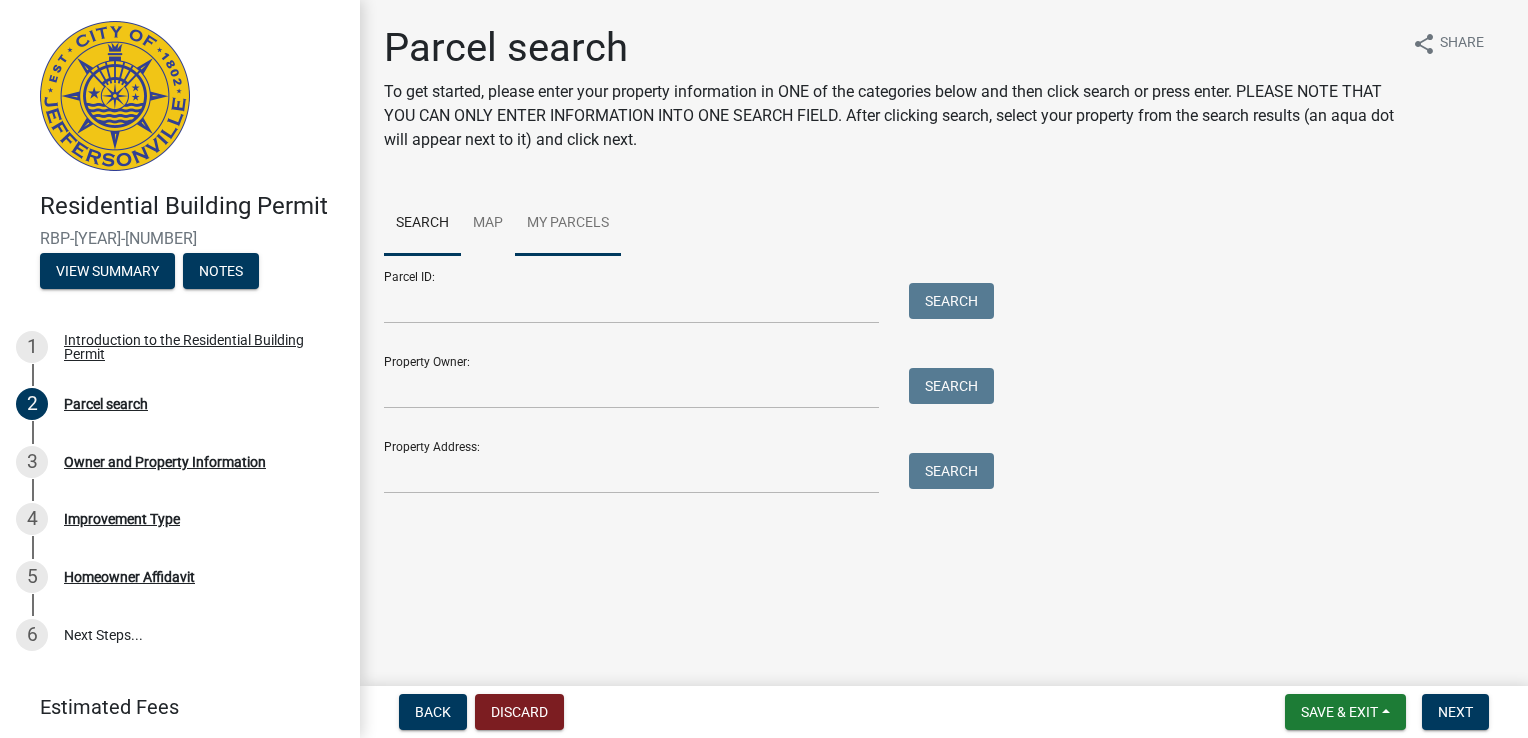 click on "My Parcels" at bounding box center [568, 224] 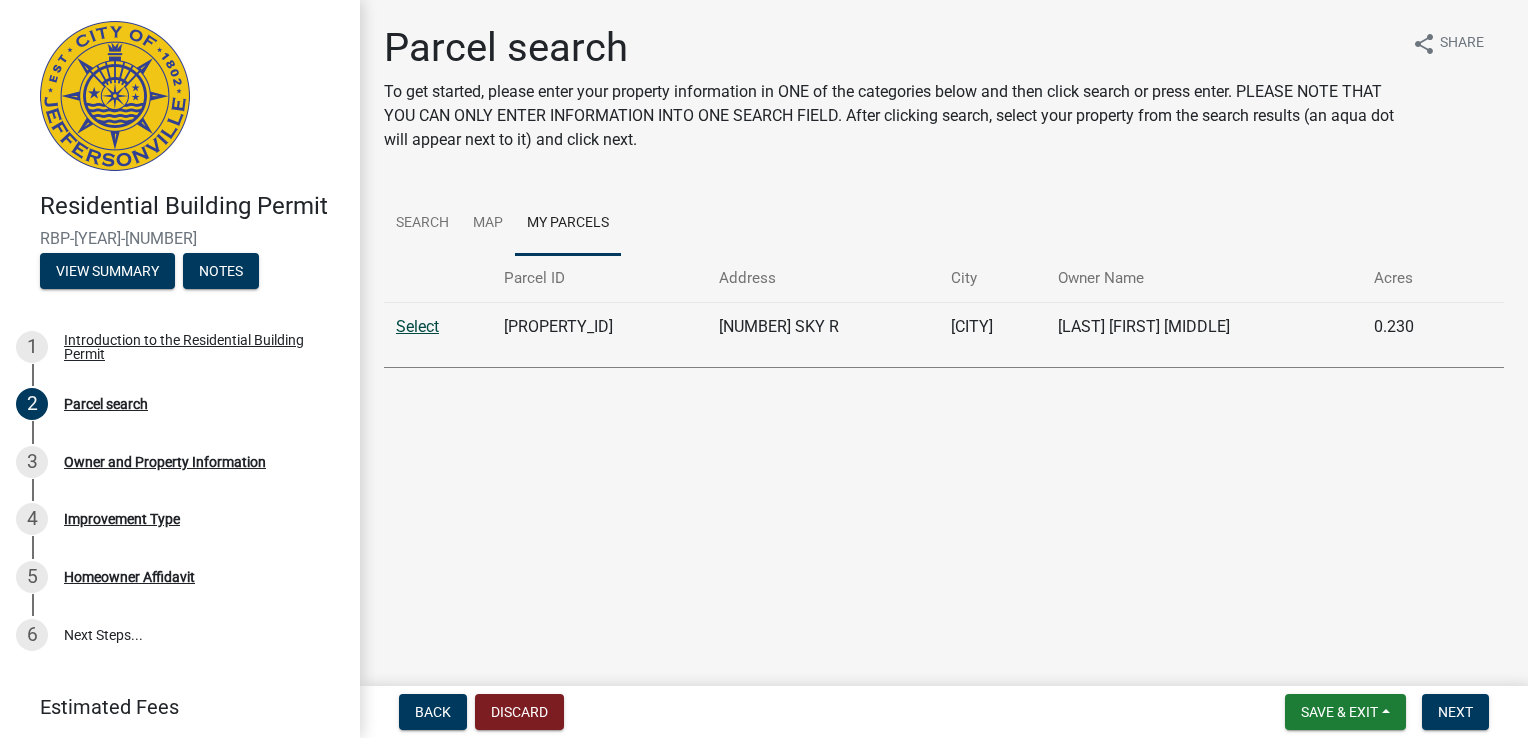 click on "Select" at bounding box center [417, 326] 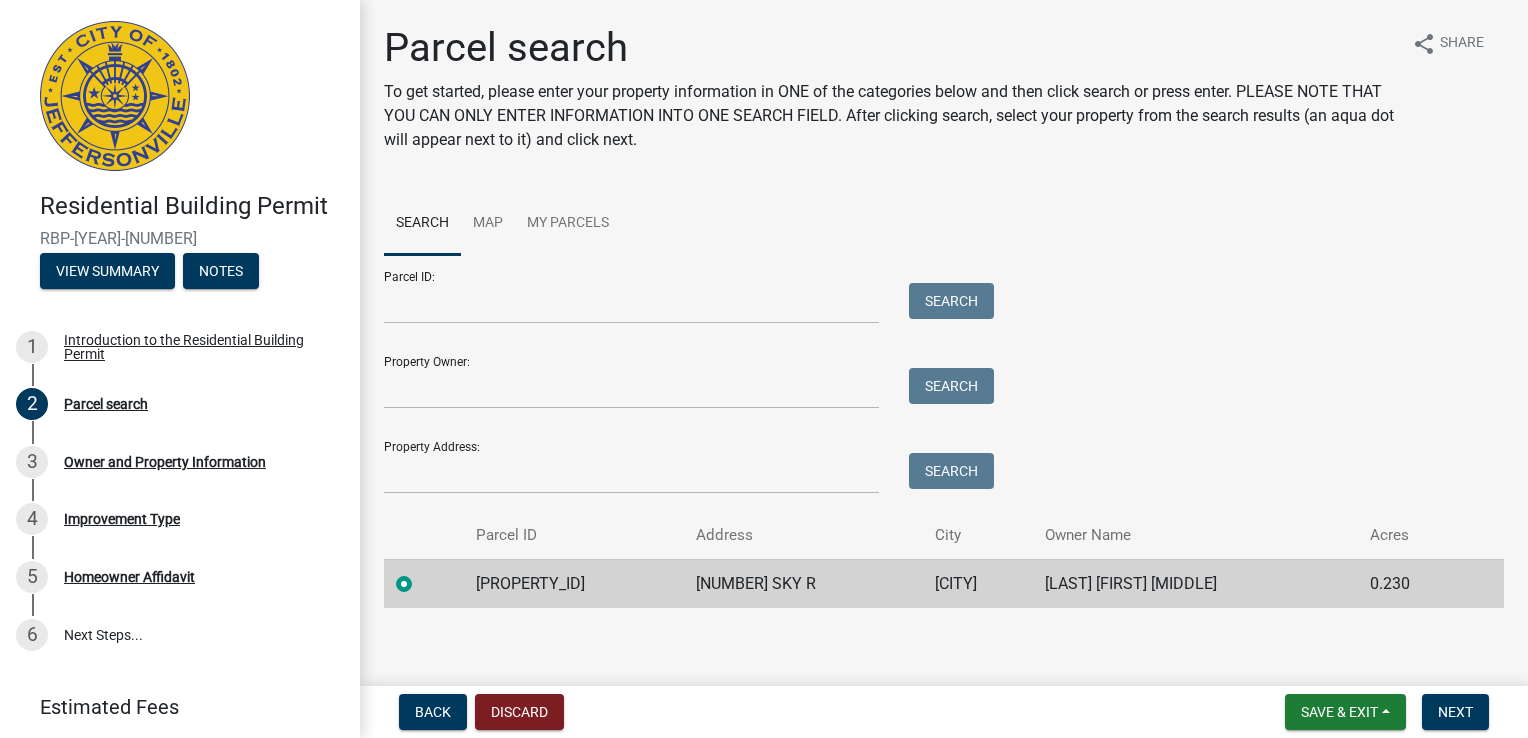 scroll, scrollTop: 7, scrollLeft: 0, axis: vertical 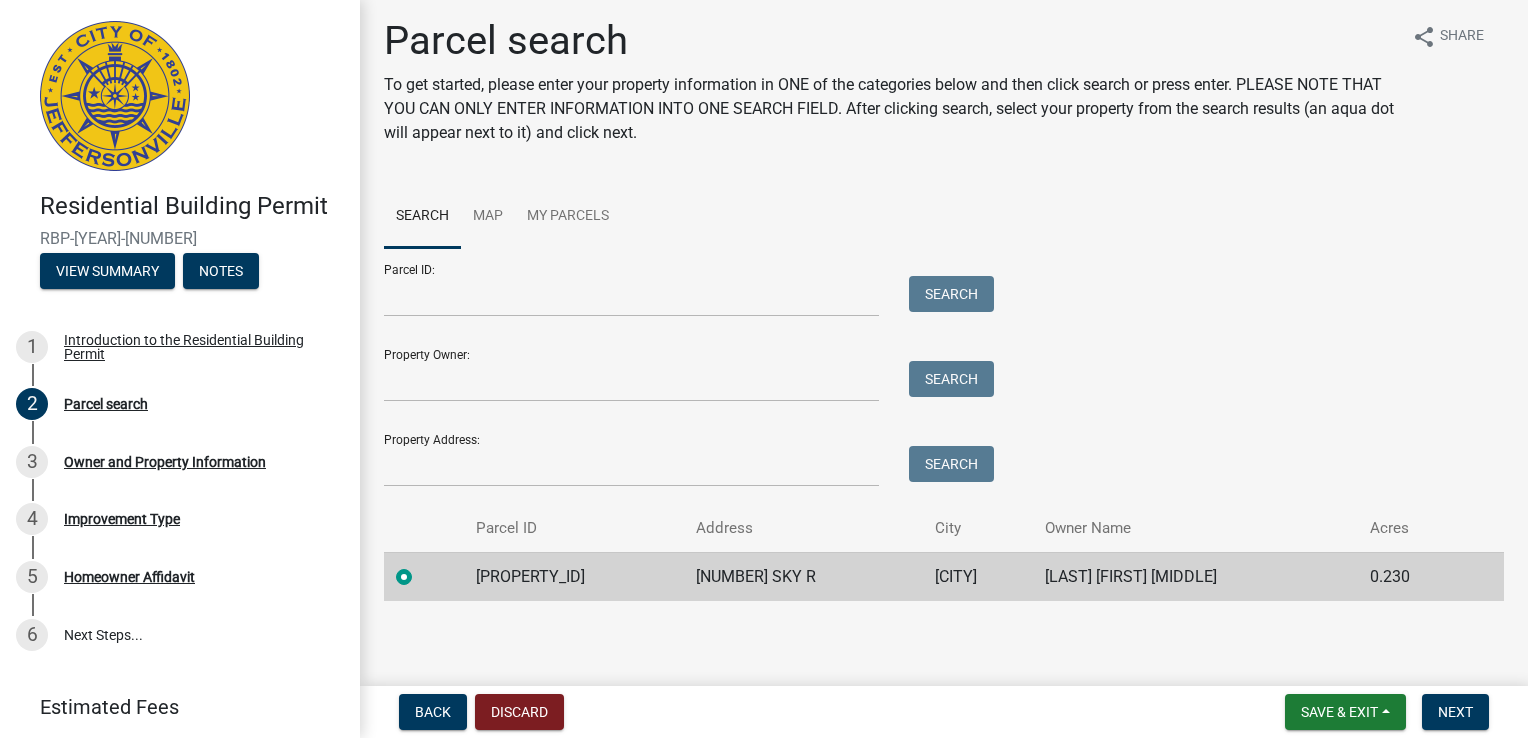 click on "Map Sketch Tools: Share Search Map My Parcels  Parcel ID:   Search   Property Owner:   Search   Property Address:   Search  Parcel ID Address City Owner Name Acres 10-44-09-100-091.000-042 [NUMBER] [STREET] [CITY] [LAST NAME] [FIRST NAME]  0.230" 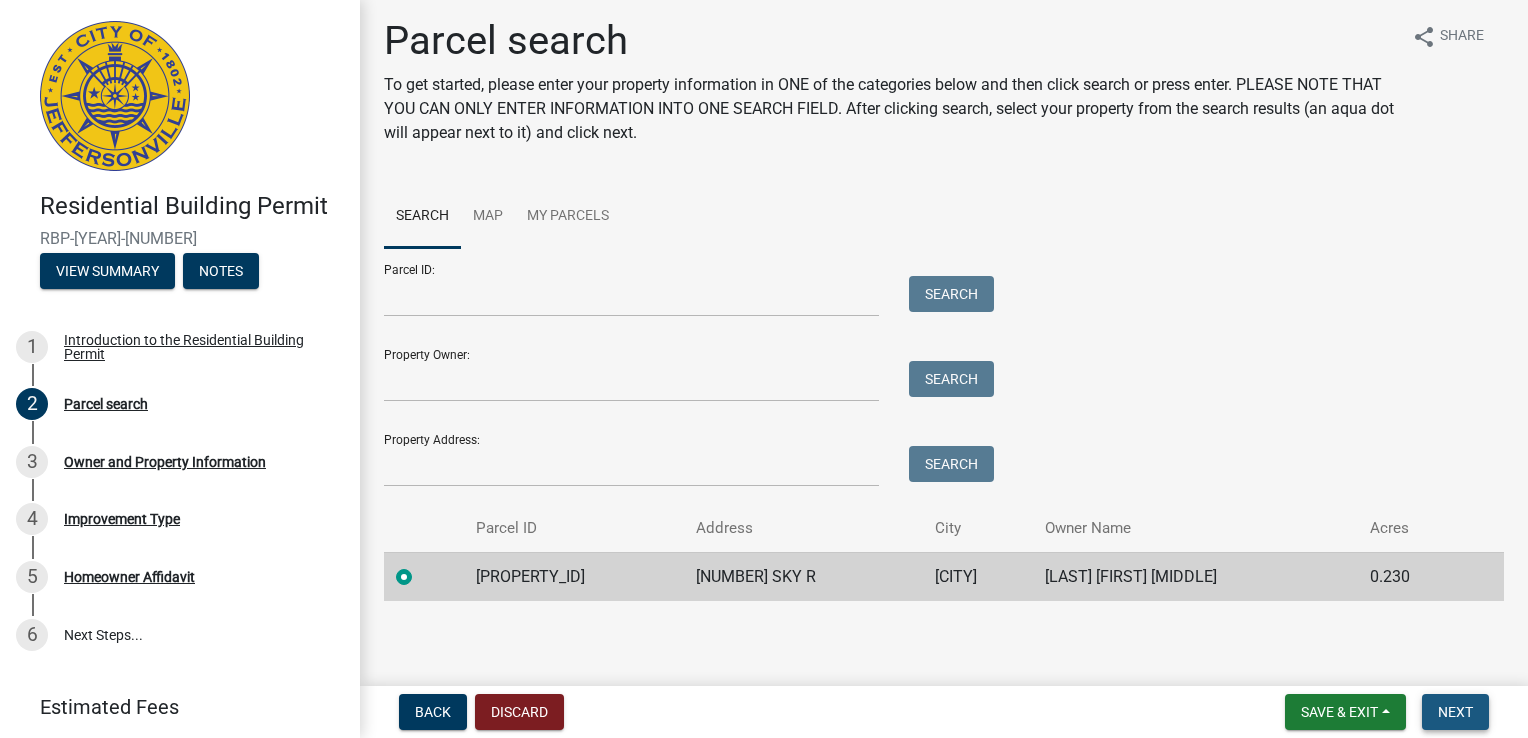 click on "Next" at bounding box center [1455, 712] 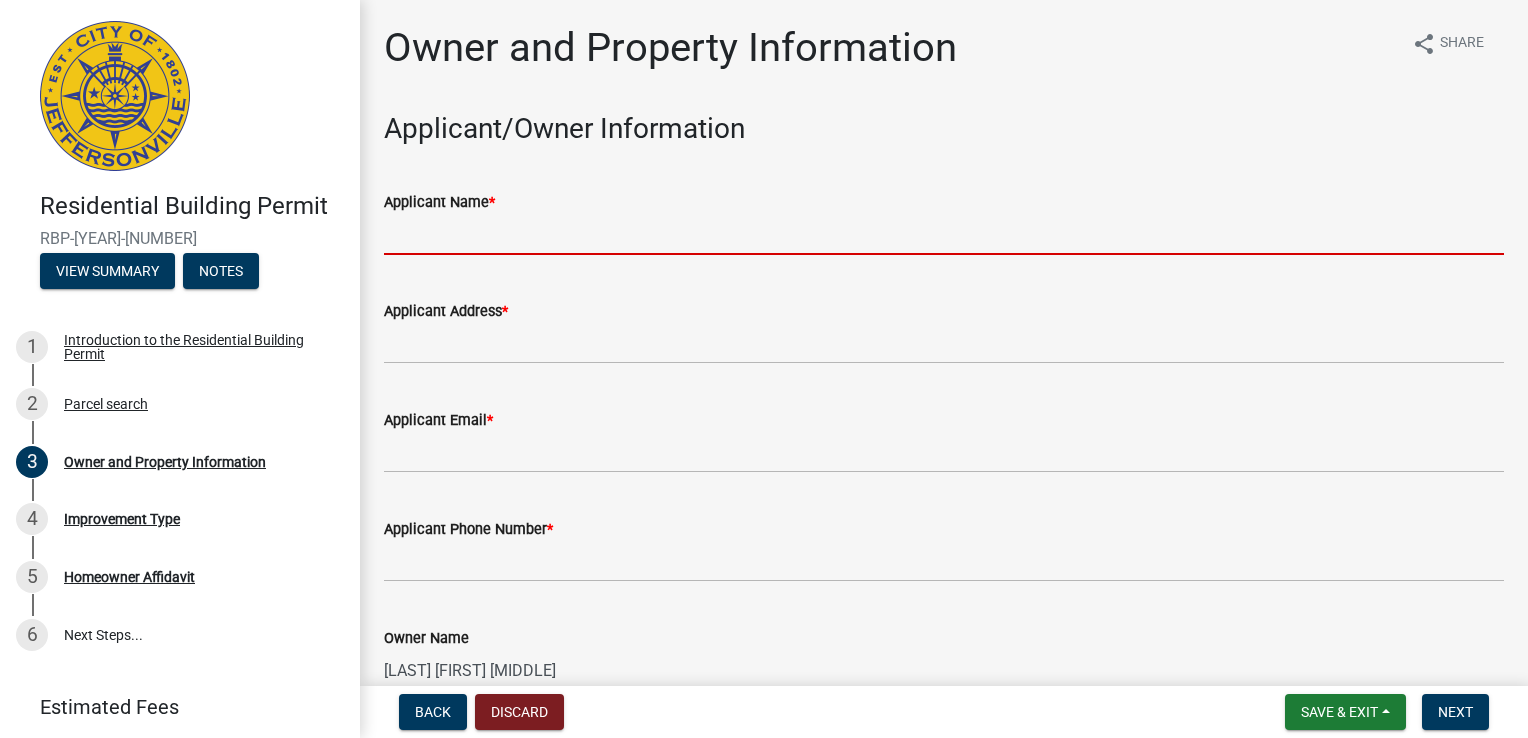 click on "Applicant Name  *" at bounding box center [944, 234] 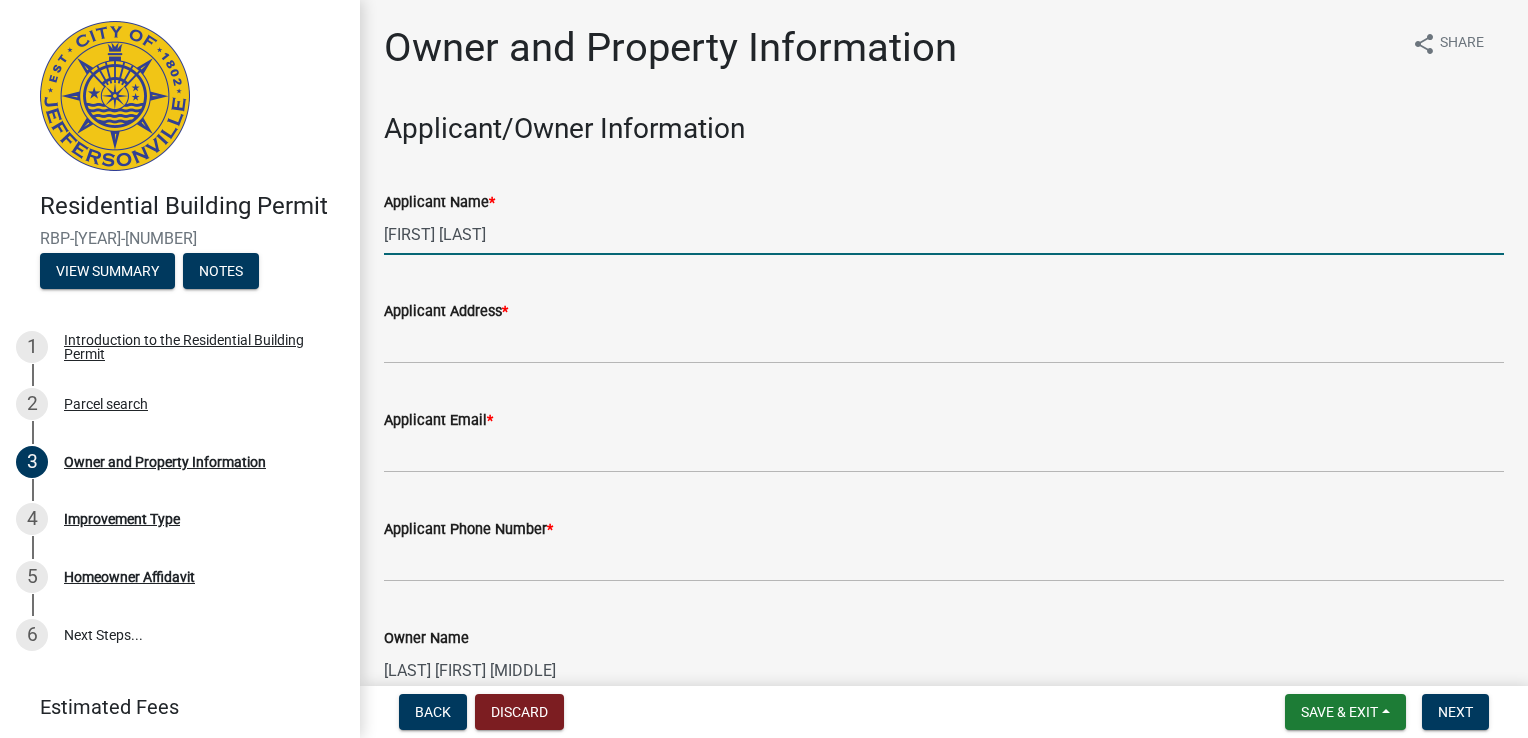 type on "[FIRST] [LAST]" 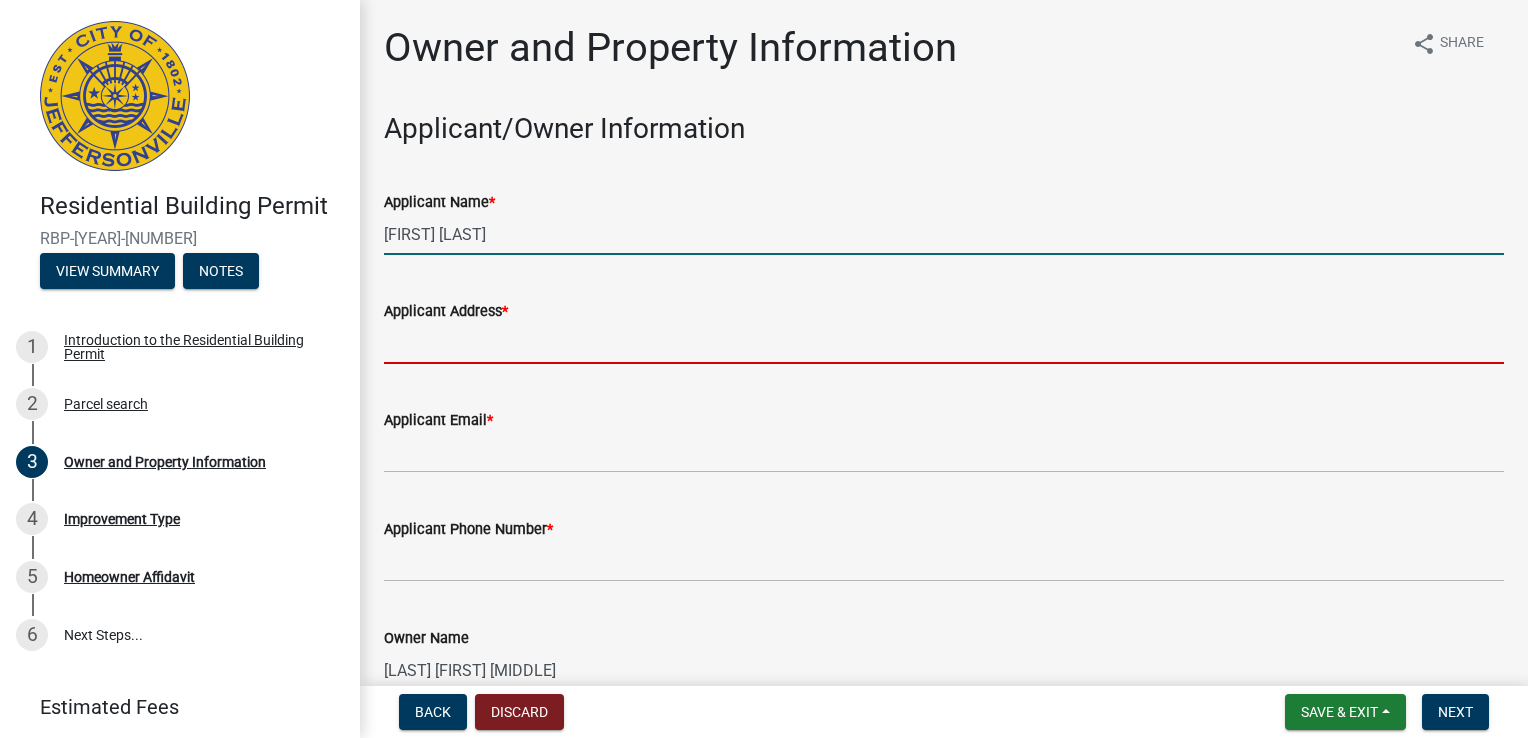 click on "Applicant Address  *" at bounding box center [944, 343] 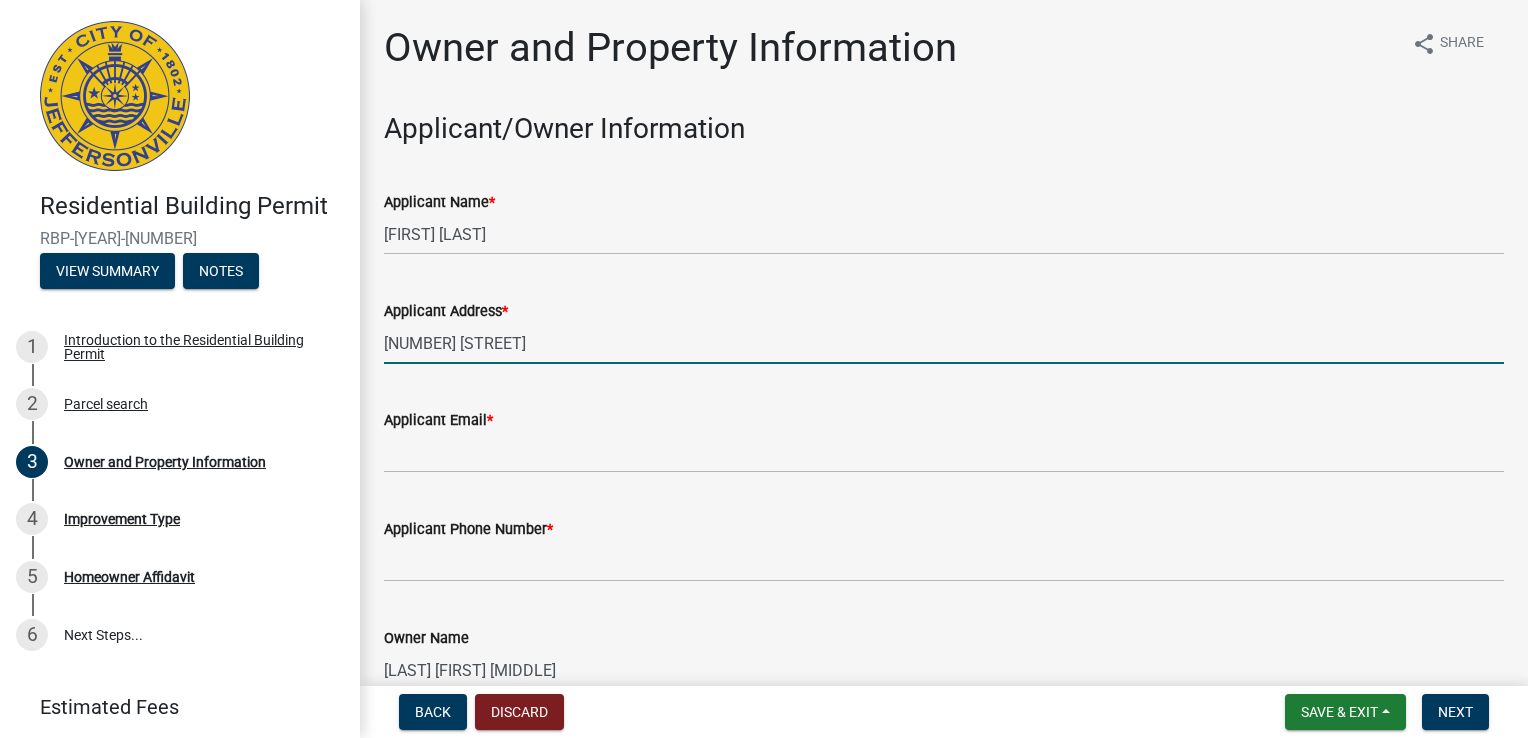 type on "[NUMBER] [STREET]" 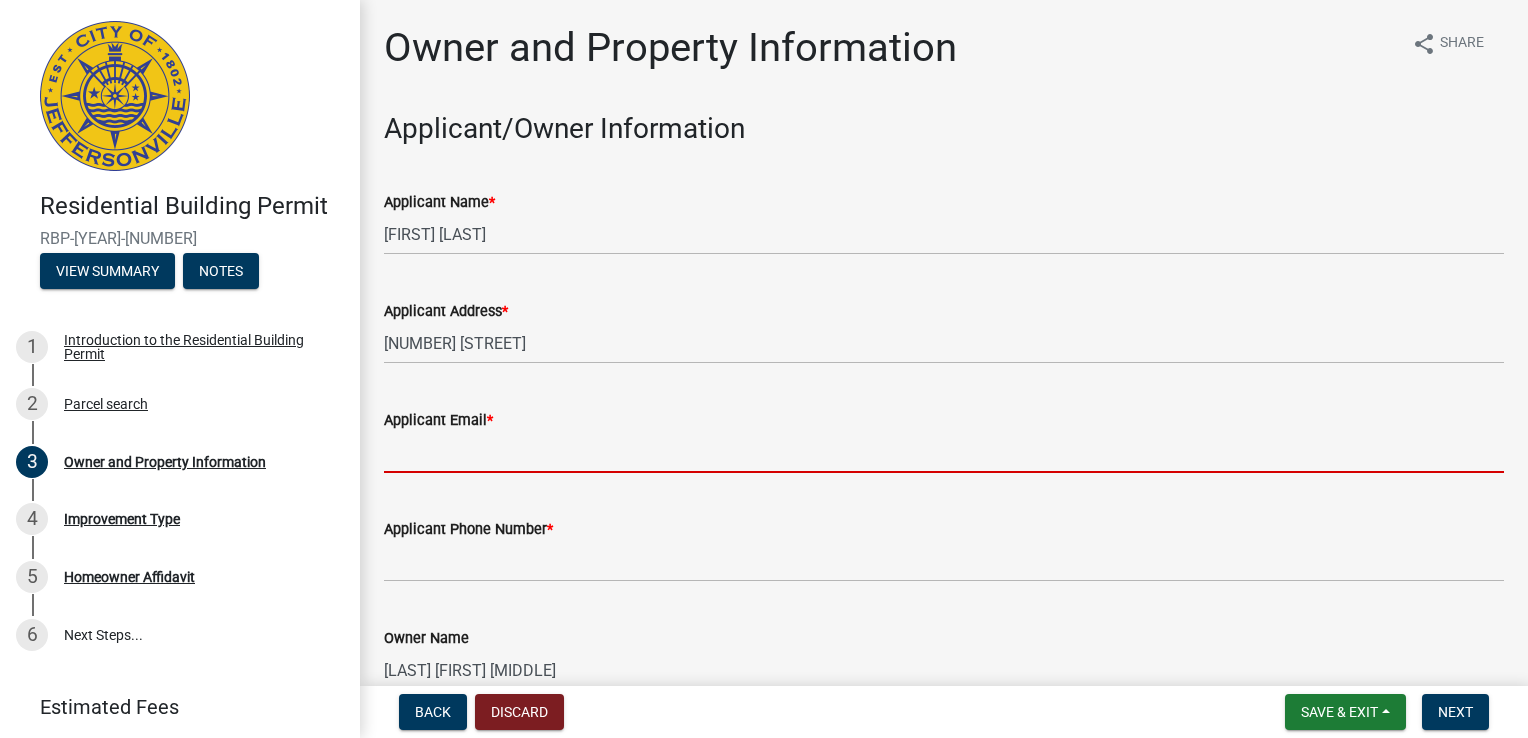 click on "Applicant Email  *" at bounding box center (944, 452) 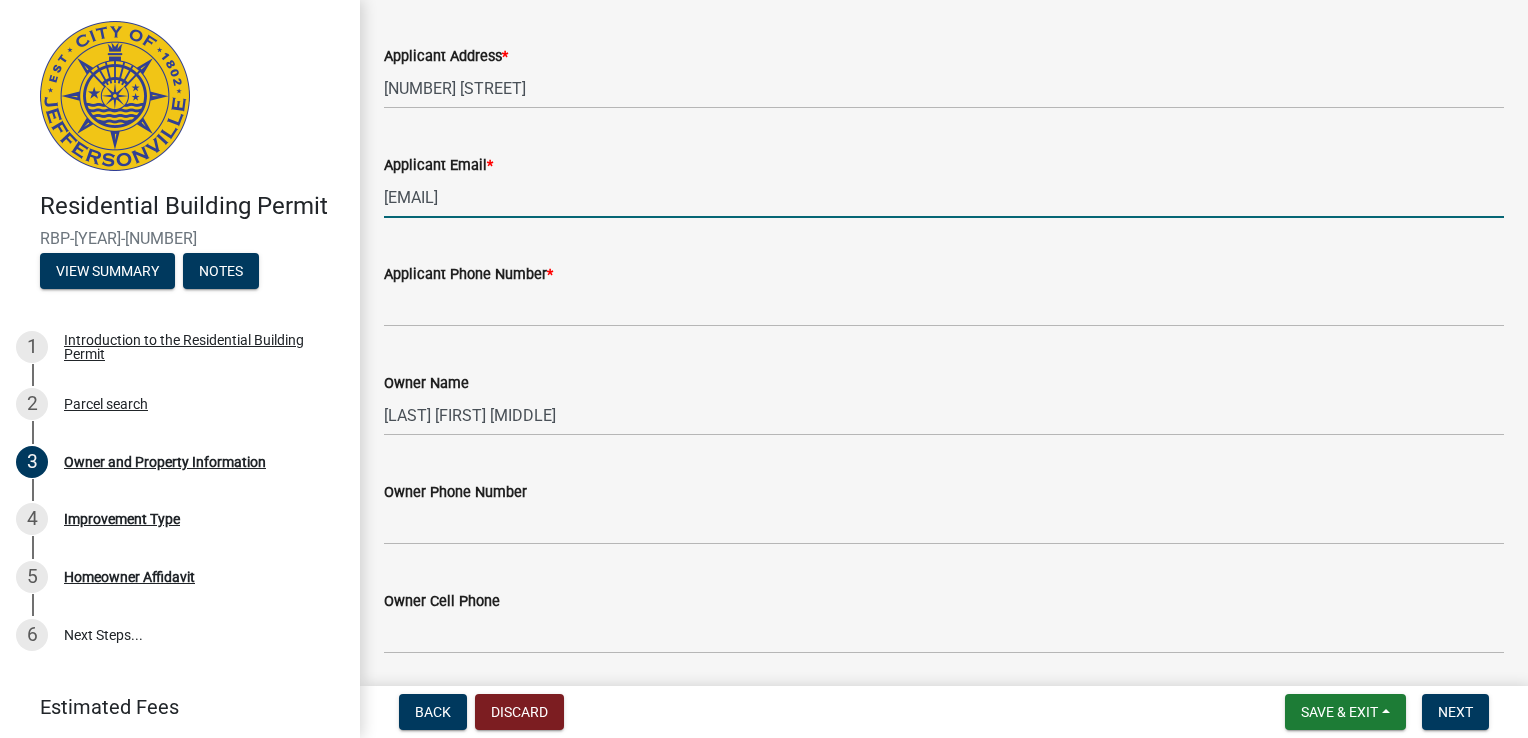 scroll, scrollTop: 322, scrollLeft: 0, axis: vertical 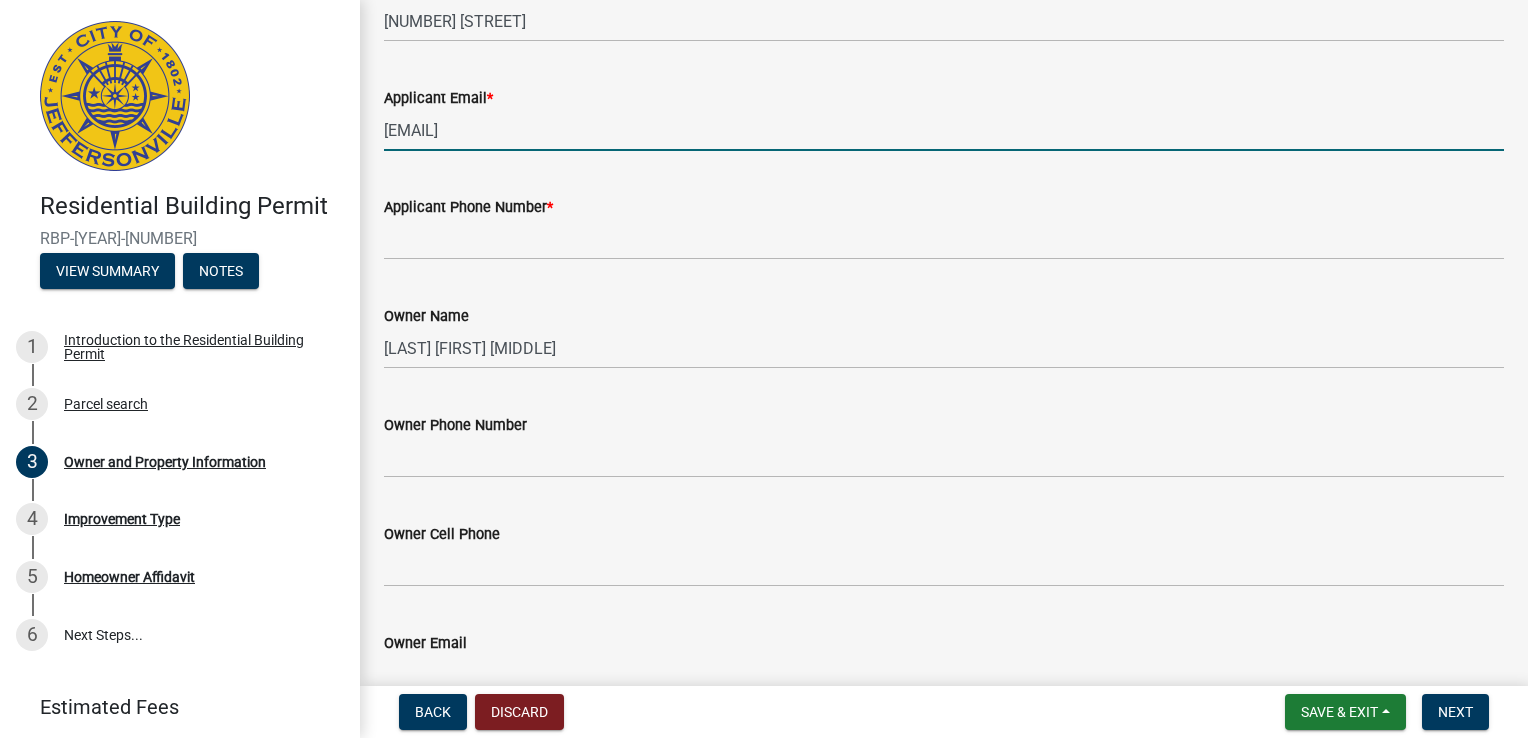 type on "[EMAIL]" 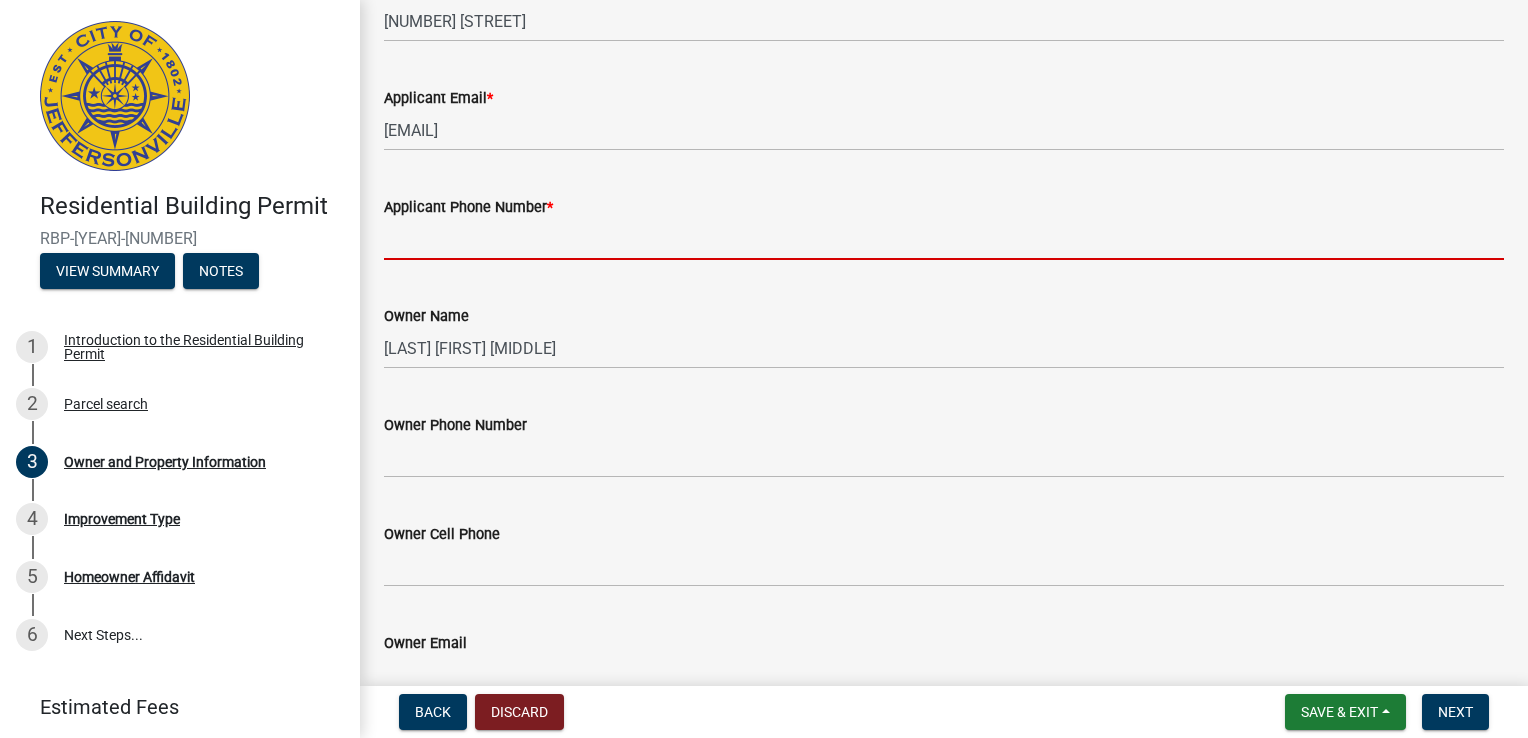 click on "Applicant Phone Number  *" at bounding box center (944, 239) 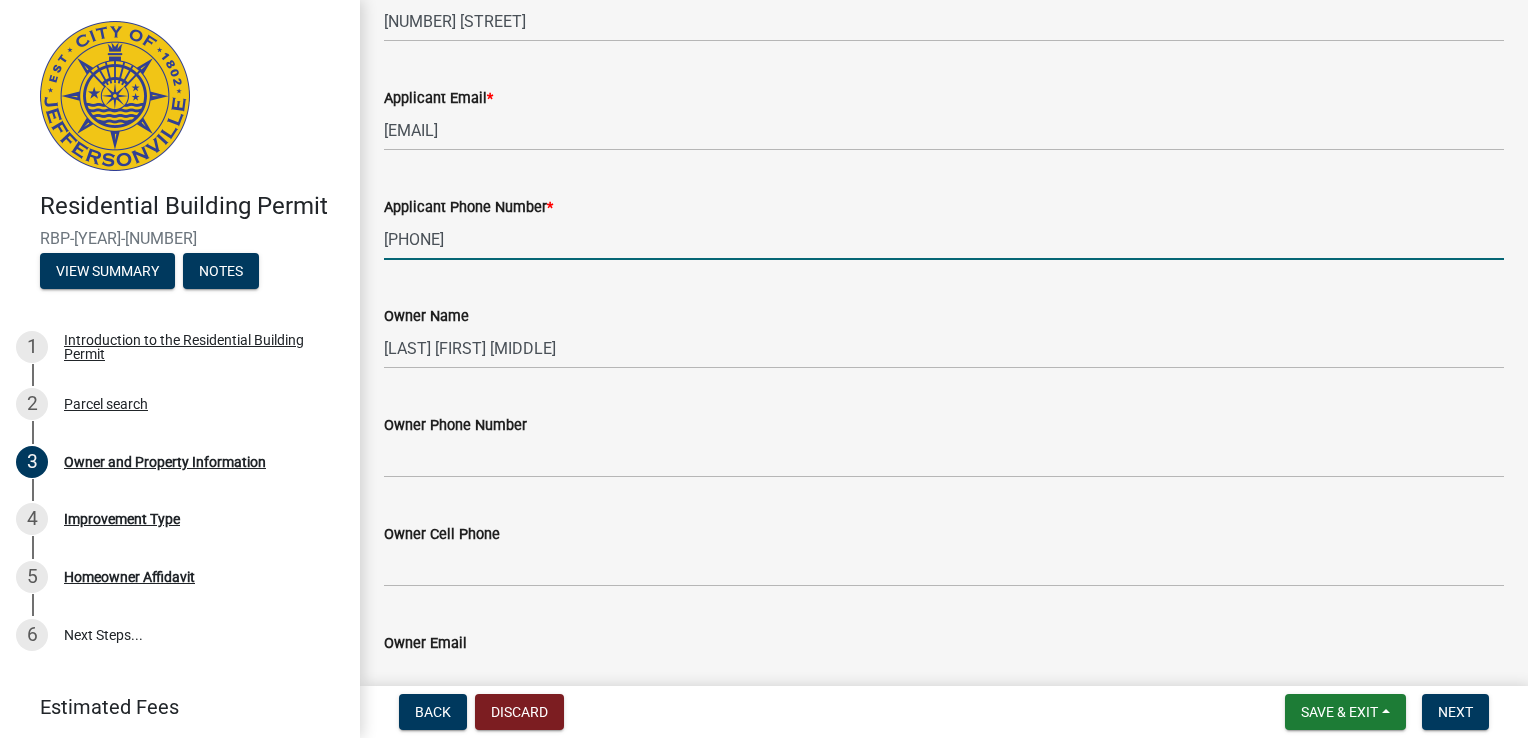 type on "[PHONE]" 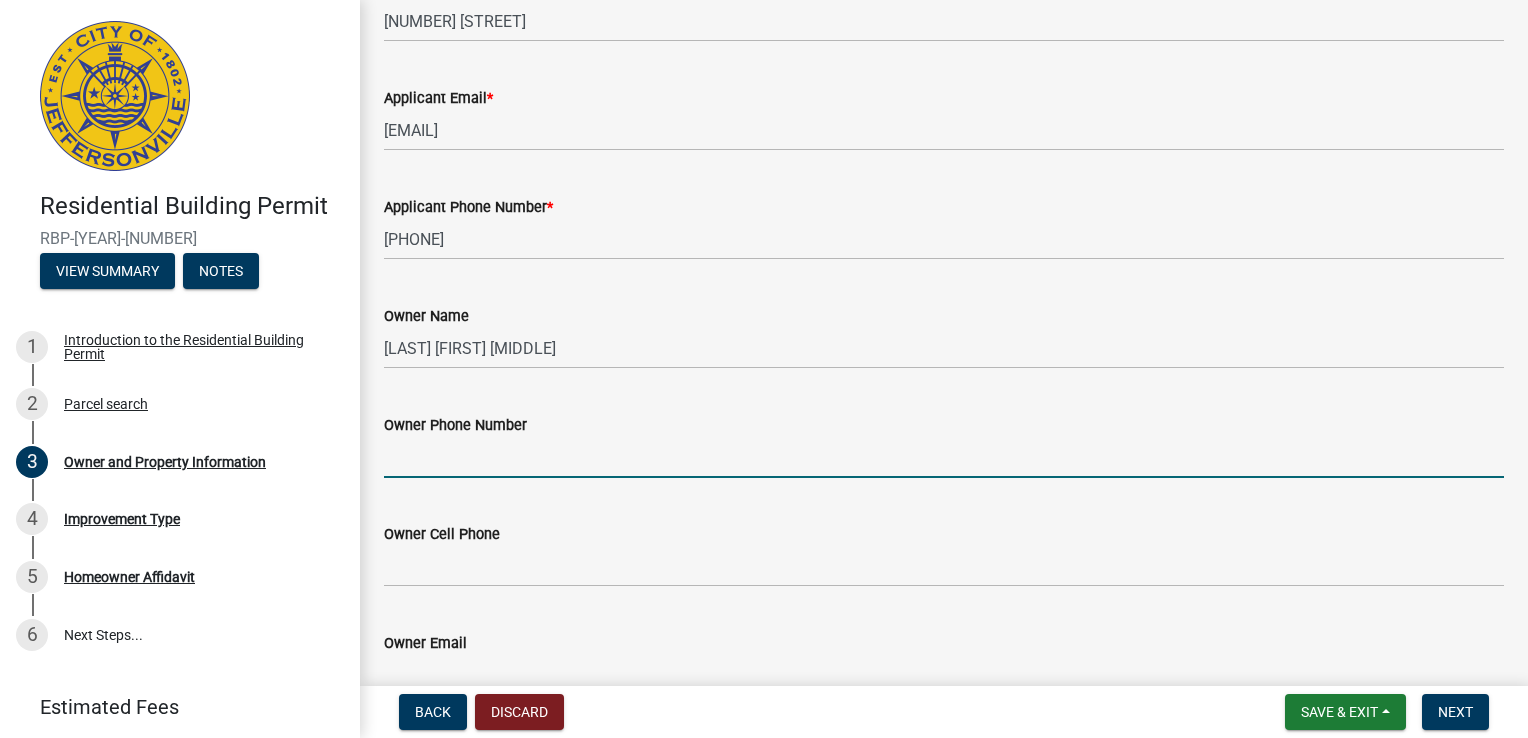click on "Owner Phone Number" at bounding box center (944, 457) 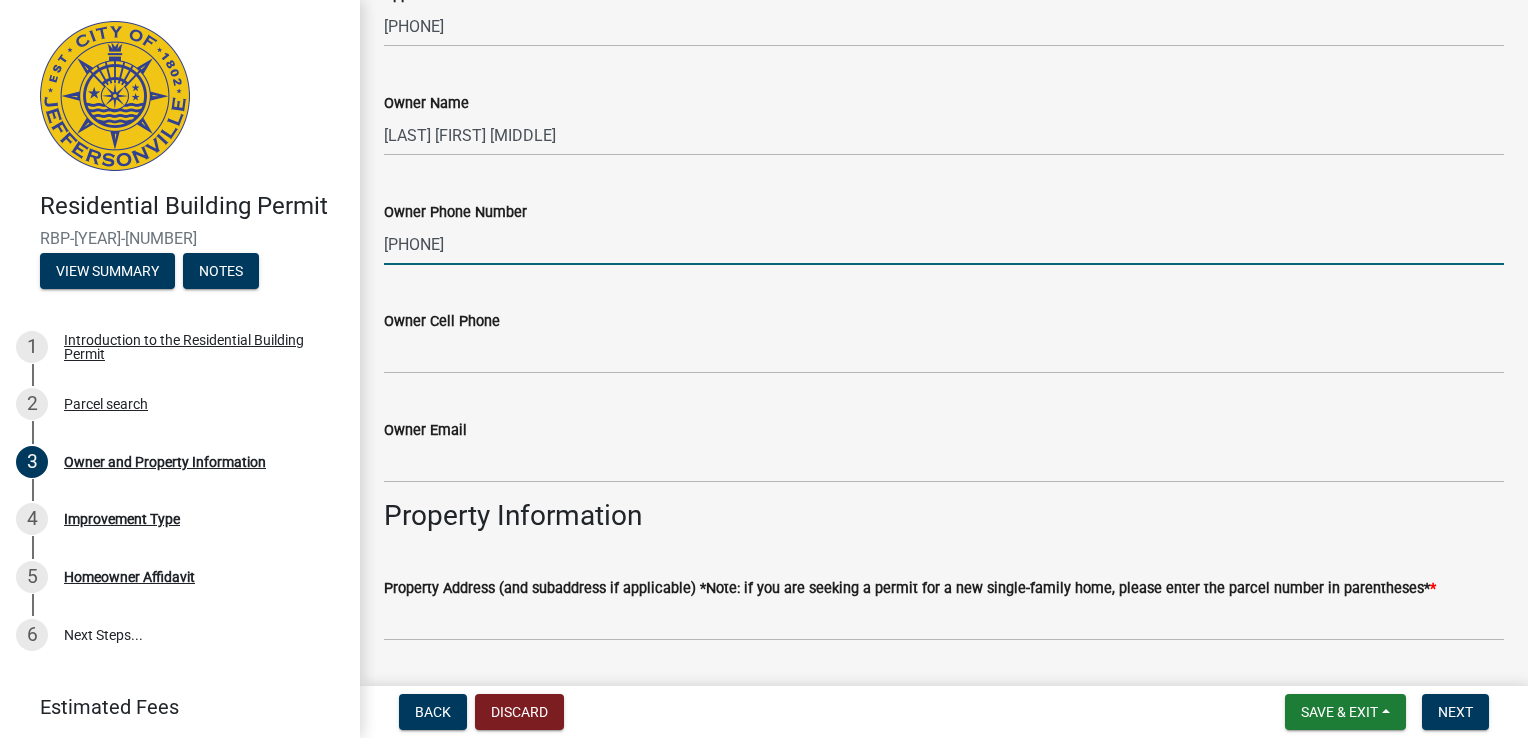 scroll, scrollTop: 538, scrollLeft: 0, axis: vertical 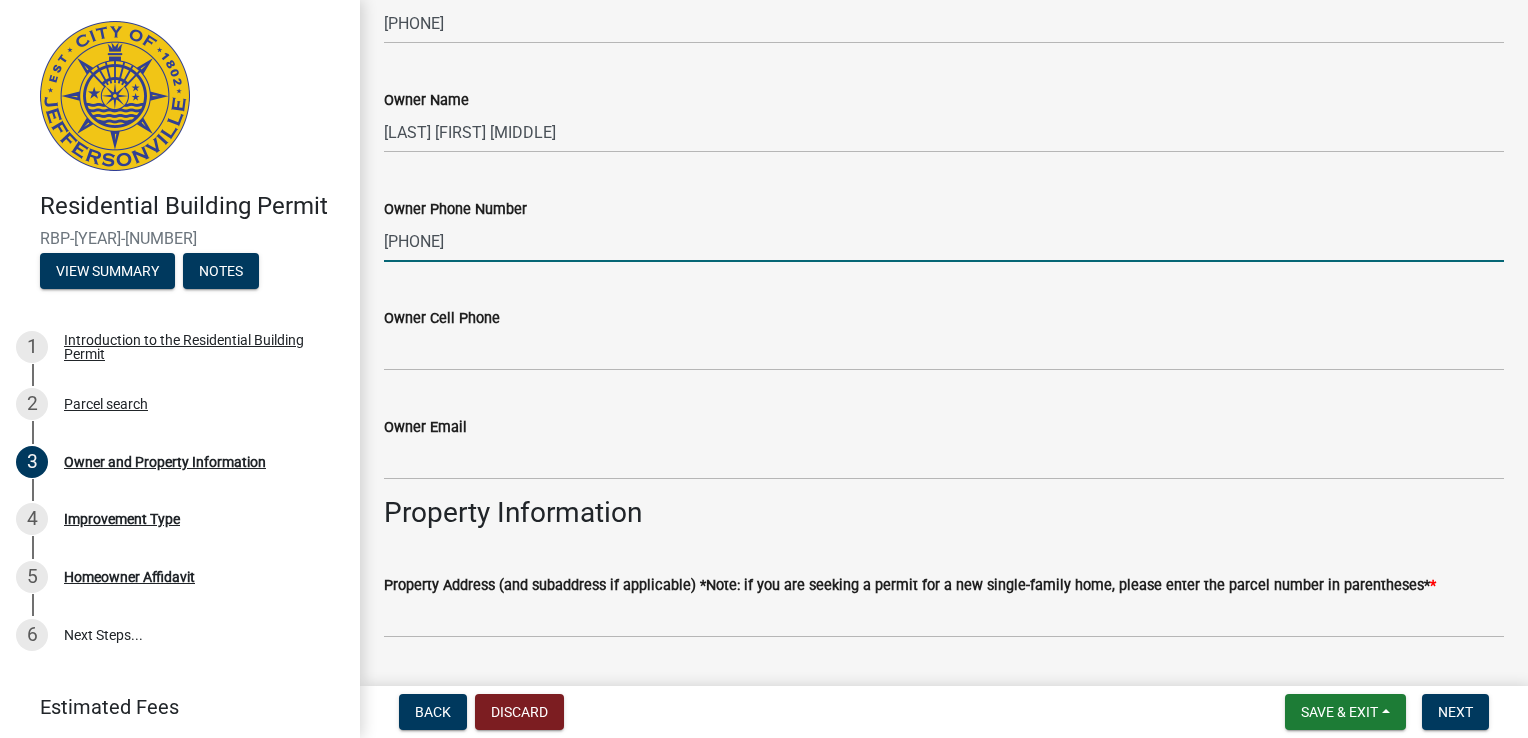 type on "[PHONE]" 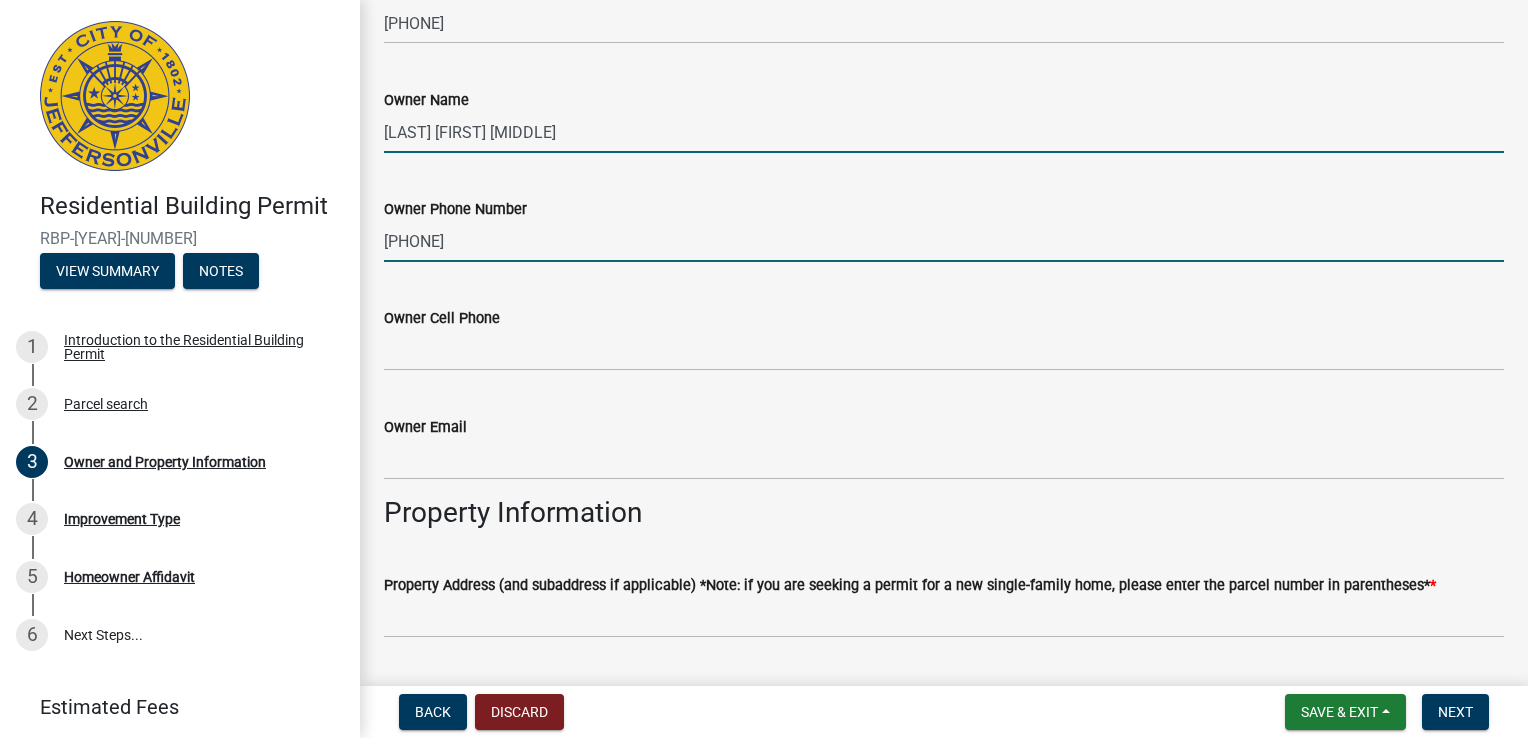 click on "[LAST] [FIRST] [MIDDLE]" at bounding box center (944, 132) 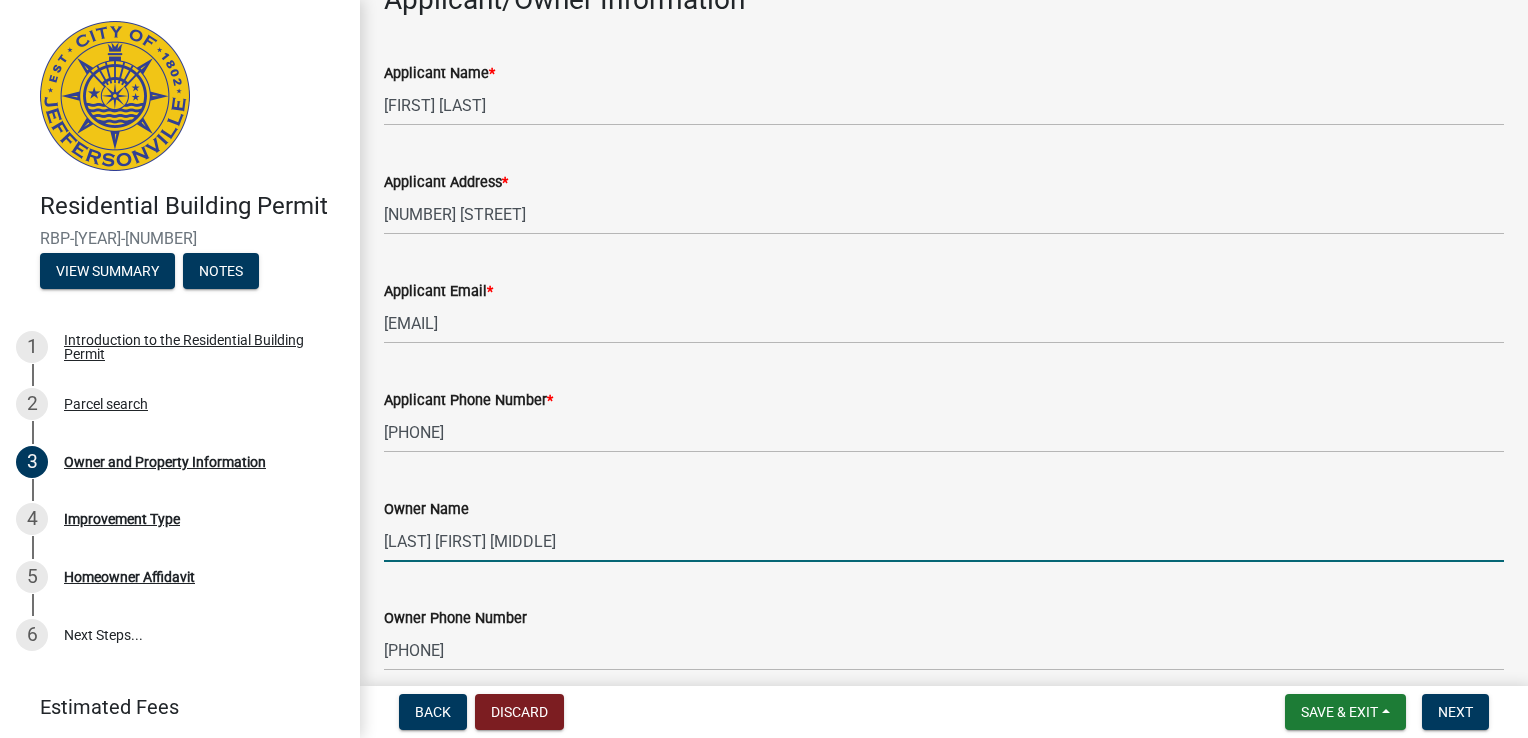 scroll, scrollTop: 81, scrollLeft: 0, axis: vertical 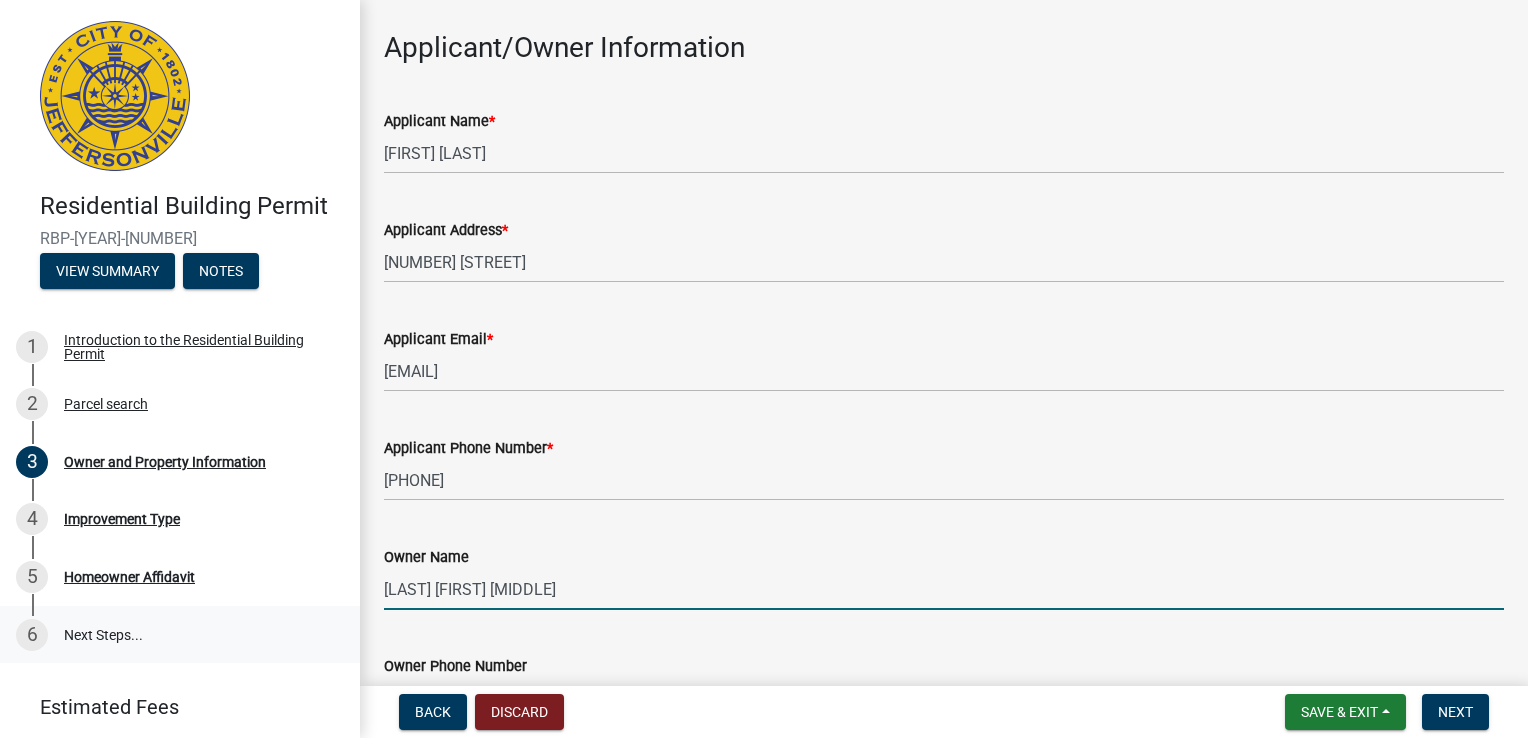 drag, startPoint x: 548, startPoint y: 591, endPoint x: 260, endPoint y: 642, distance: 292.48077 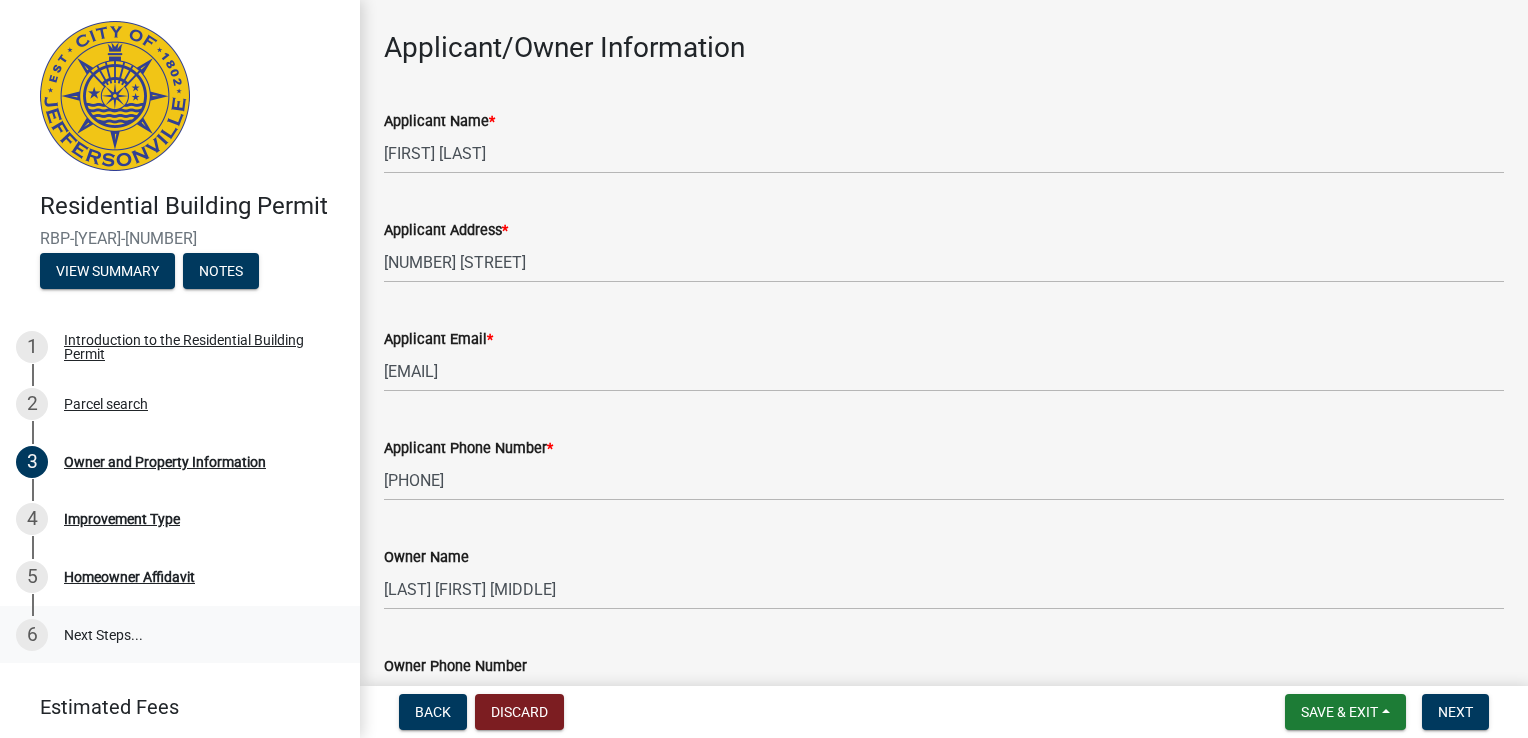 click on "6   Next Steps..." at bounding box center [180, 635] 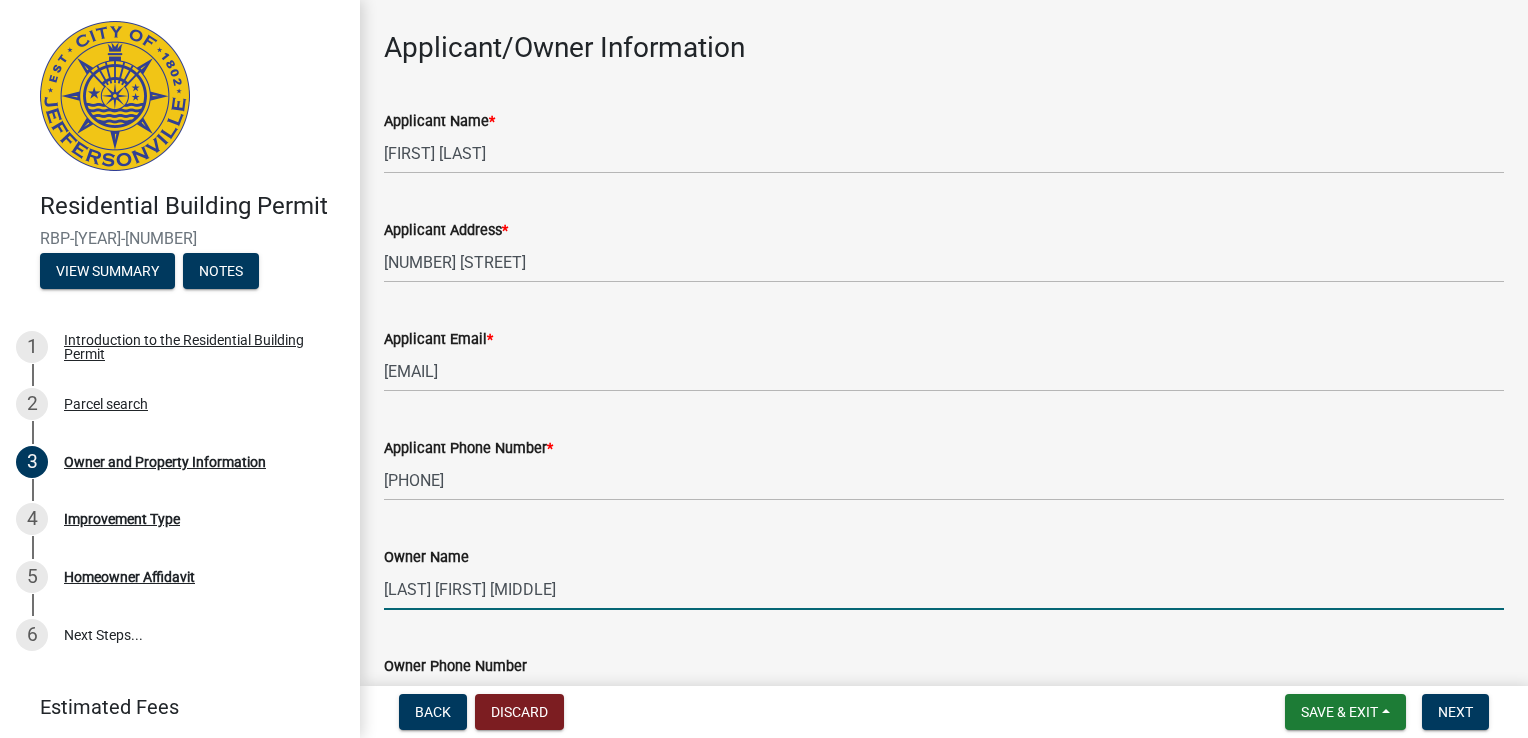 drag, startPoint x: 561, startPoint y: 584, endPoint x: 365, endPoint y: 598, distance: 196.49936 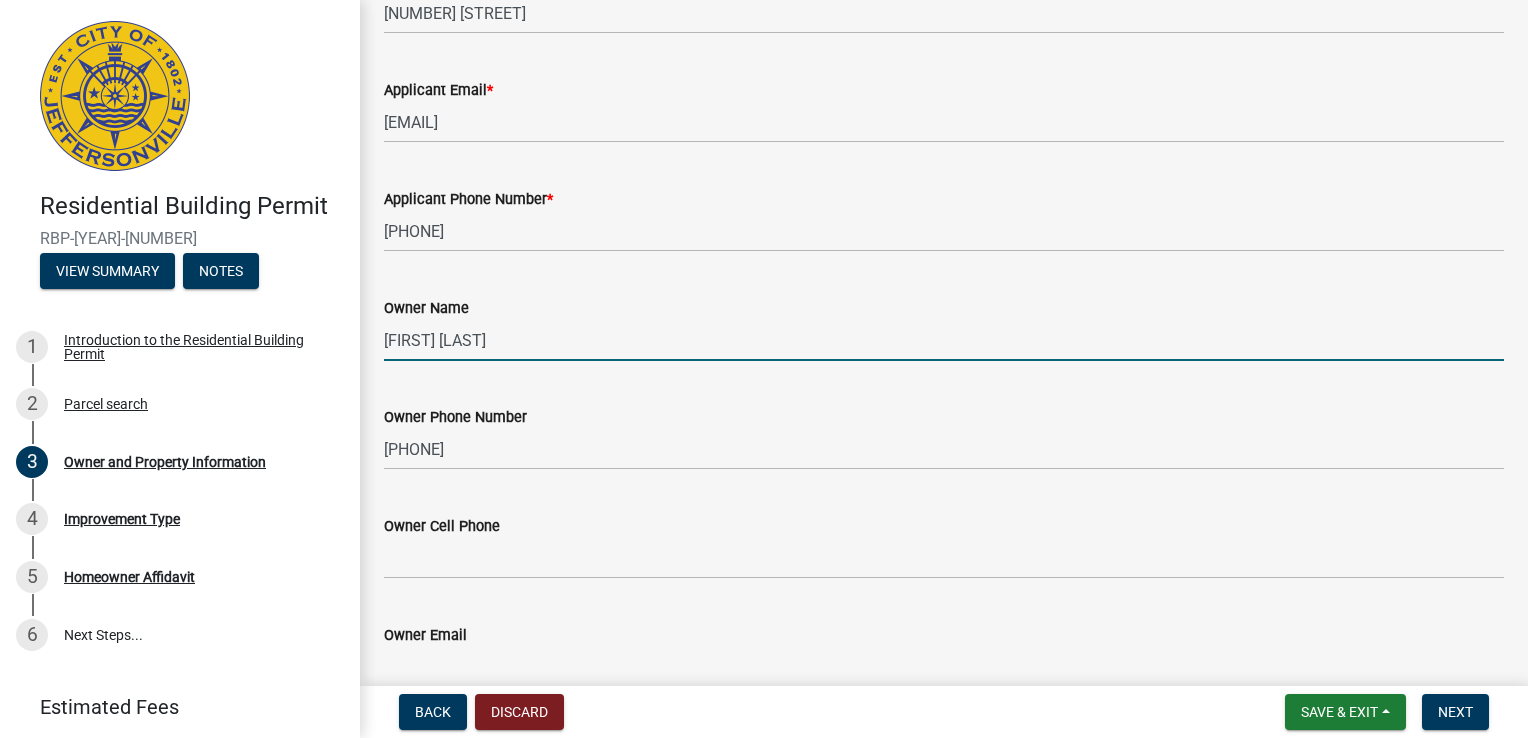 scroll, scrollTop: 359, scrollLeft: 0, axis: vertical 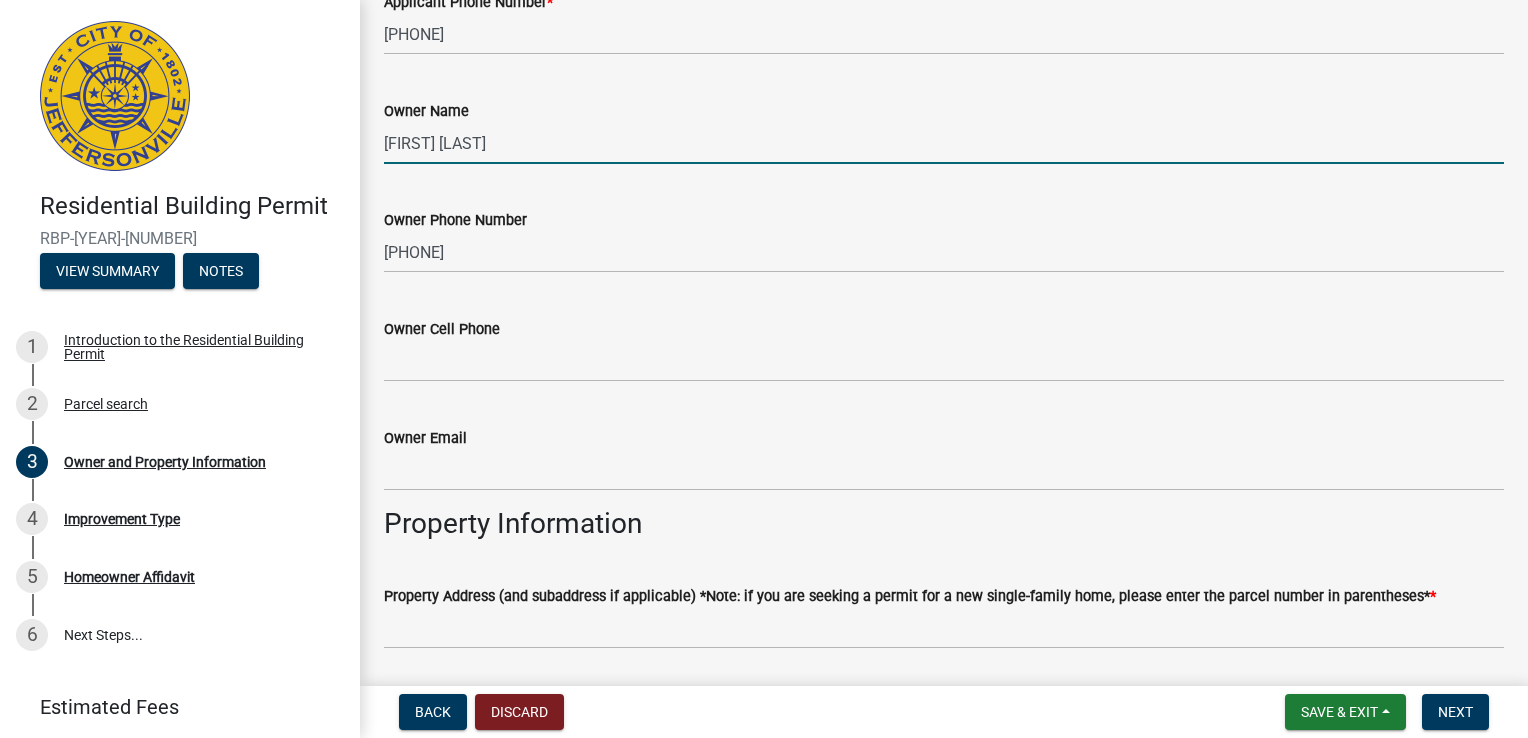 type on "[FIRST] [LAST]" 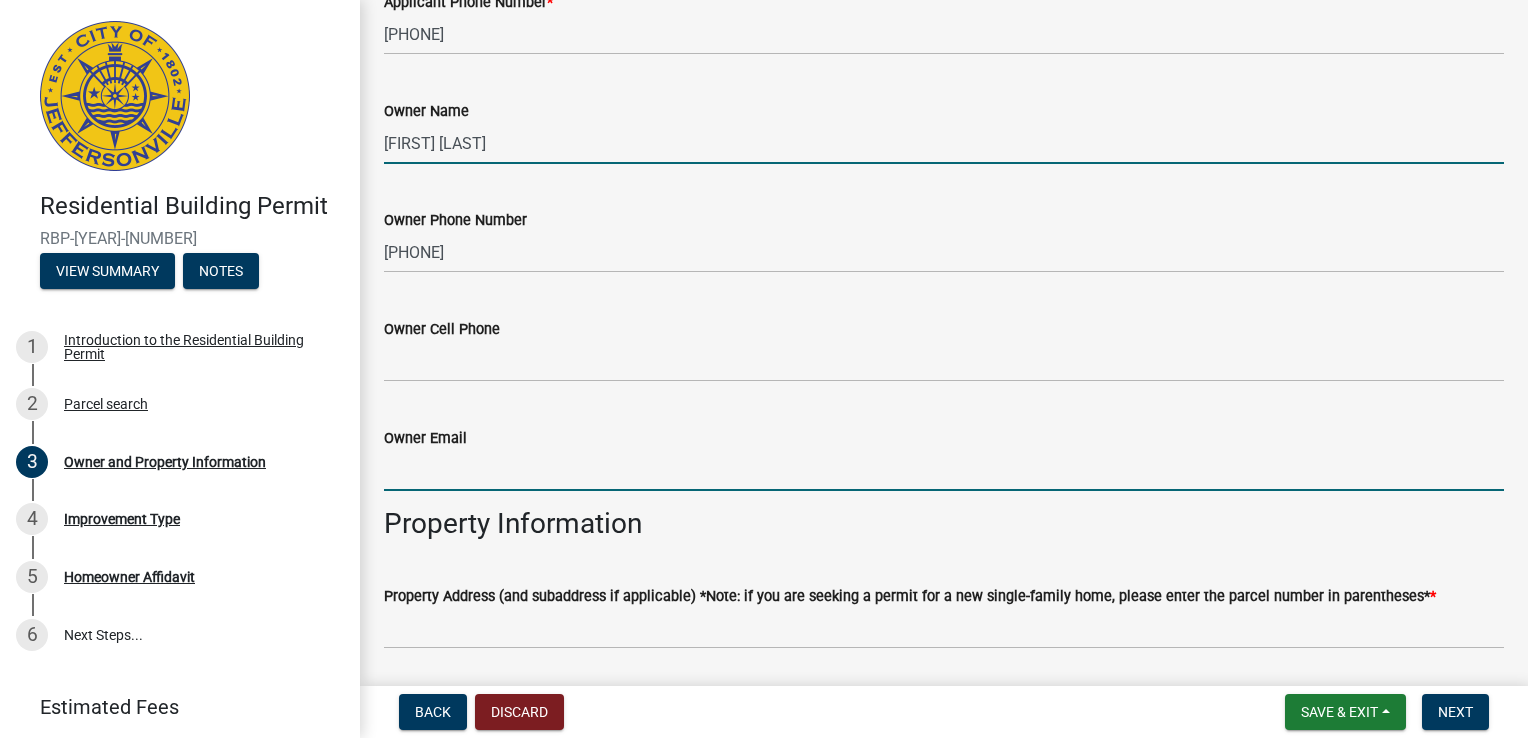 click on "Owner Email" at bounding box center (944, 470) 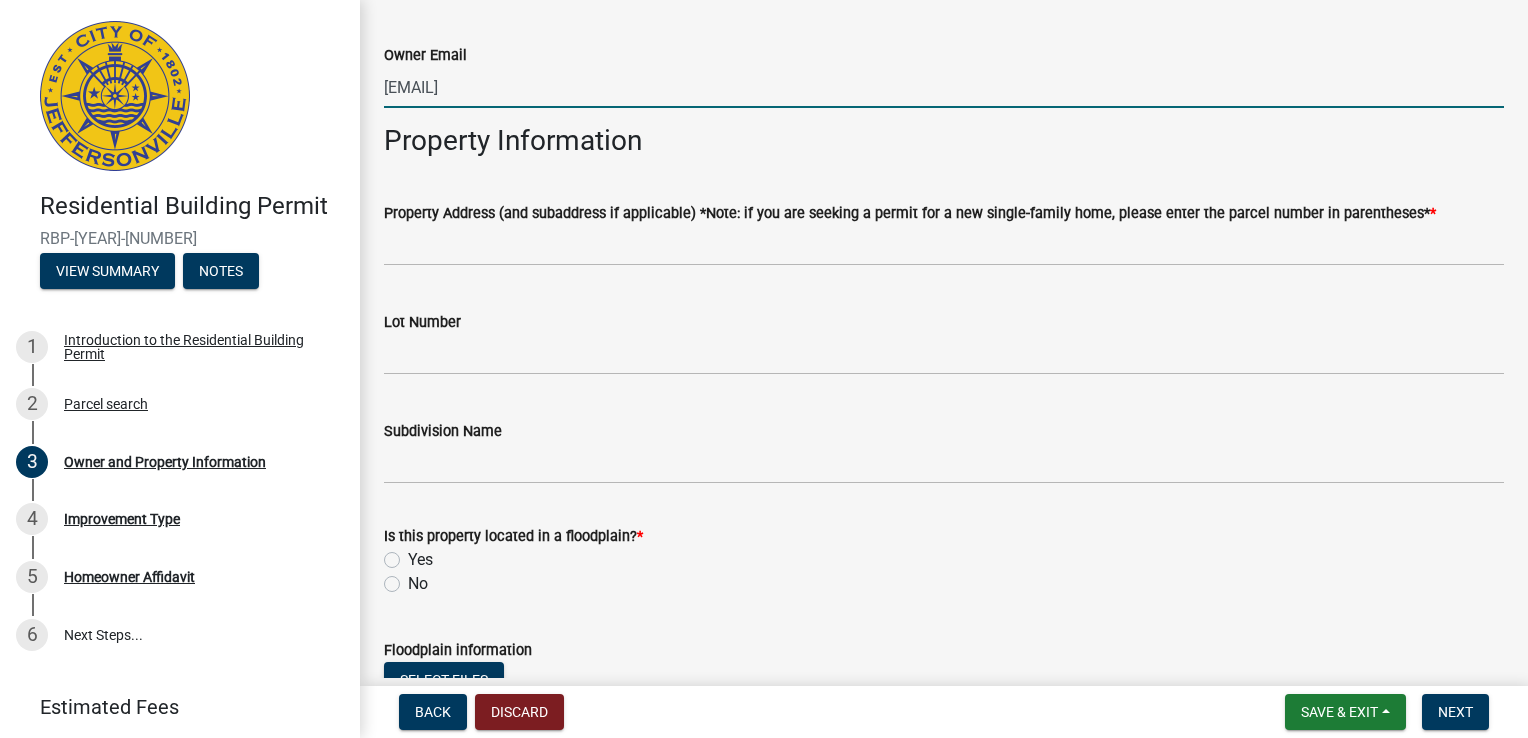scroll, scrollTop: 936, scrollLeft: 0, axis: vertical 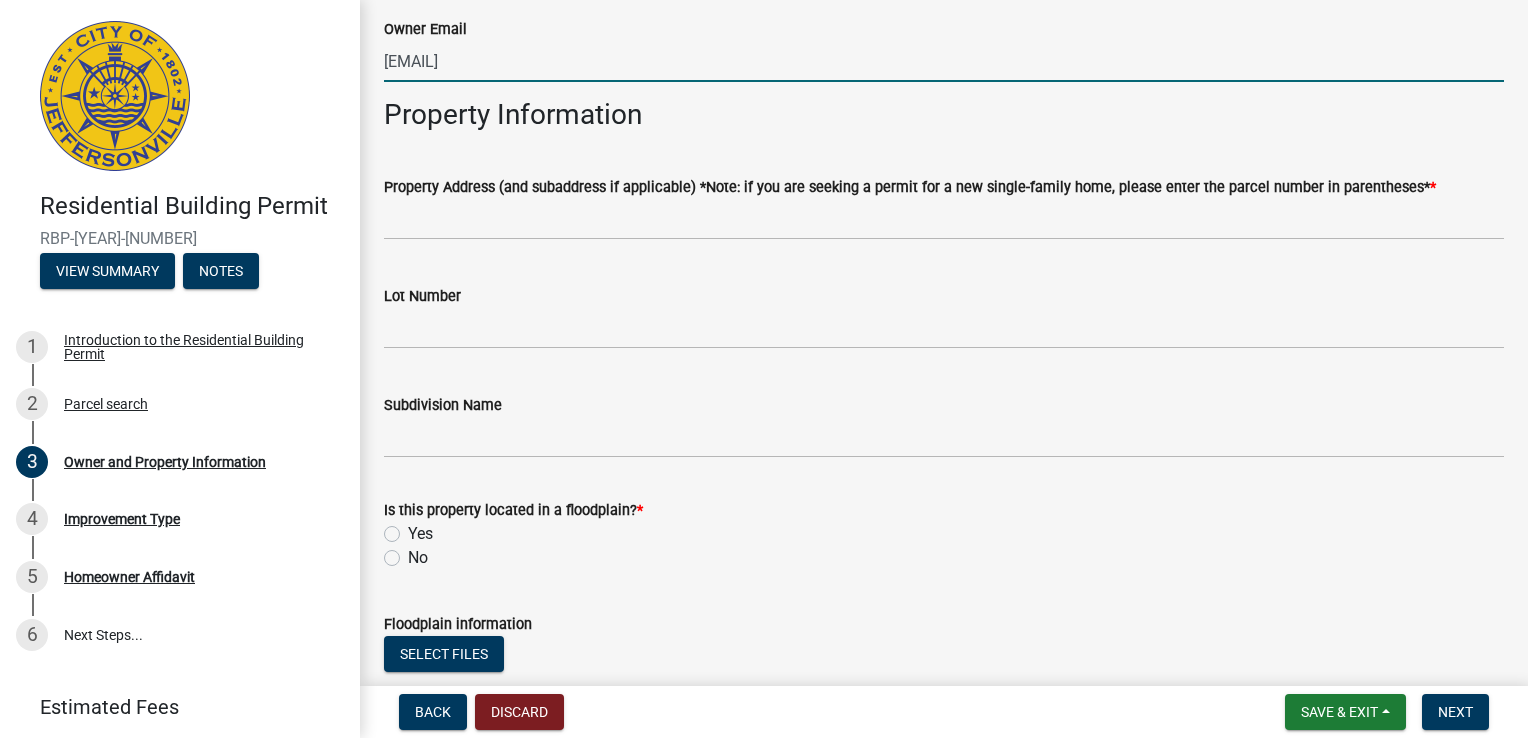 type on "[EMAIL]" 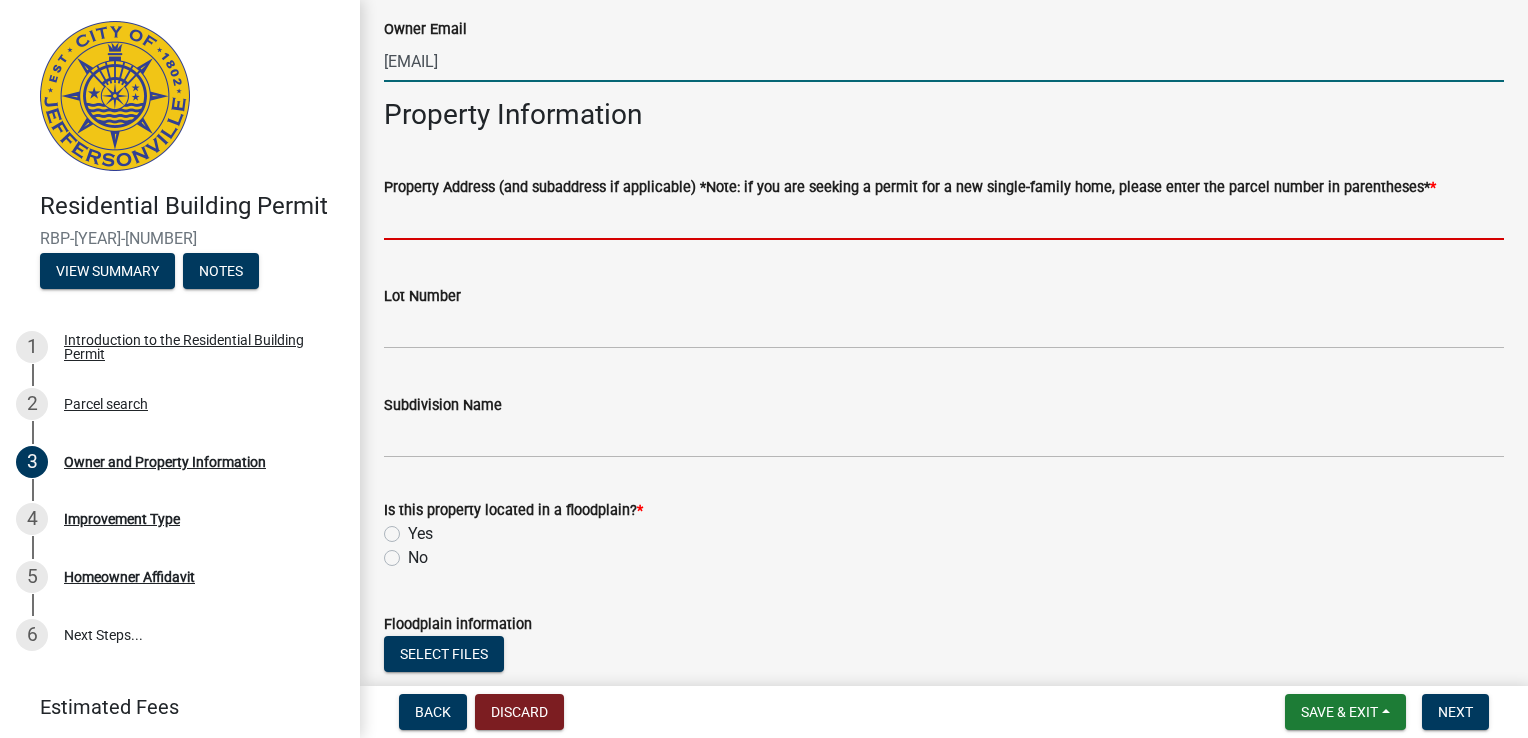click on "Property Address (and subaddress if applicable) *Note: if you are seeking a permit for a new single-family home, please enter the parcel number in parentheses*  *" at bounding box center [944, 219] 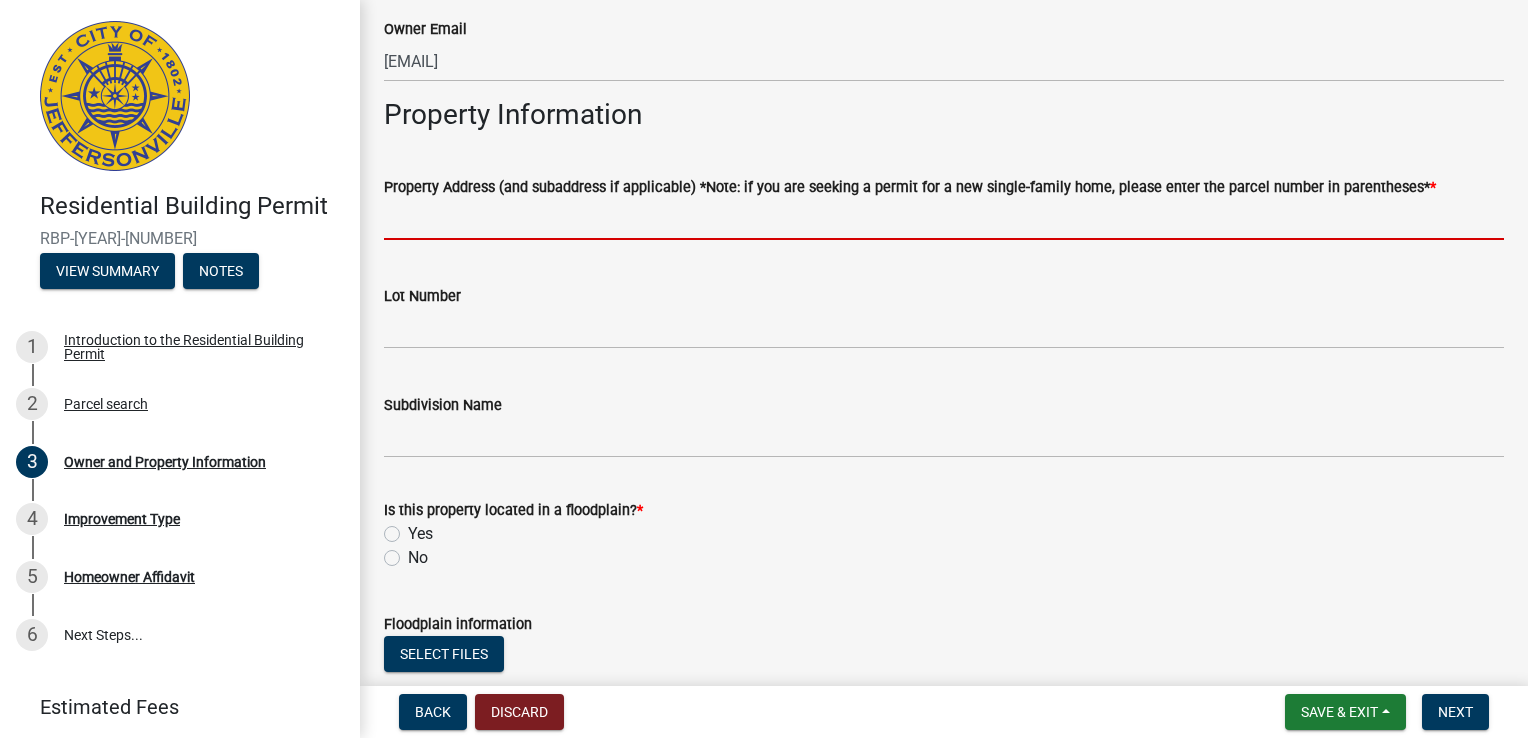 click on "Property Address (and subaddress if applicable) *Note: if you are seeking a permit for a new single-family home, please enter the parcel number in parentheses*  *" at bounding box center [944, 219] 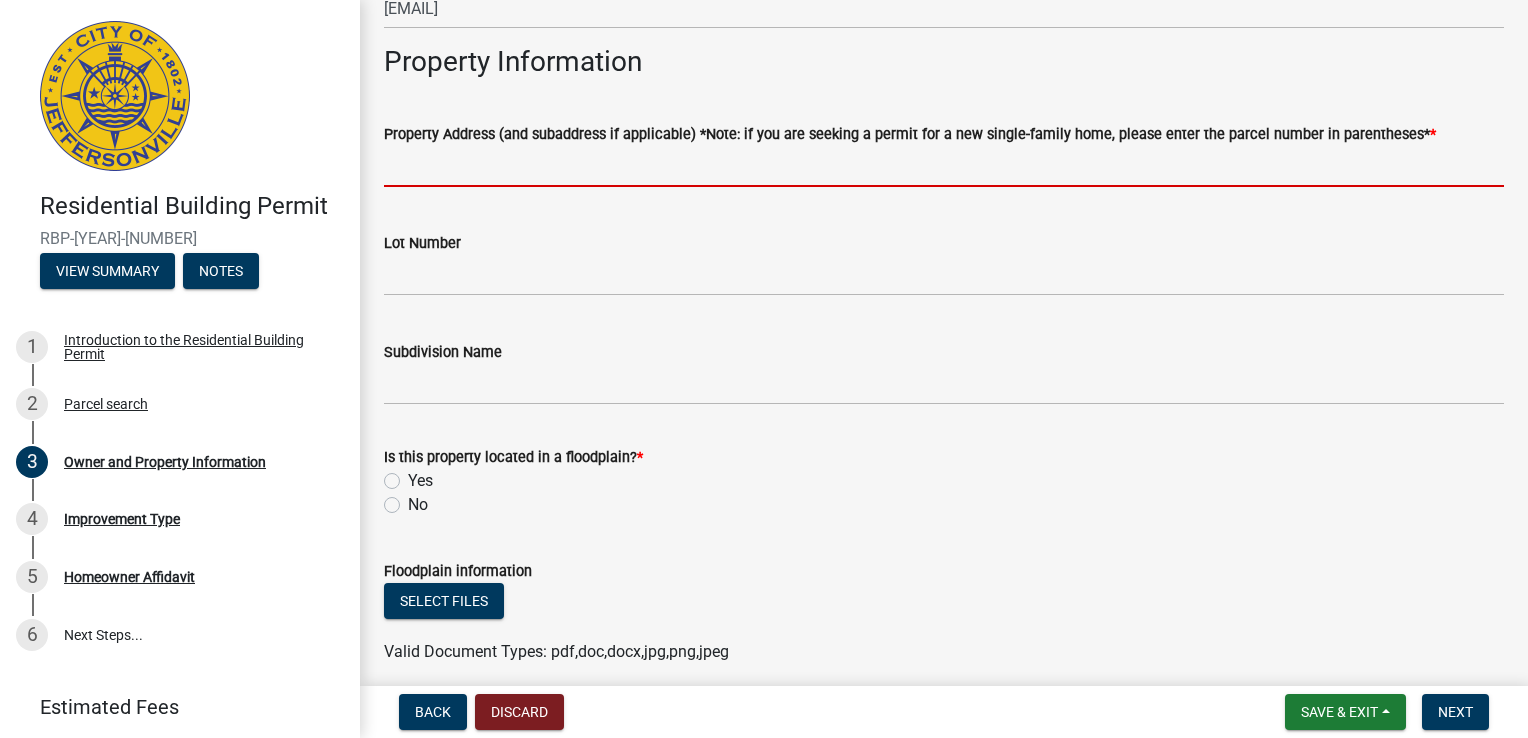 scroll, scrollTop: 967, scrollLeft: 0, axis: vertical 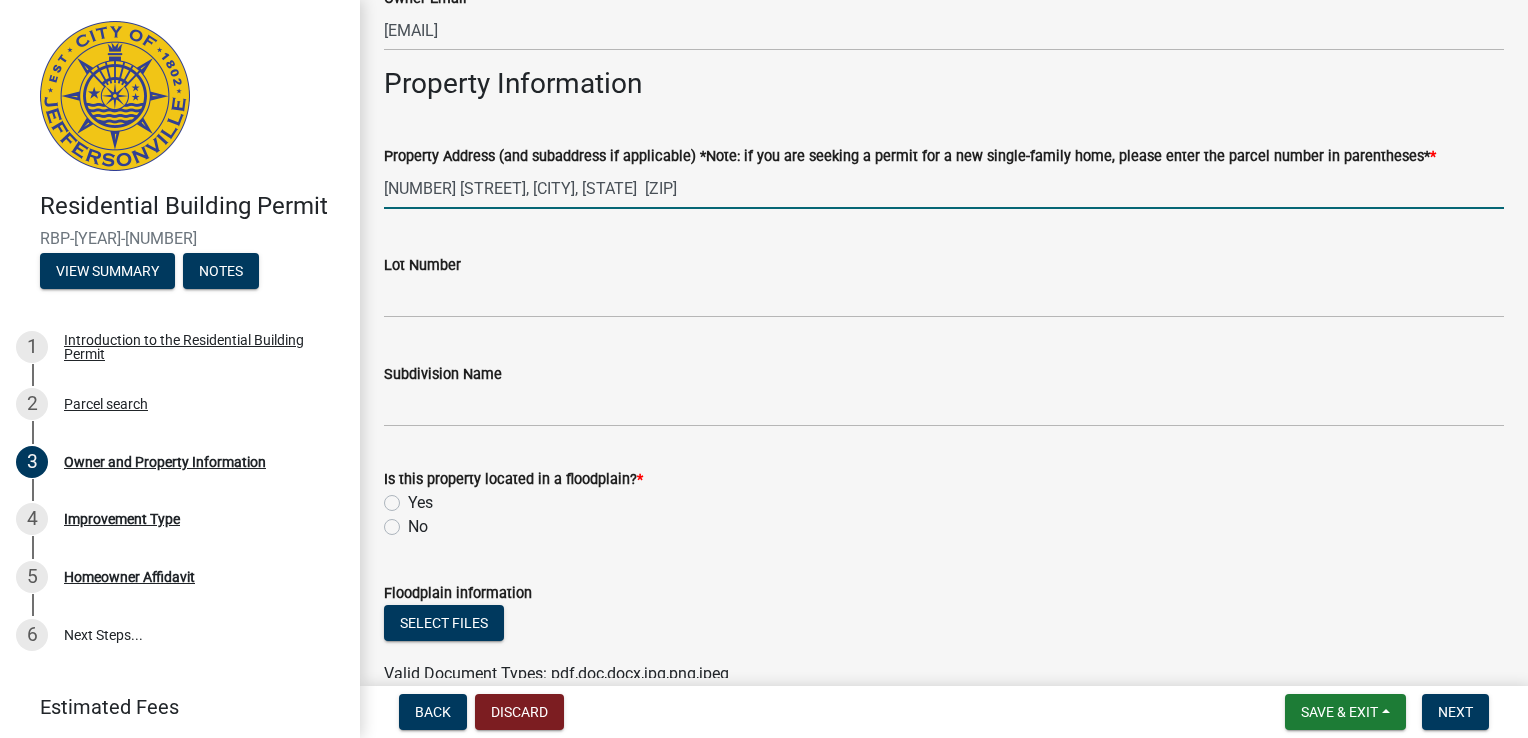 type on "[NUMBER] [STREET], [CITY], [STATE]  [ZIP]" 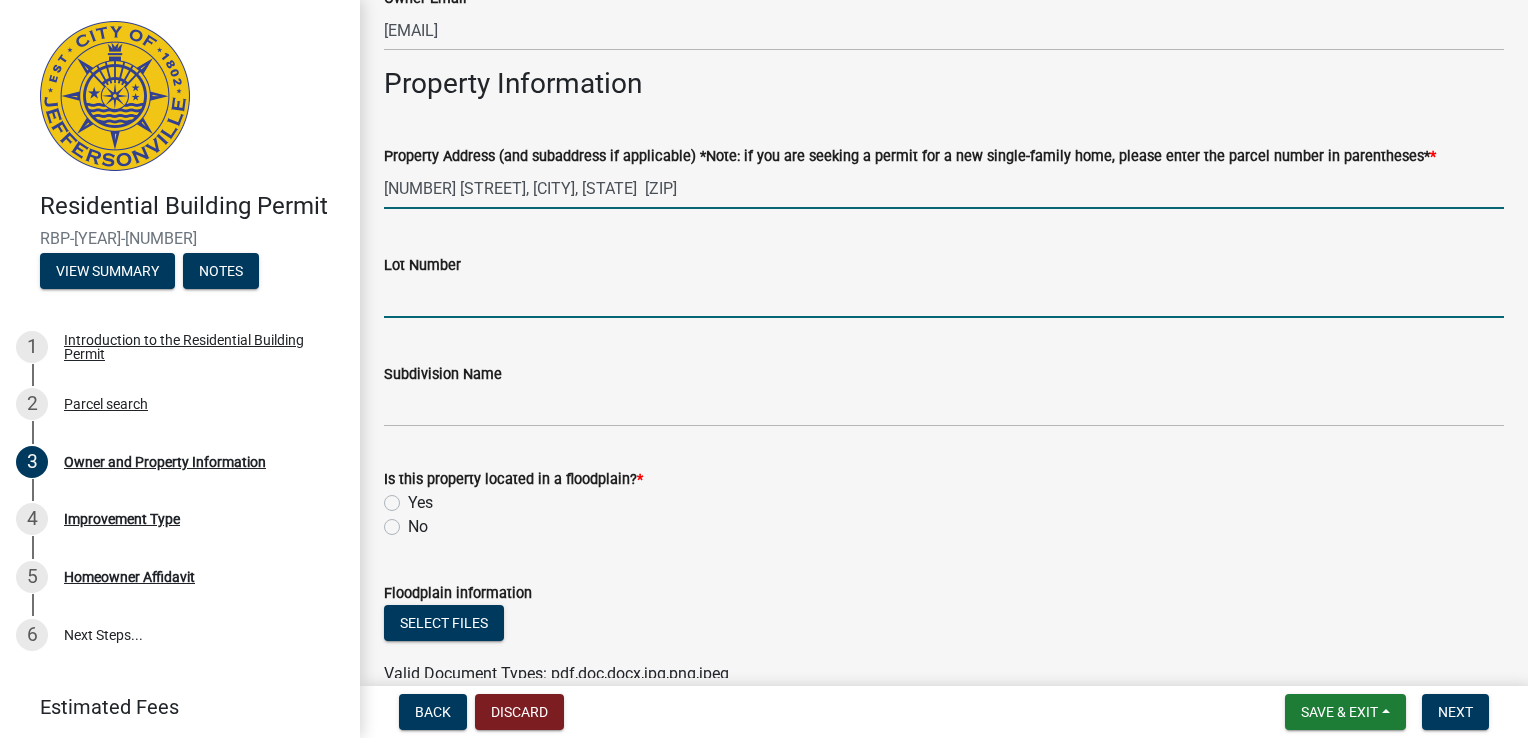 click on "Lot Number" at bounding box center [944, 297] 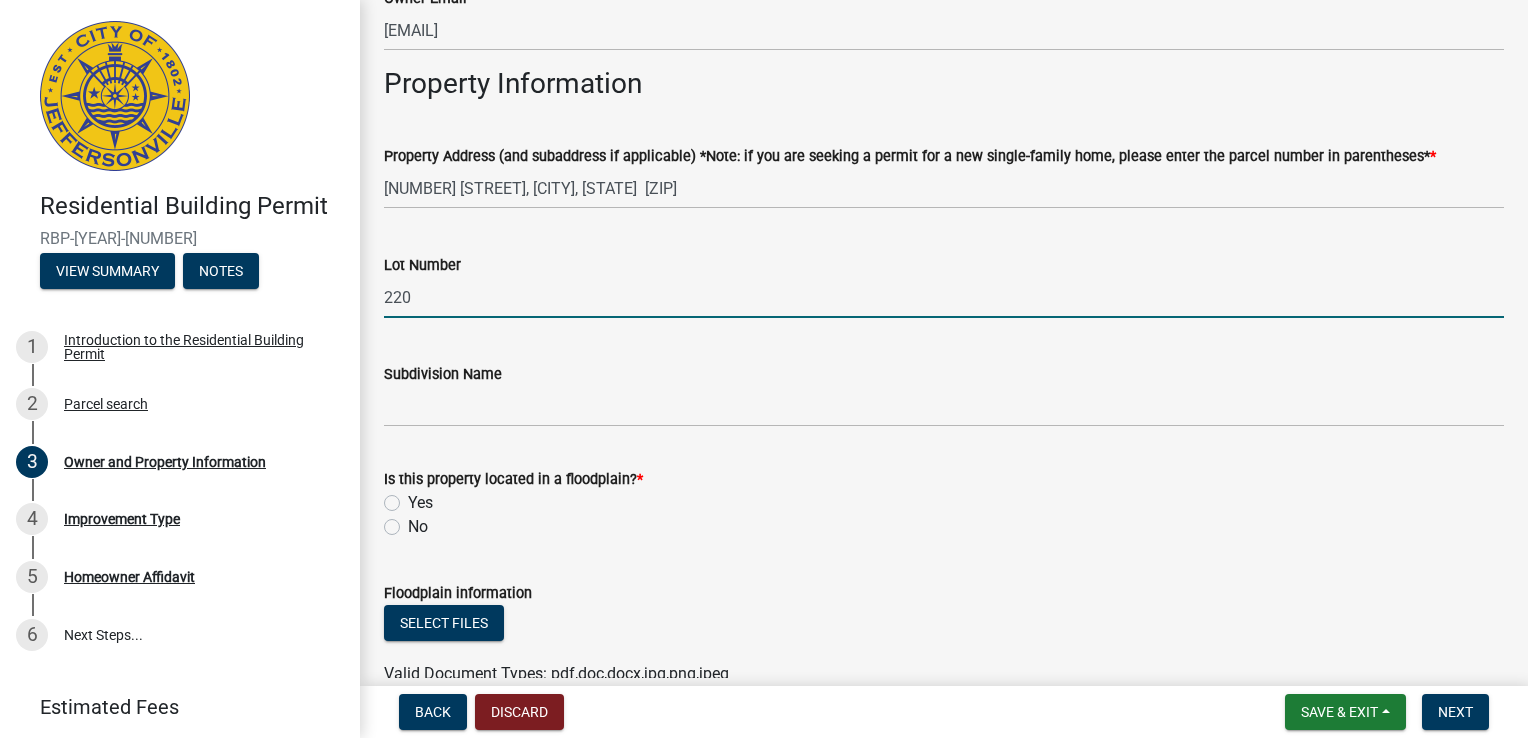 type on "220" 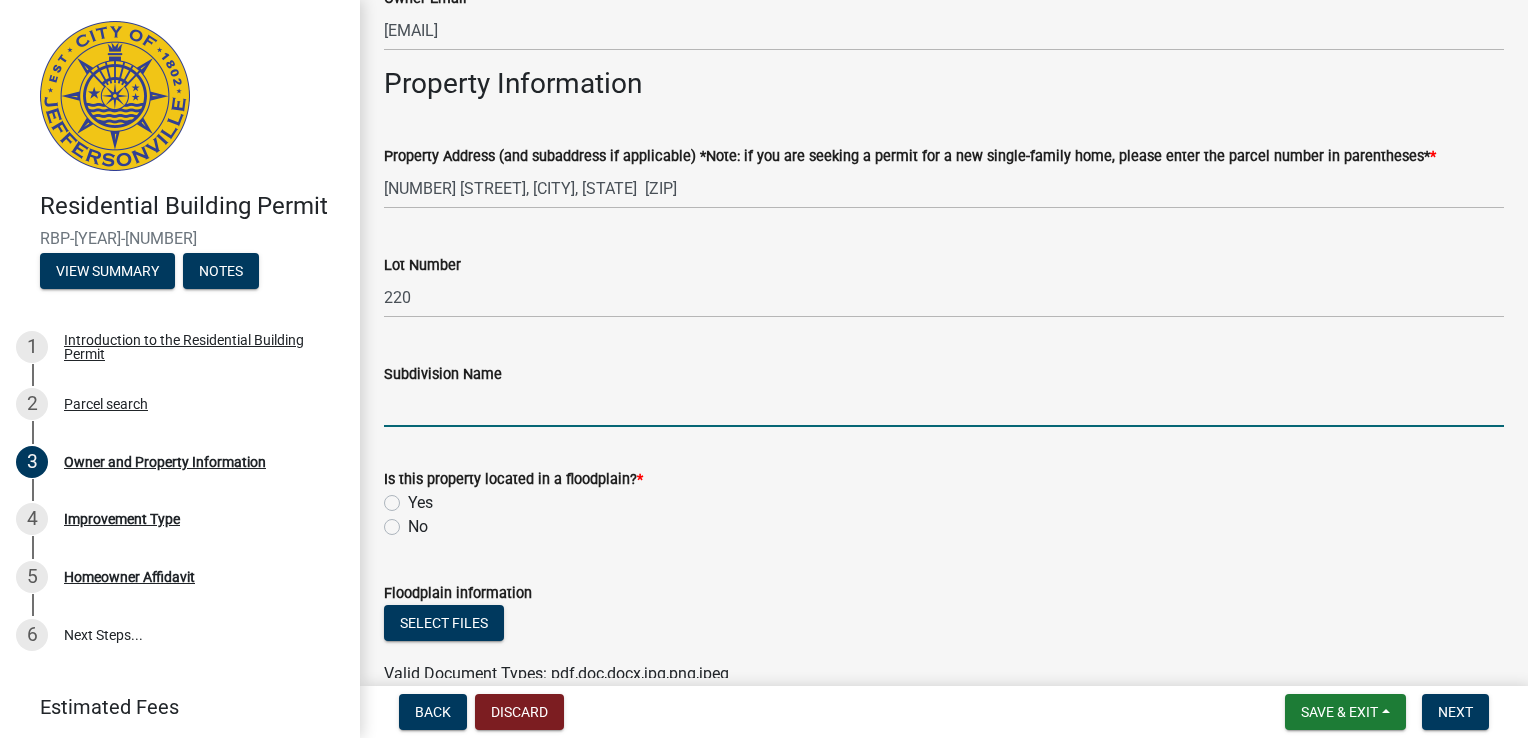 click on "Subdivision Name" at bounding box center [944, 406] 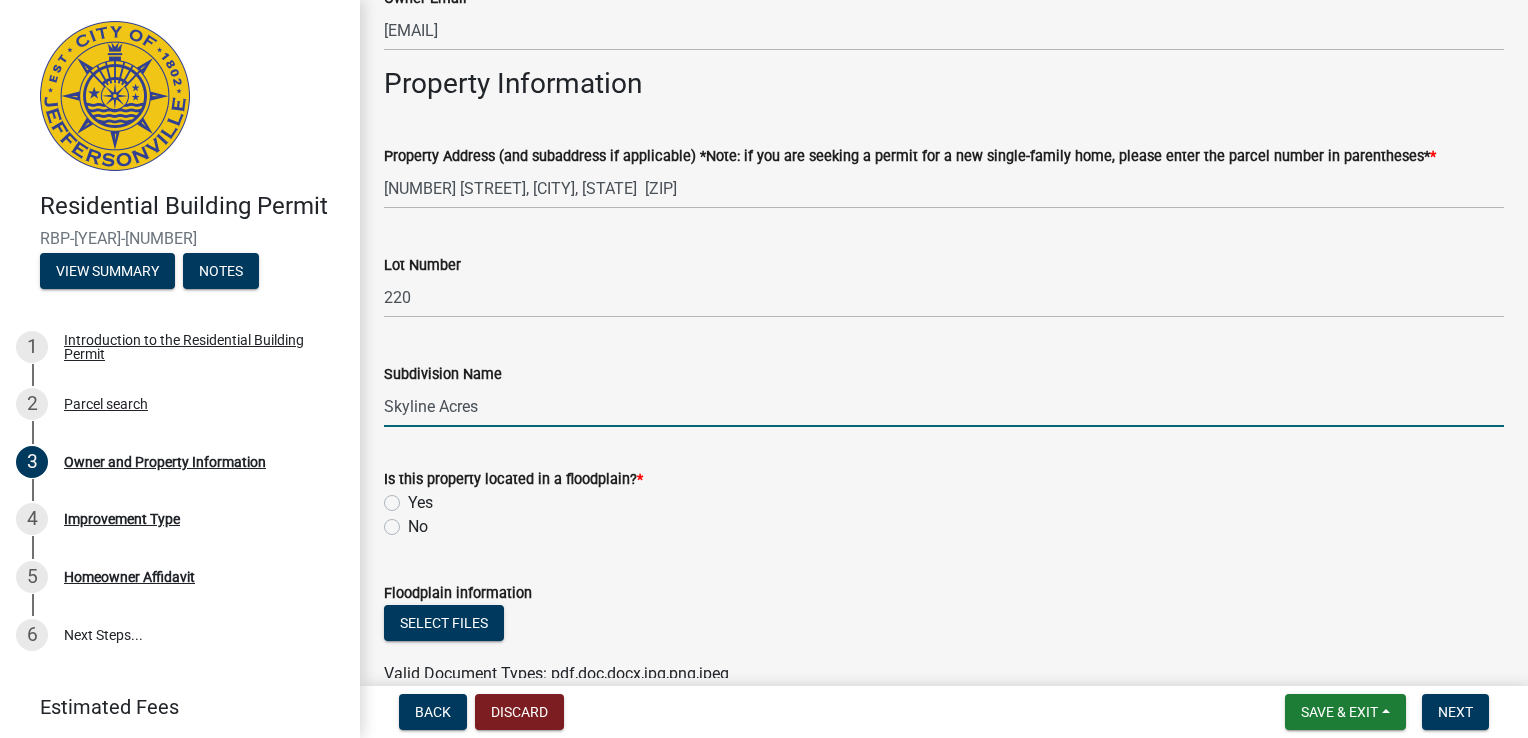 type on "Skyline Acres" 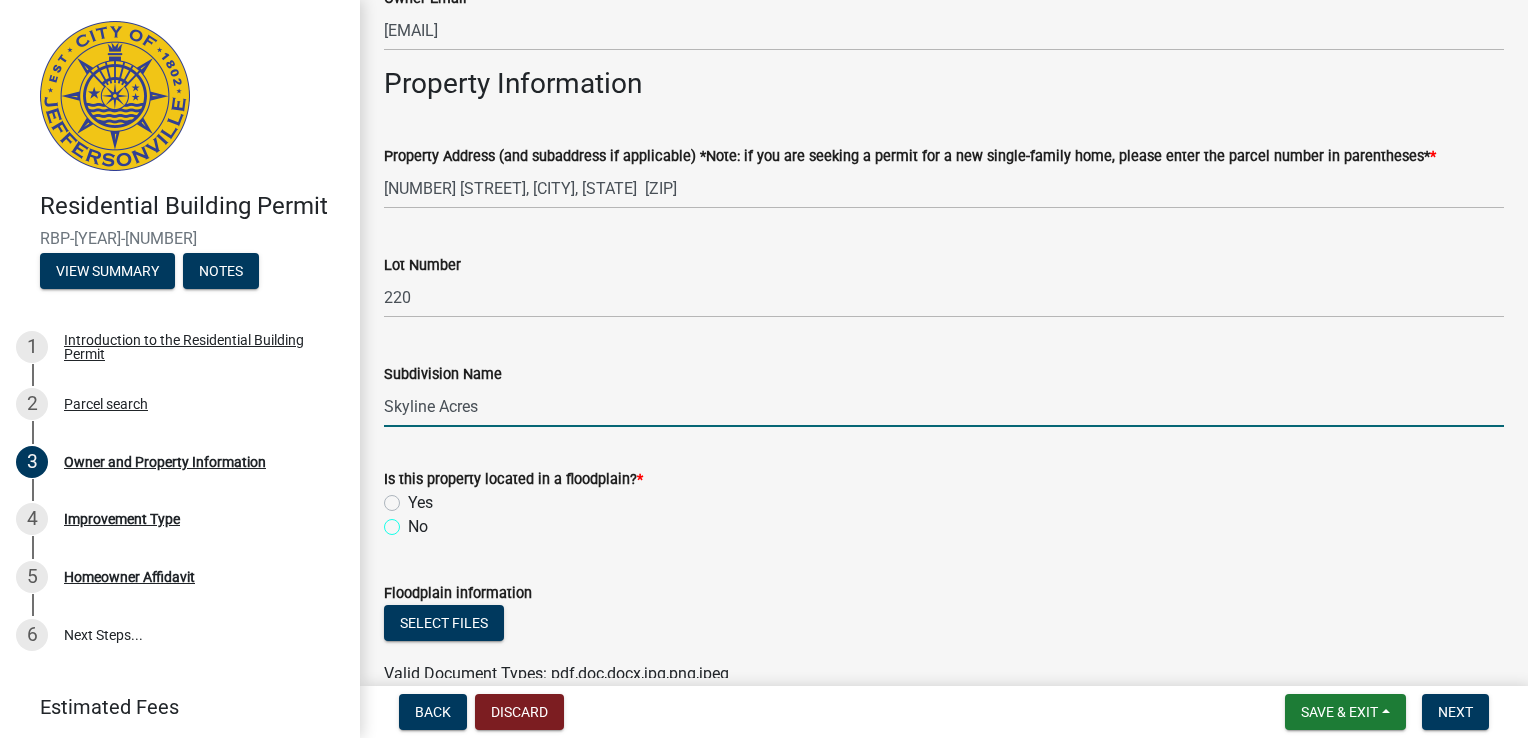 click on "No" at bounding box center [414, 521] 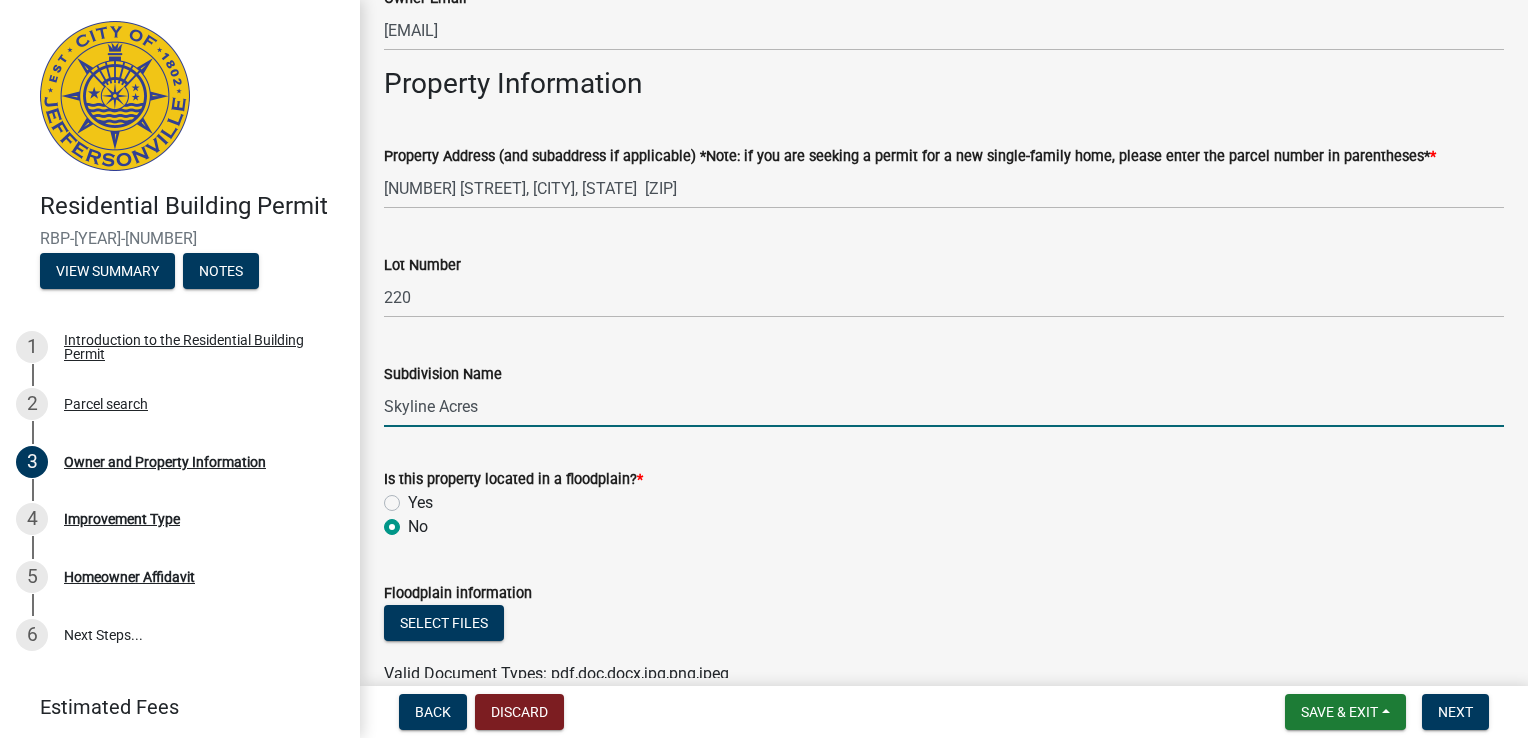 radio on "true" 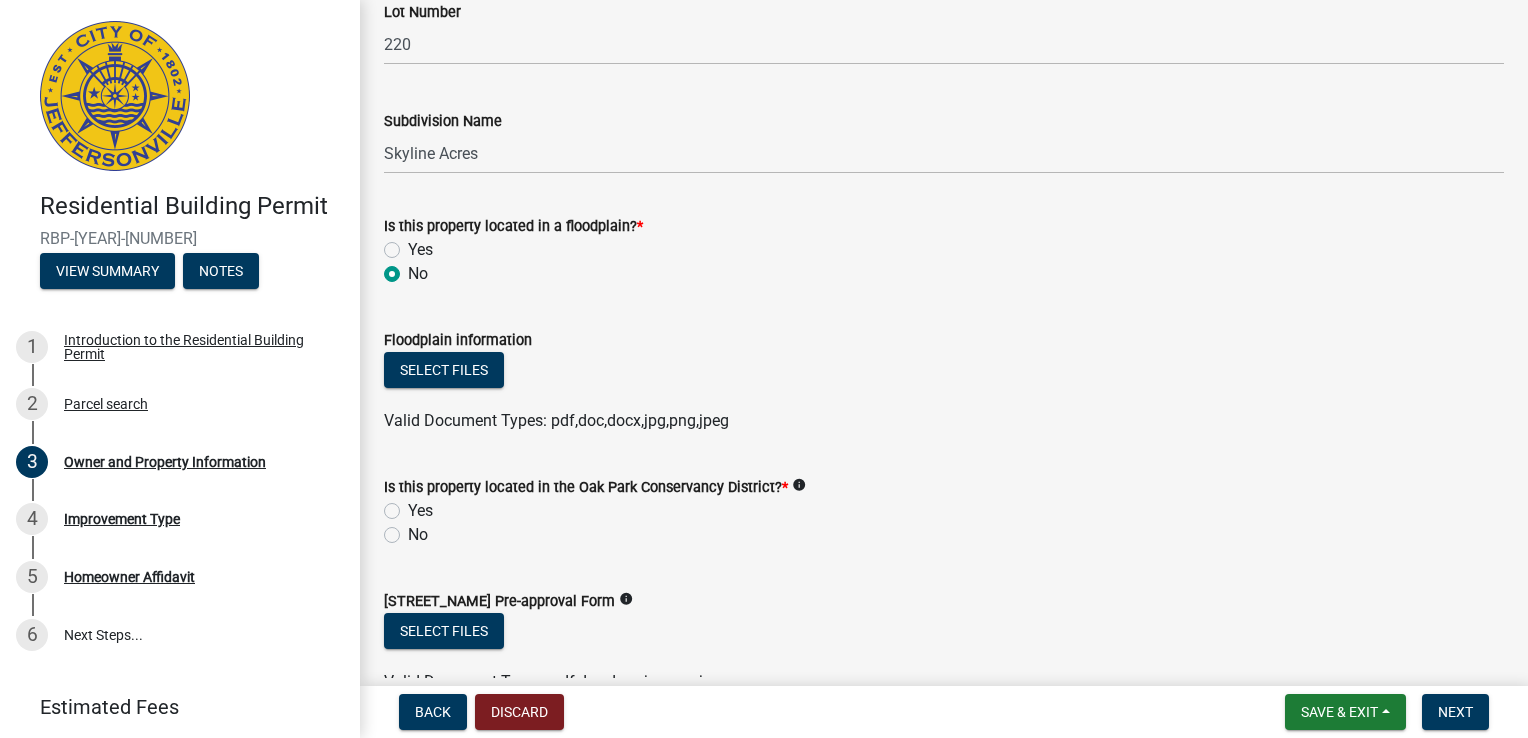 scroll, scrollTop: 1442, scrollLeft: 0, axis: vertical 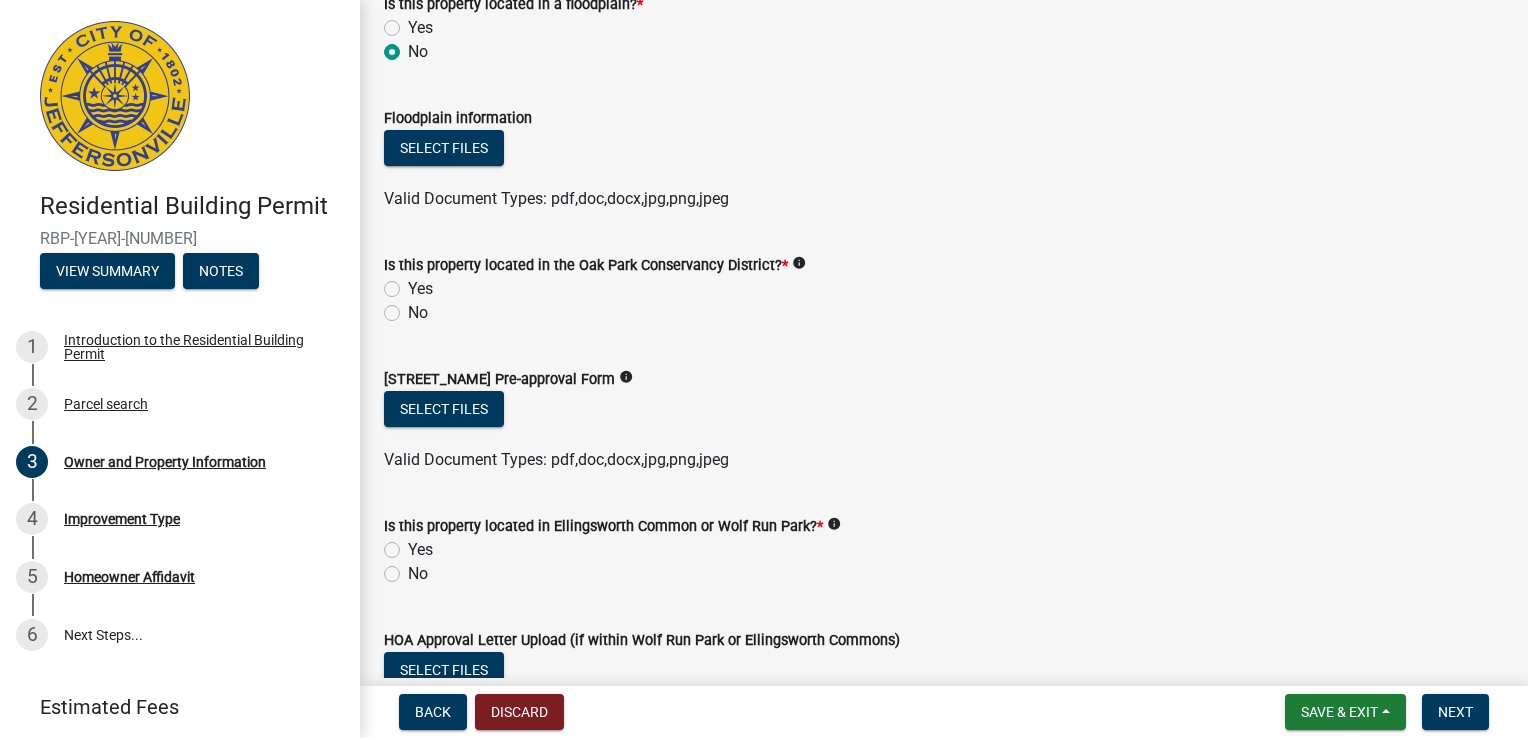 click on "No" 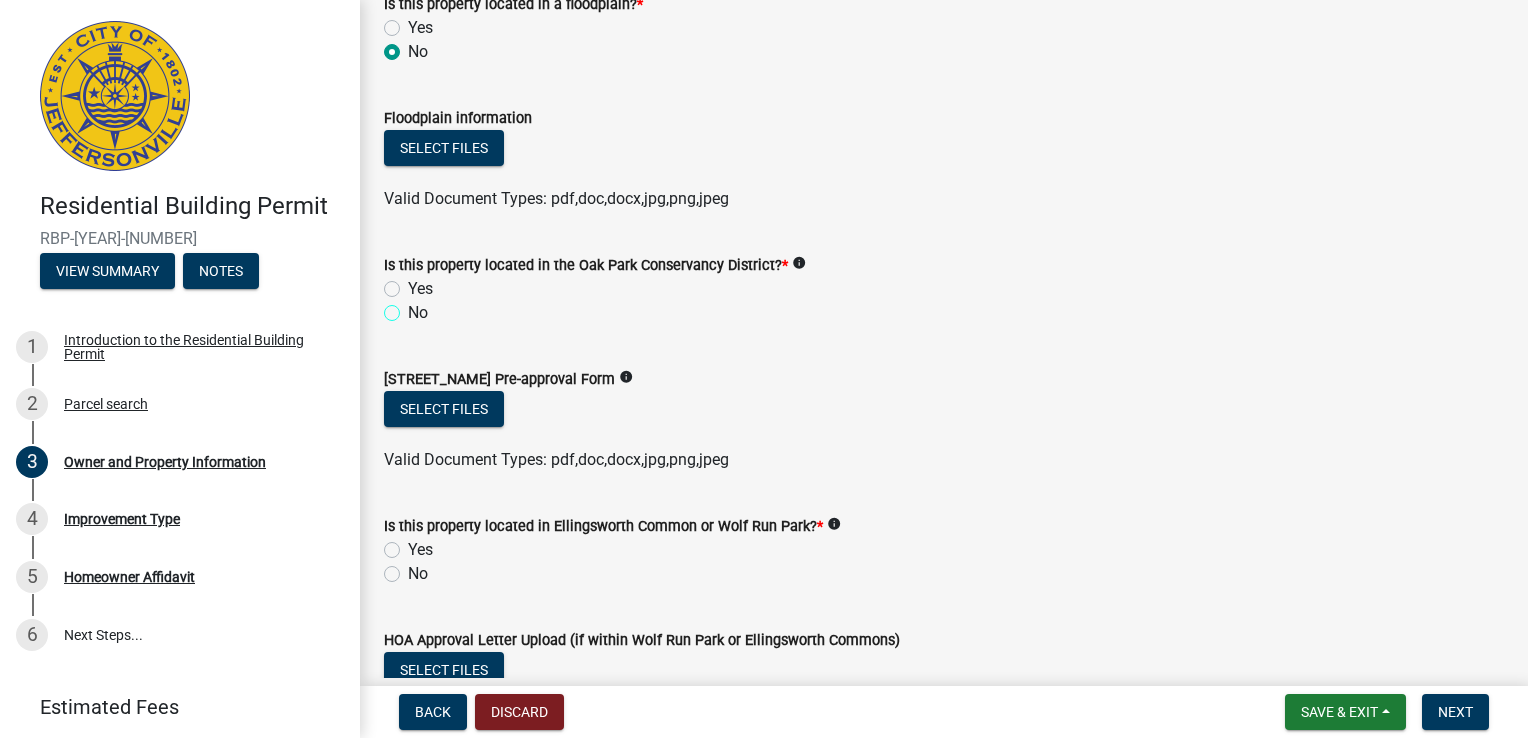 click on "No" at bounding box center (414, 307) 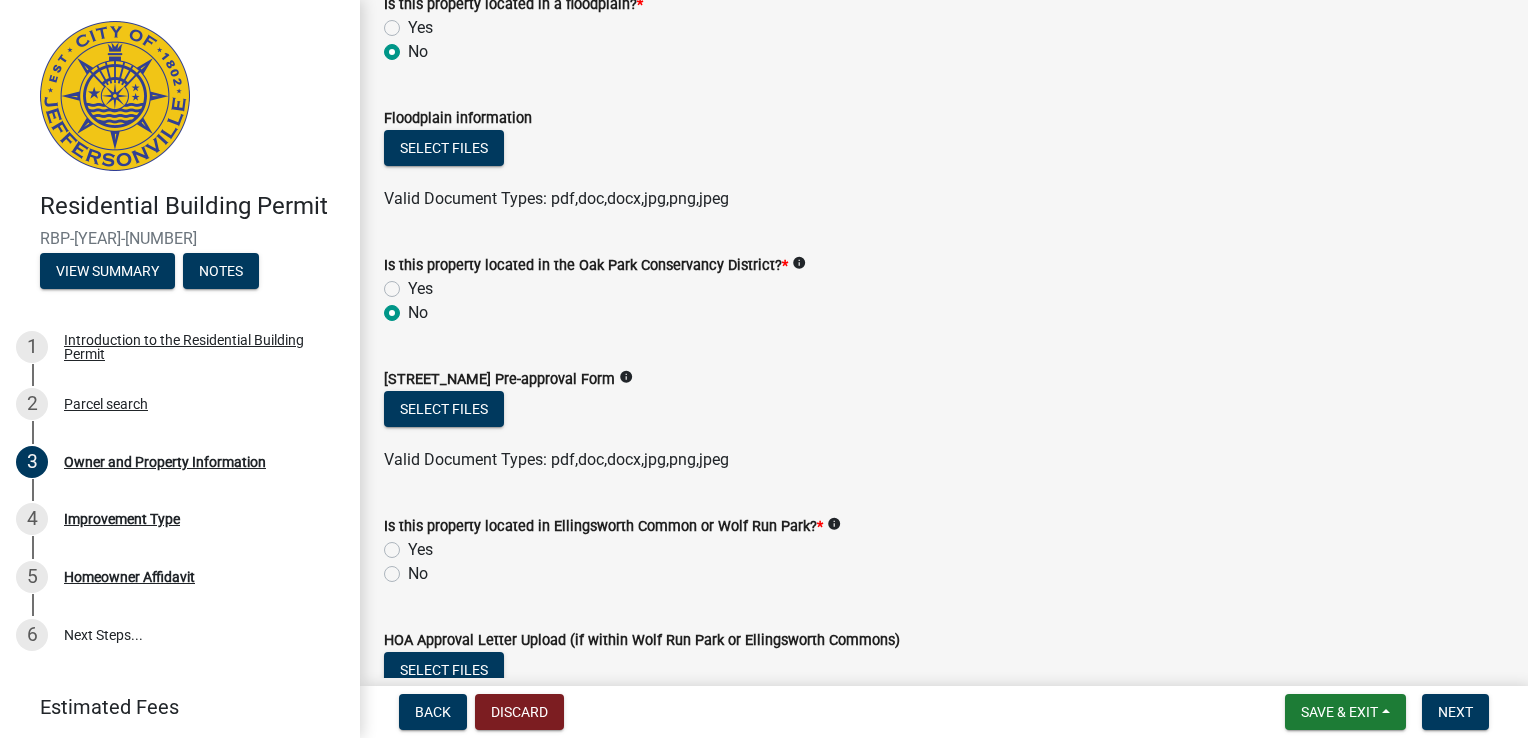 radio on "true" 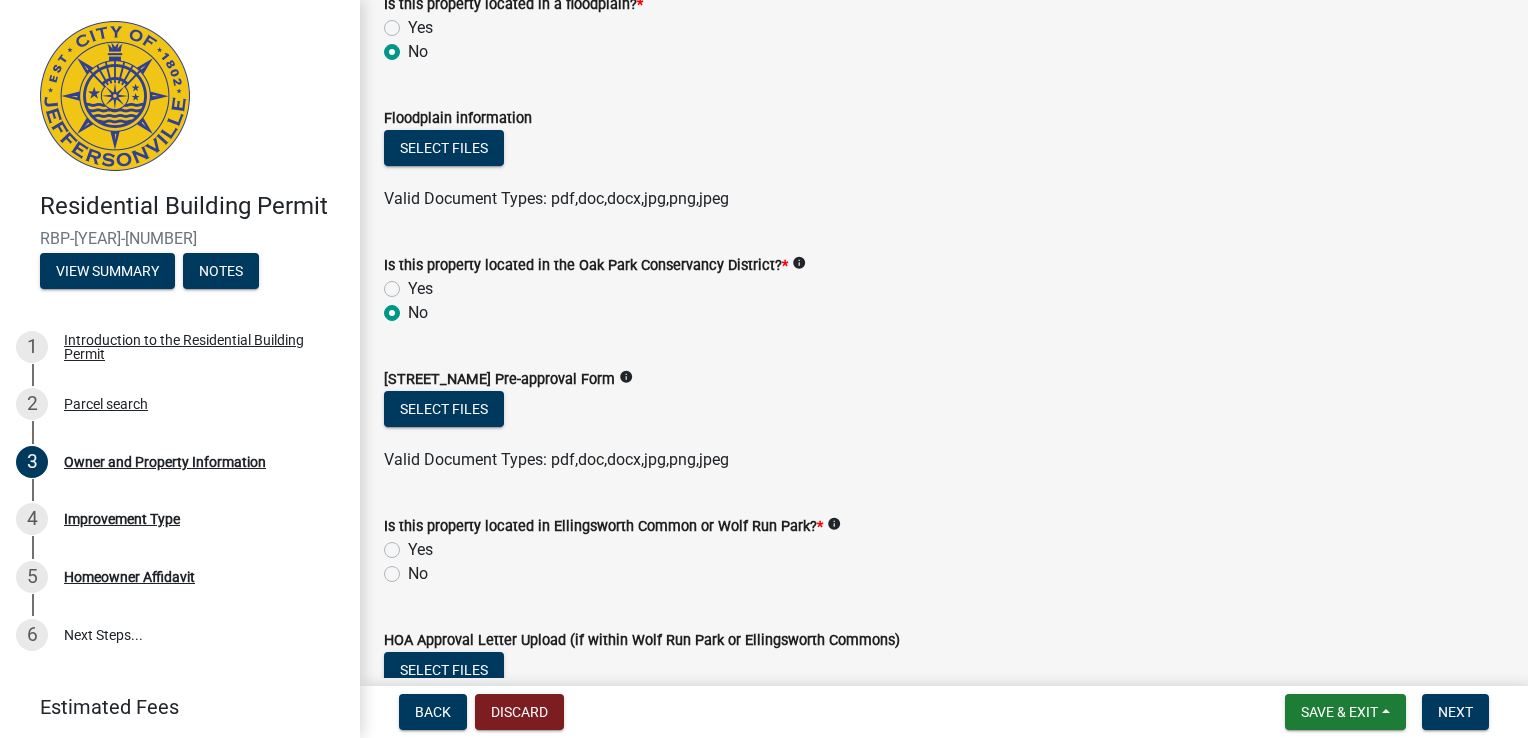 scroll, scrollTop: 1736, scrollLeft: 0, axis: vertical 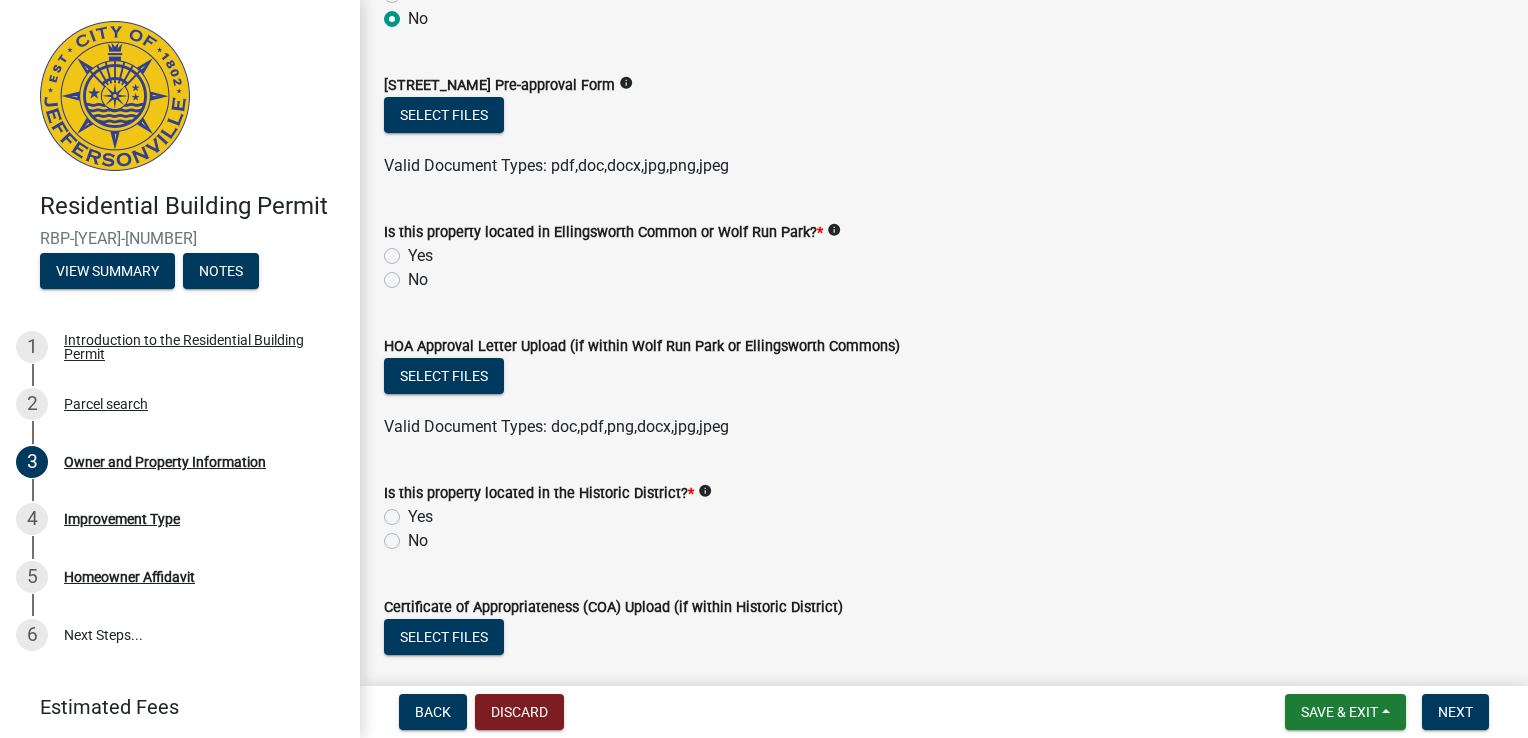 click on "No" 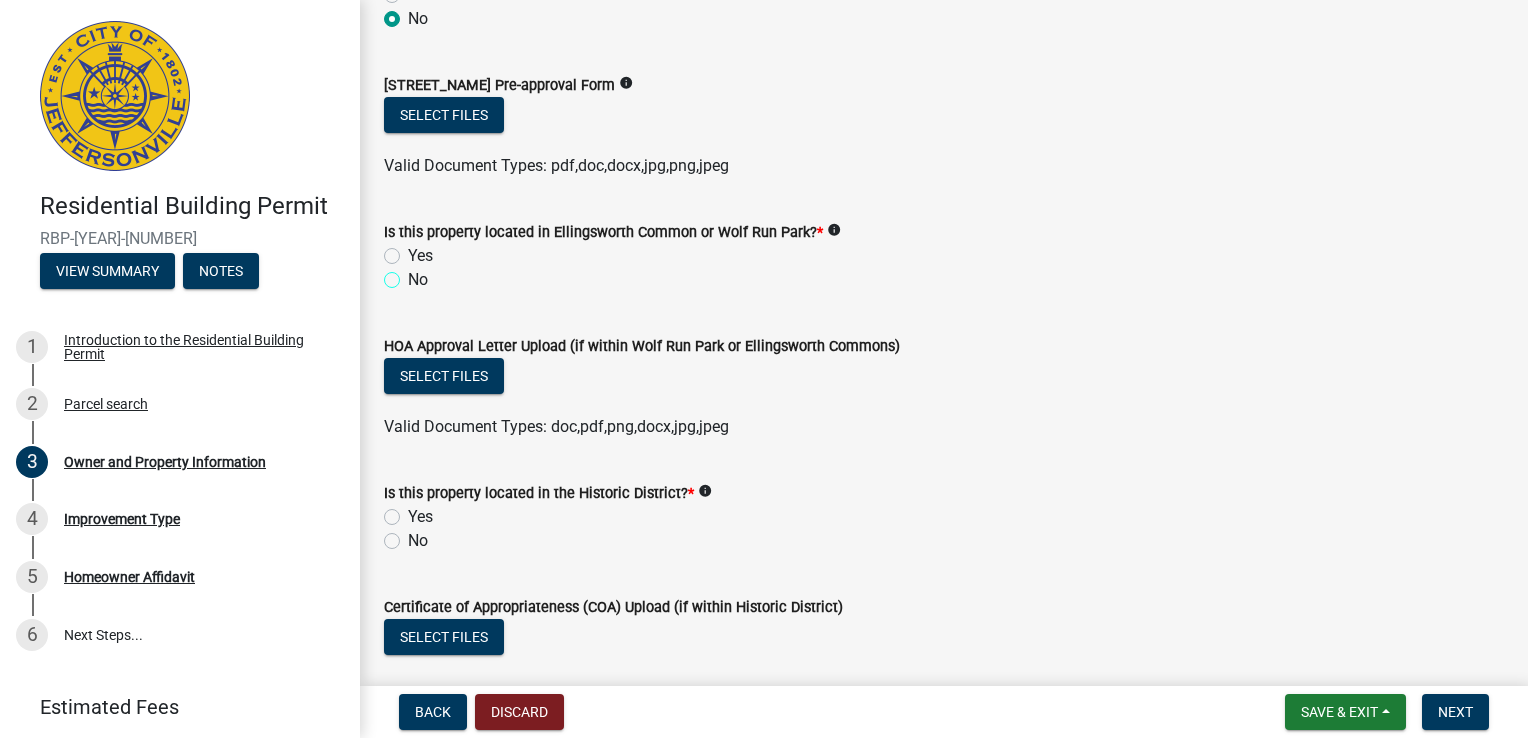 click on "No" at bounding box center (414, 274) 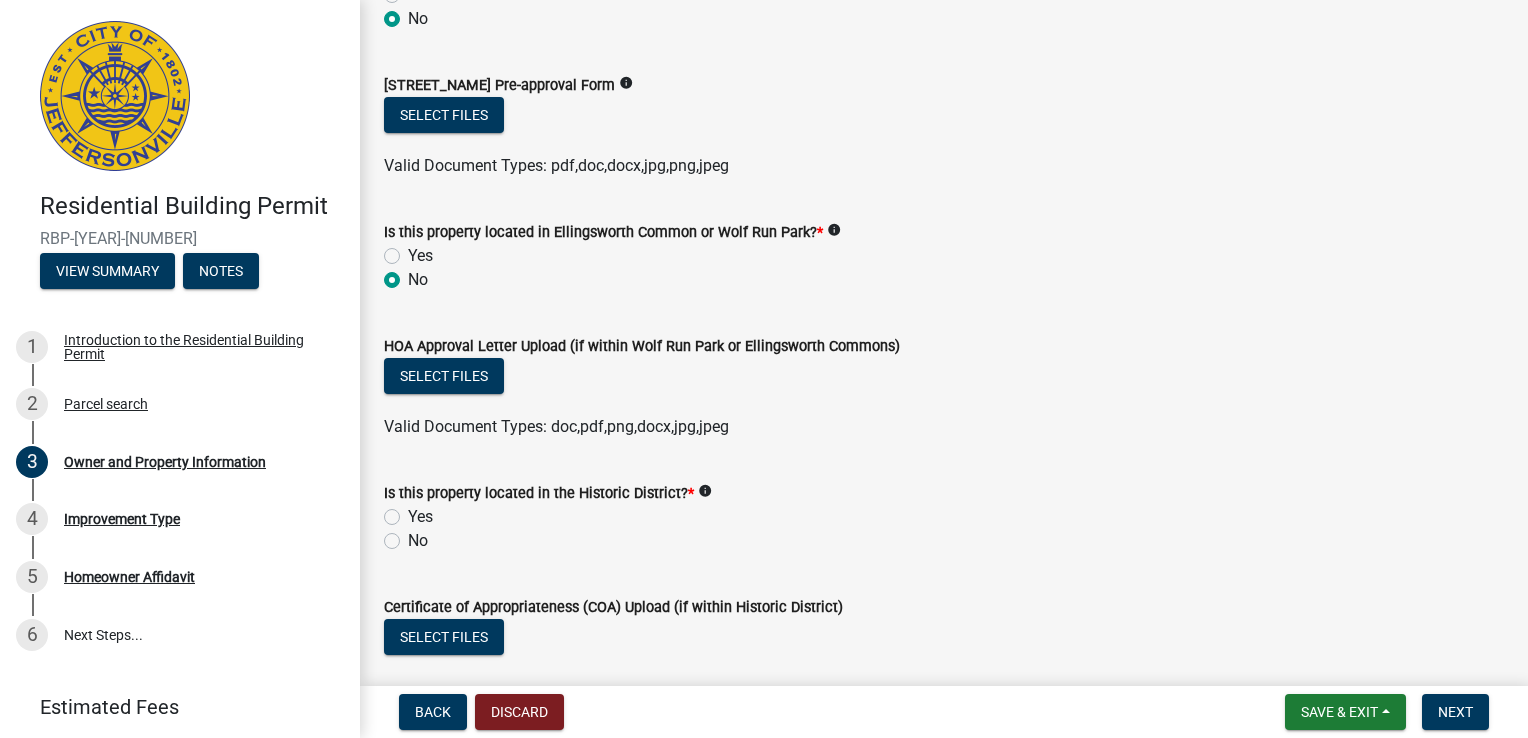 radio on "true" 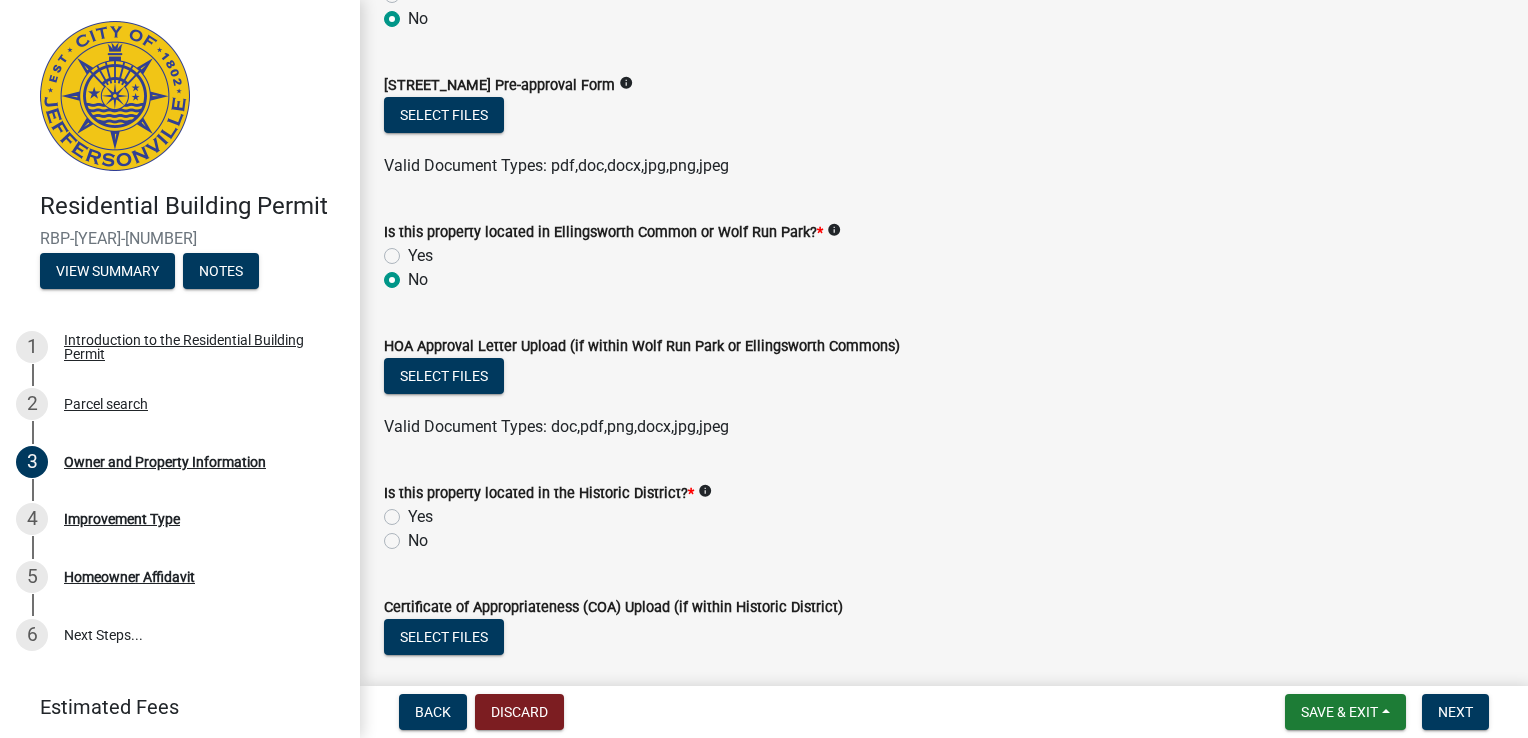 click on "No" 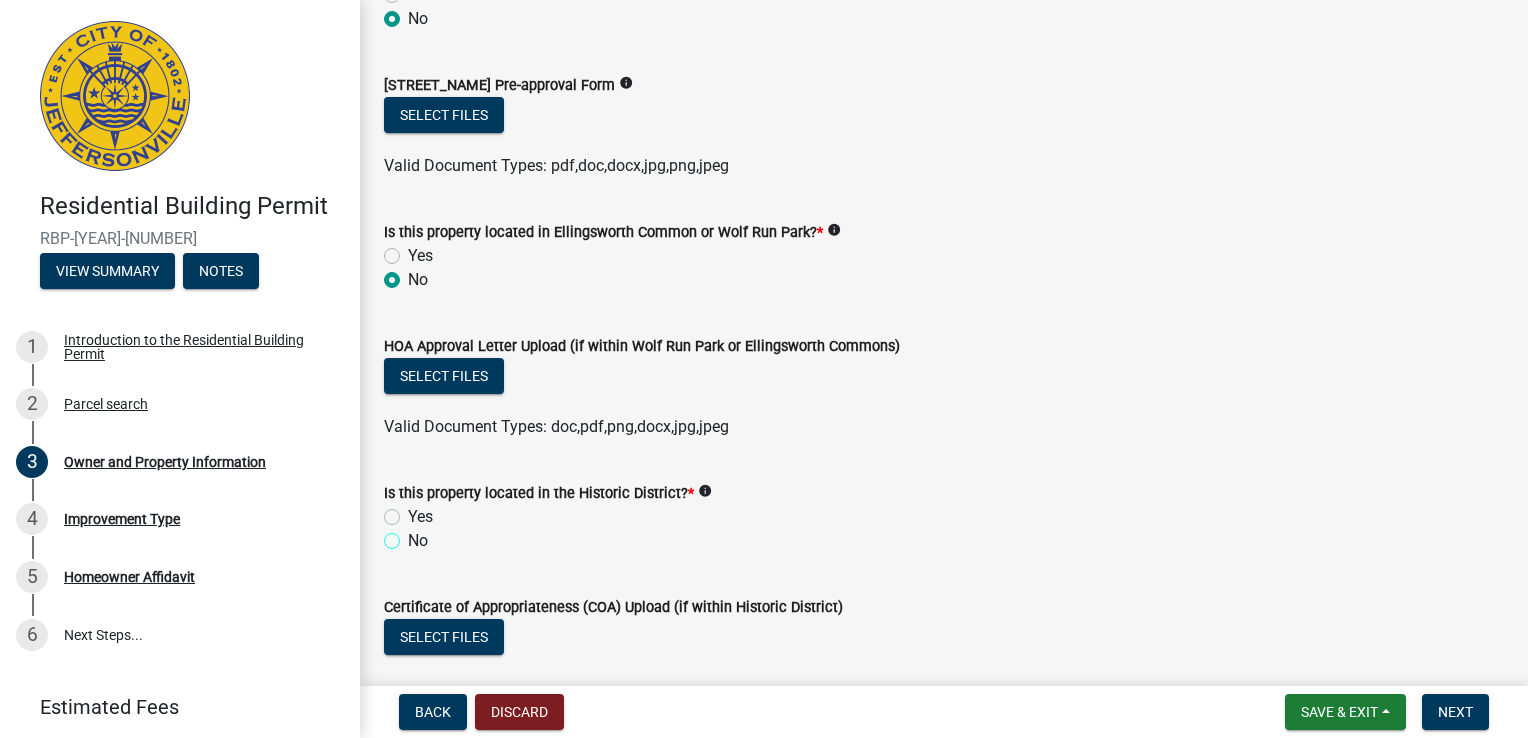 click on "No" at bounding box center (414, 535) 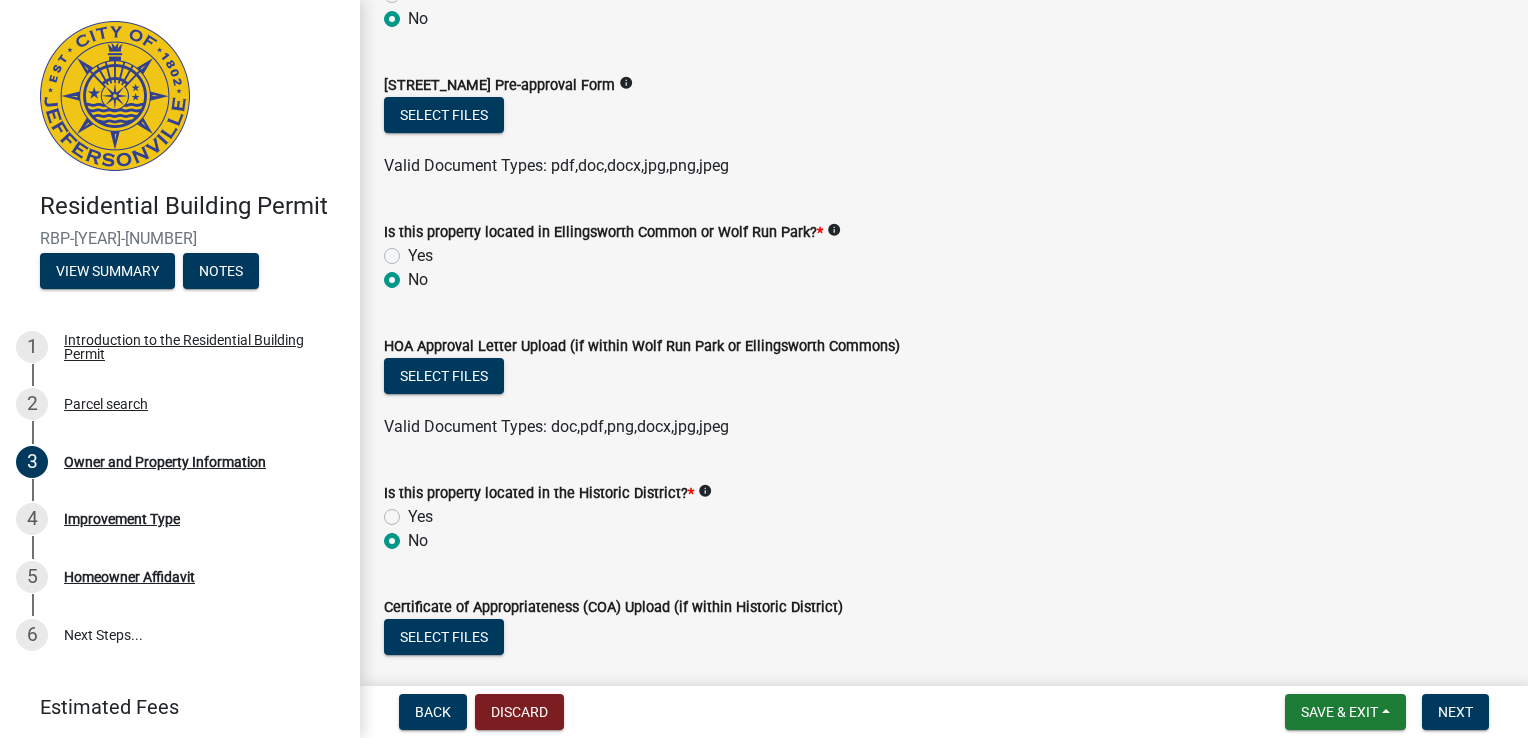 radio on "true" 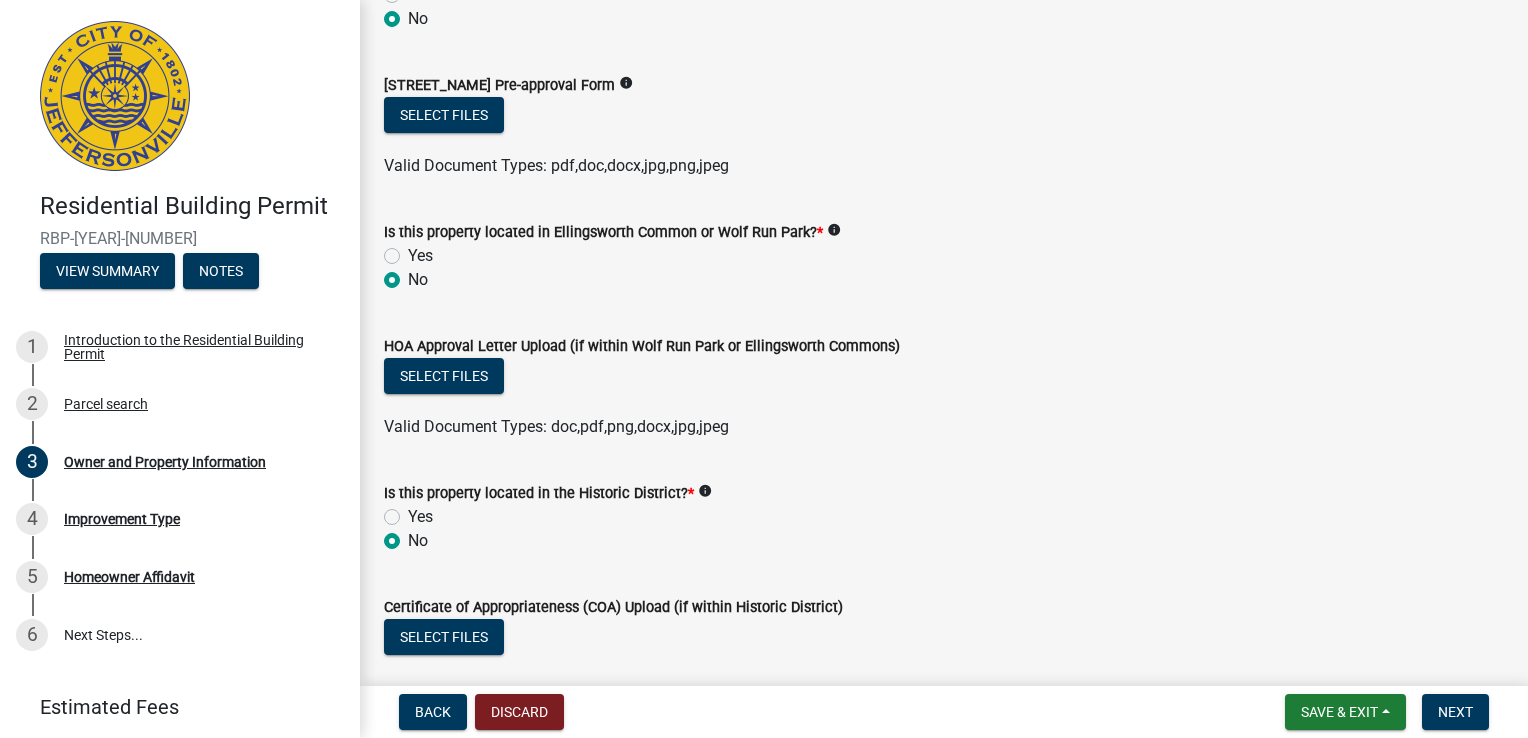 scroll, scrollTop: 1853, scrollLeft: 0, axis: vertical 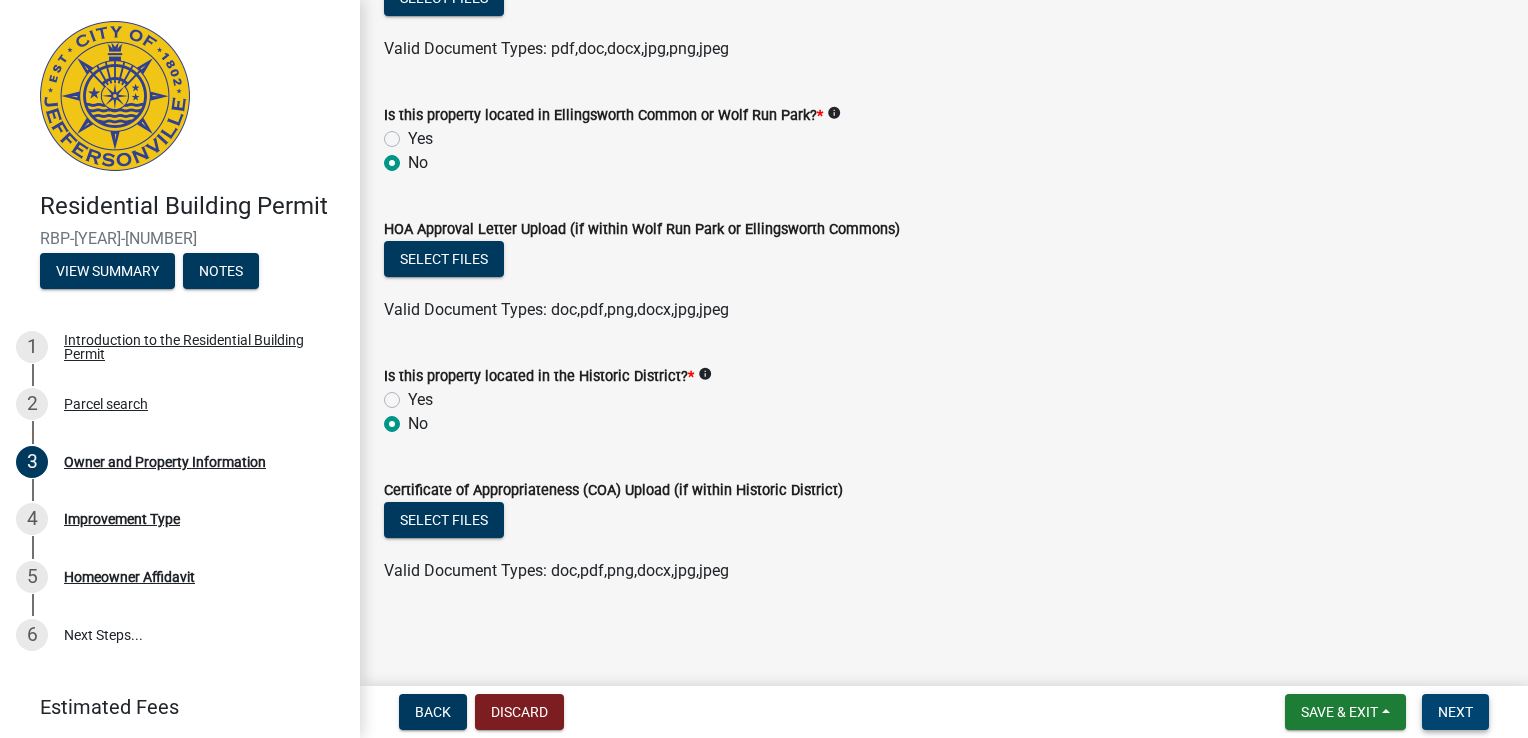click on "Next" at bounding box center [1455, 712] 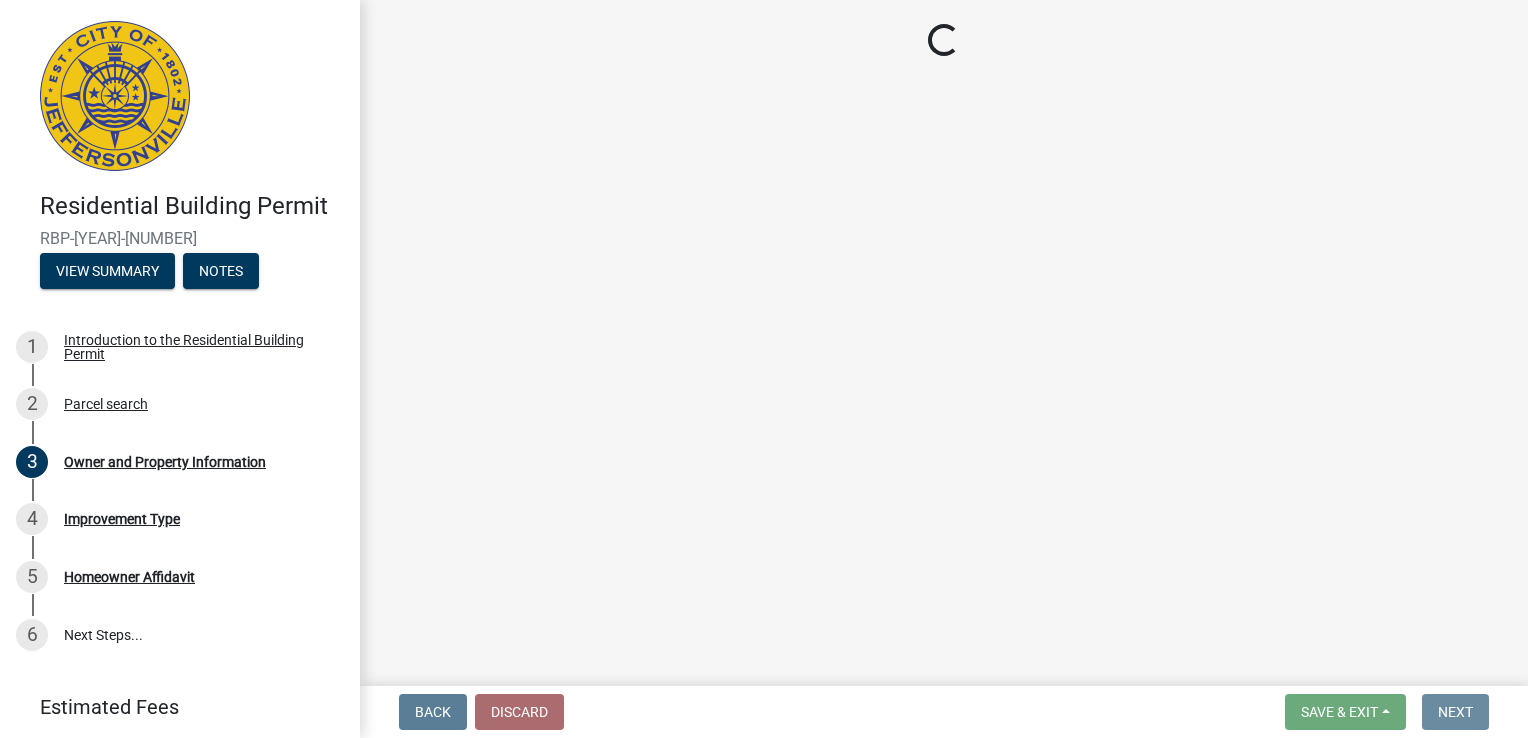 scroll, scrollTop: 0, scrollLeft: 0, axis: both 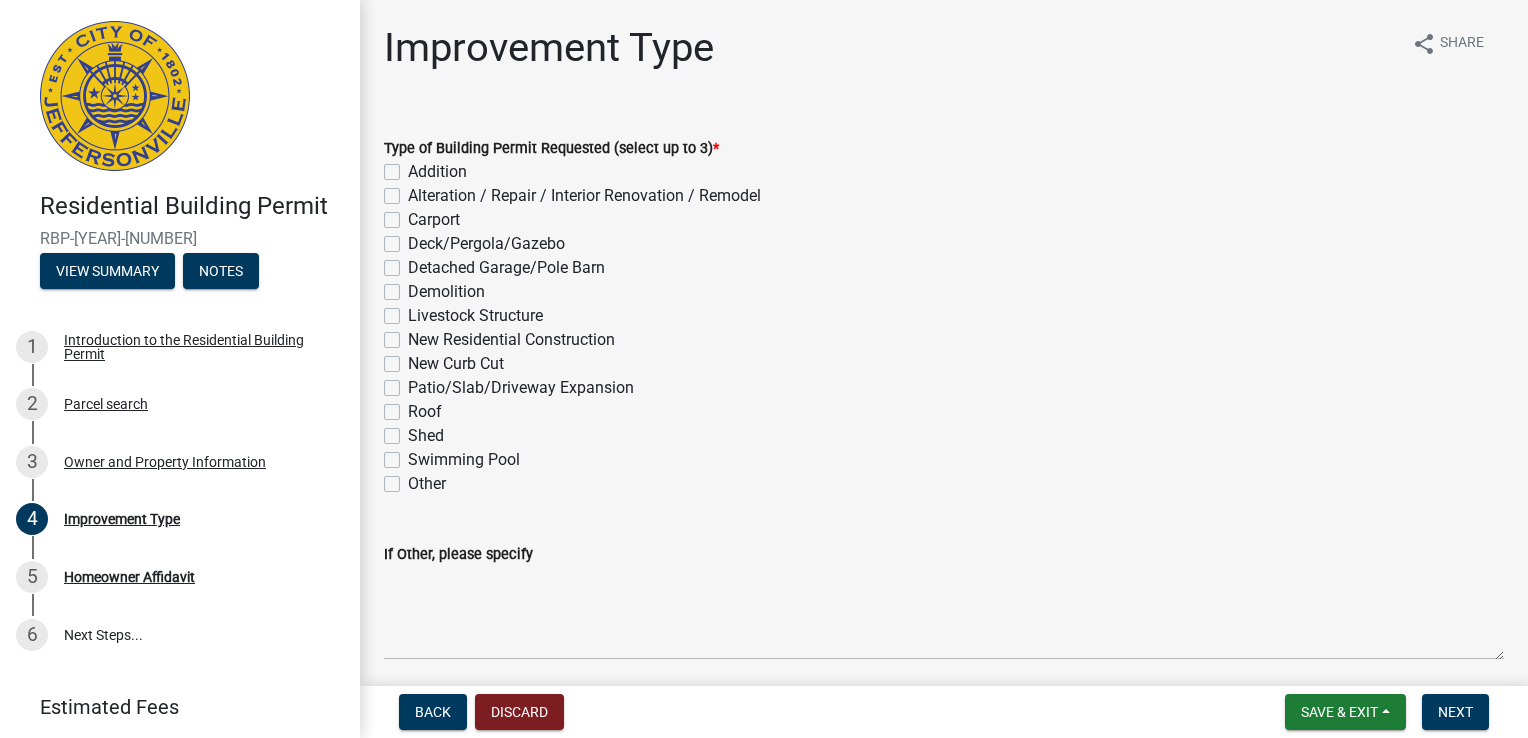 click on "Deck/Pergola/Gazebo" 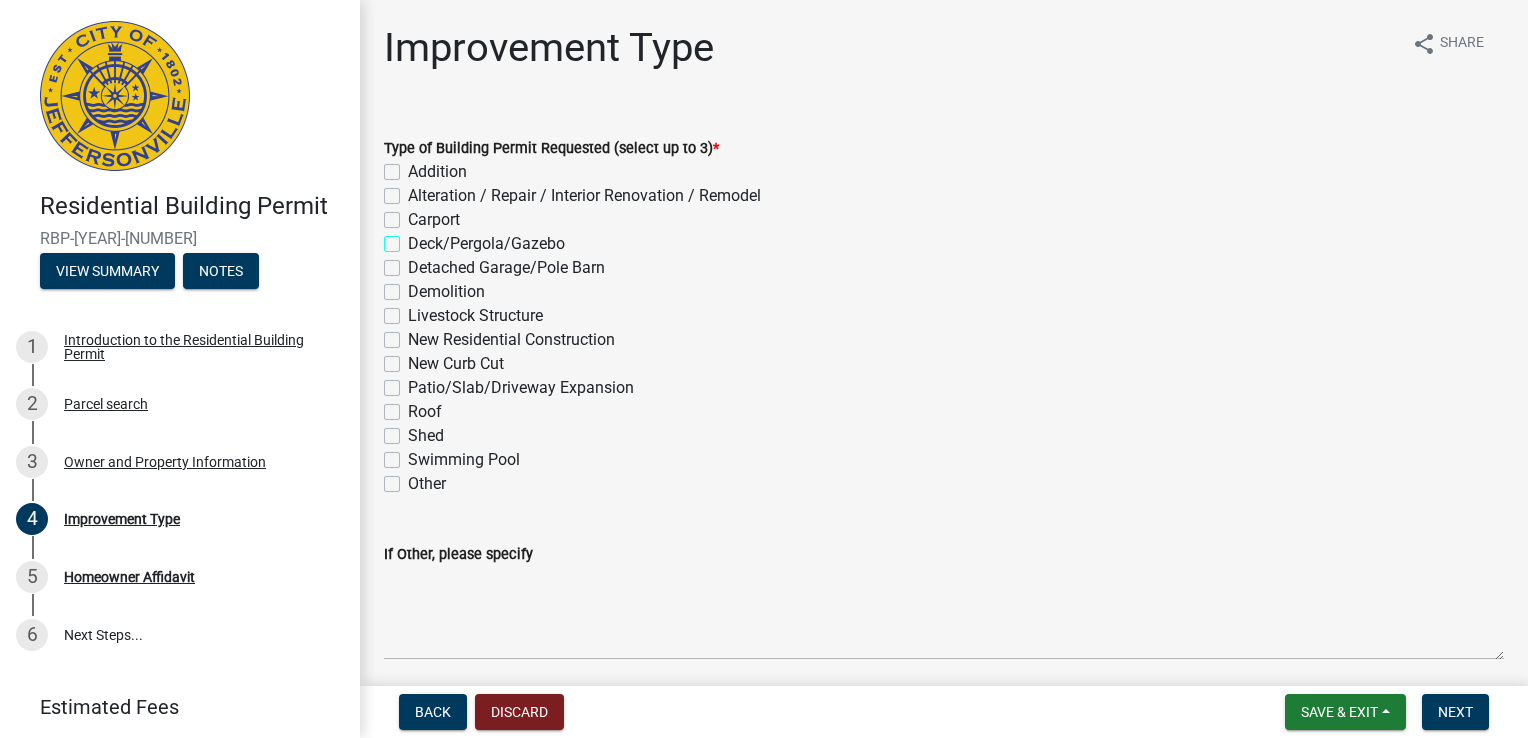 click on "Deck/Pergola/Gazebo" at bounding box center (414, 238) 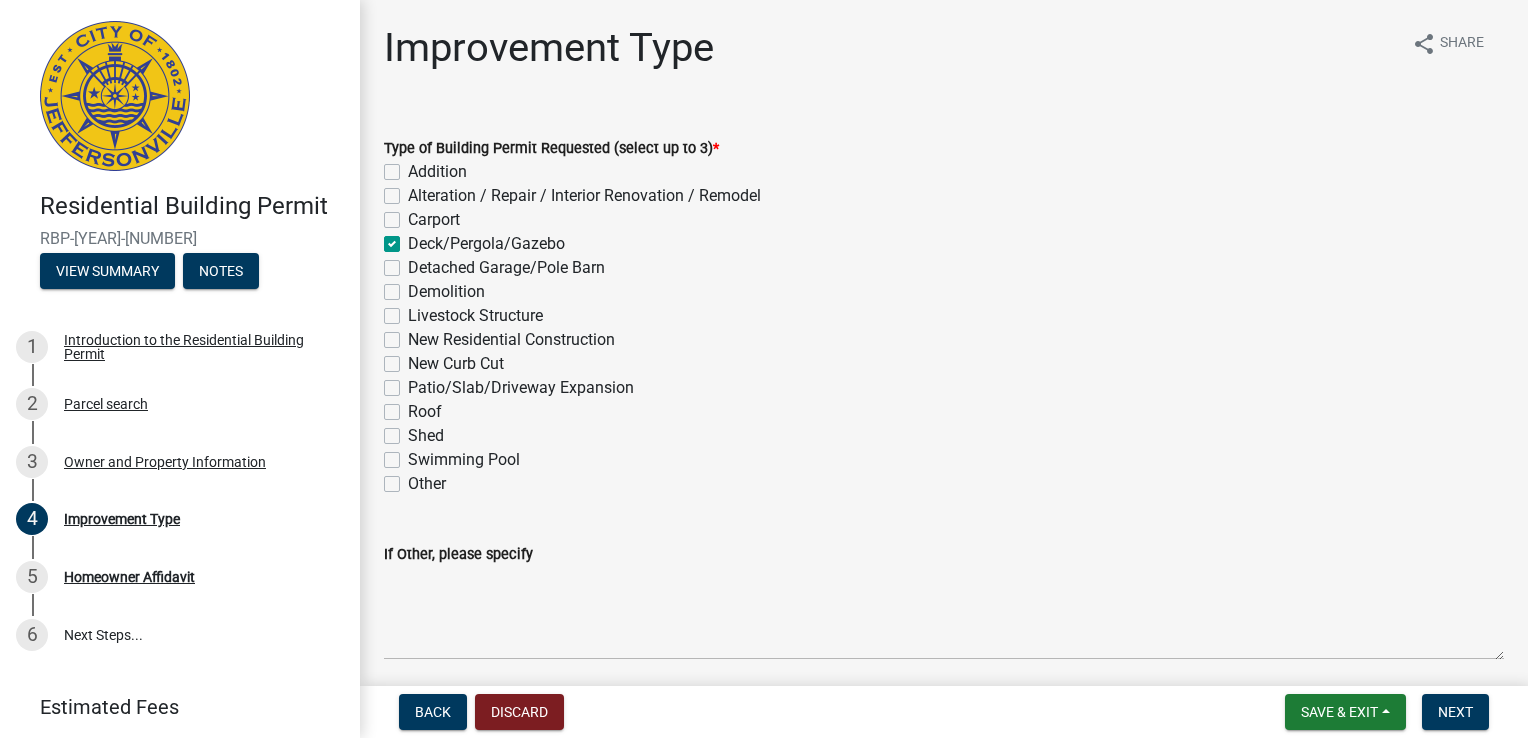 checkbox on "false" 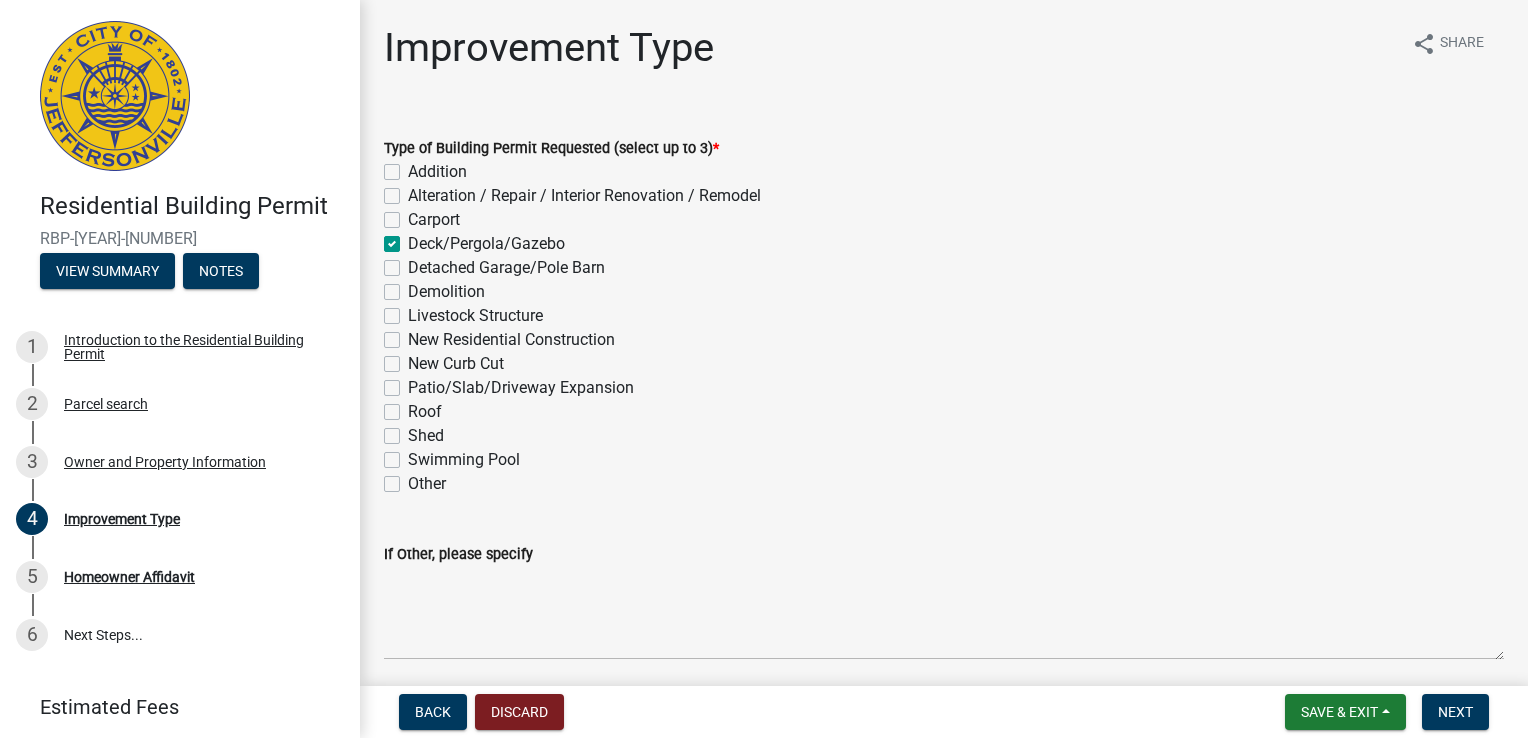 scroll, scrollTop: 244, scrollLeft: 0, axis: vertical 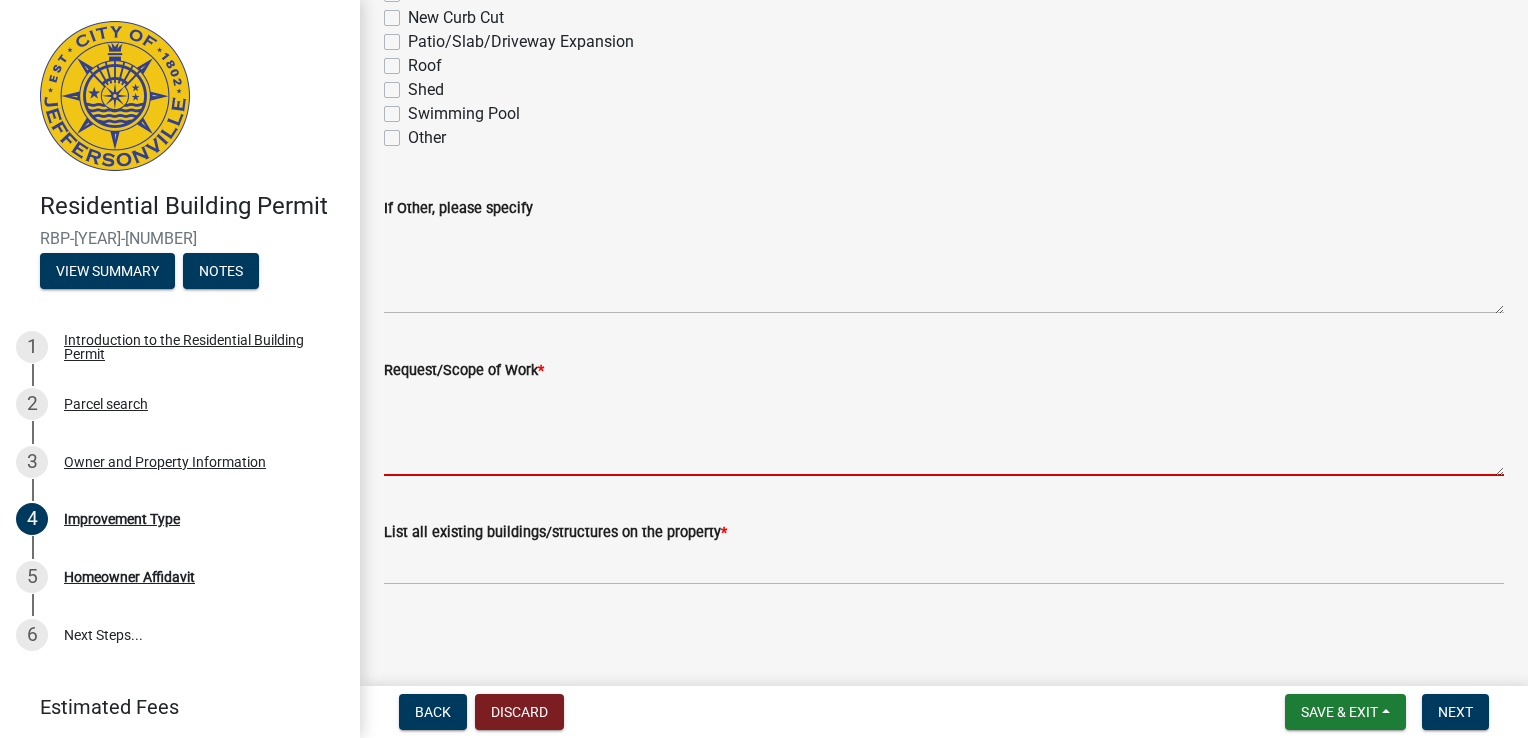 click on "Request/Scope of Work  *" at bounding box center [944, 429] 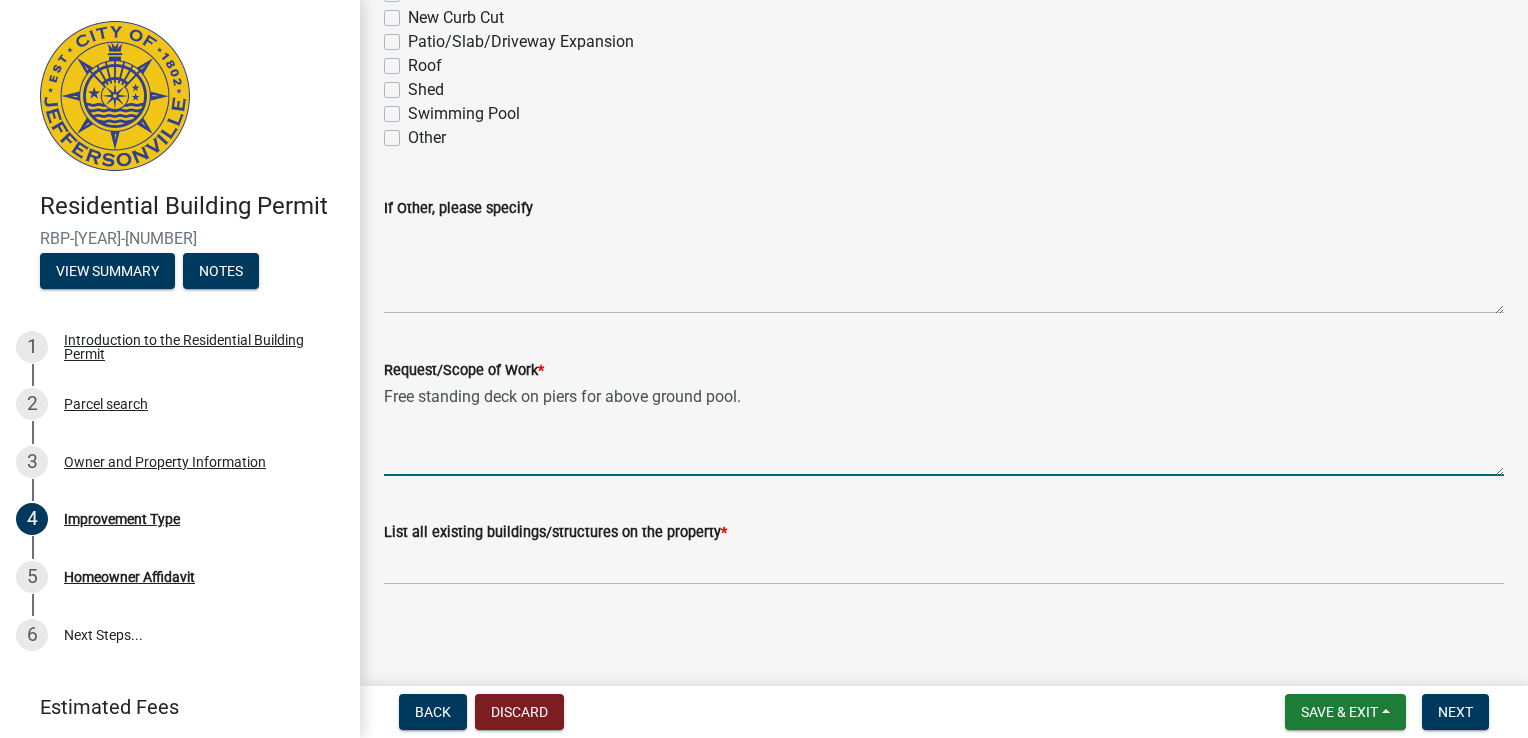 type on "Free standing deck on piers for above ground pool." 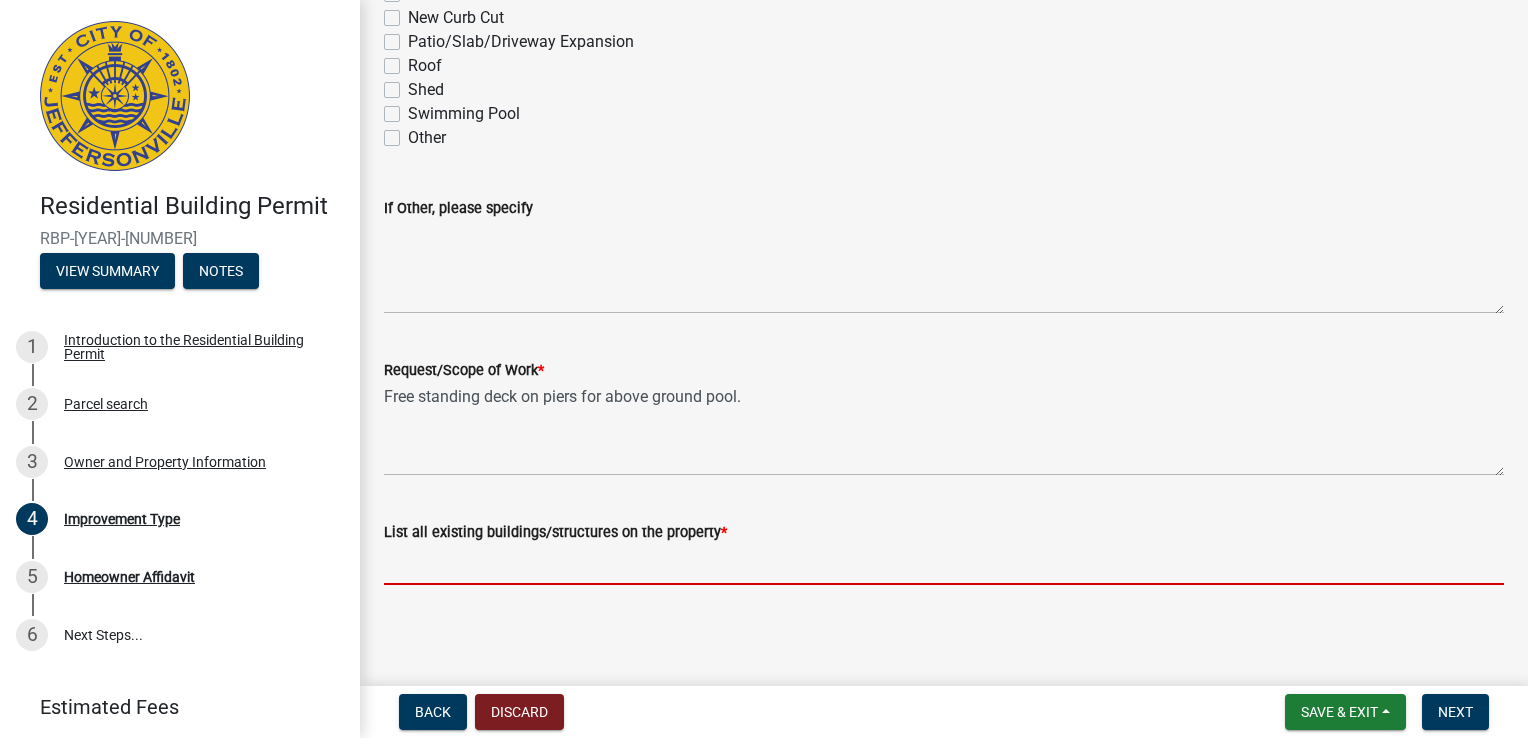 click on "List all existing buildings/structures on the property  *" at bounding box center (944, 564) 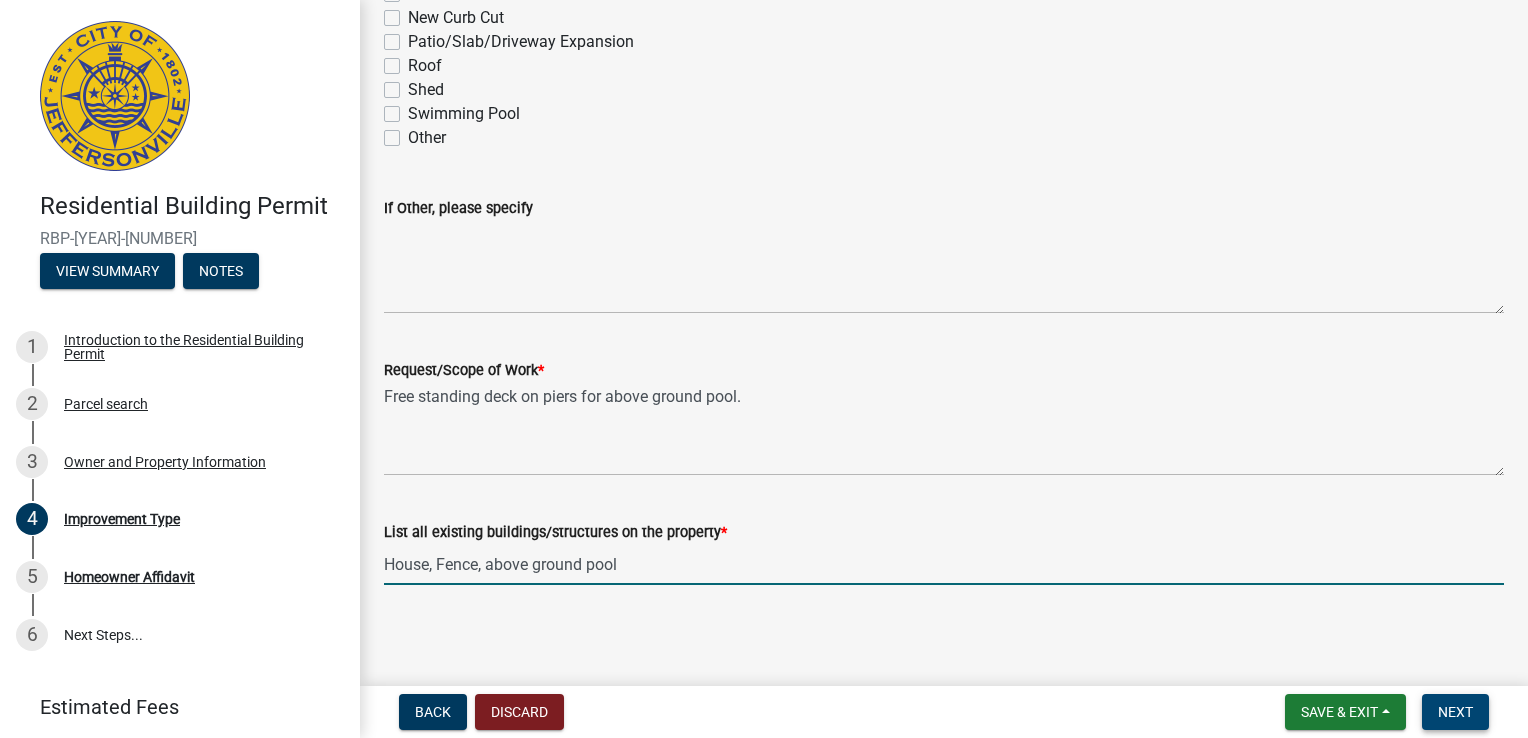 type on "House, Fence, above ground pool" 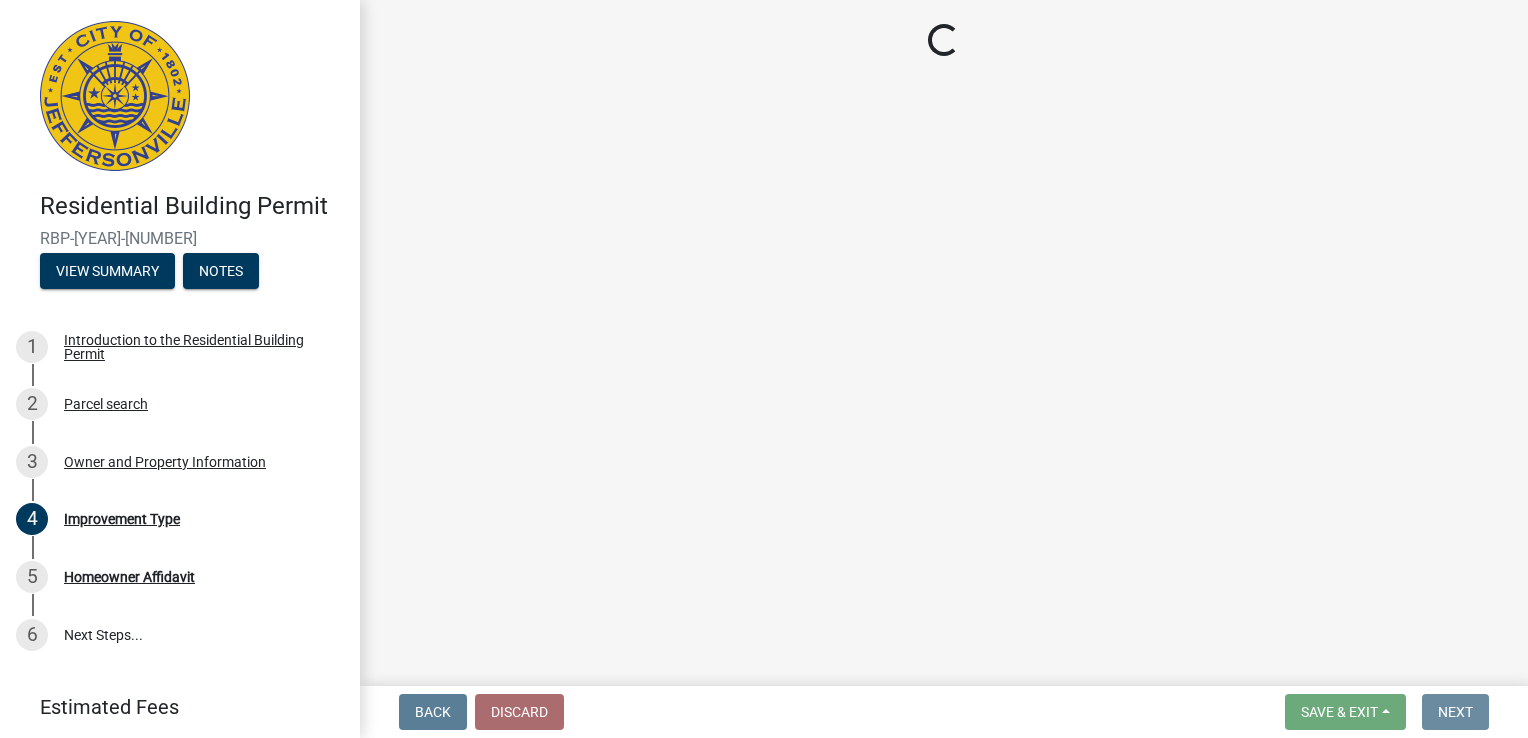 scroll, scrollTop: 0, scrollLeft: 0, axis: both 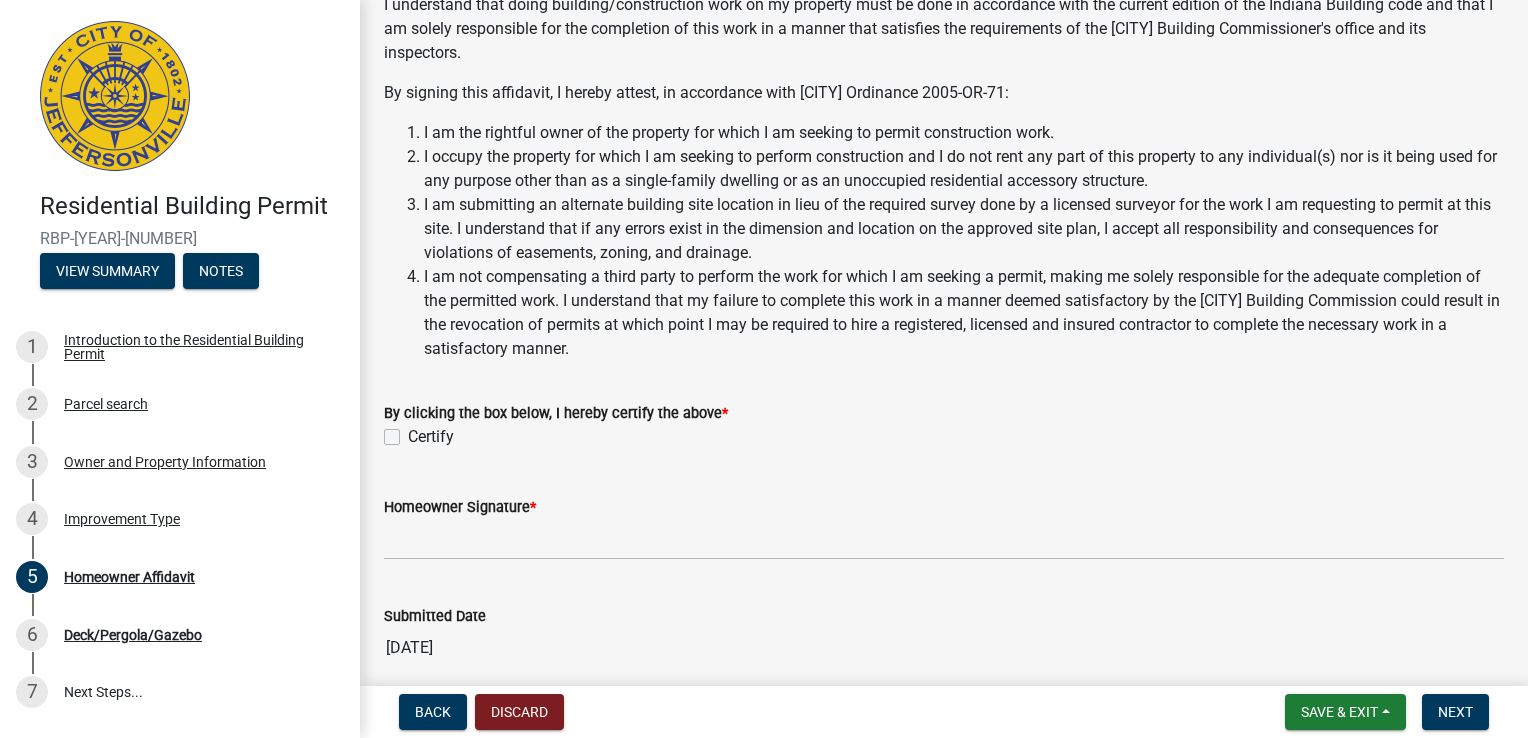 click on "By clicking the box below, I hereby certify the above  *" 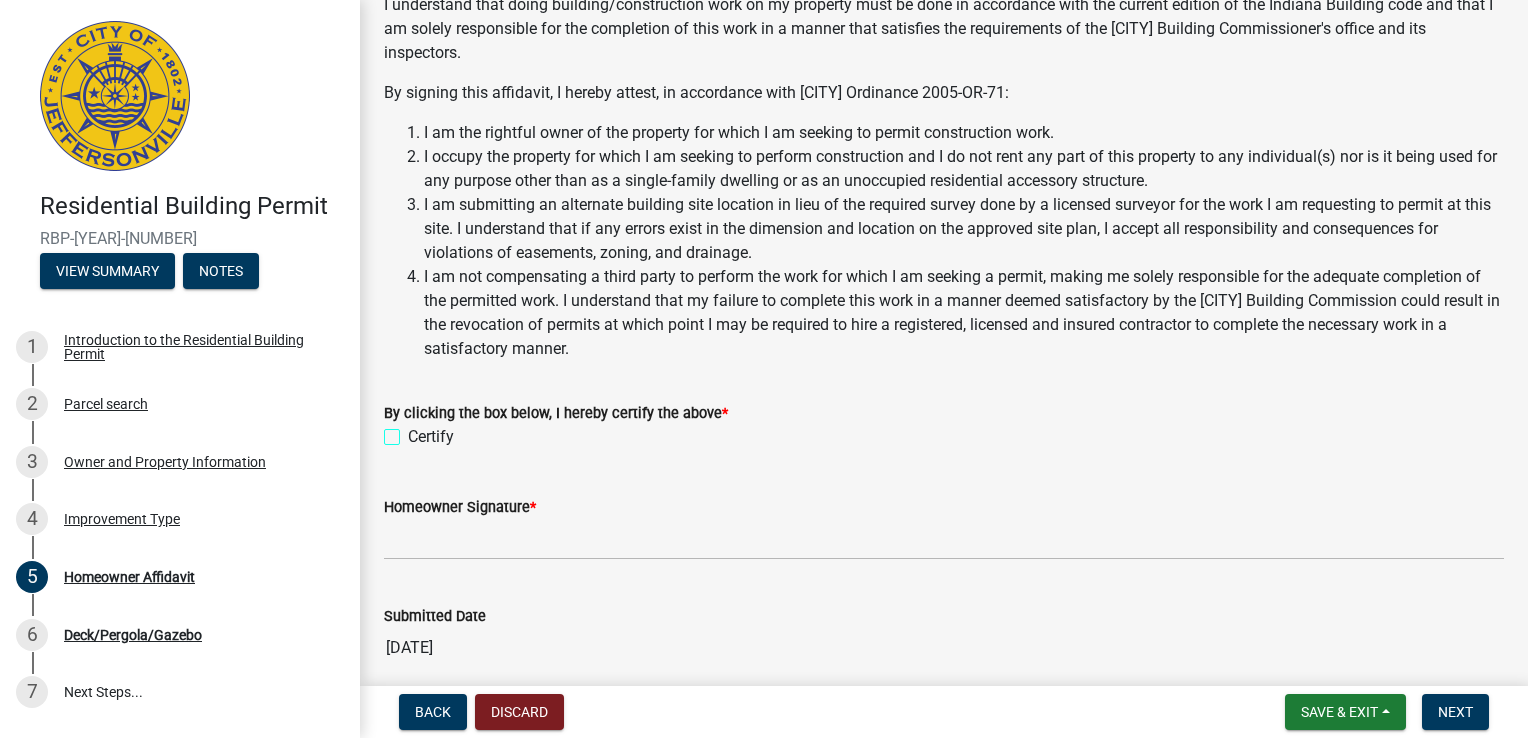 click on "Certify" at bounding box center (414, 431) 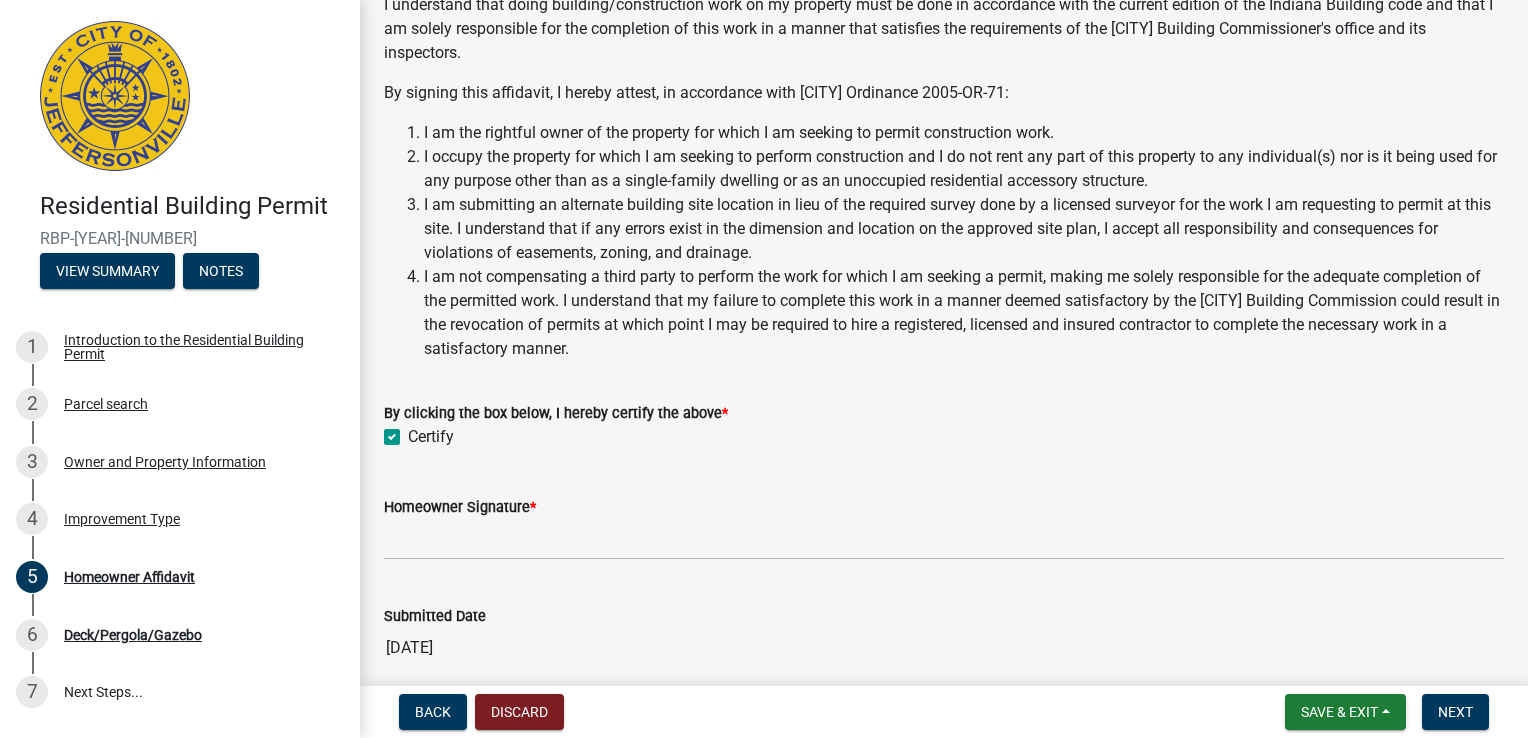 checkbox on "true" 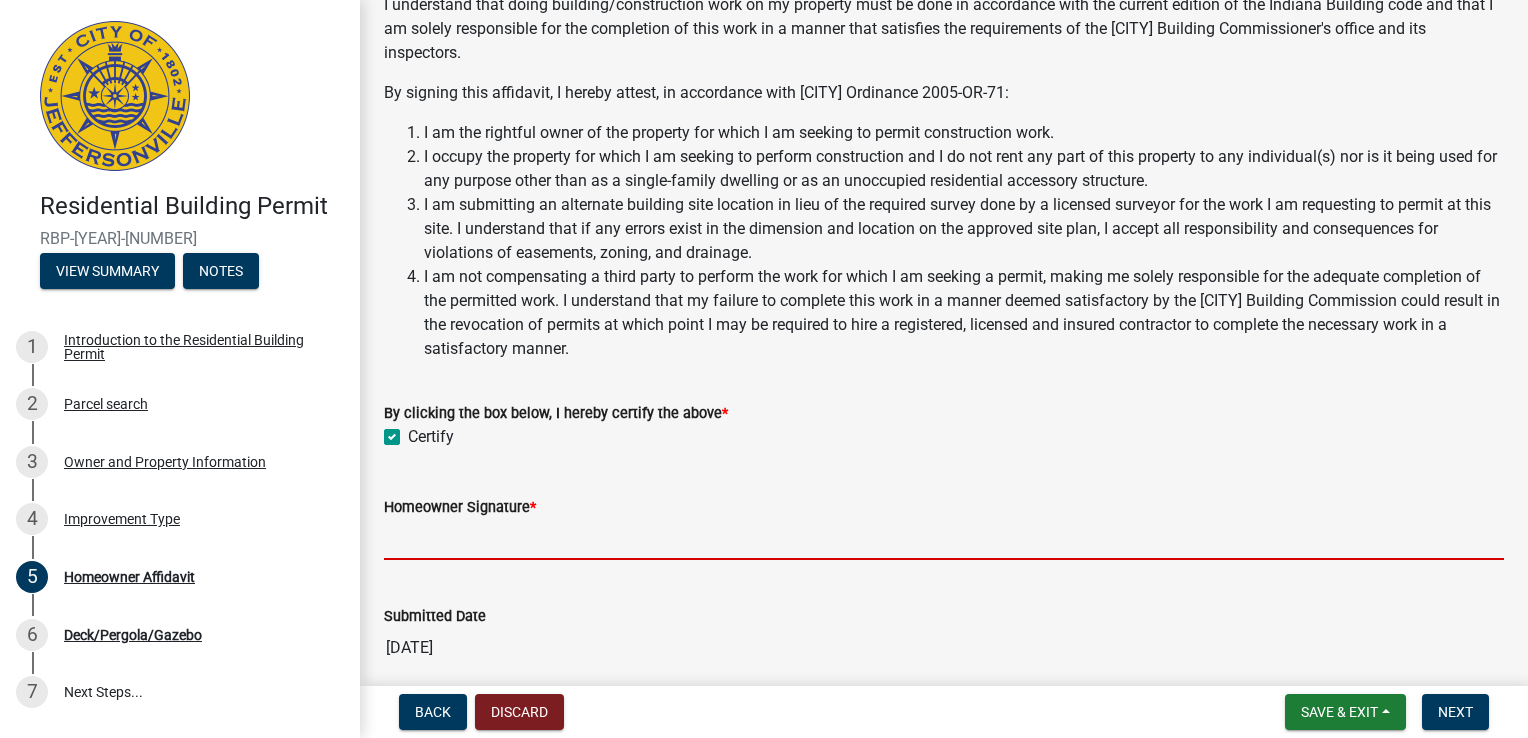 click on "Homeowner Signature *" at bounding box center [944, 539] 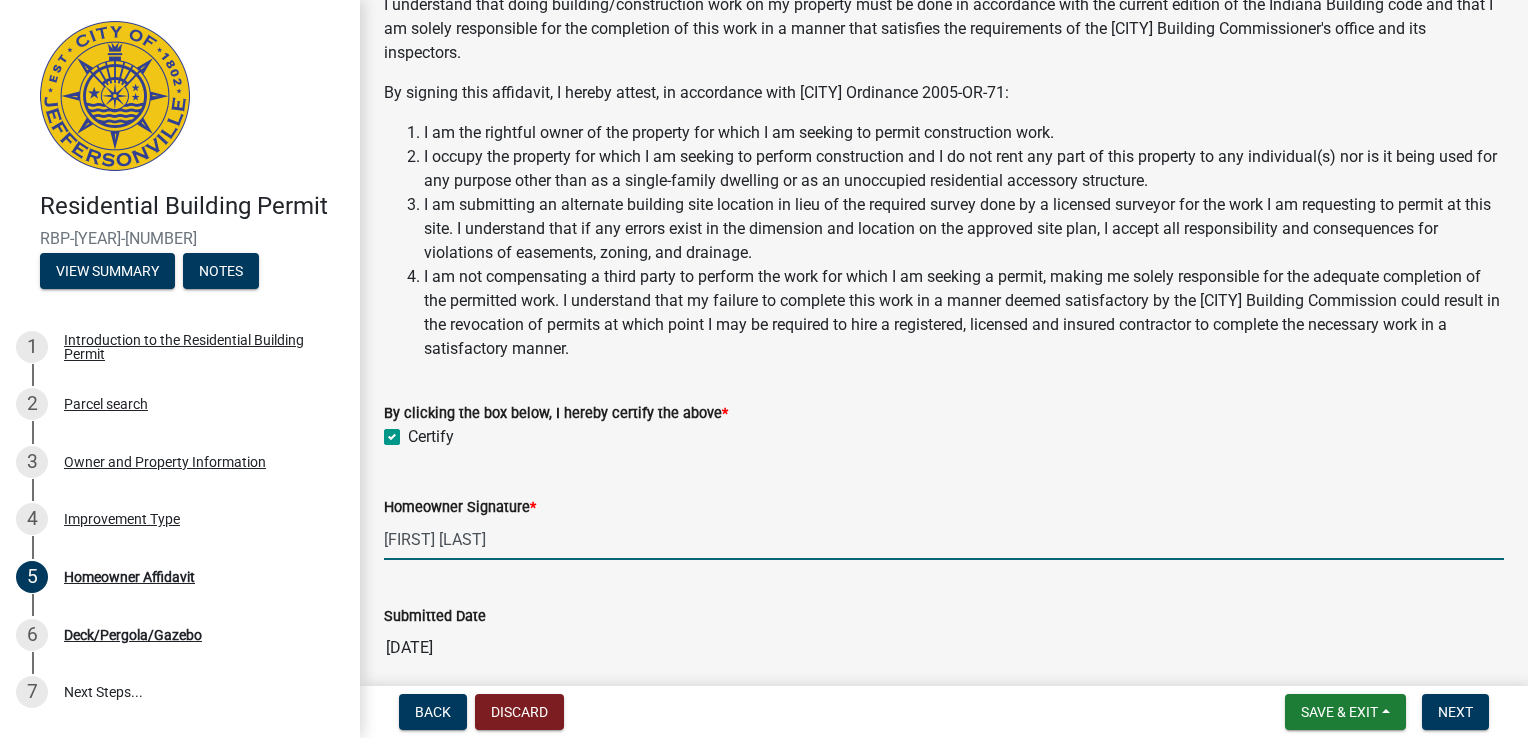 scroll, scrollTop: 546, scrollLeft: 0, axis: vertical 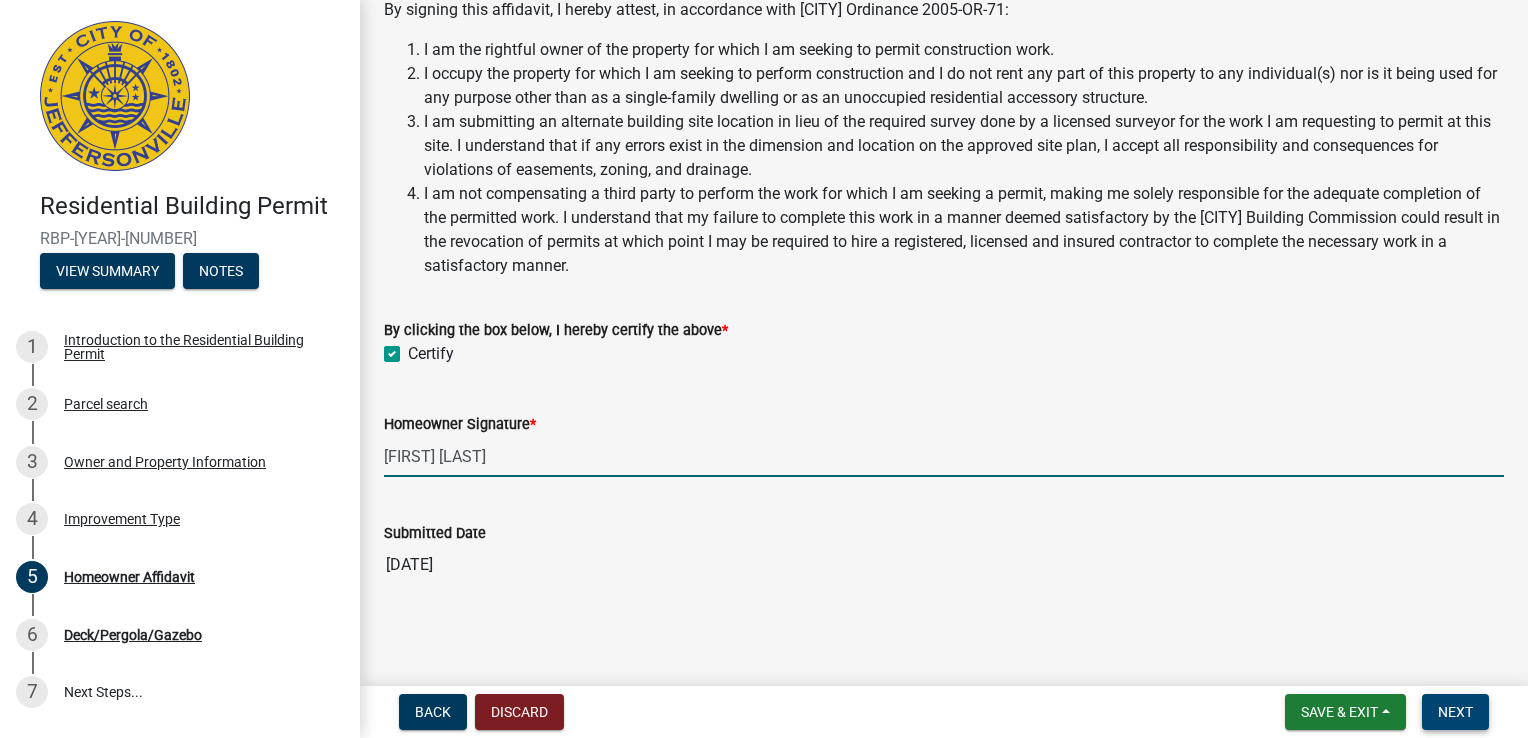 type on "[FIRST] [LAST]" 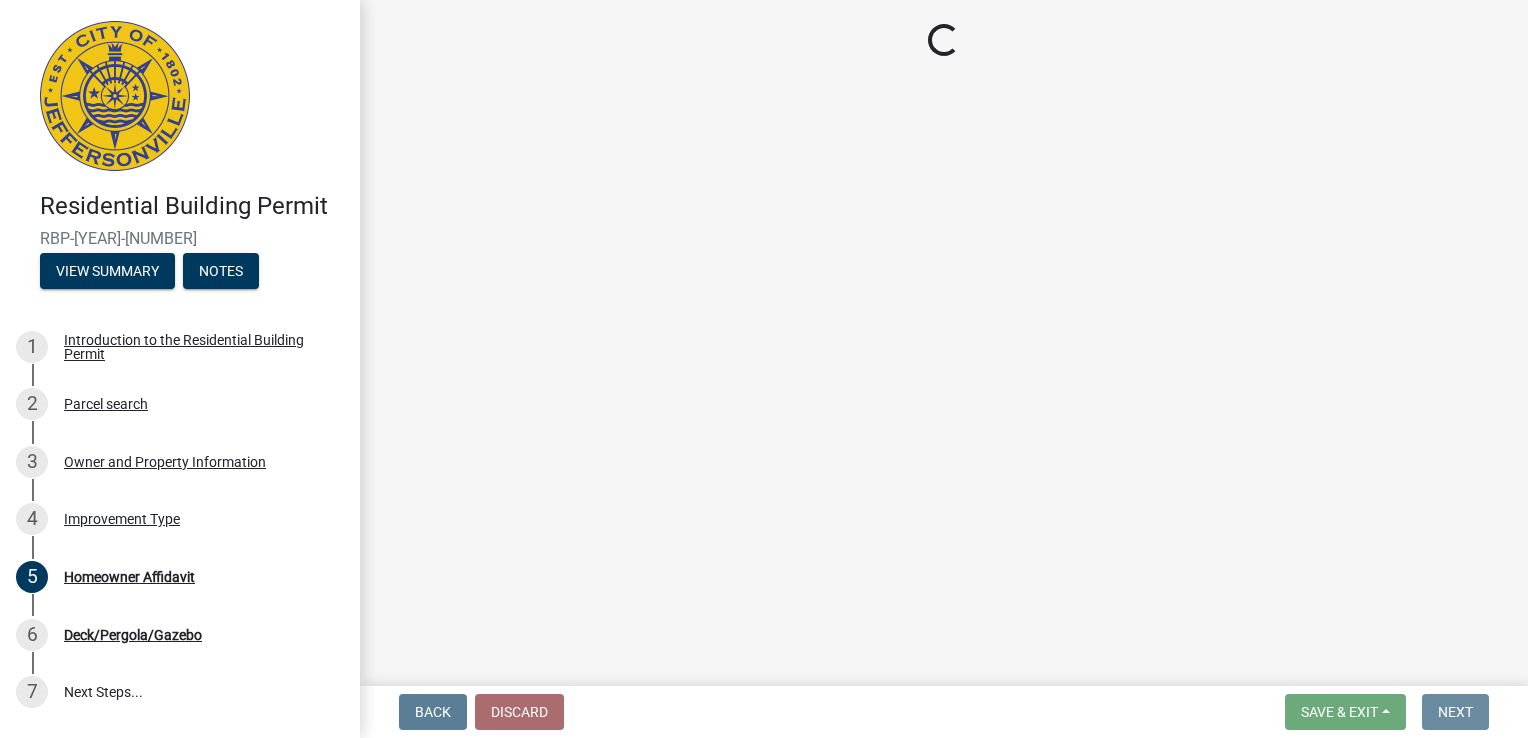 scroll, scrollTop: 0, scrollLeft: 0, axis: both 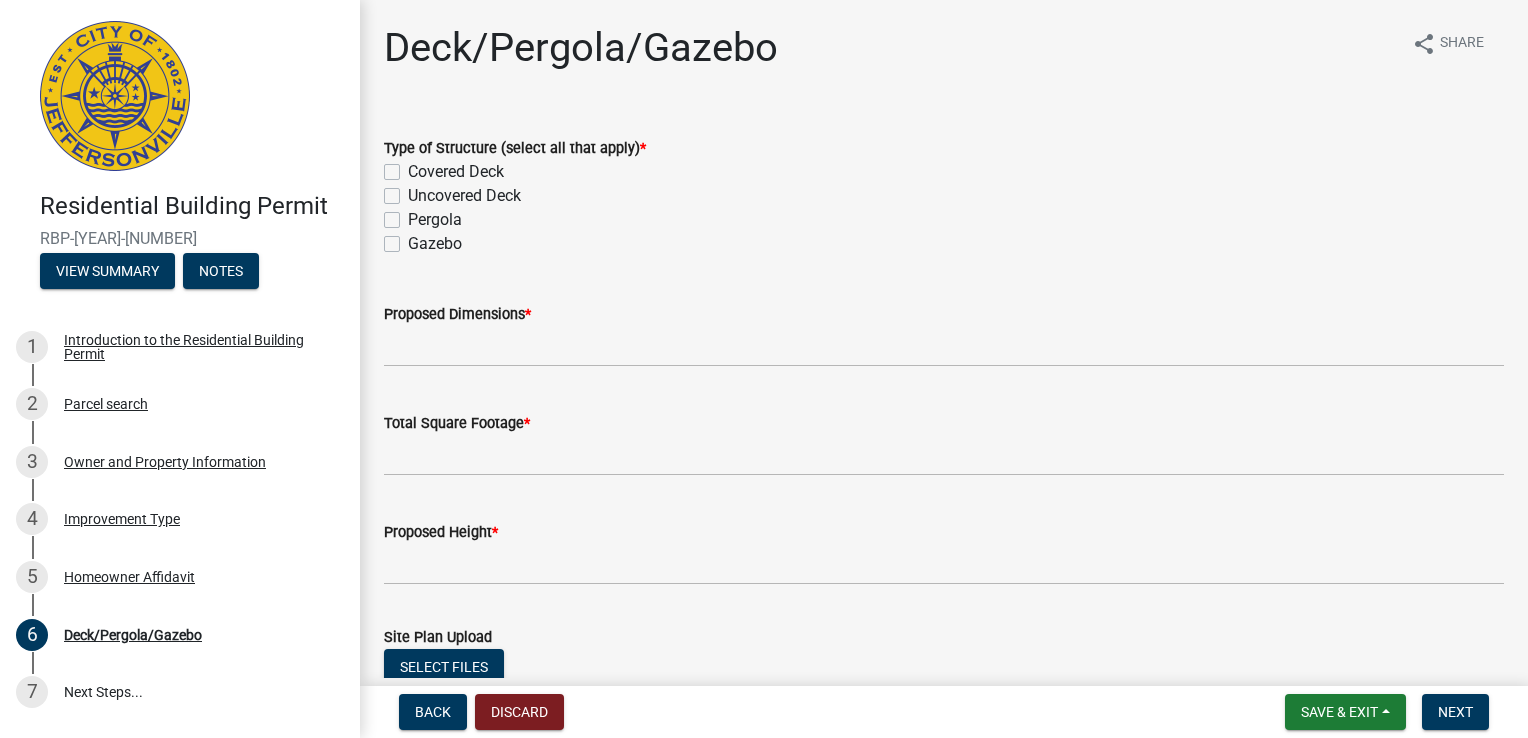 click on "Uncovered Deck" 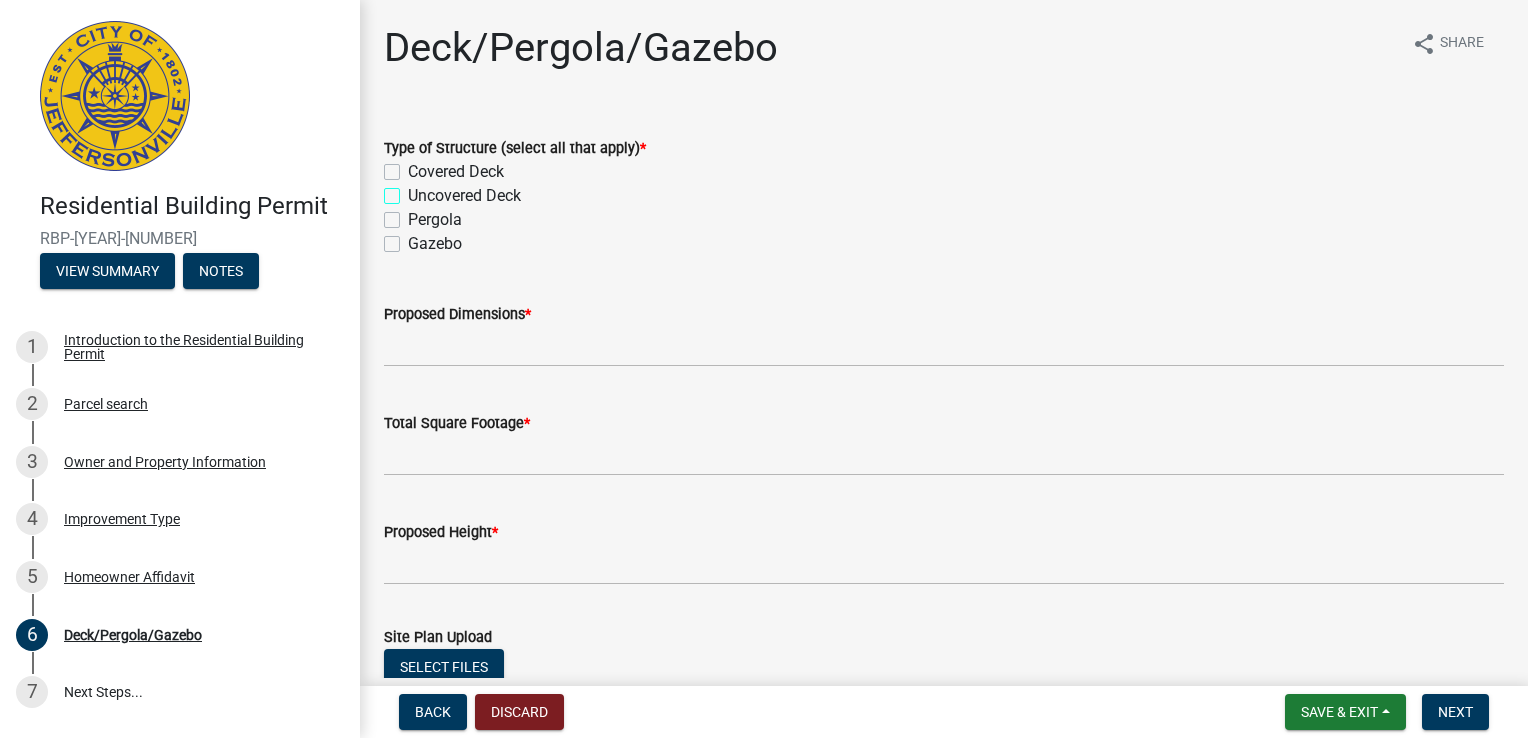 click on "Uncovered Deck" at bounding box center (414, 190) 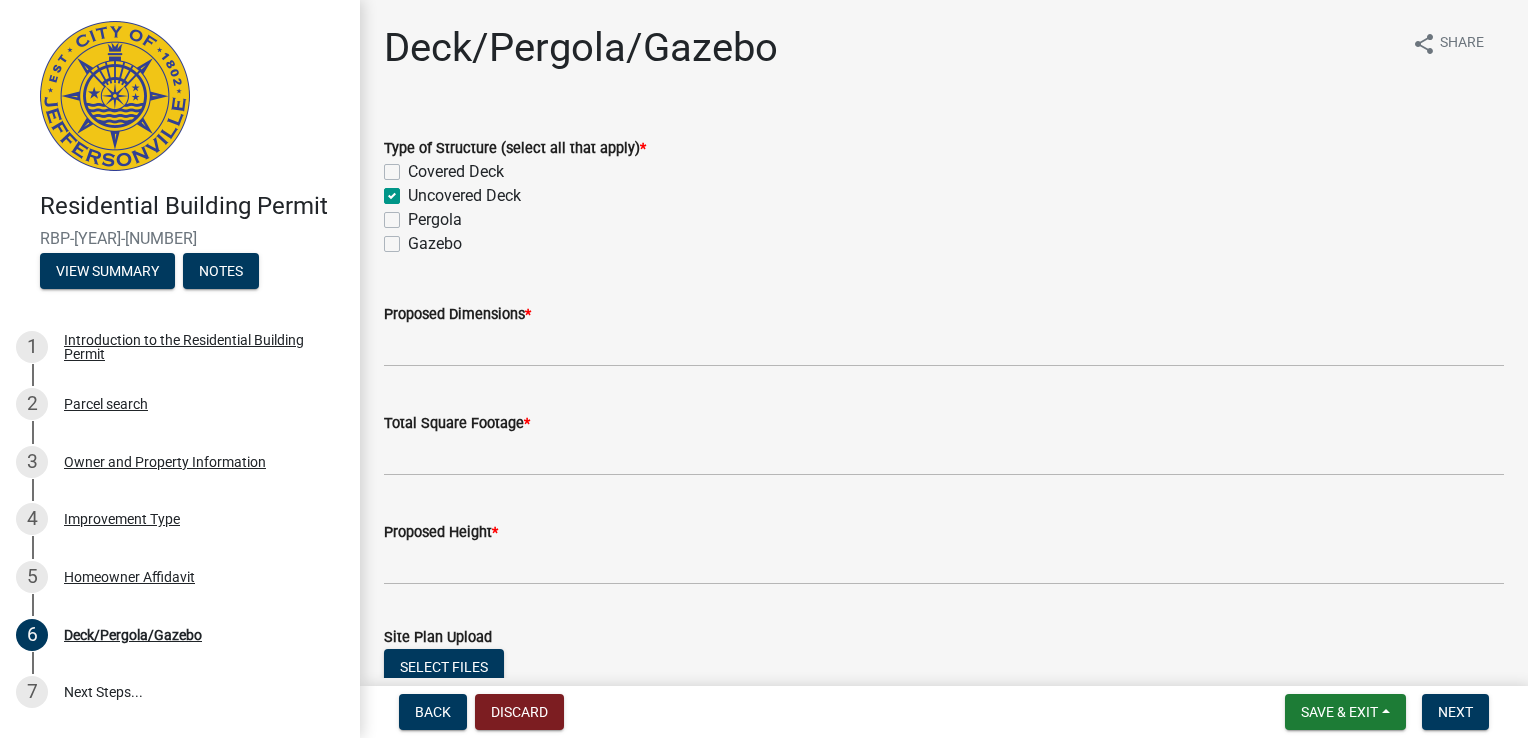 checkbox on "false" 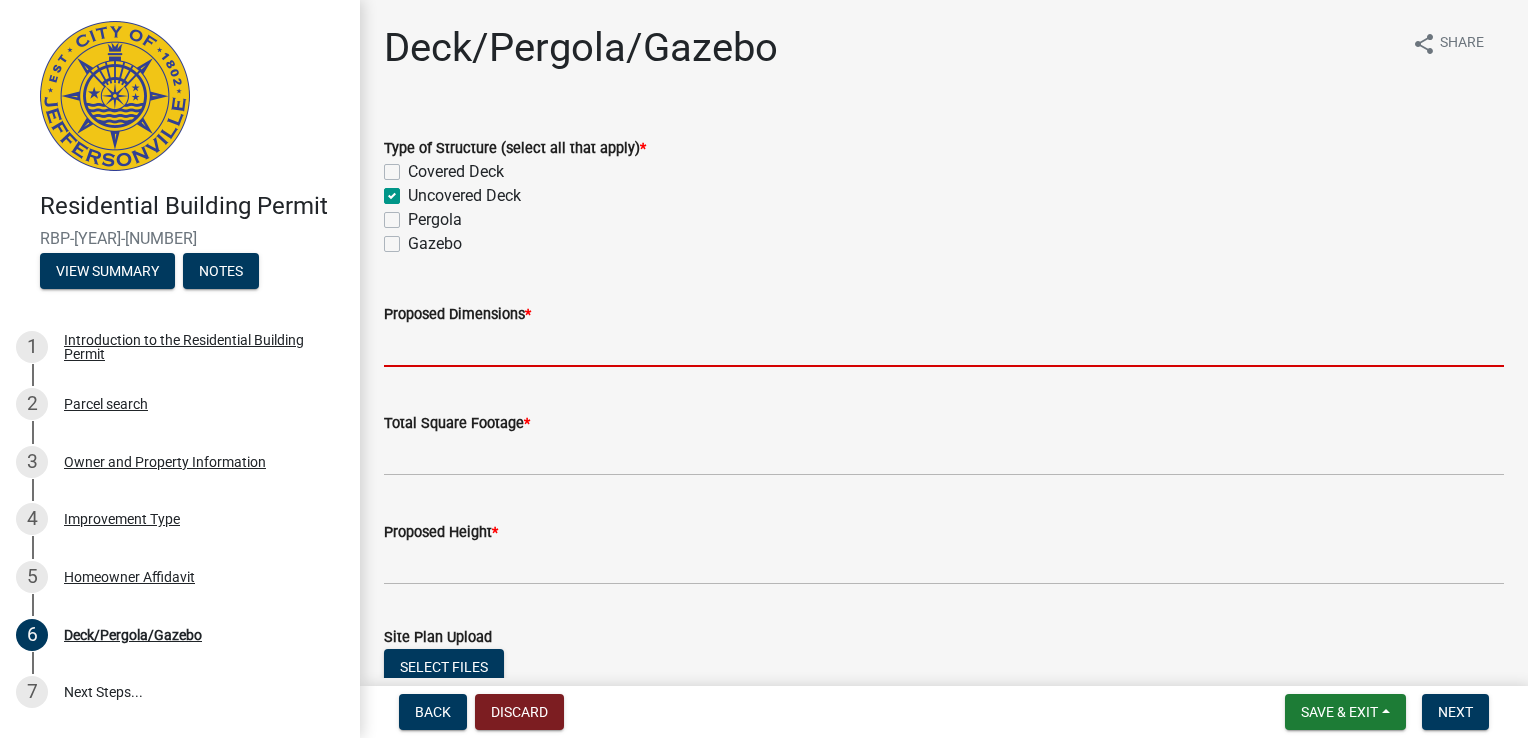 click on "Proposed Dimensions  *" at bounding box center (944, 346) 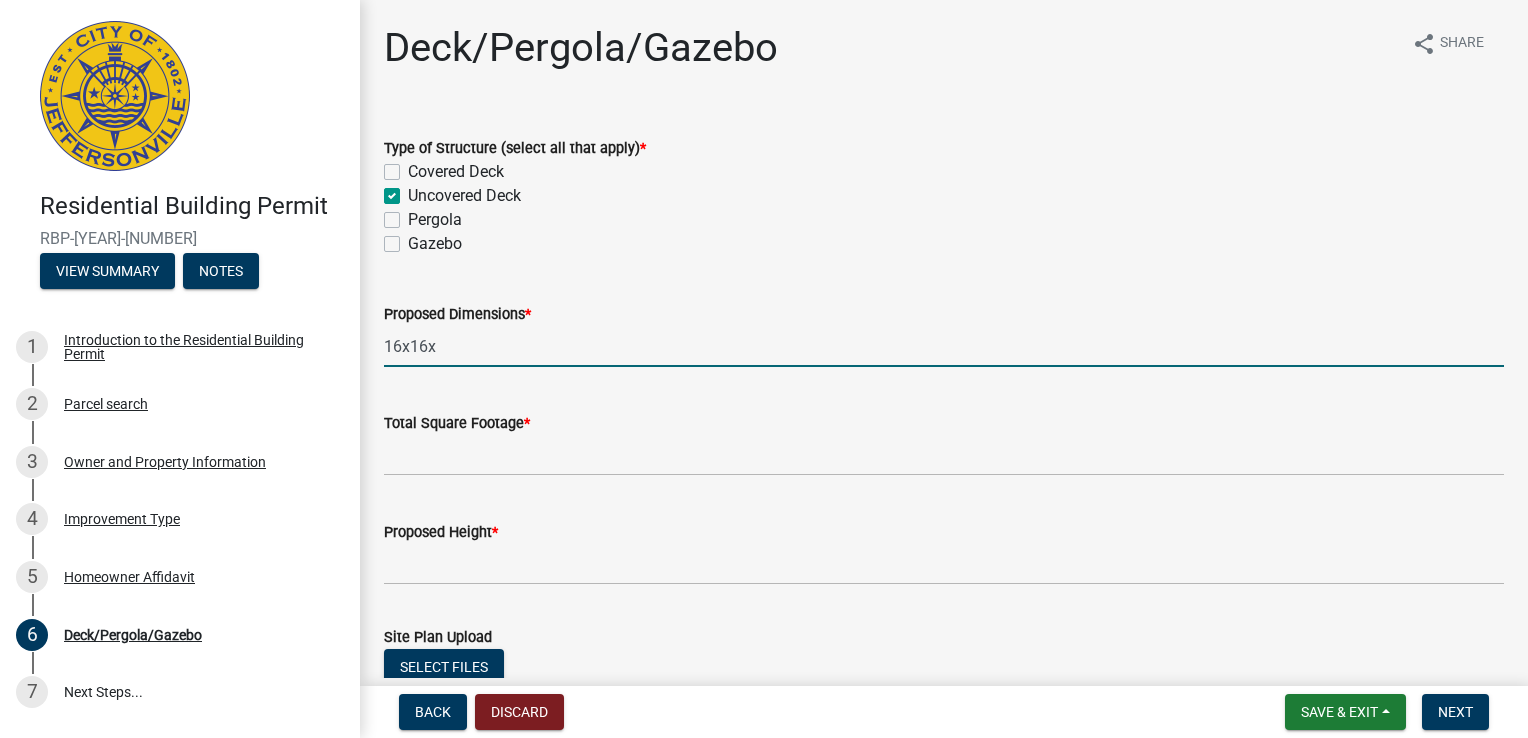 click on "16x16x" at bounding box center (944, 346) 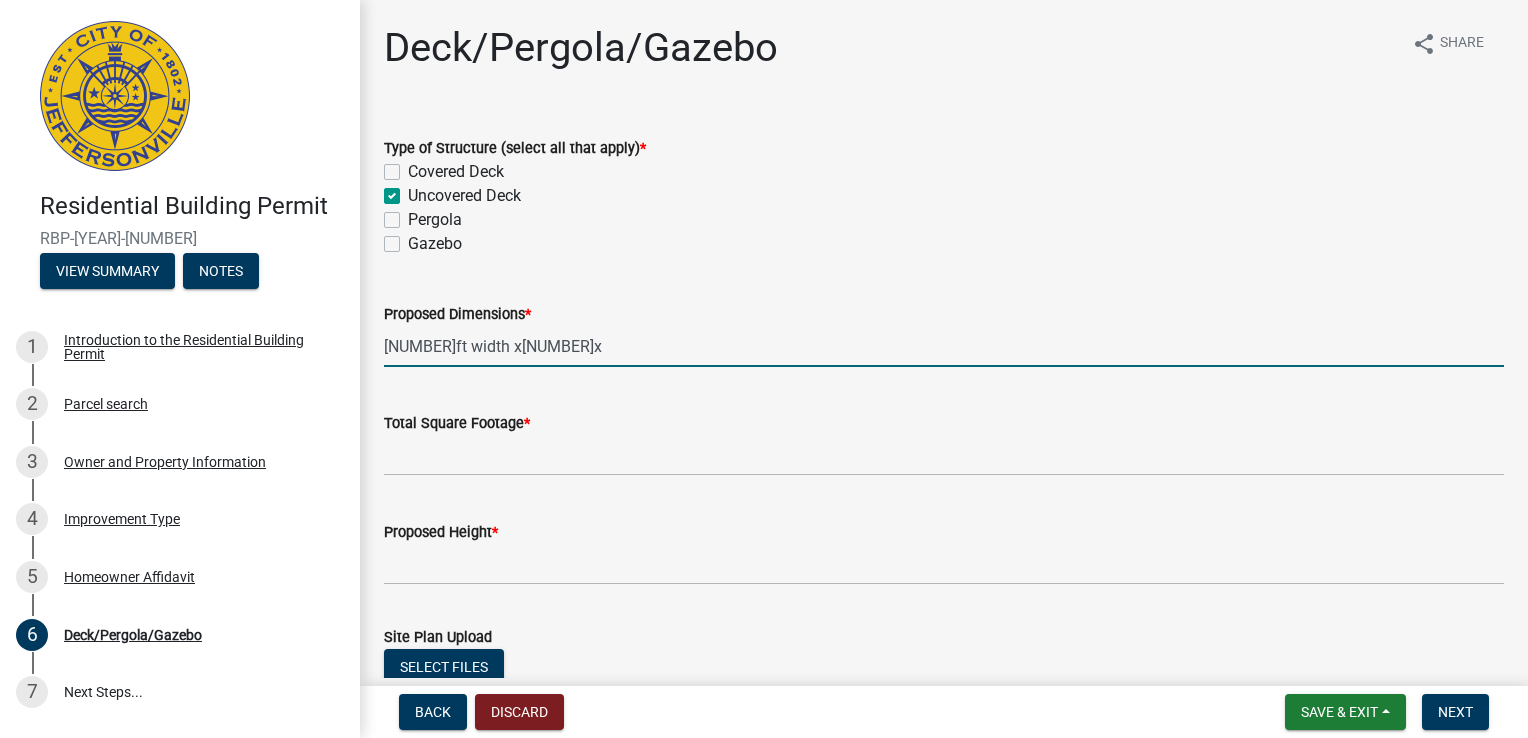 click on "[NUMBER]ft width x[NUMBER]x" at bounding box center [944, 346] 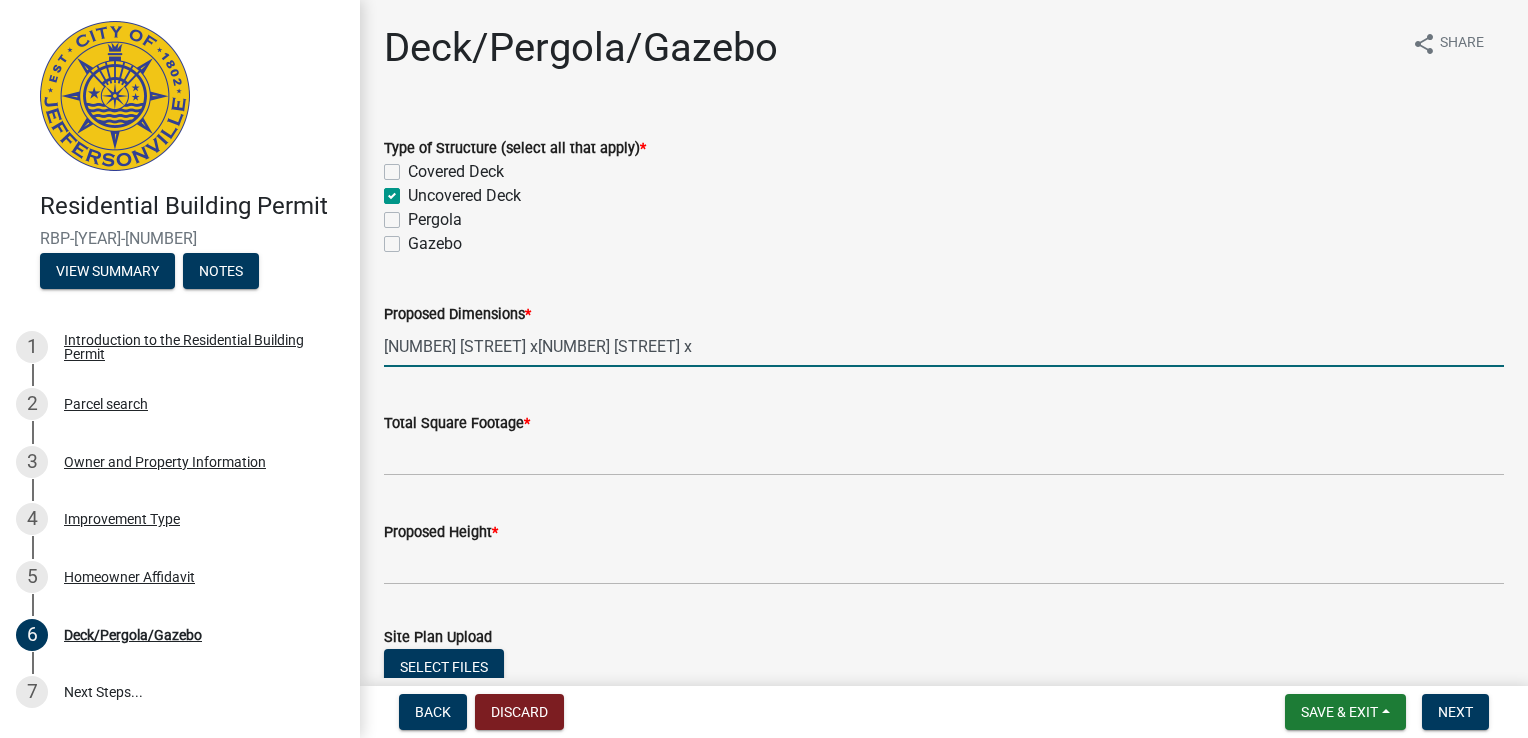 click on "[NUMBER] [STREET] x[NUMBER] [STREET] x" at bounding box center [944, 346] 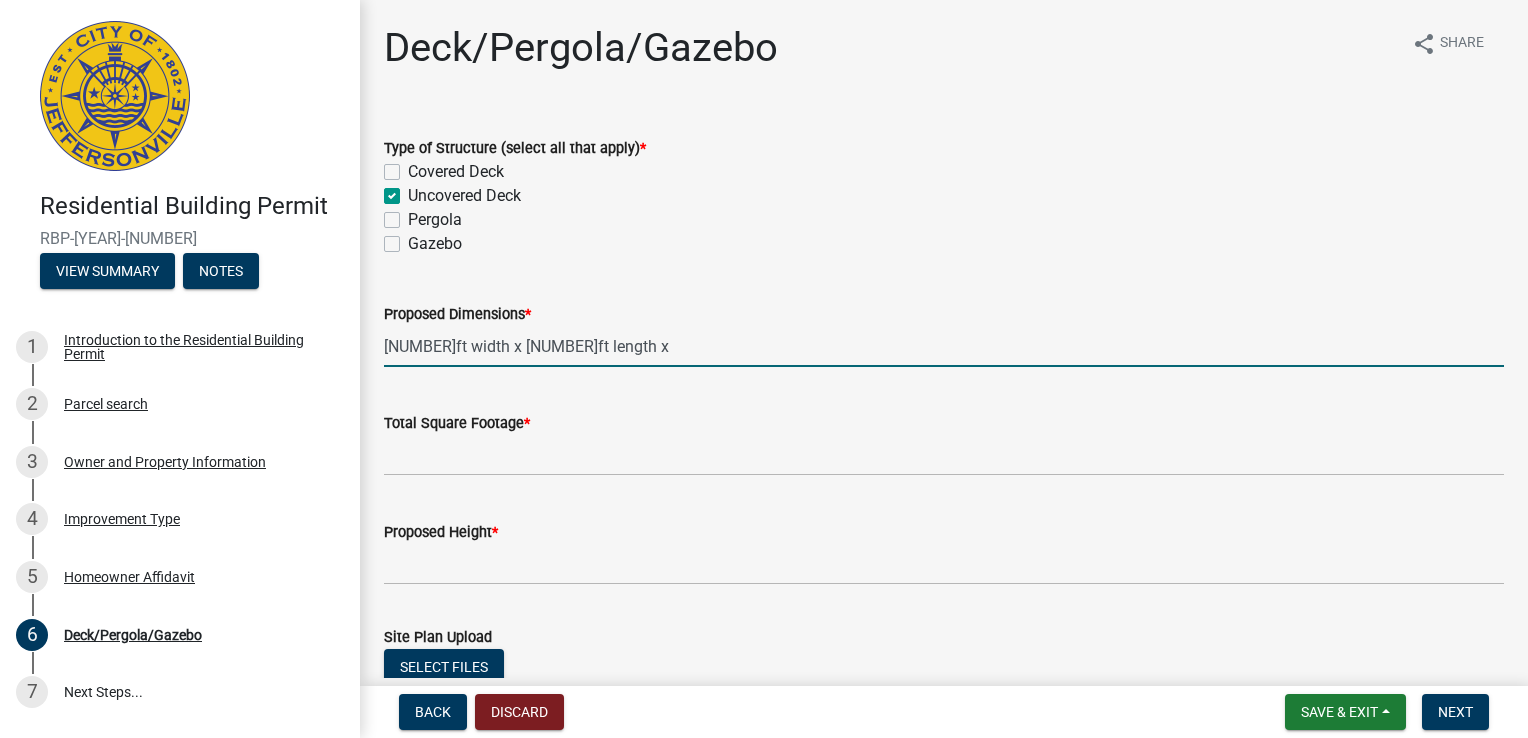 click on "[NUMBER]ft width x [NUMBER]ft length x" at bounding box center [944, 346] 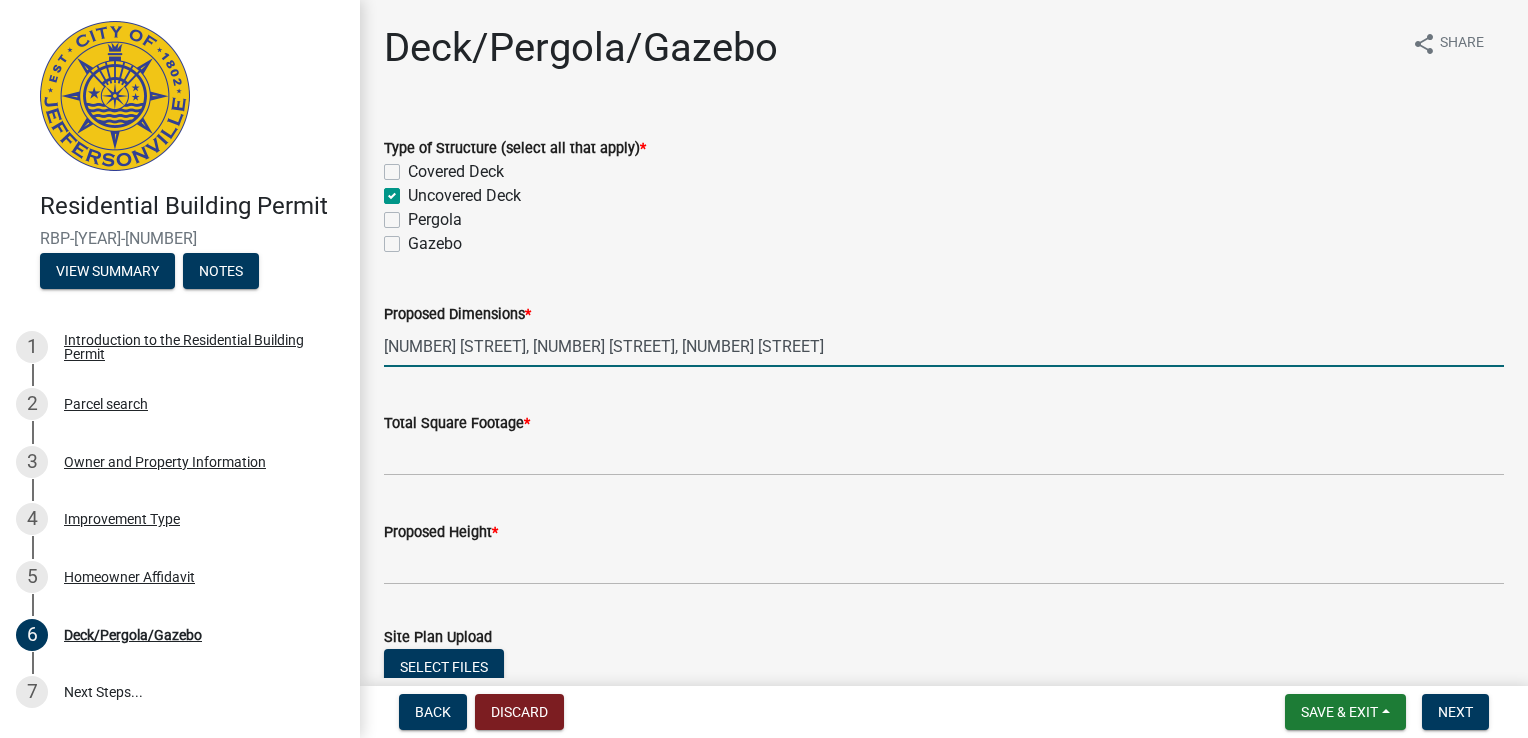 type on "[NUMBER] [STREET], [NUMBER] [STREET], [NUMBER] [STREET]" 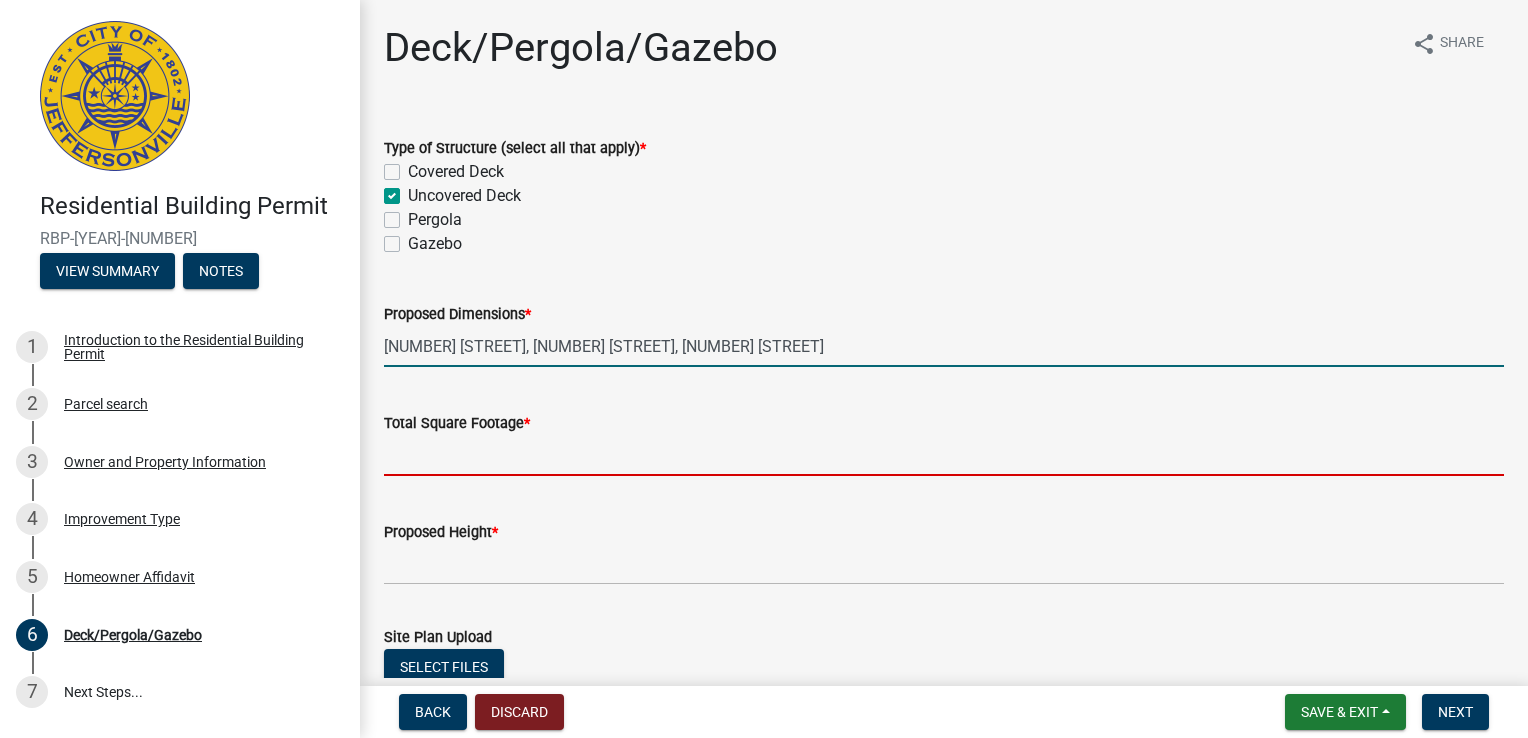click on "Total Square Footage  *" at bounding box center (944, 455) 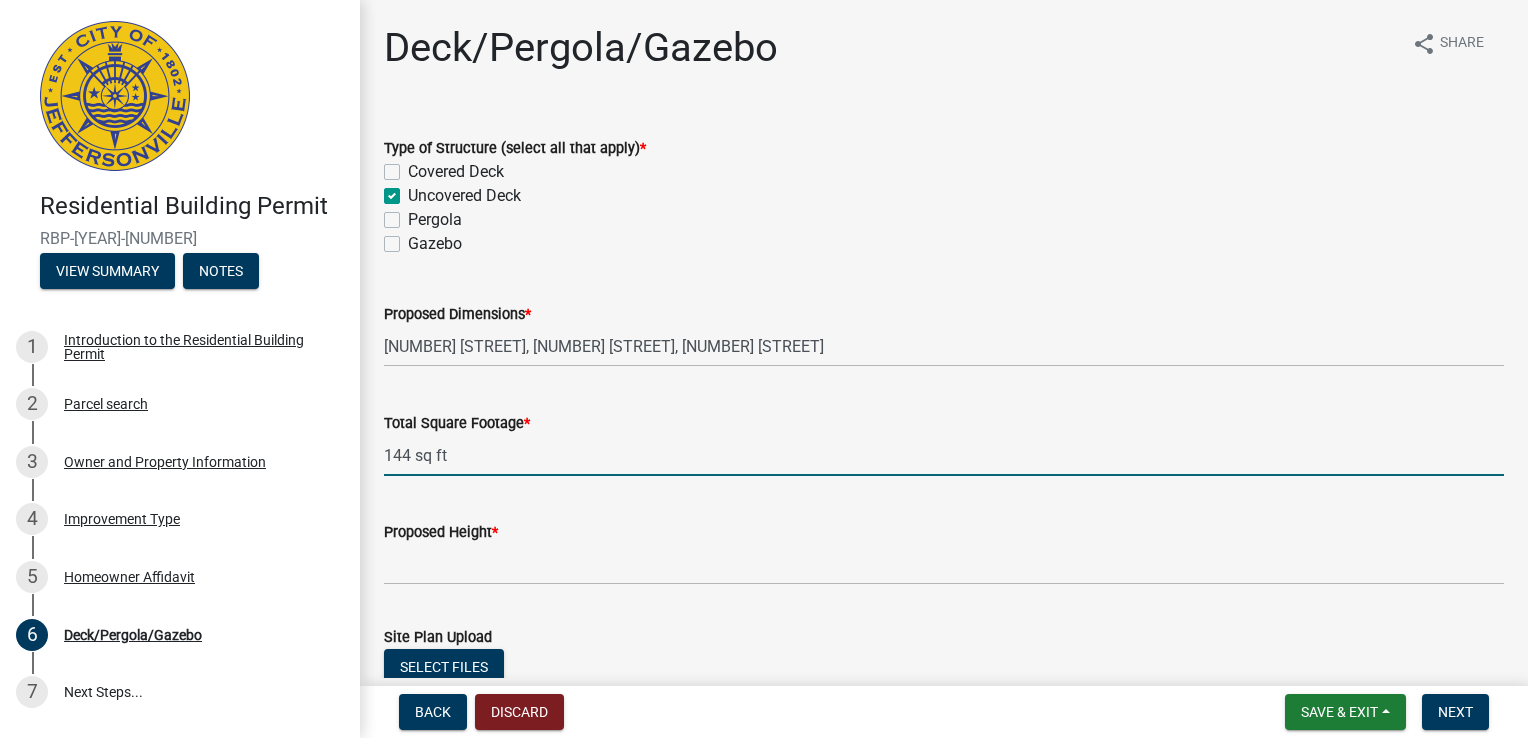 type on "144 sq ft" 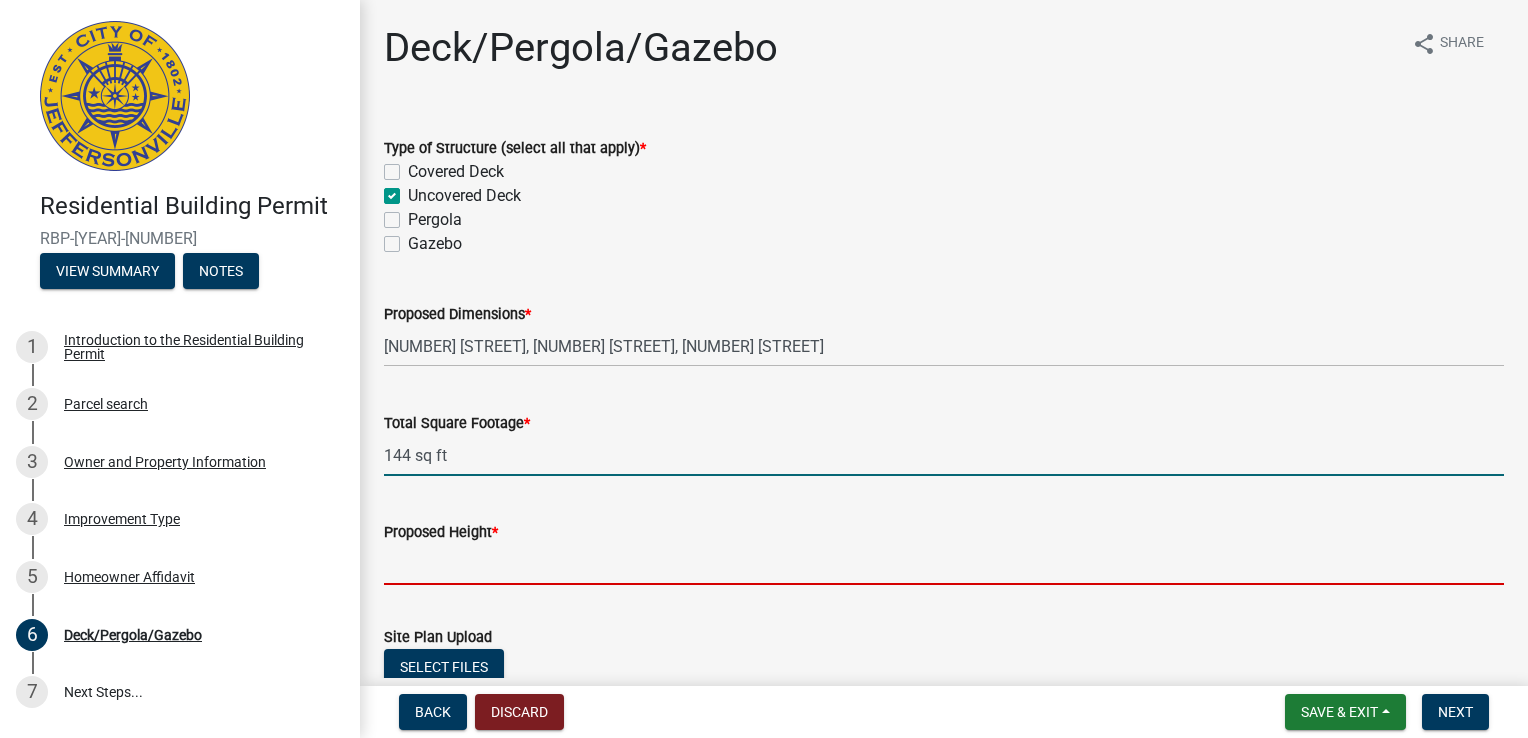 click on "Proposed Height  *" at bounding box center (944, 564) 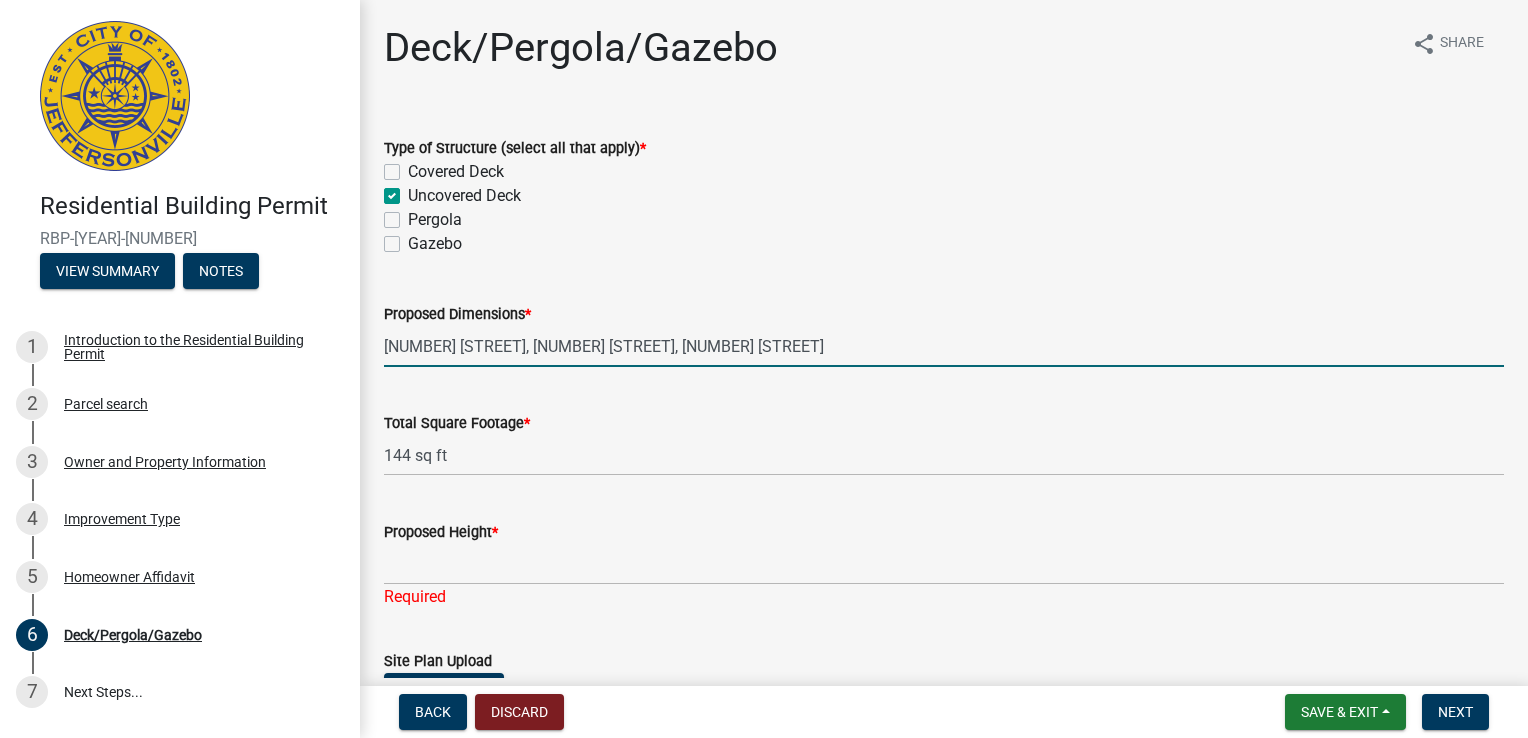 drag, startPoint x: 669, startPoint y: 344, endPoint x: 548, endPoint y: 345, distance: 121.004135 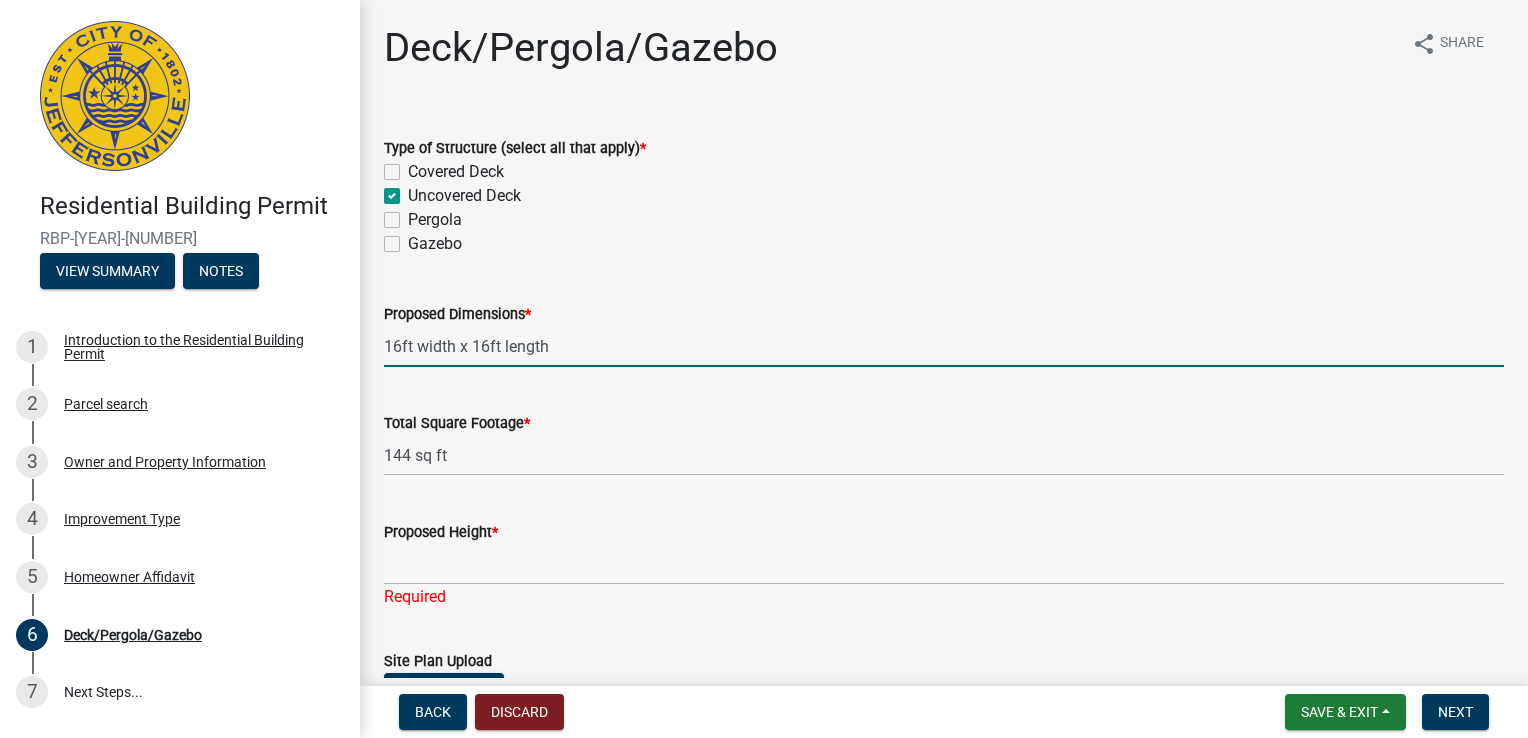 type on "16ft width x 16ft length" 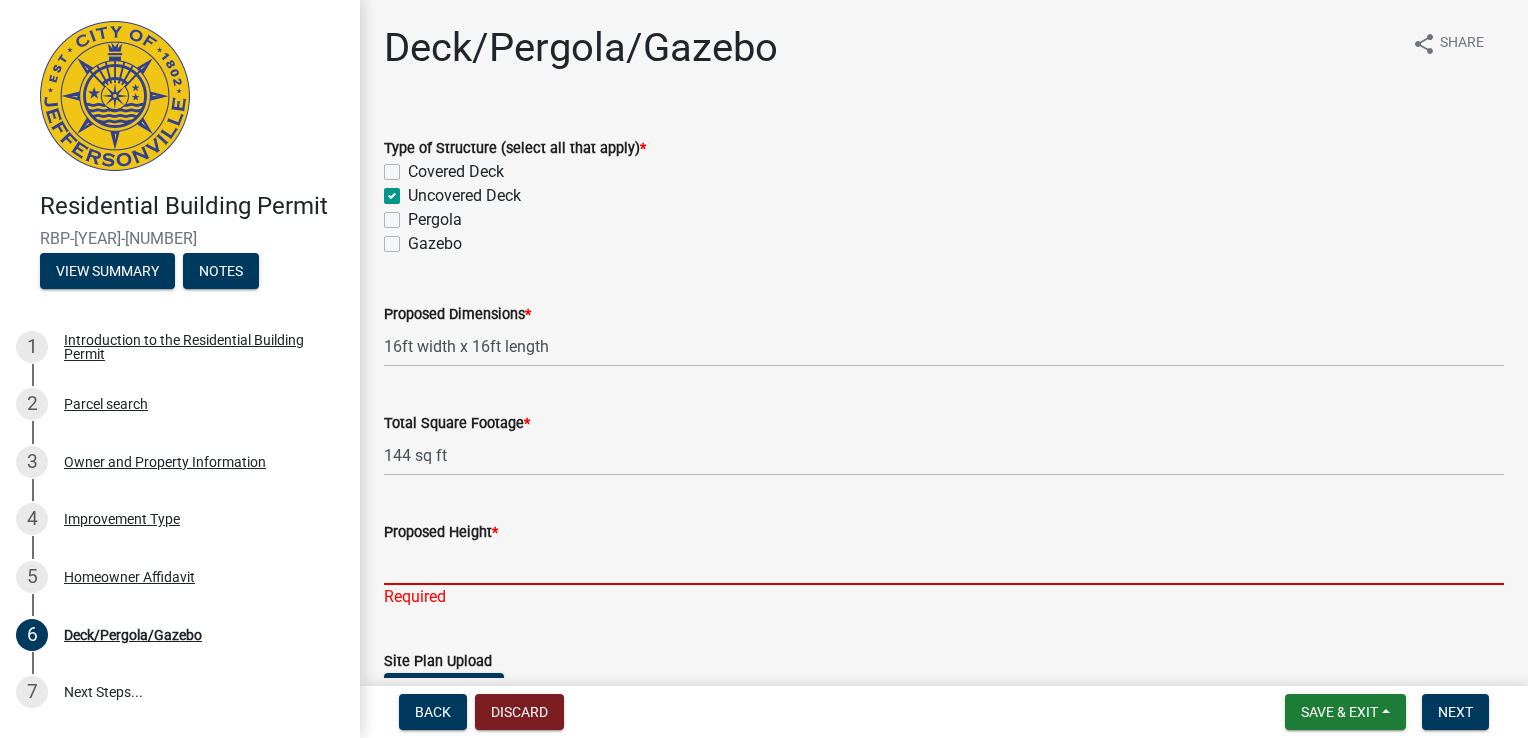 click on "Proposed Height  *" at bounding box center [944, 564] 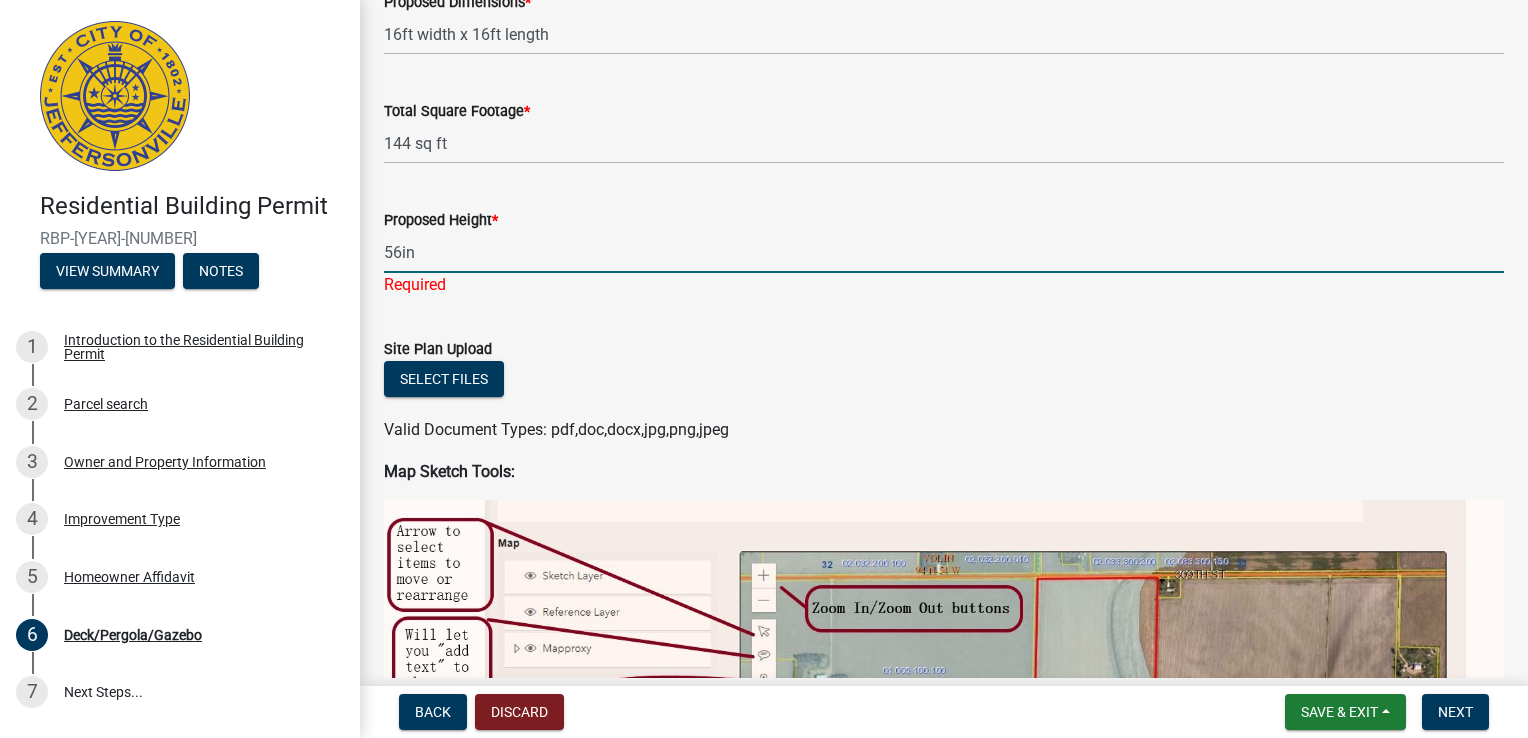scroll, scrollTop: 319, scrollLeft: 0, axis: vertical 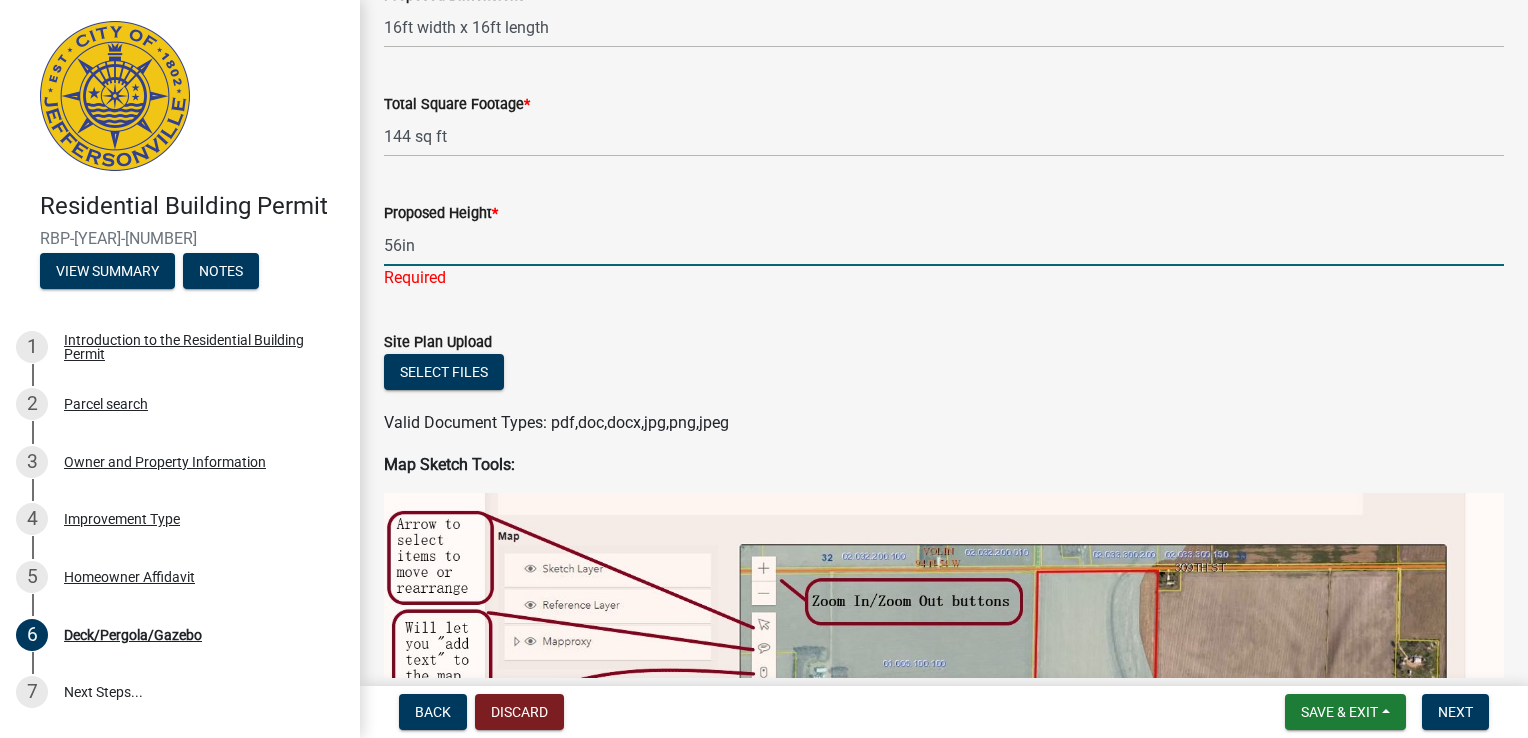 type on "56in" 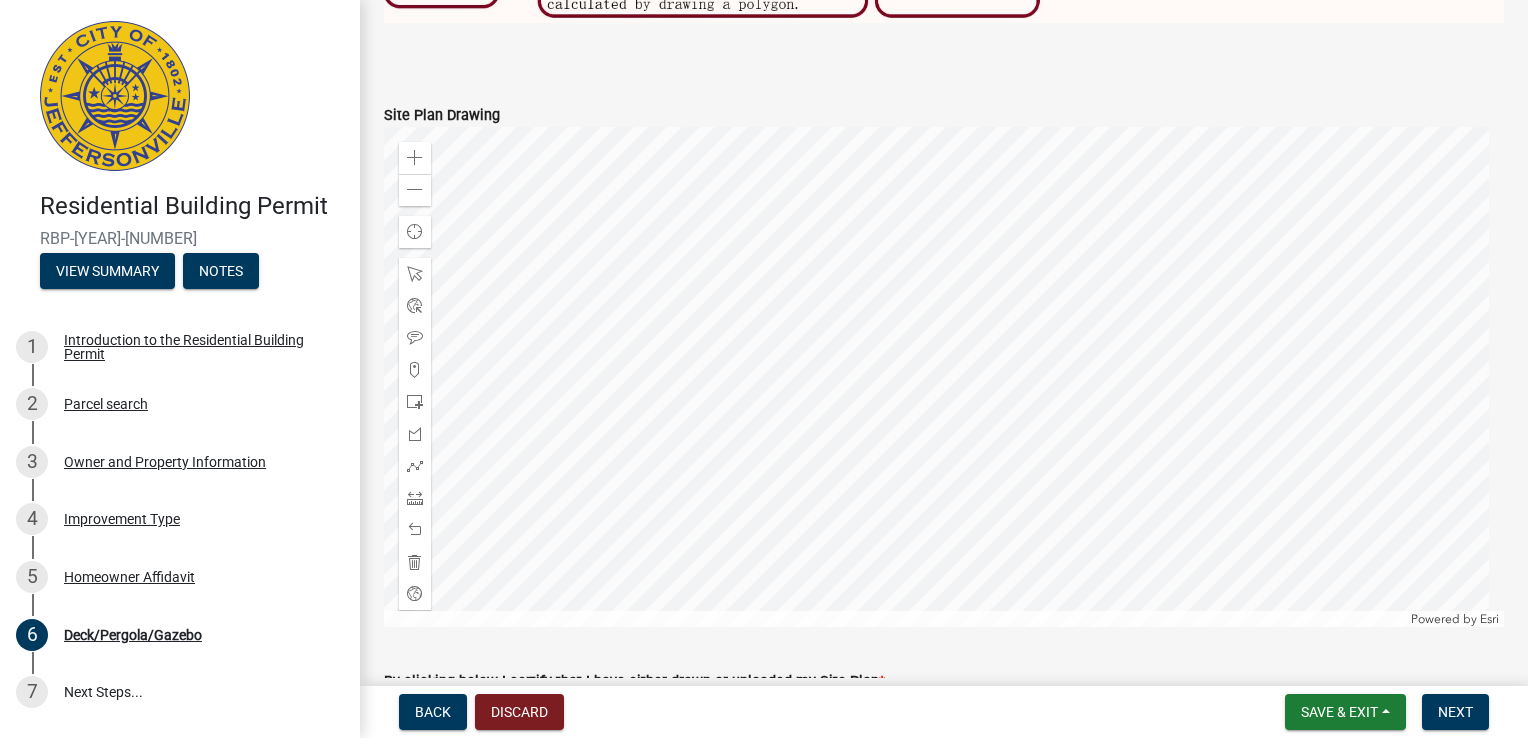 scroll, scrollTop: 1304, scrollLeft: 0, axis: vertical 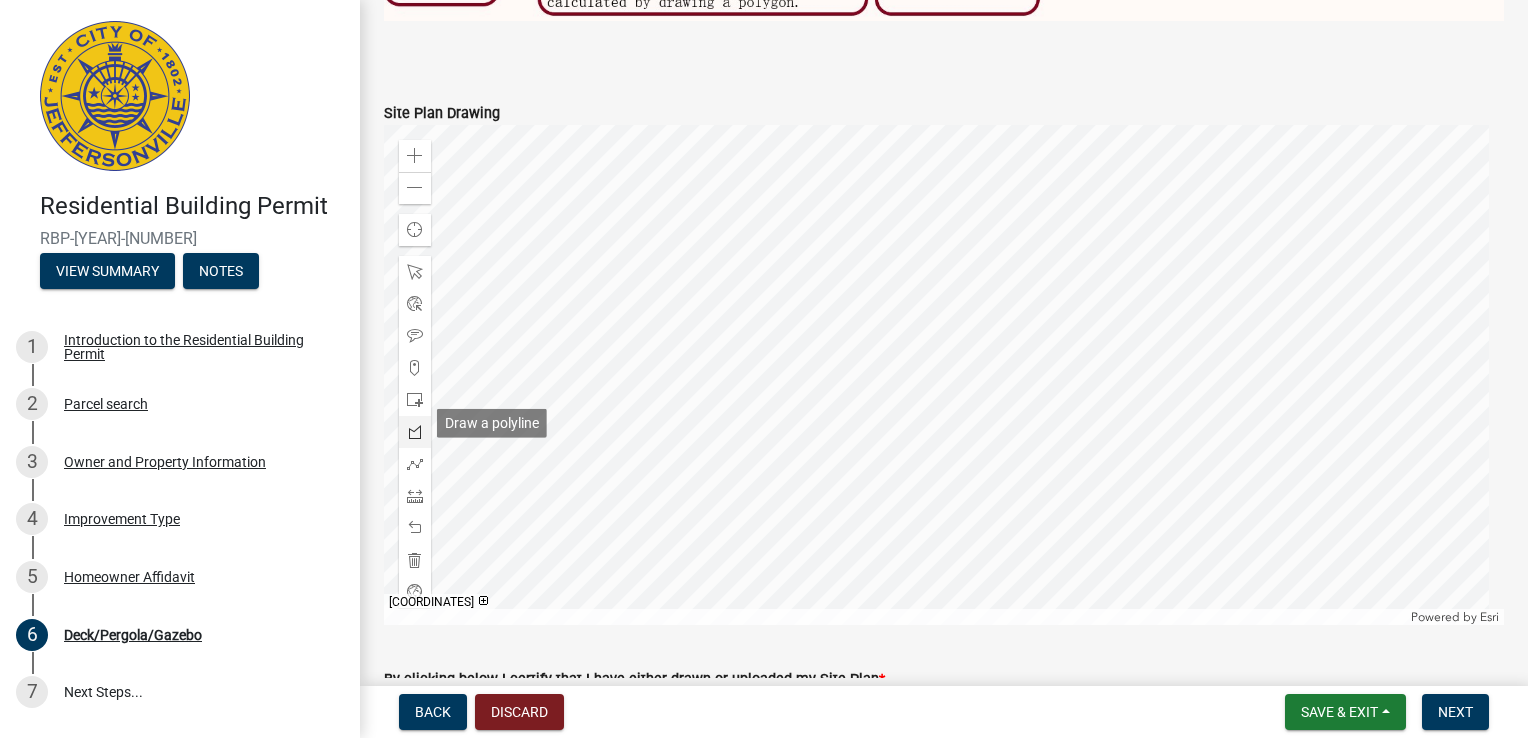click 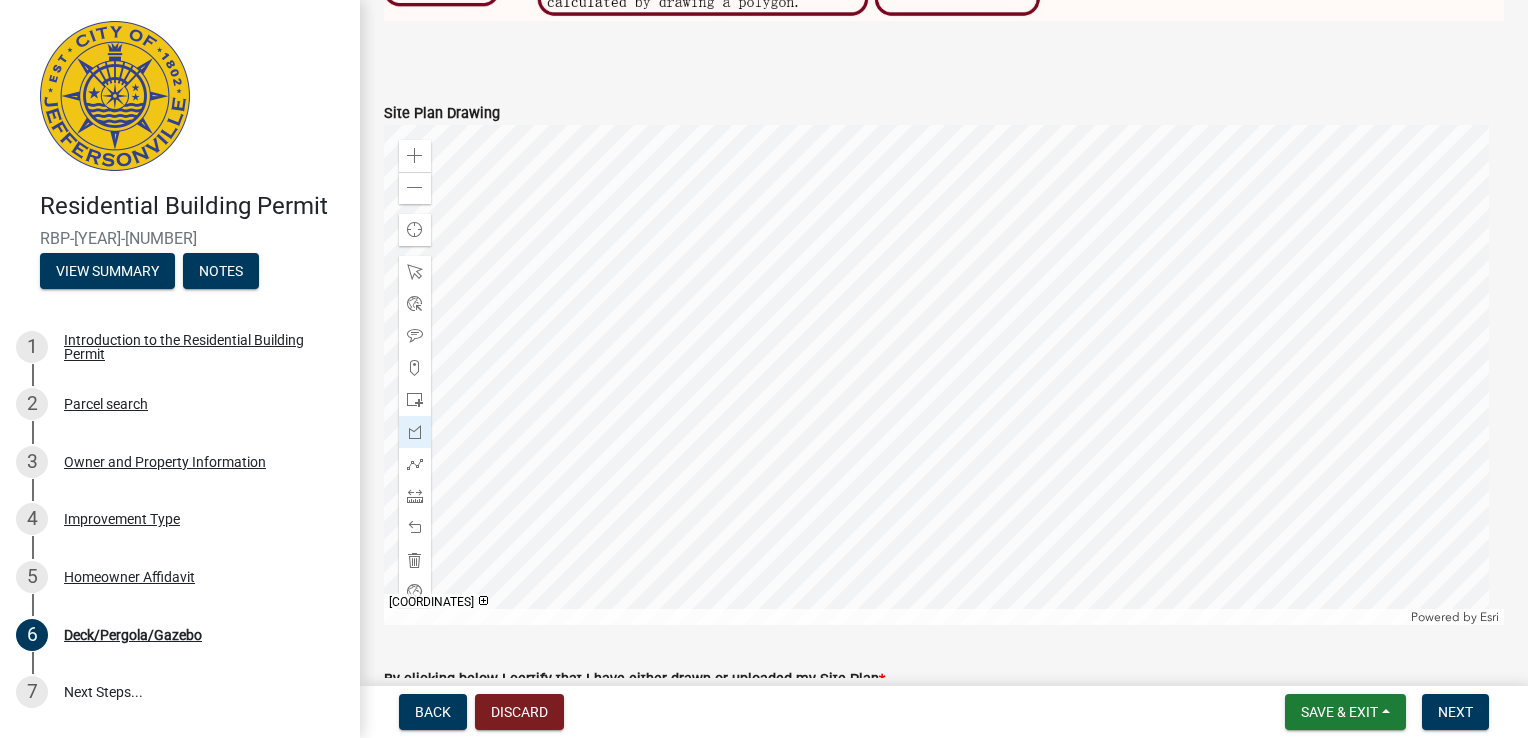 click 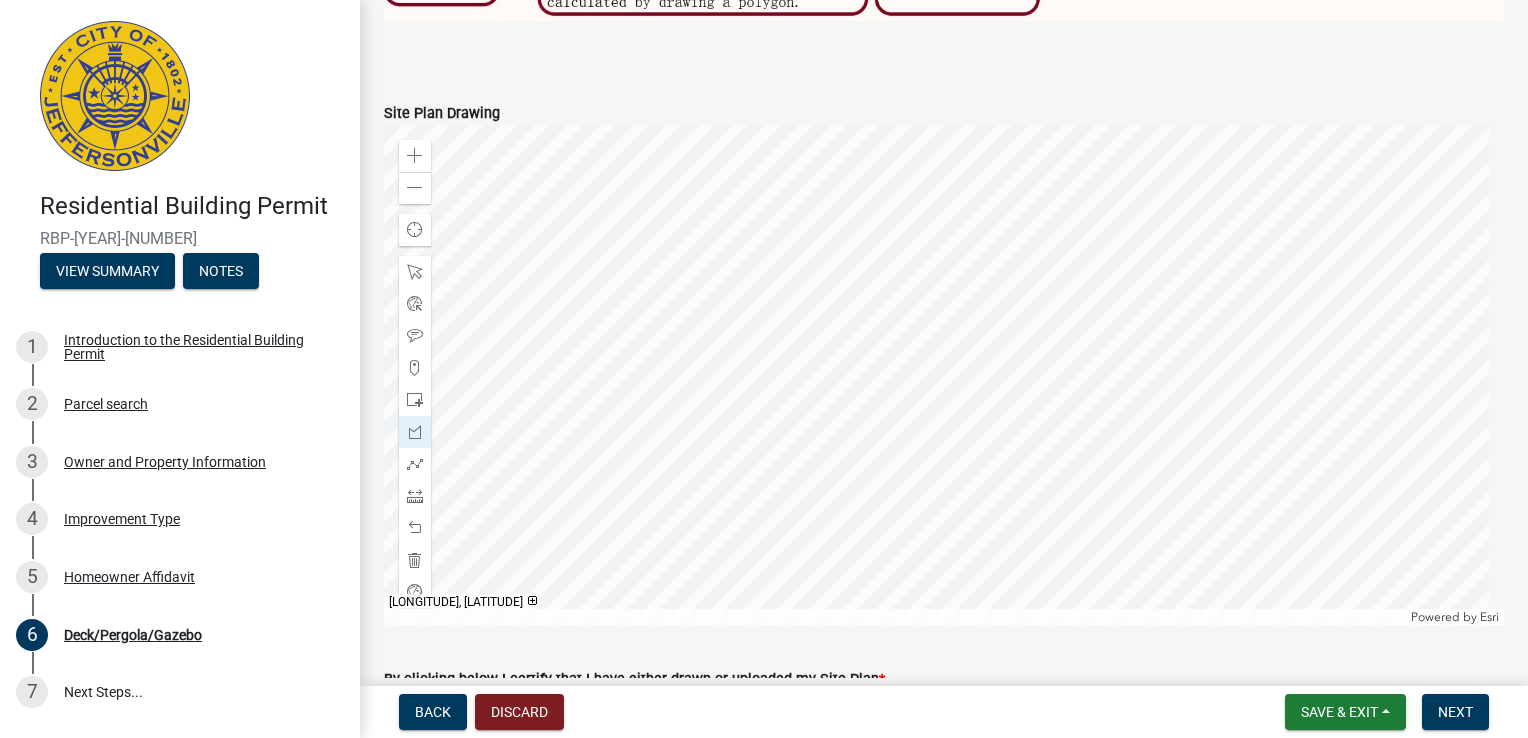 click 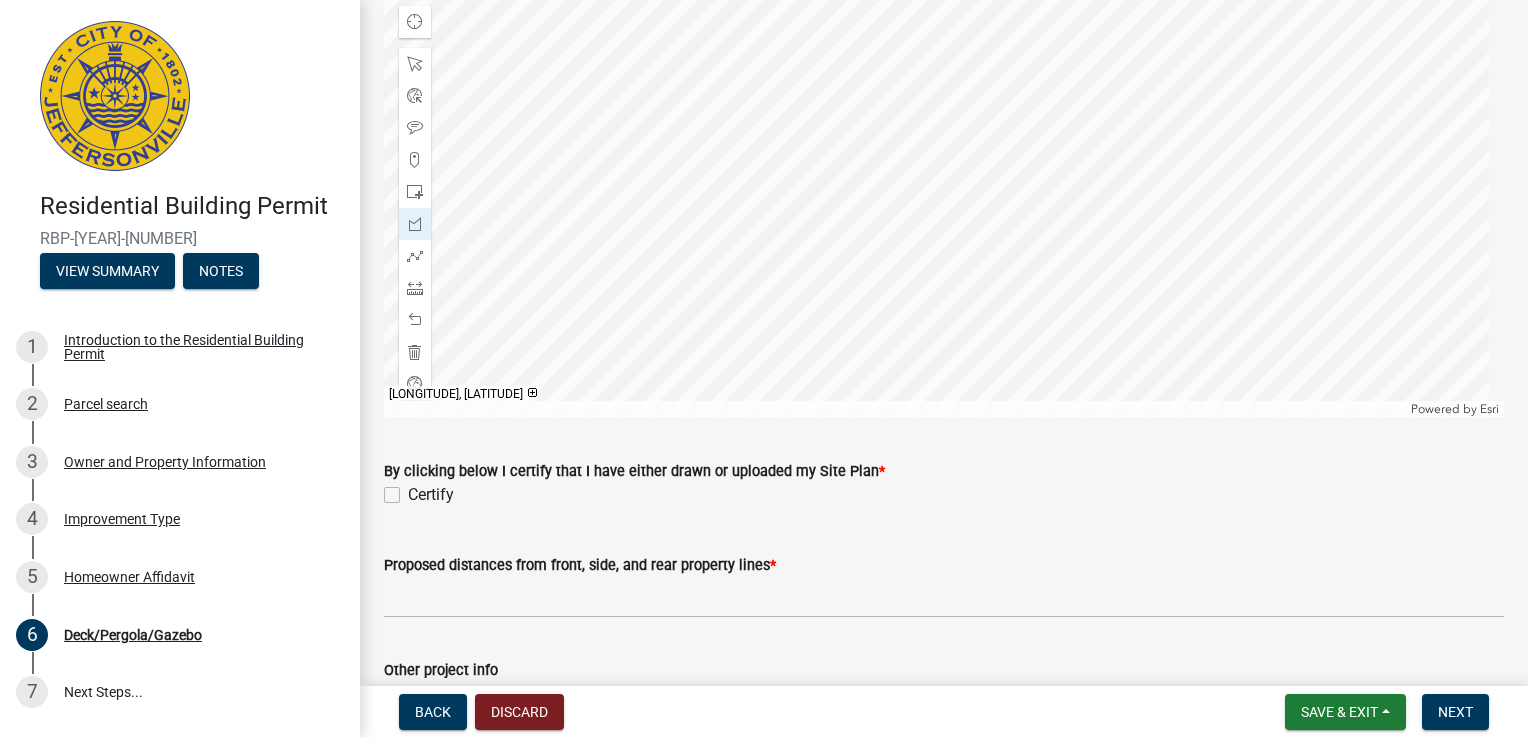 scroll, scrollTop: 1564, scrollLeft: 0, axis: vertical 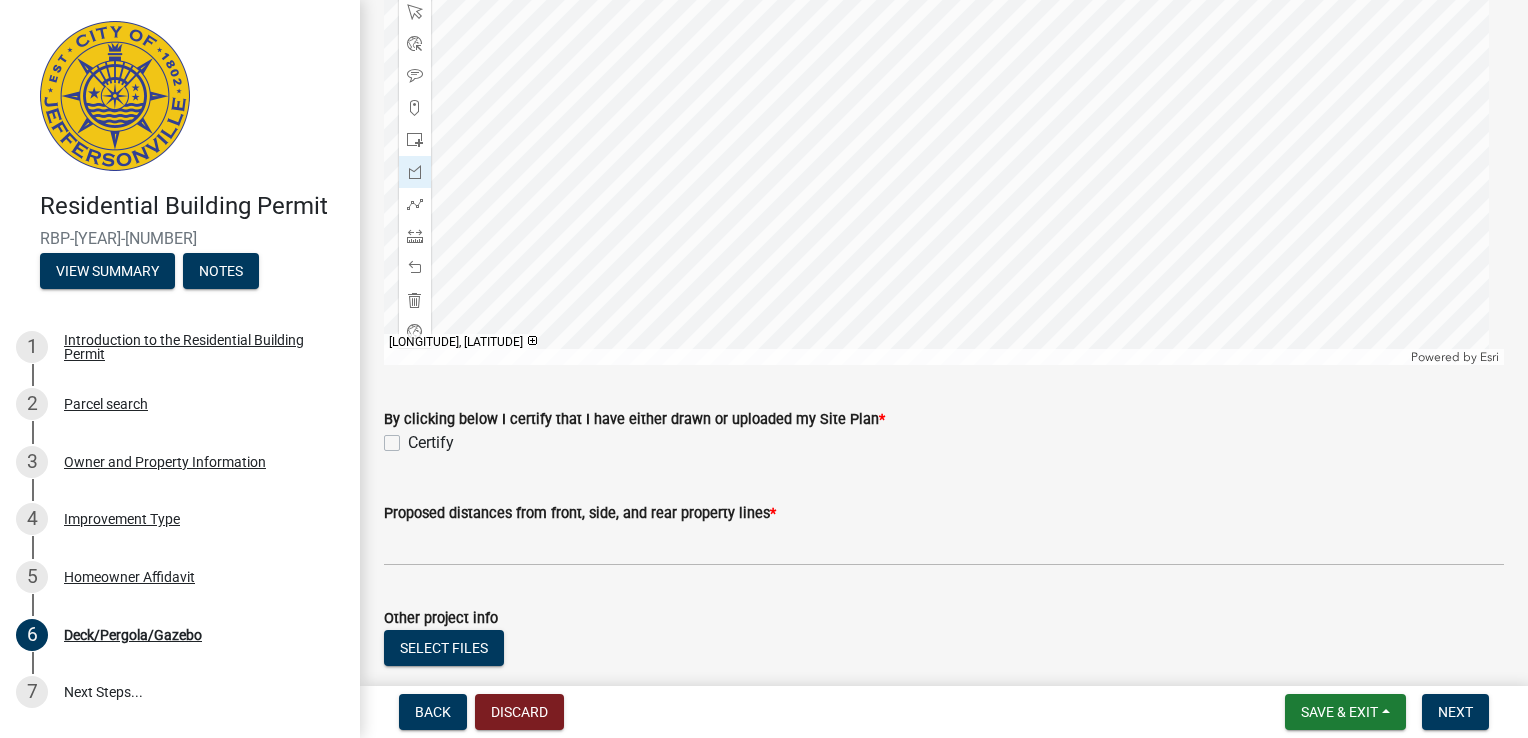 click on "Certify" 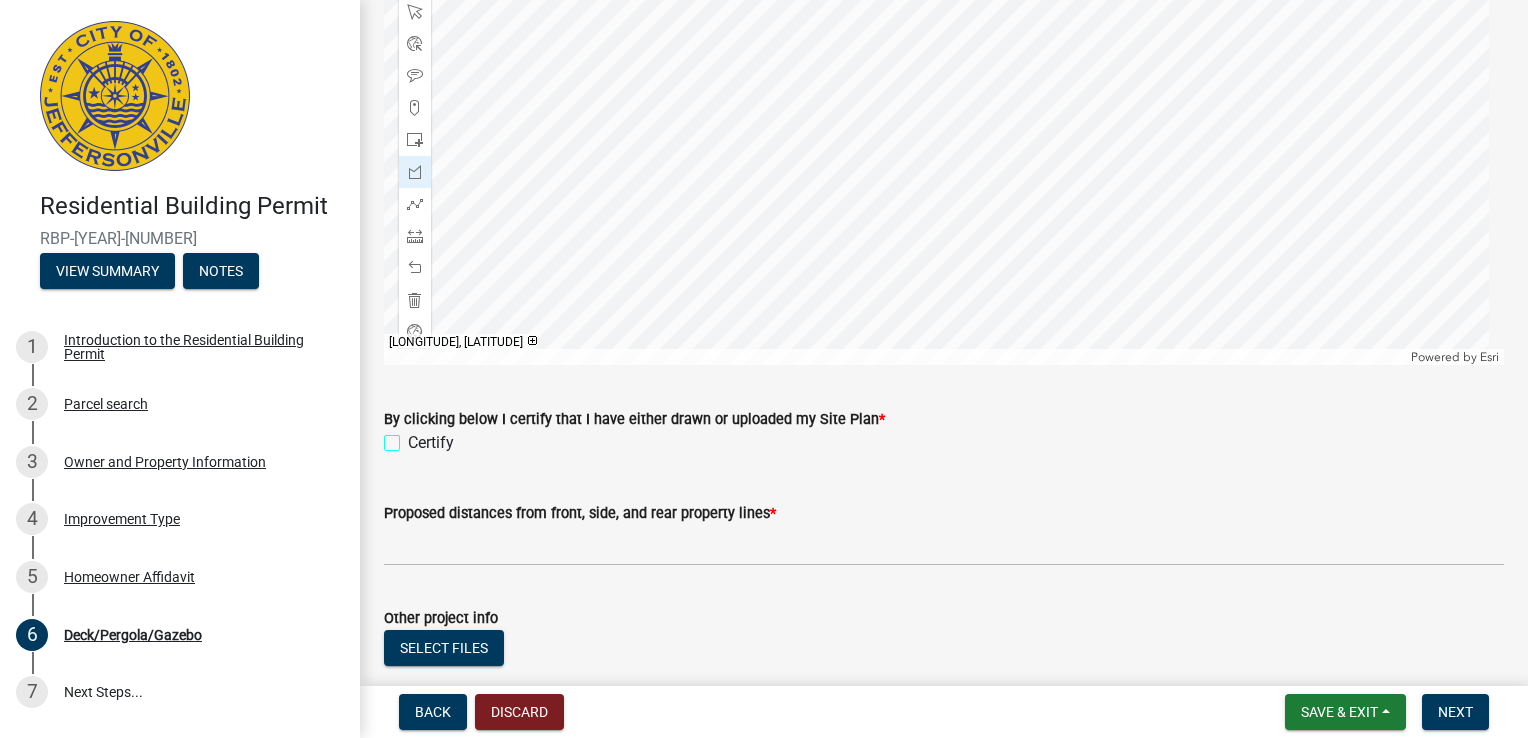 click on "Certify" at bounding box center [414, 437] 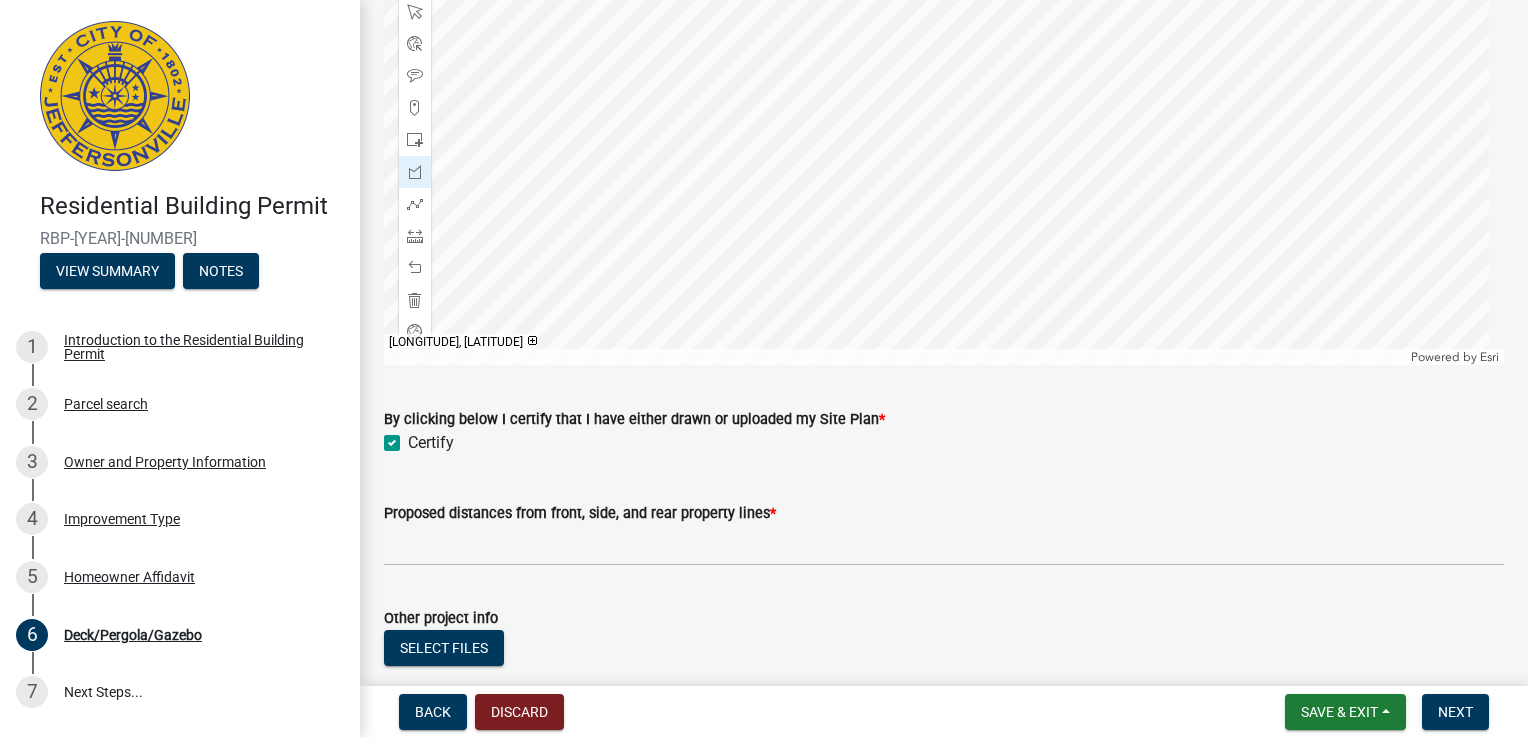 checkbox on "true" 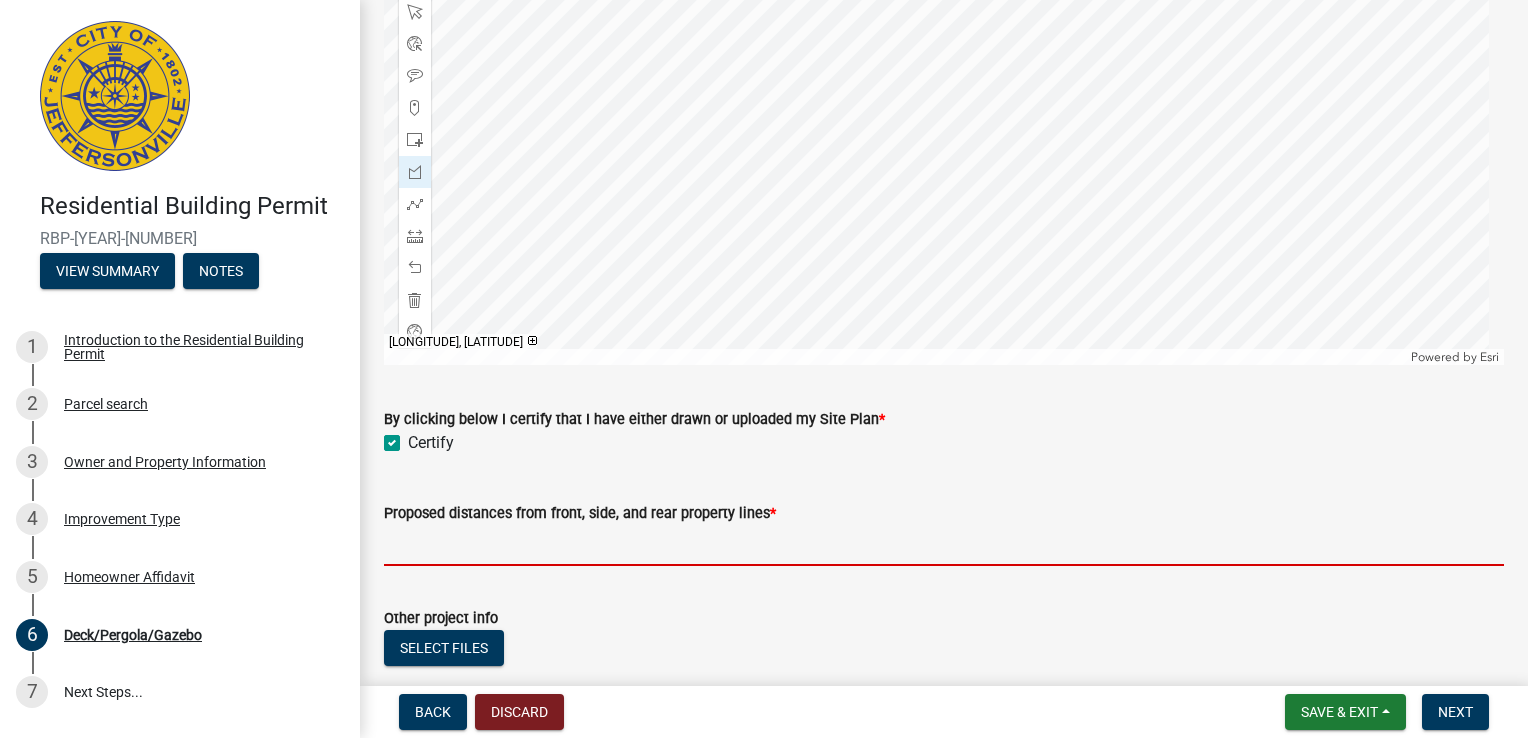 click on "Proposed distances from front, side, and rear property lines  *" at bounding box center (944, 545) 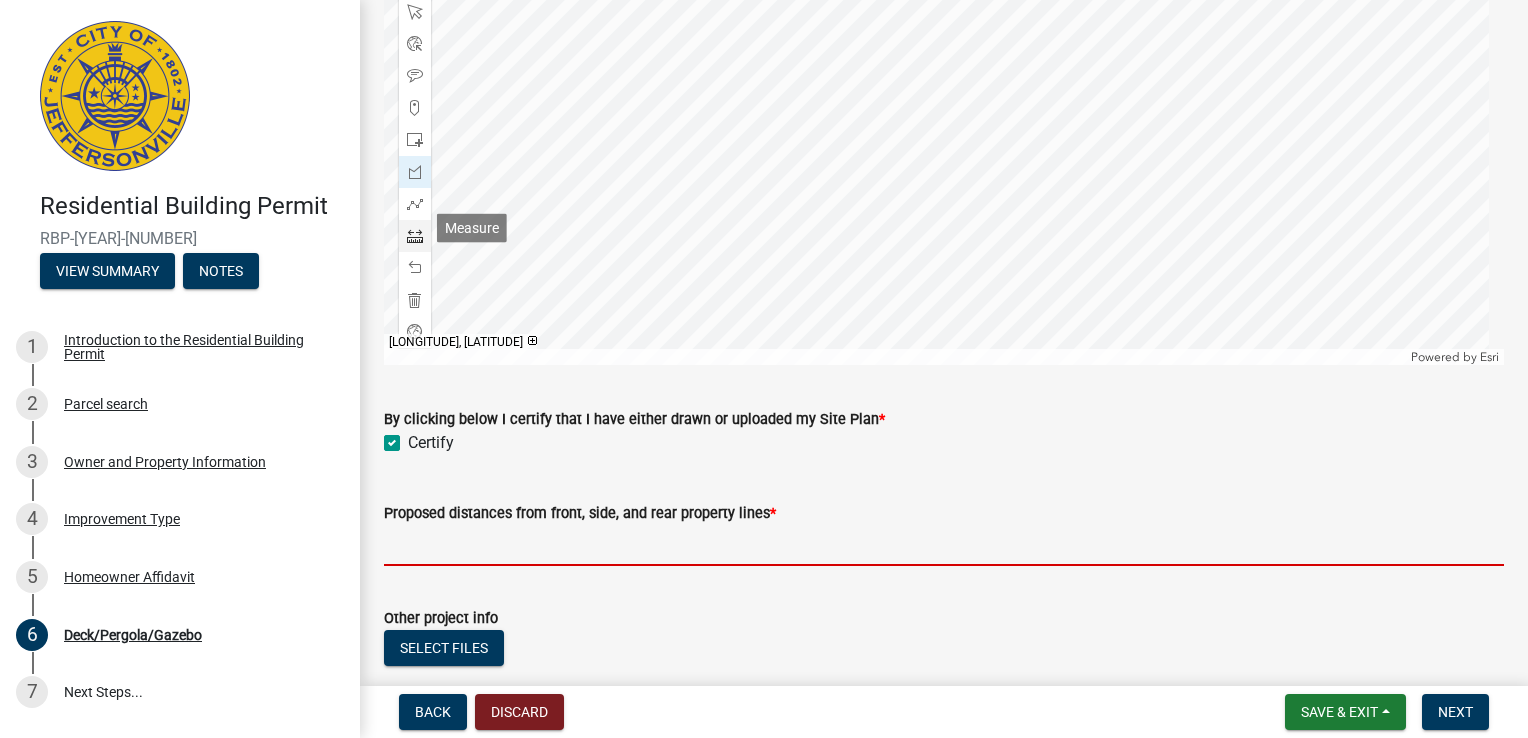click 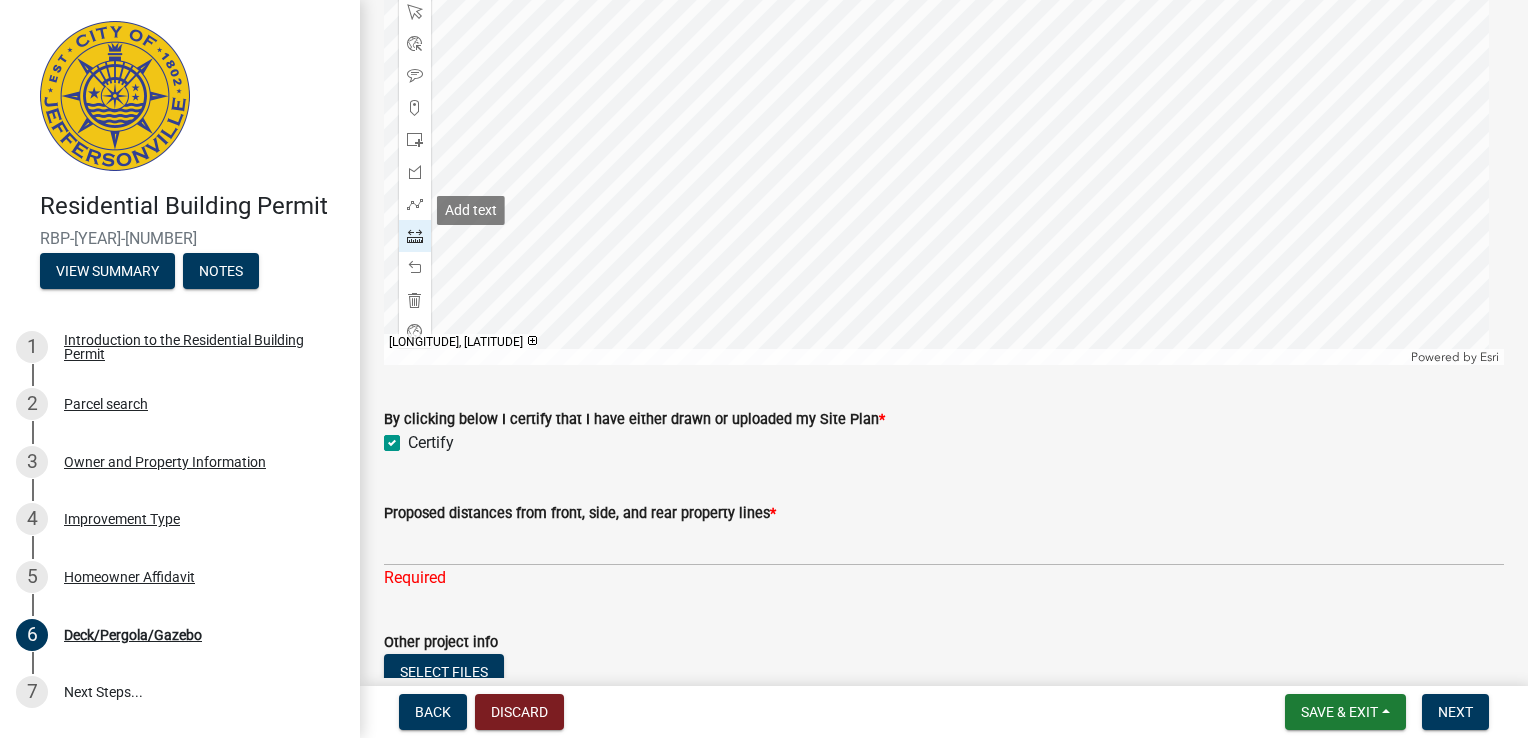 scroll, scrollTop: 1421, scrollLeft: 0, axis: vertical 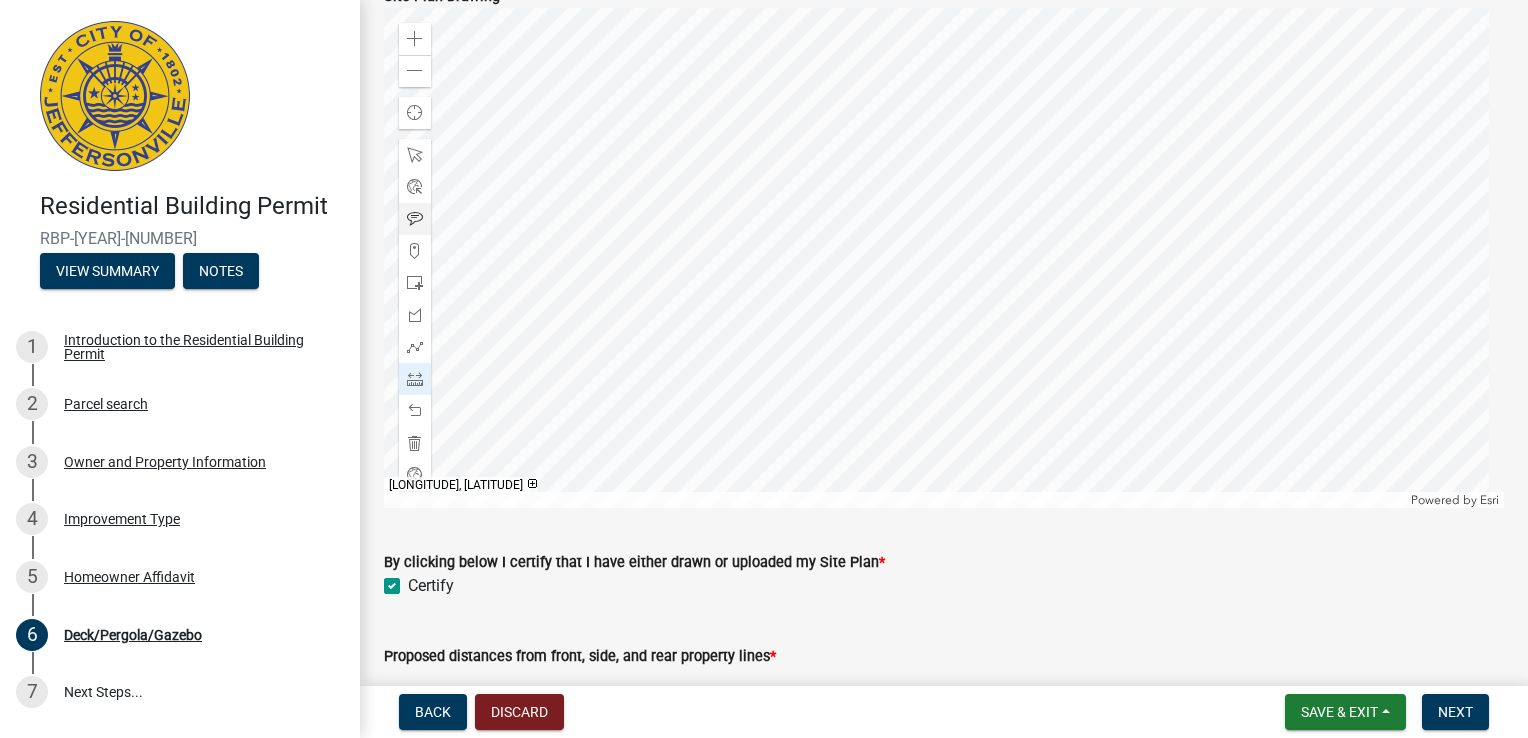 click 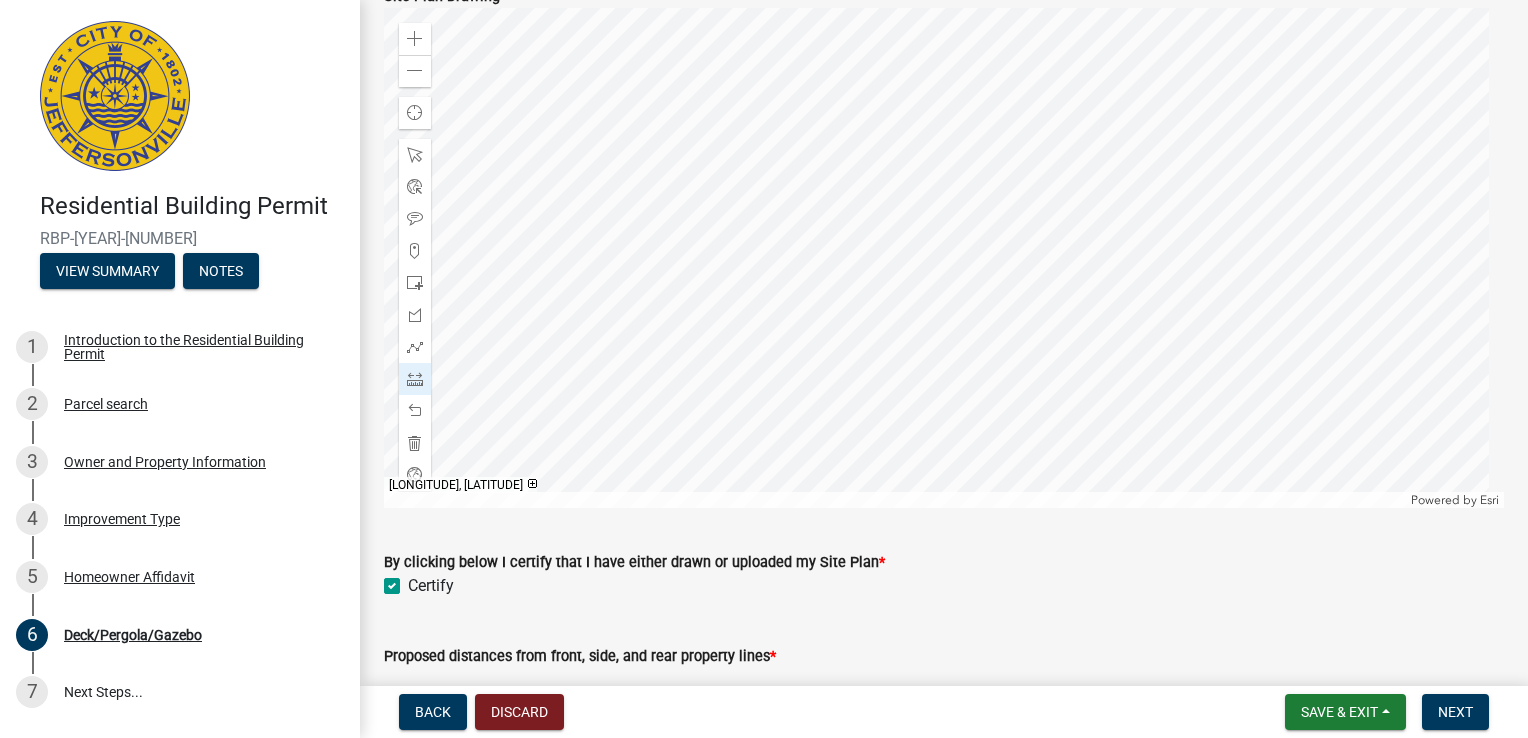 scroll, scrollTop: 1708, scrollLeft: 0, axis: vertical 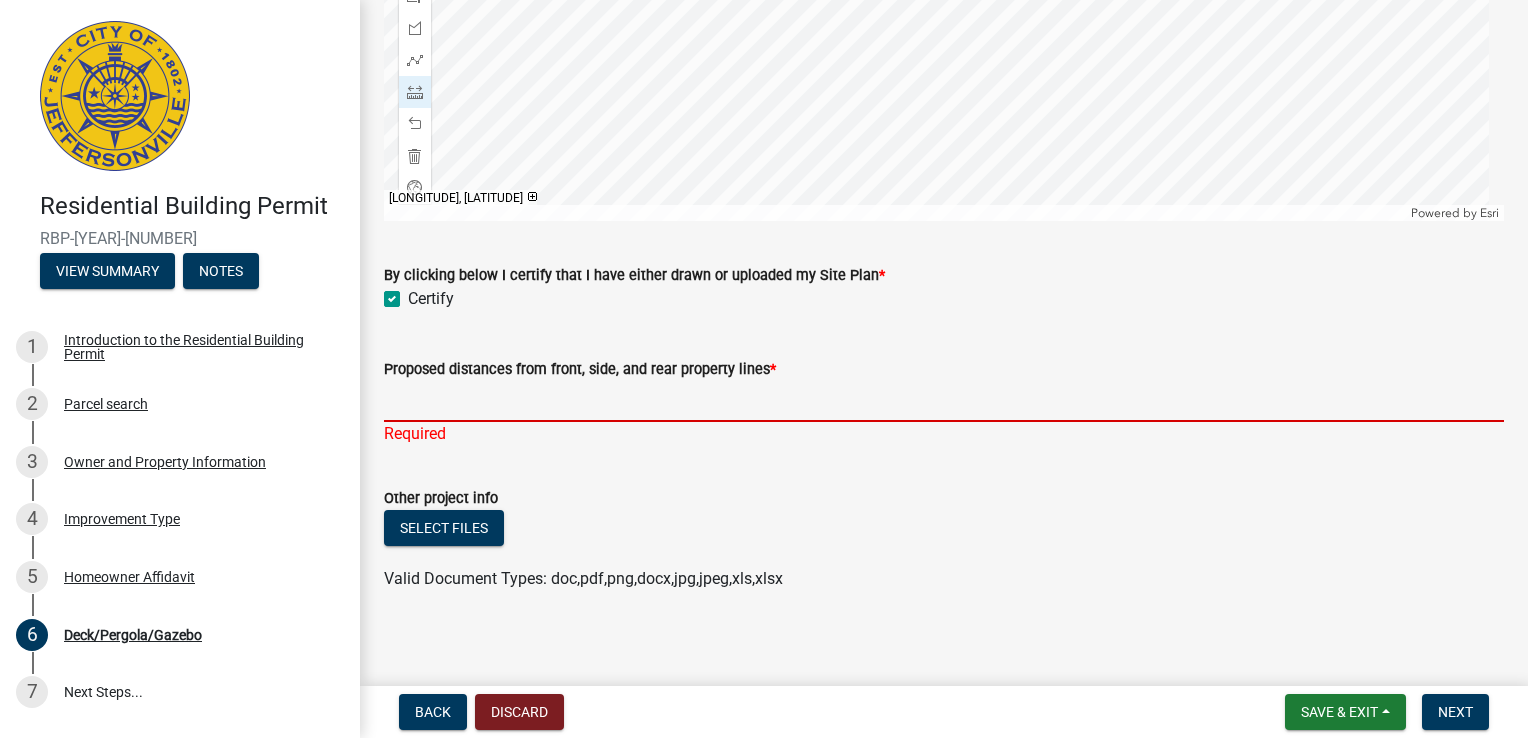 click on "Proposed distances from front, side, and rear property lines  *" at bounding box center [944, 401] 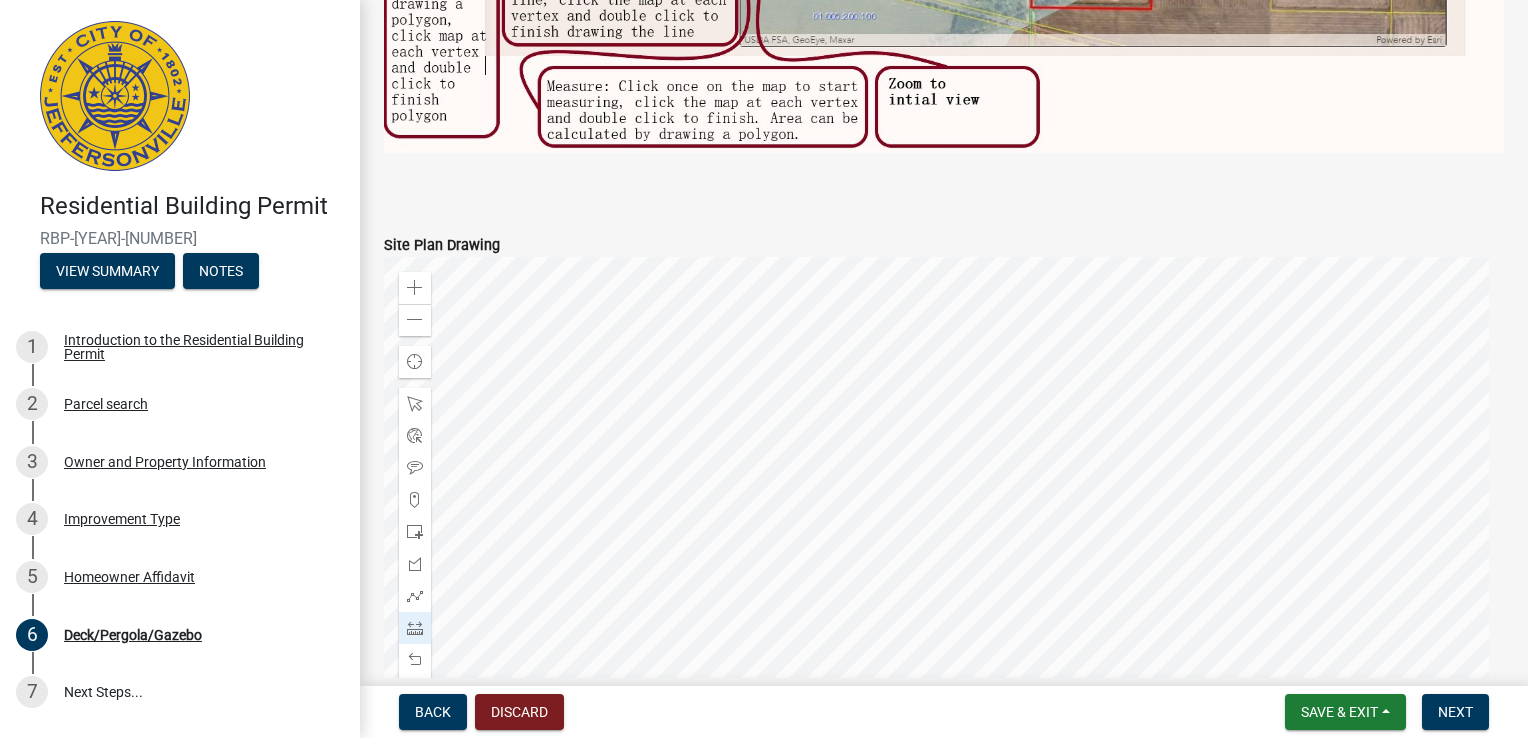 scroll, scrollTop: 1168, scrollLeft: 0, axis: vertical 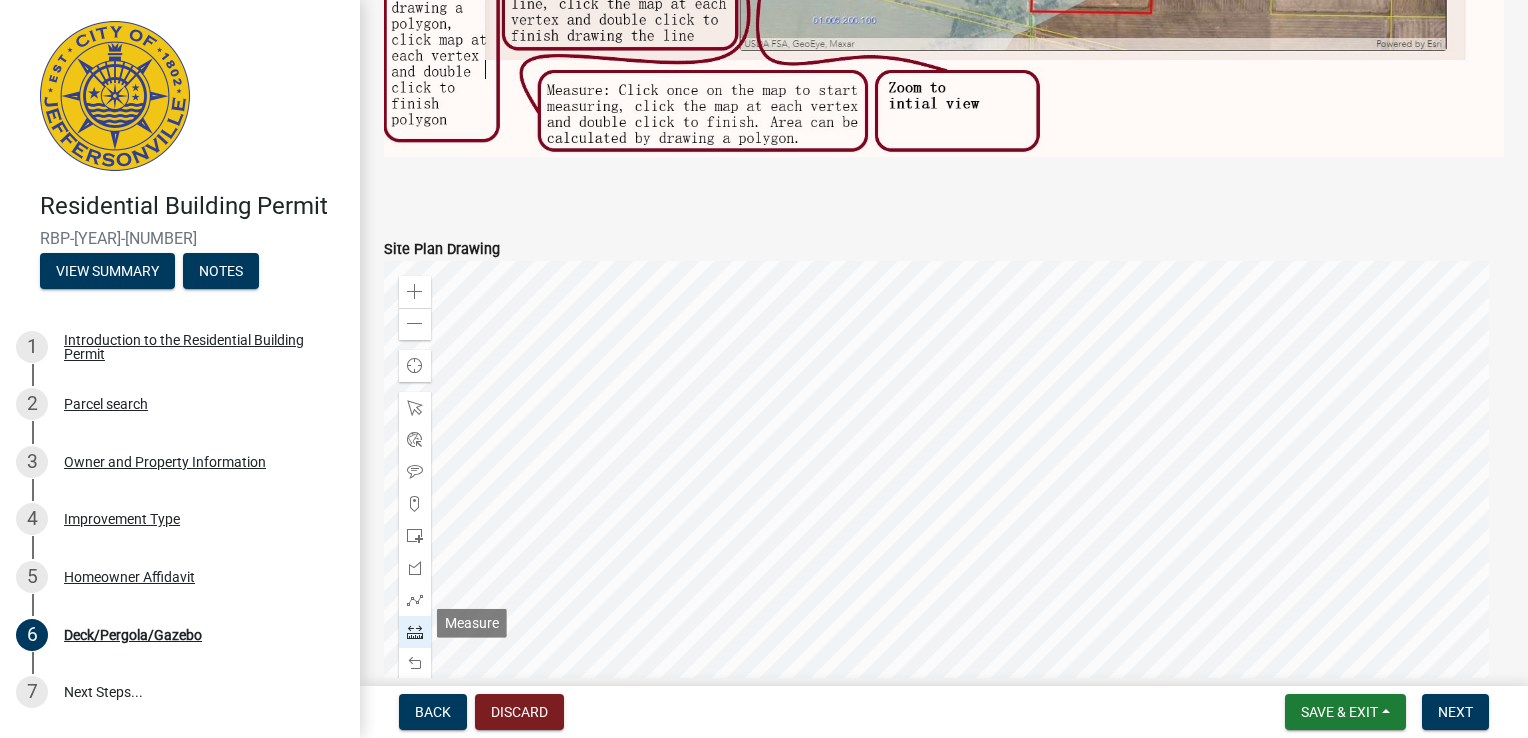 click 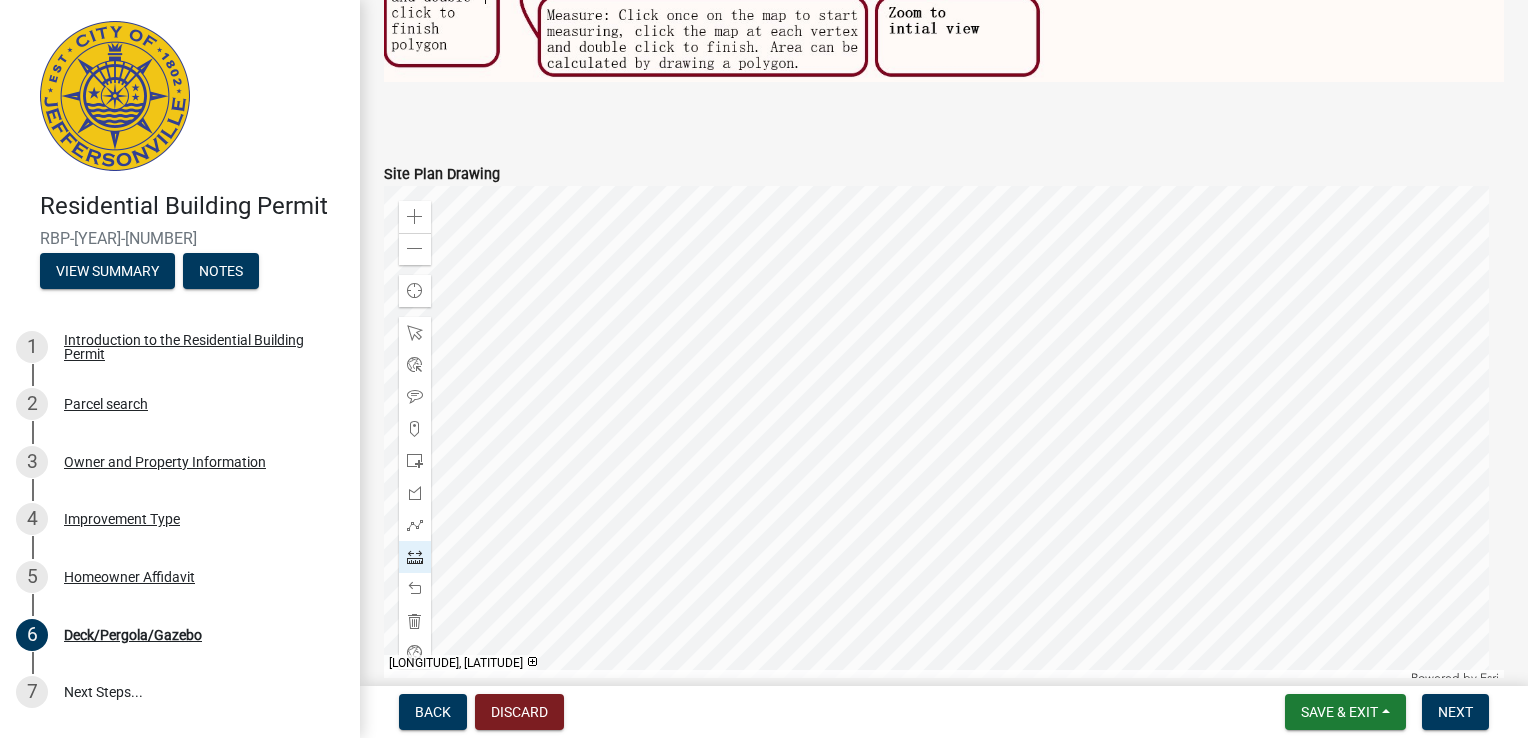 click 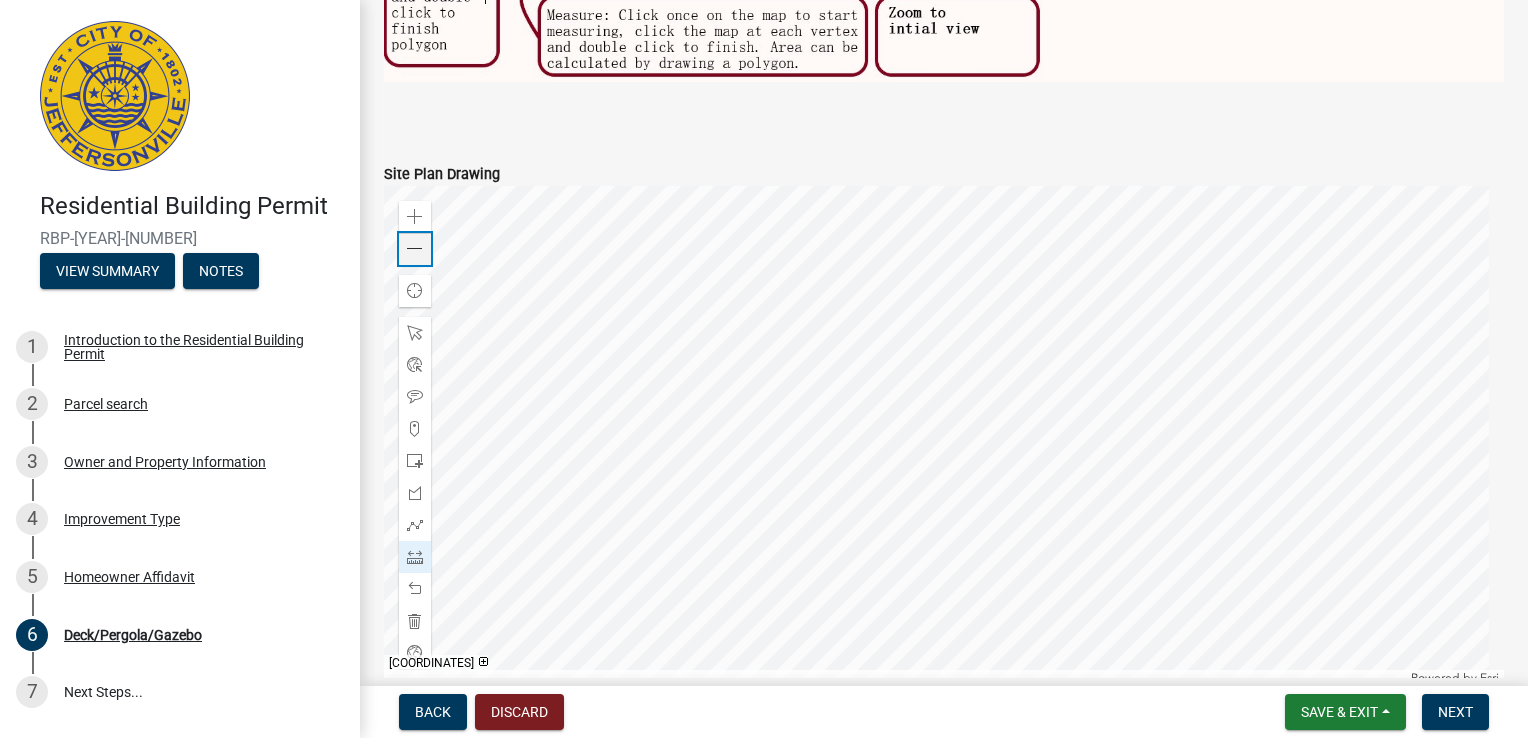 click on "Zoom out" 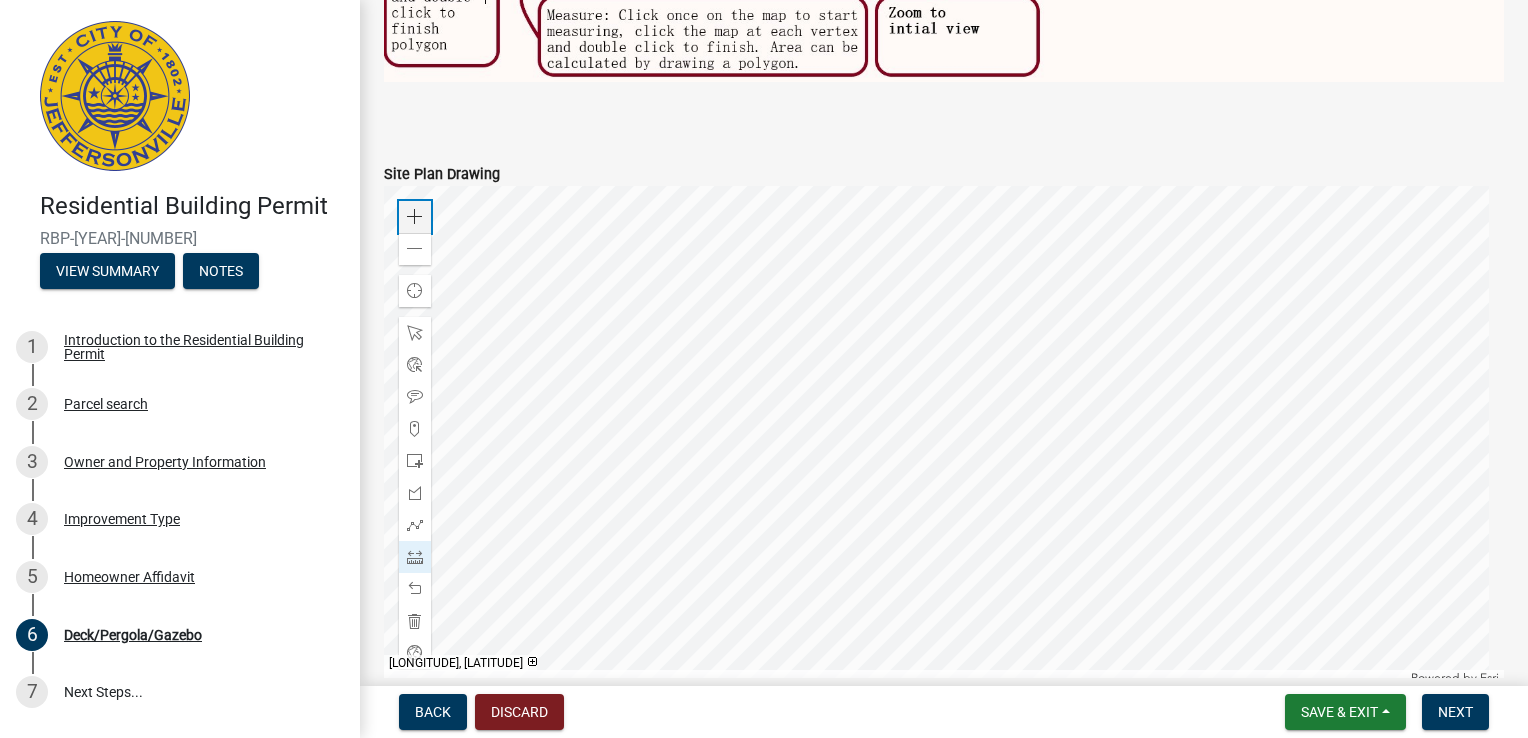 click 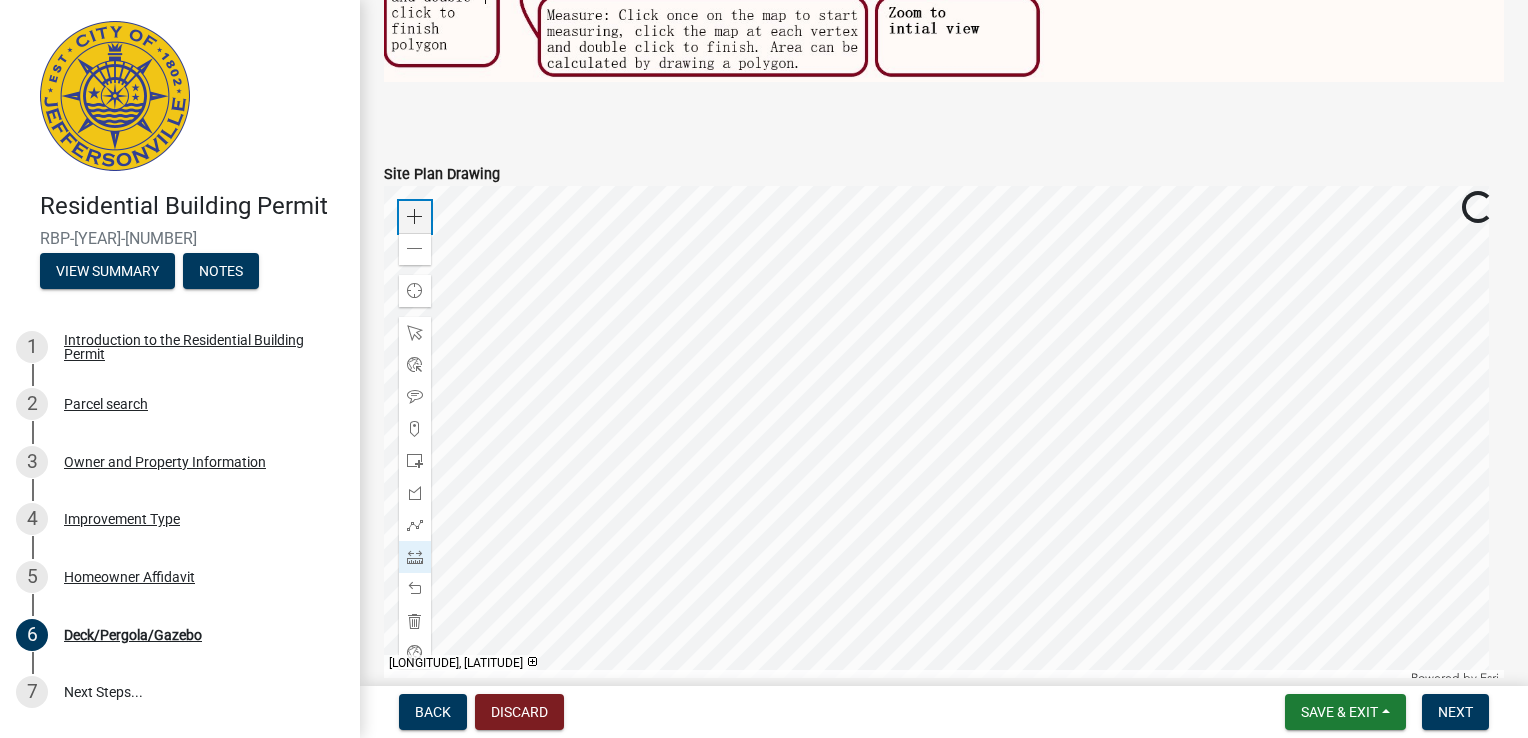 click 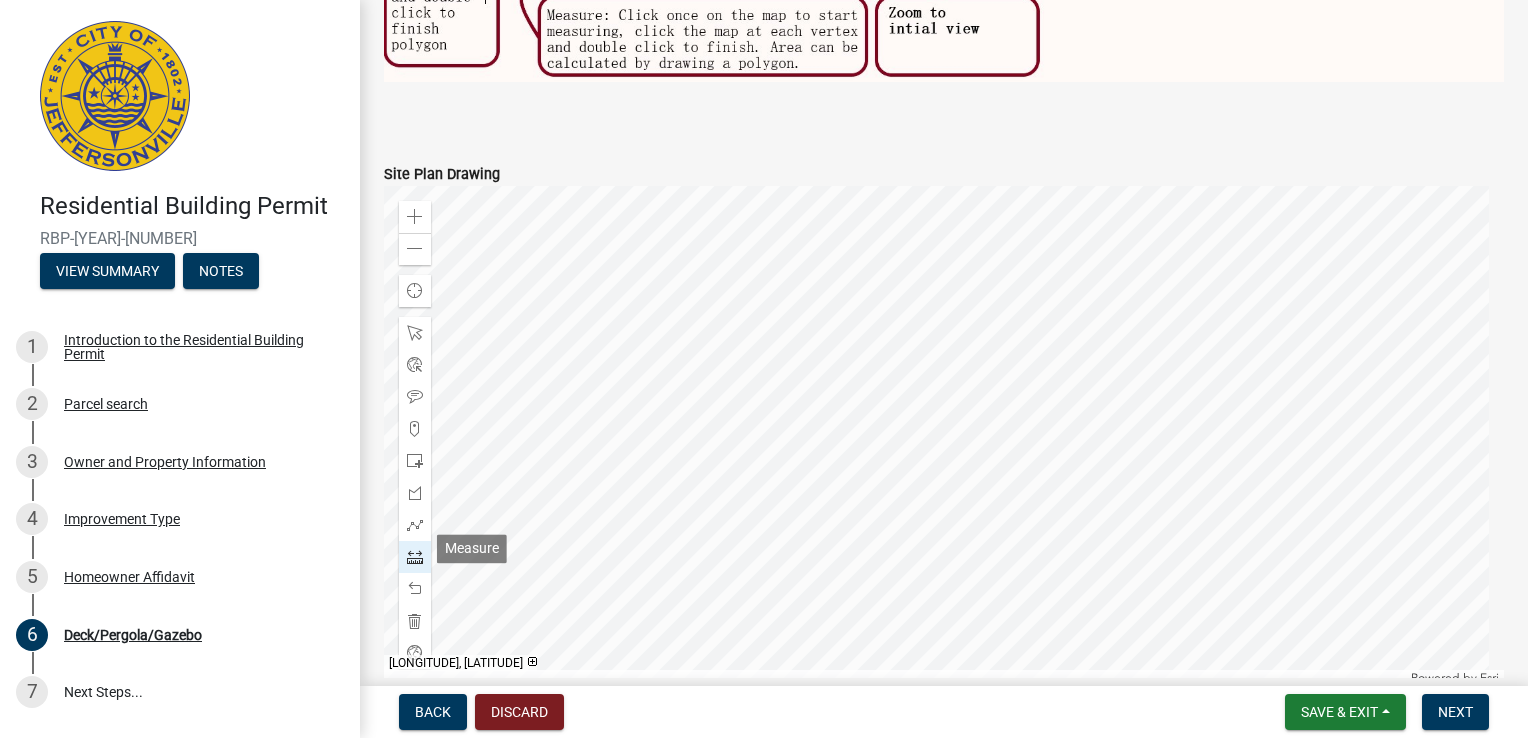 click 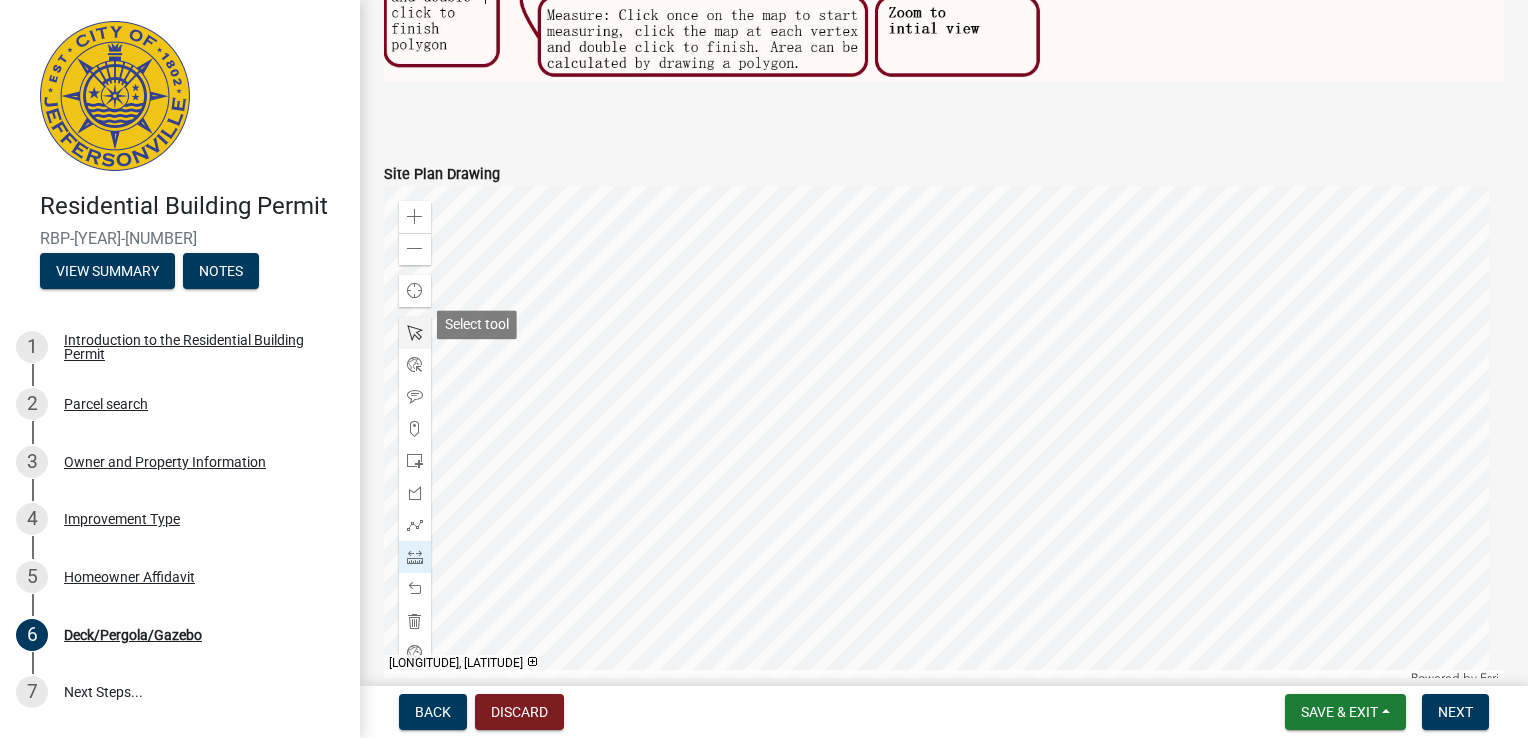 click 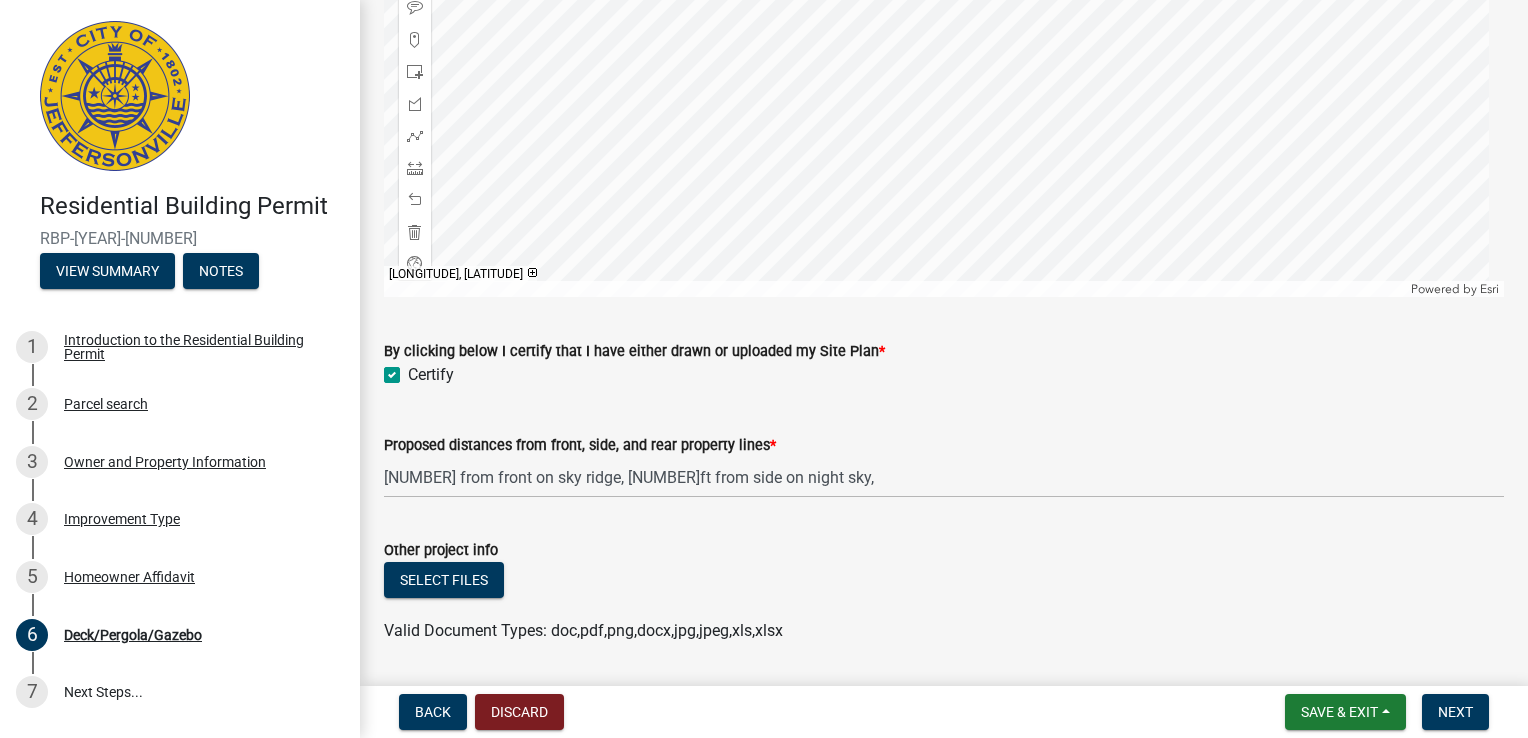 scroll, scrollTop: 1684, scrollLeft: 0, axis: vertical 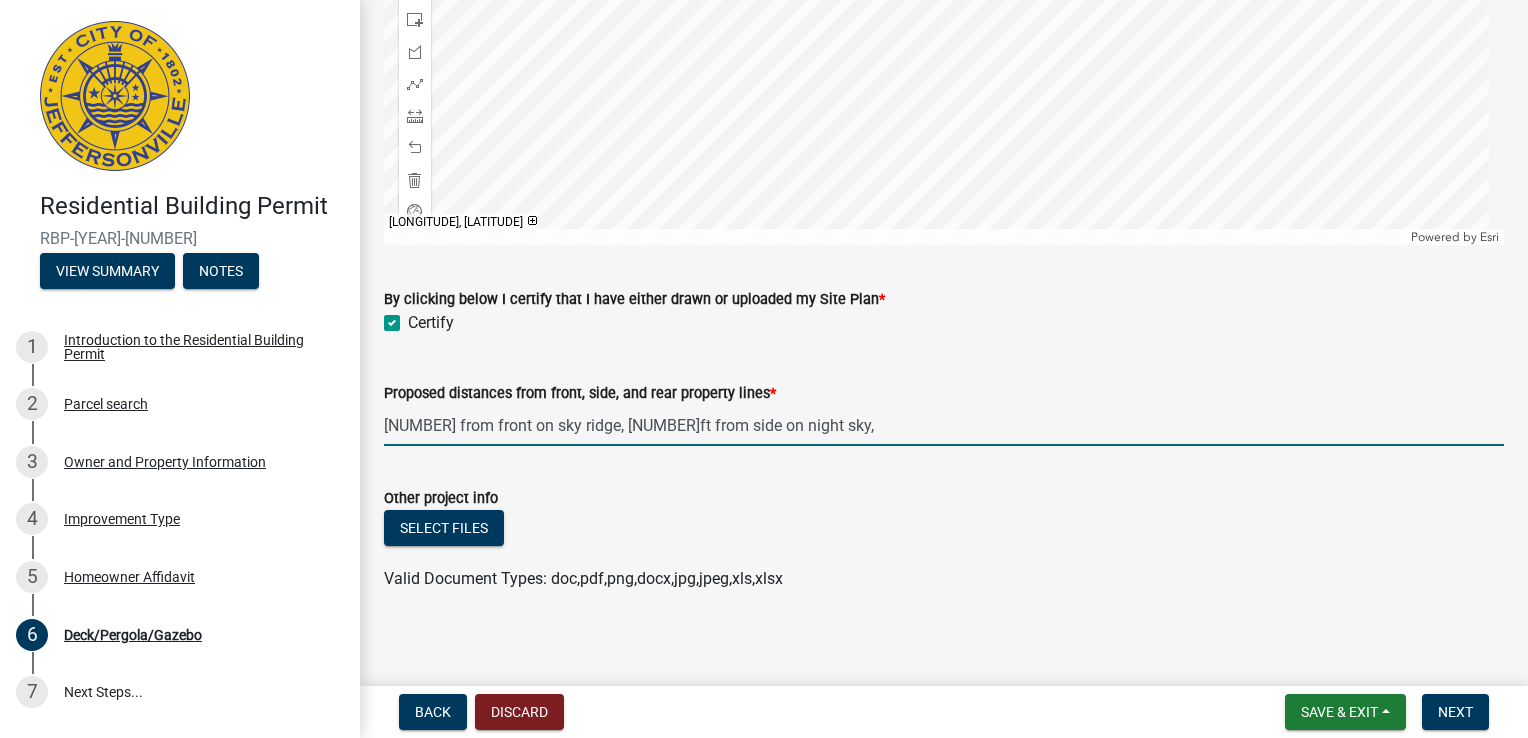 click on "[NUMBER] from front on sky ridge, [NUMBER]ft from side on night sky," at bounding box center [944, 425] 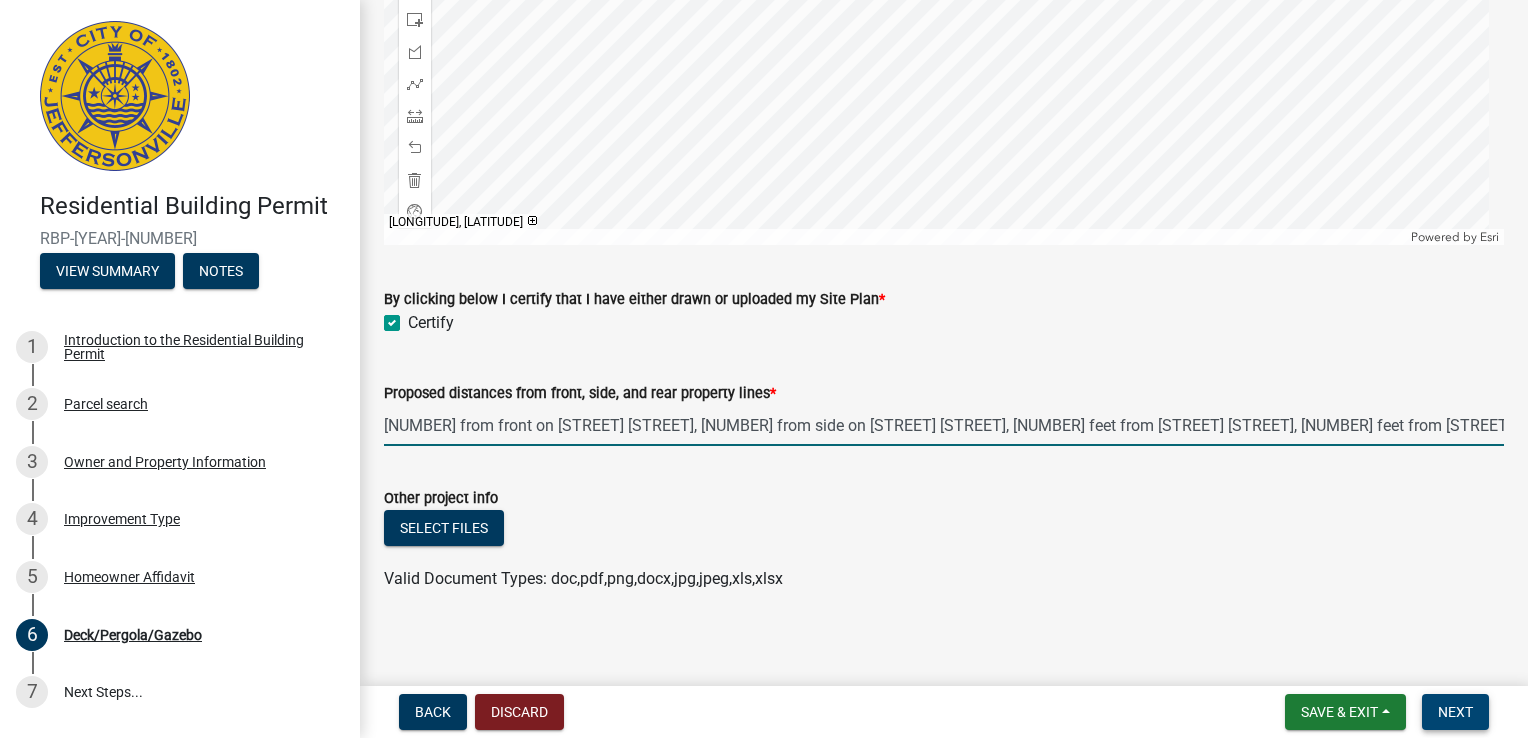 type on "[NUMBER] from front on [STREET] [STREET], [NUMBER] from side on [STREET] [STREET], [NUMBER] feet from [STREET] [STREET], [NUMBER] feet from [STREET] [STREET]" 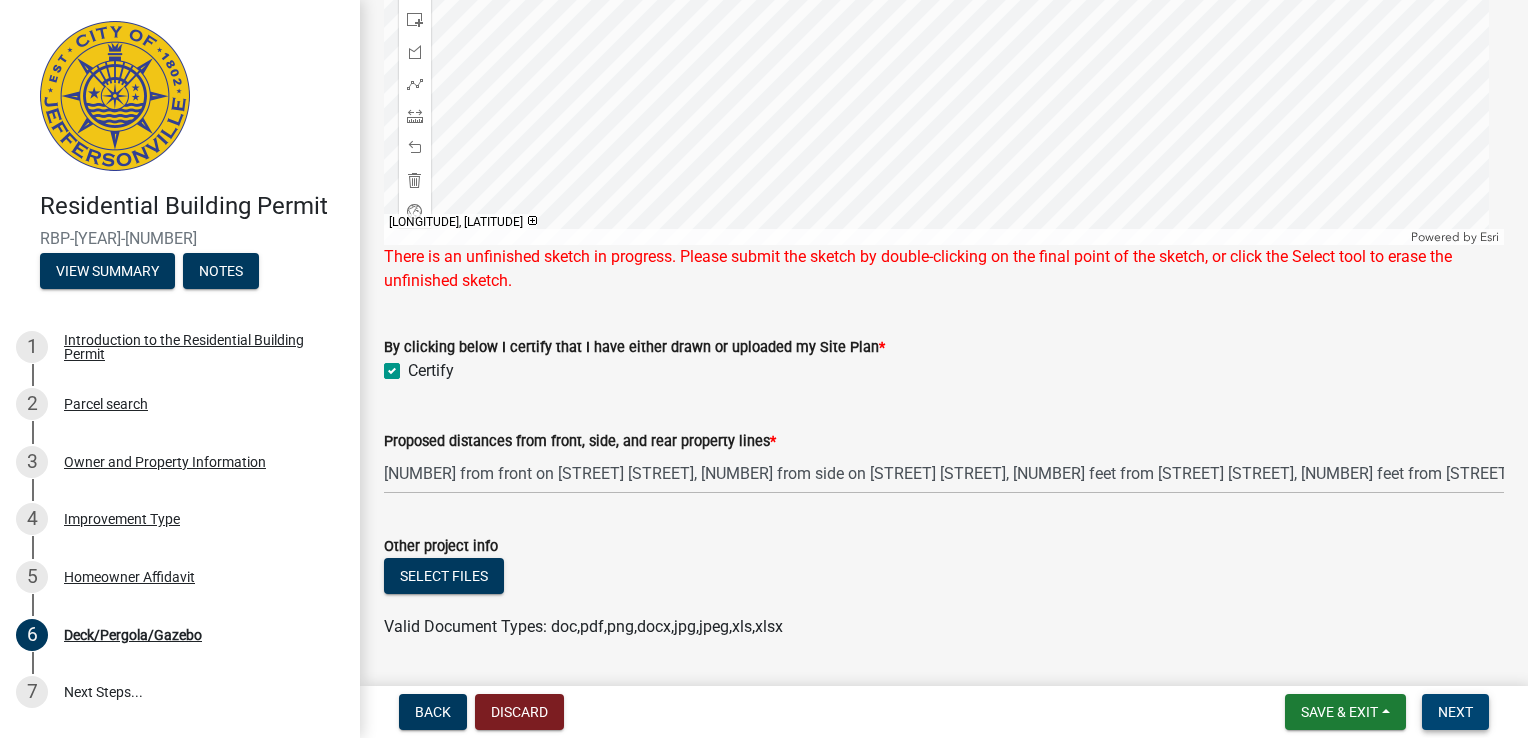 scroll, scrollTop: 1732, scrollLeft: 0, axis: vertical 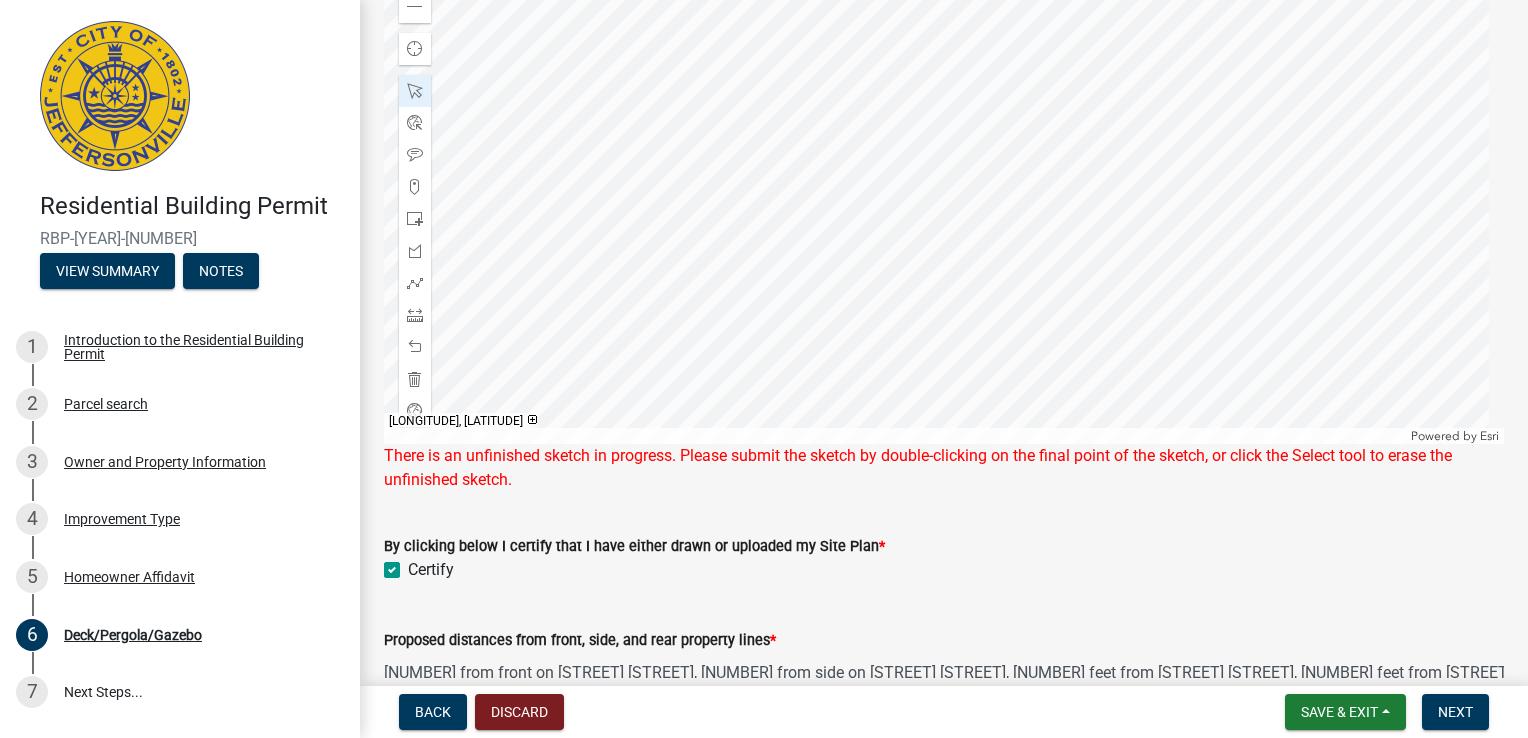 click 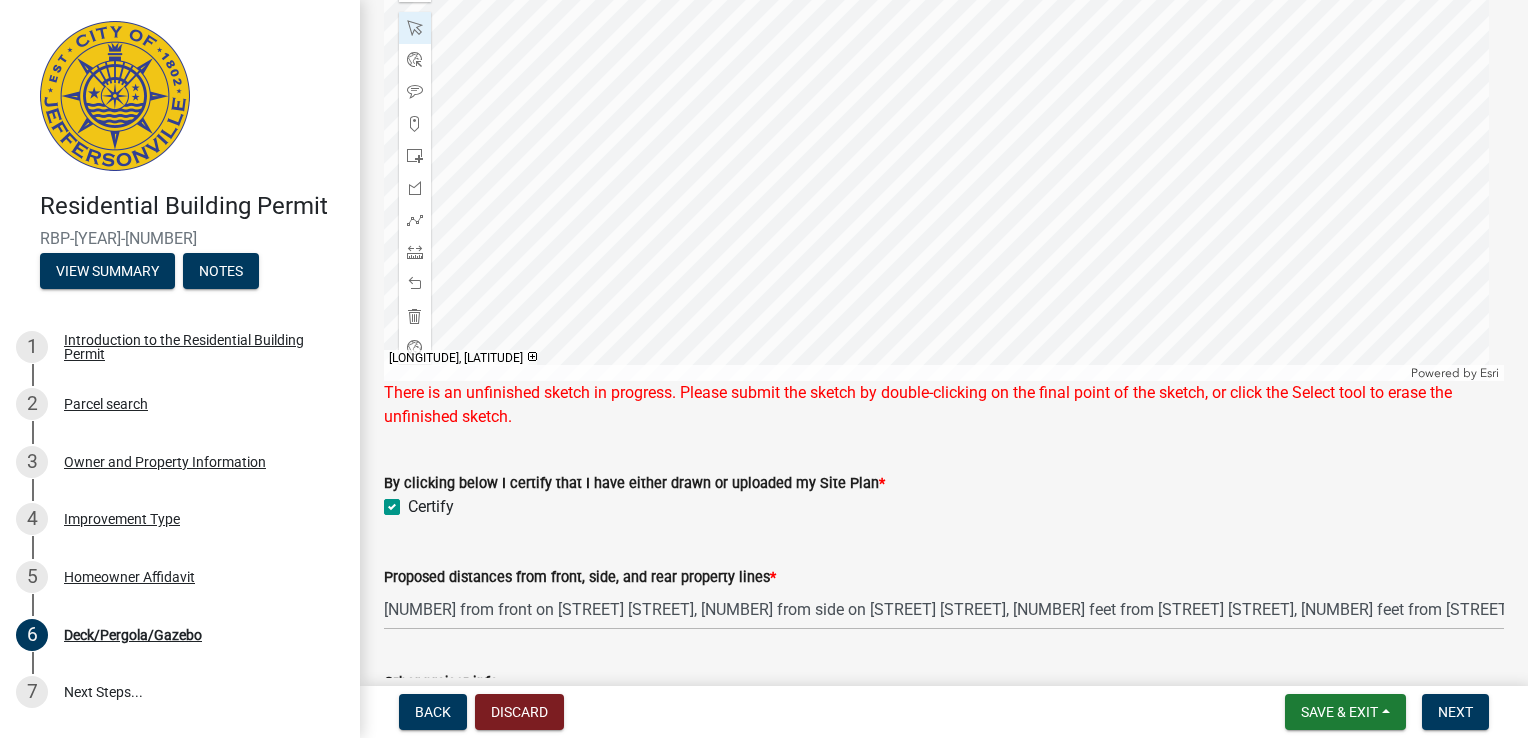 scroll, scrollTop: 1484, scrollLeft: 0, axis: vertical 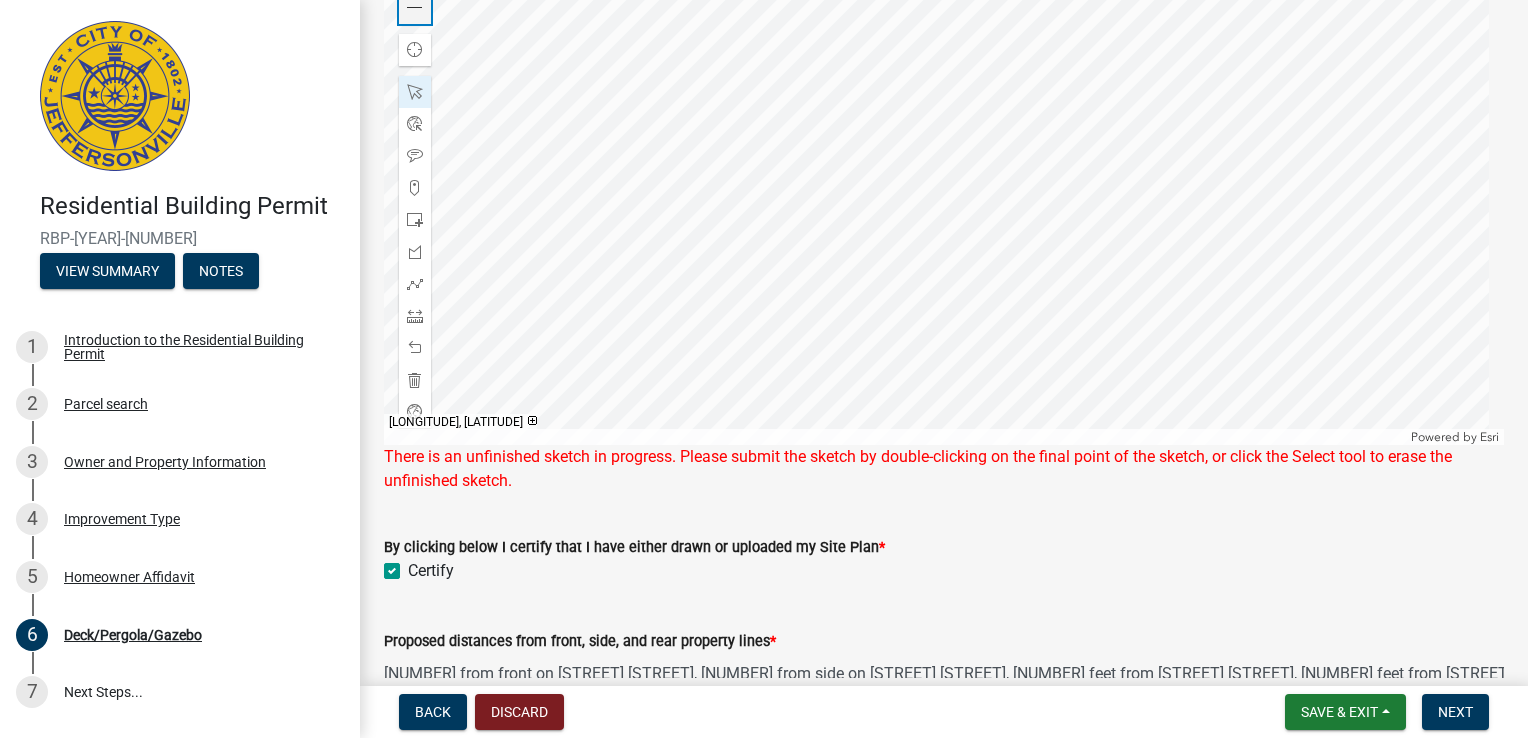 click 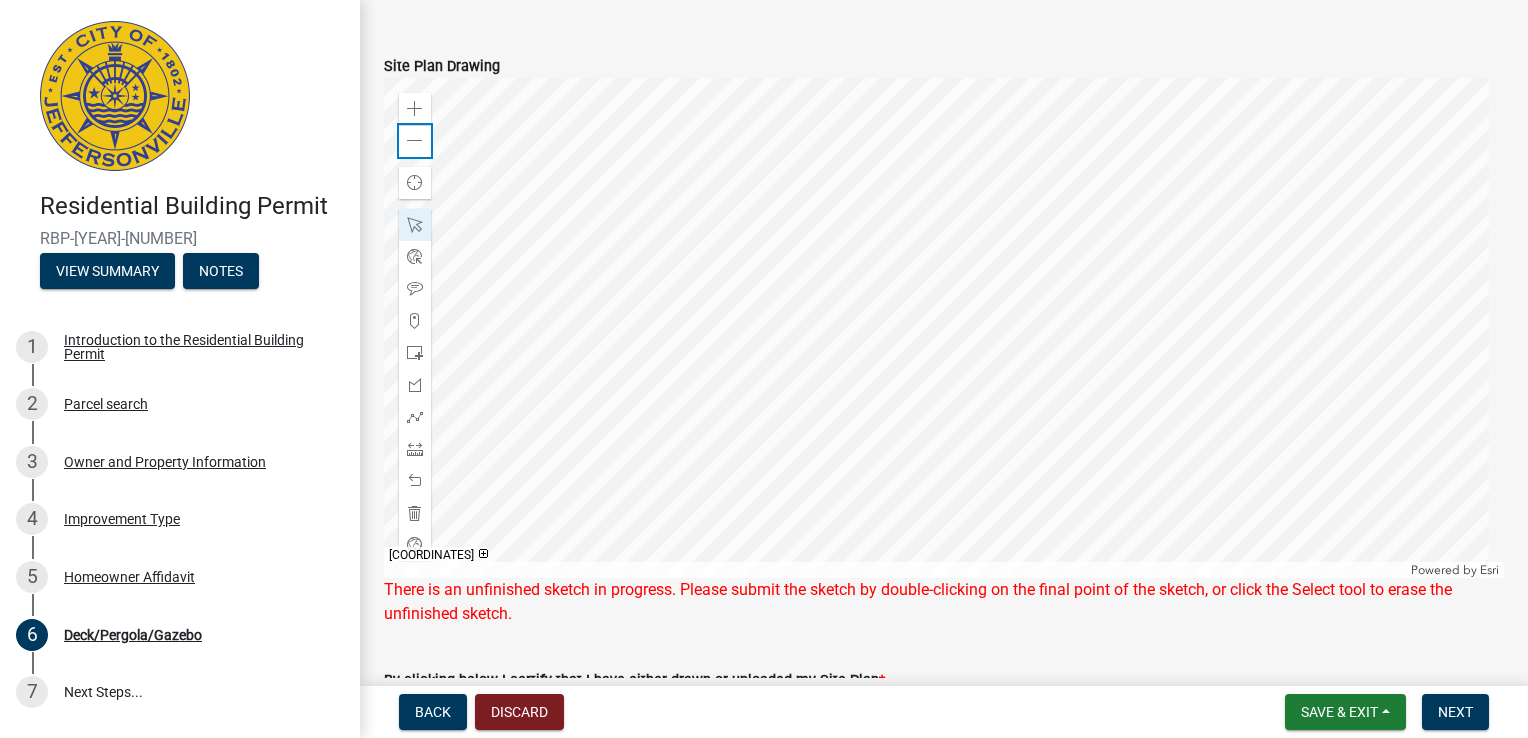 scroll, scrollTop: 1348, scrollLeft: 0, axis: vertical 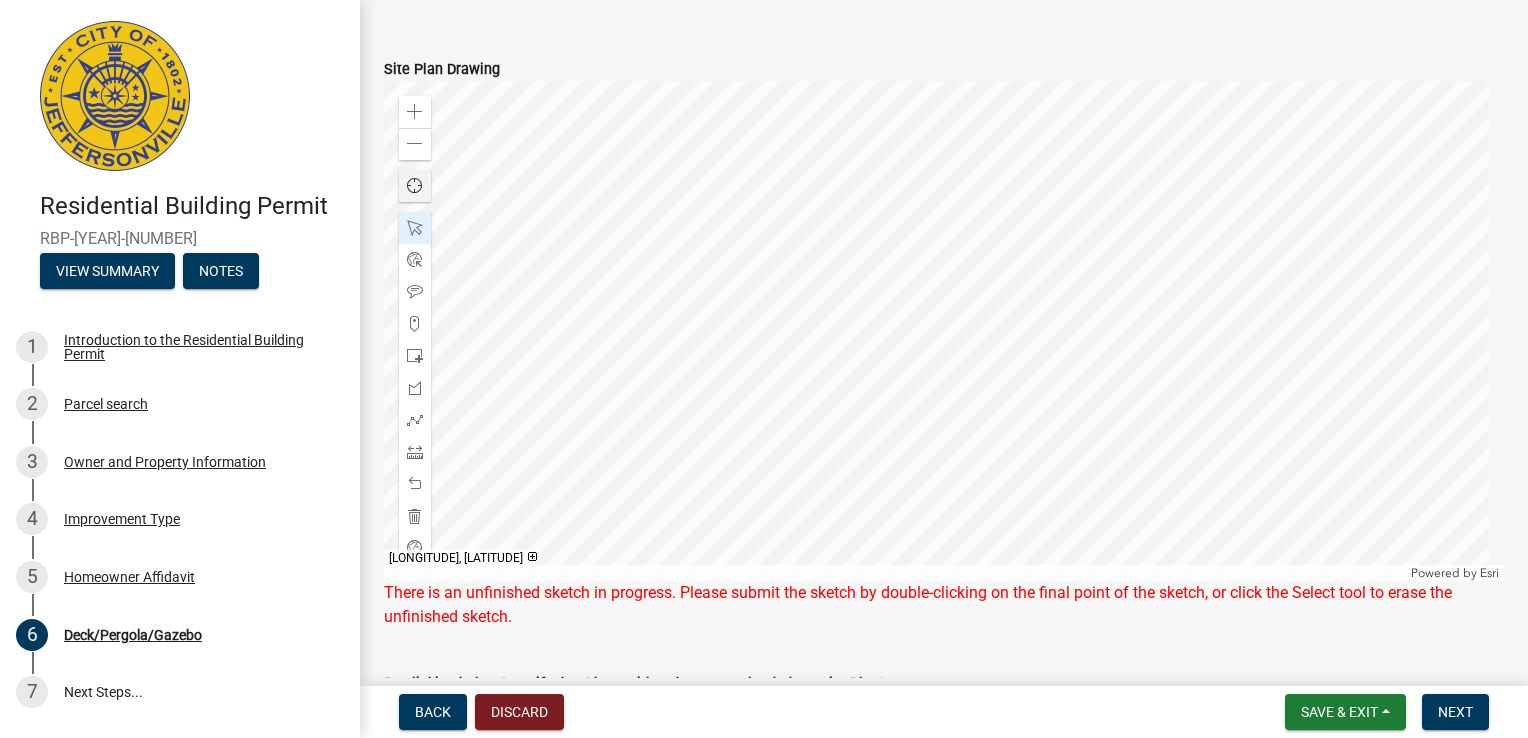click 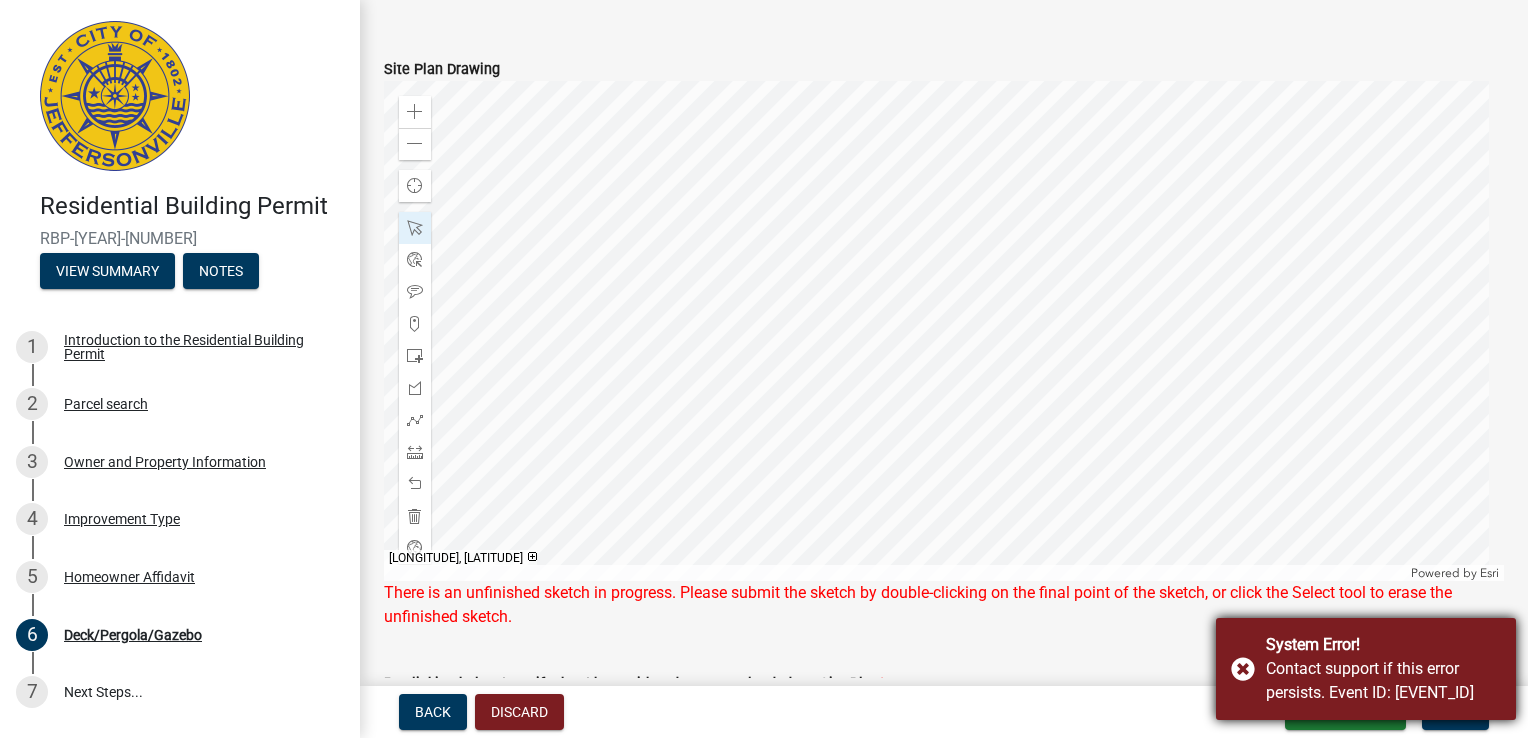 click on "System Error! Contact support if this error persists. Event ID: [EVENT_ID]" at bounding box center (1366, 669) 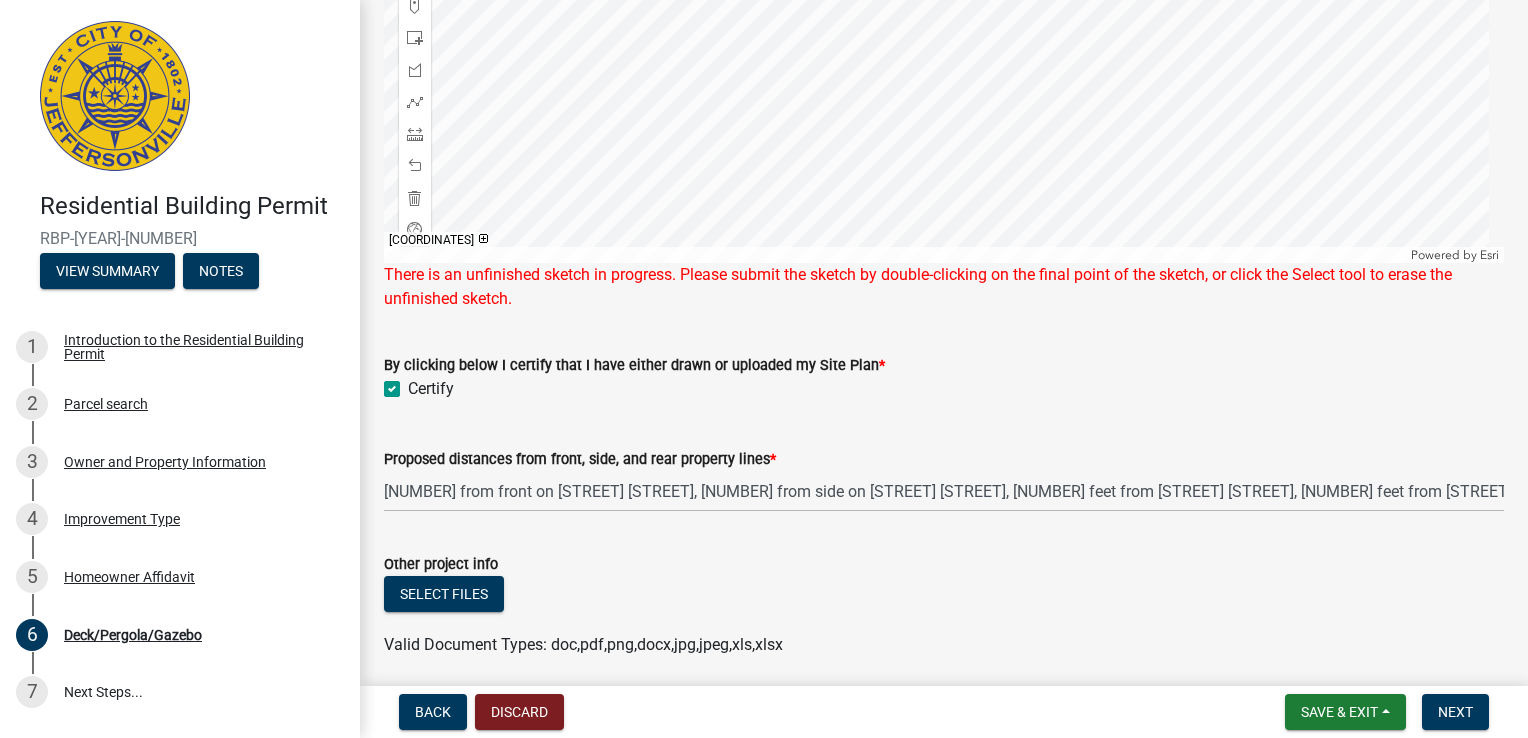 scroll, scrollTop: 1732, scrollLeft: 0, axis: vertical 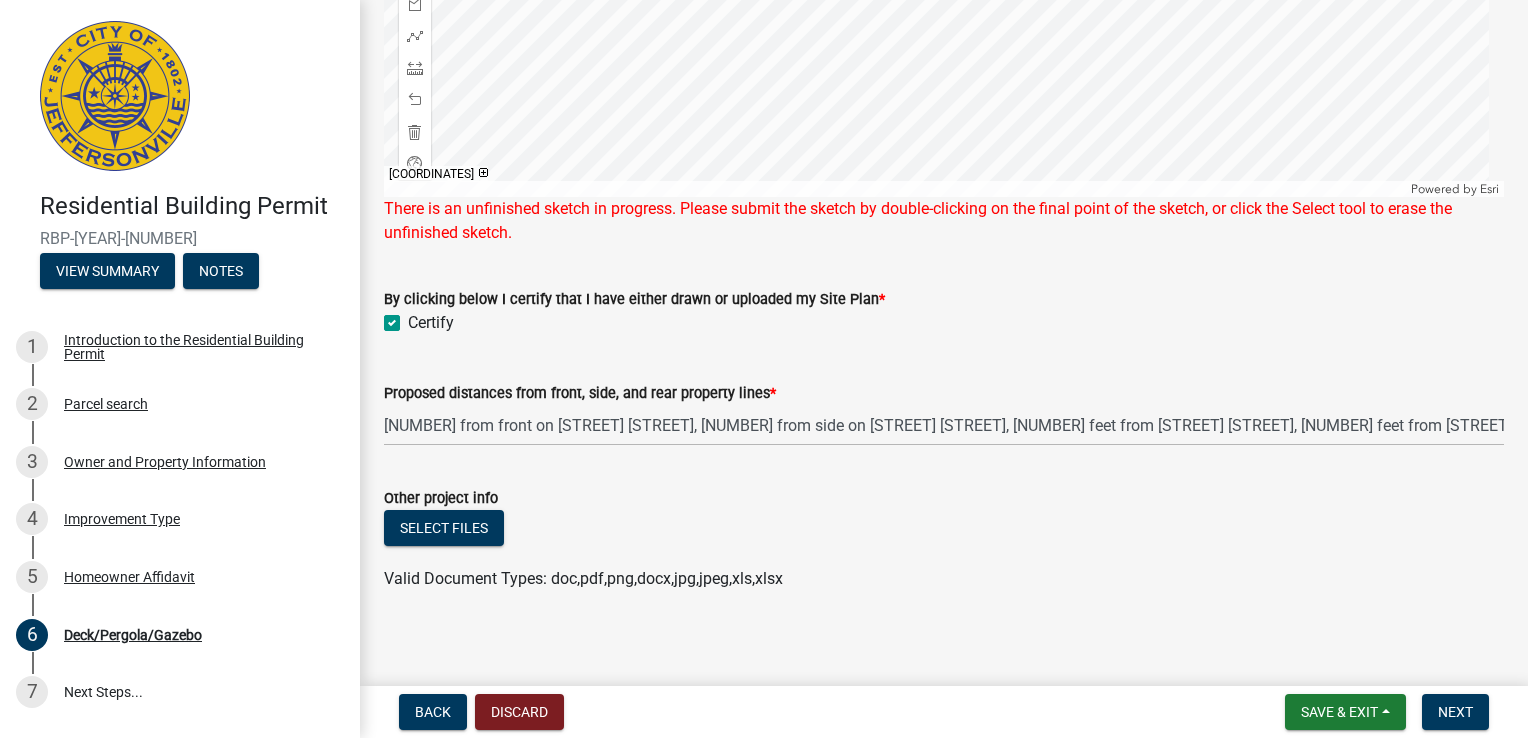 click on "Certify" 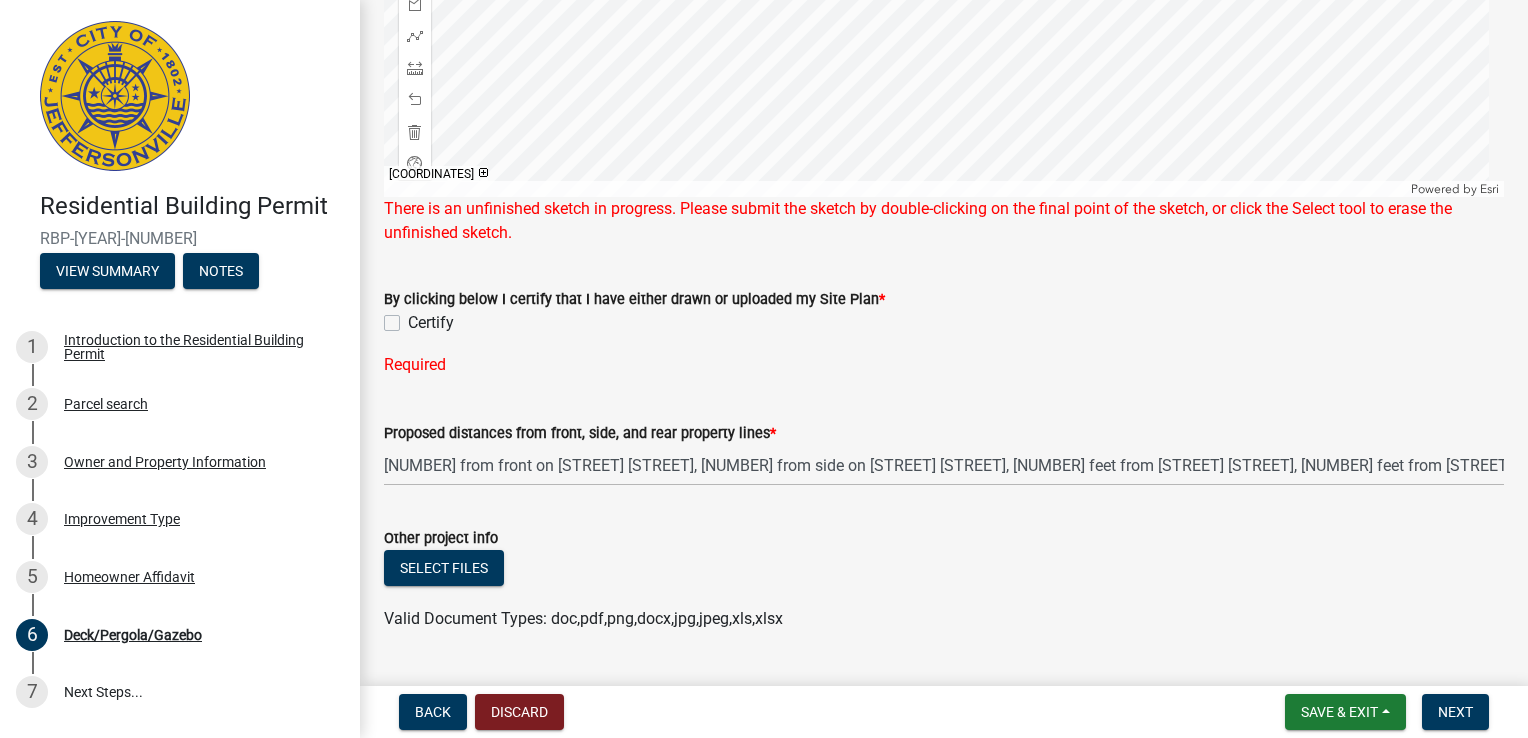 click on "Certify" 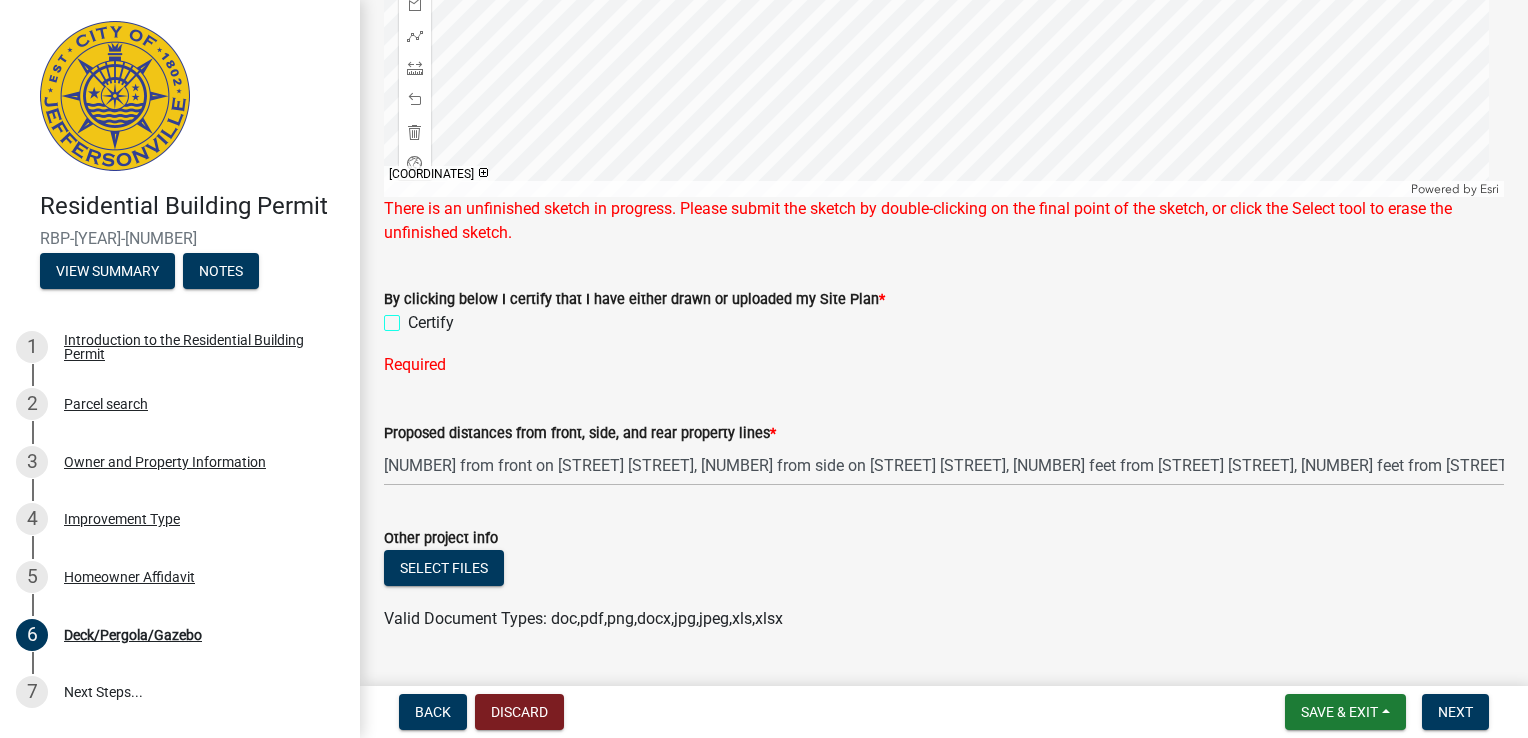 click on "Certify" at bounding box center [414, 317] 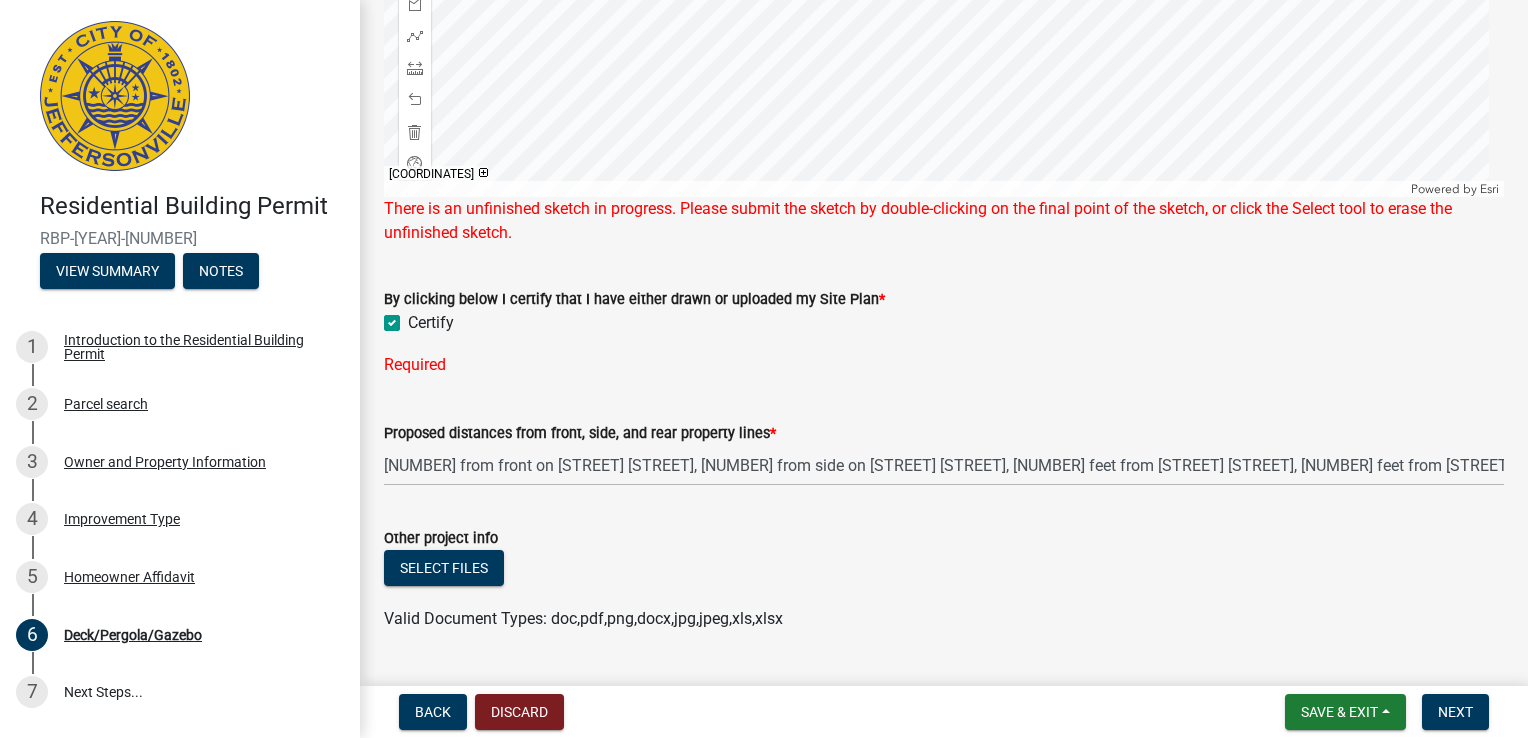checkbox on "true" 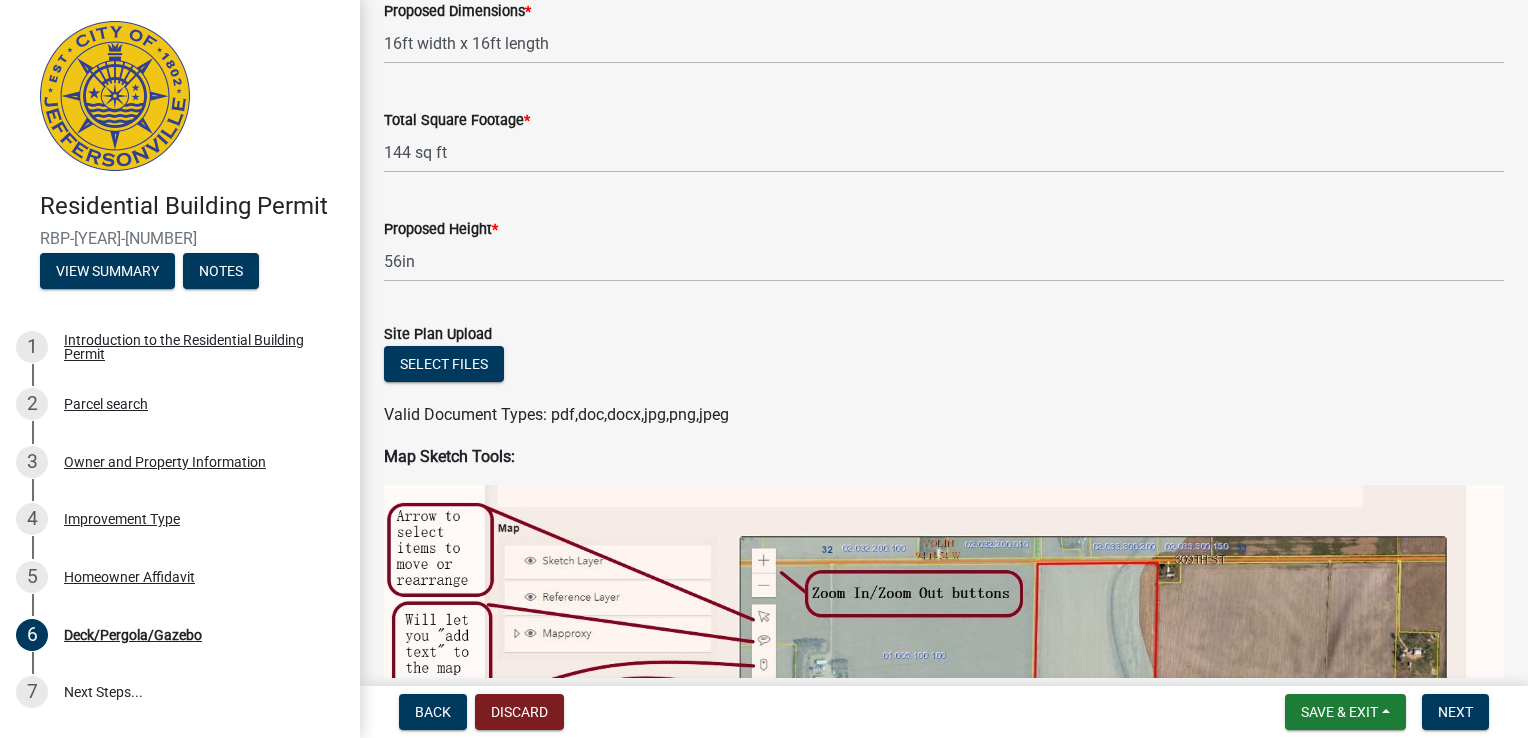 scroll, scrollTop: 279, scrollLeft: 0, axis: vertical 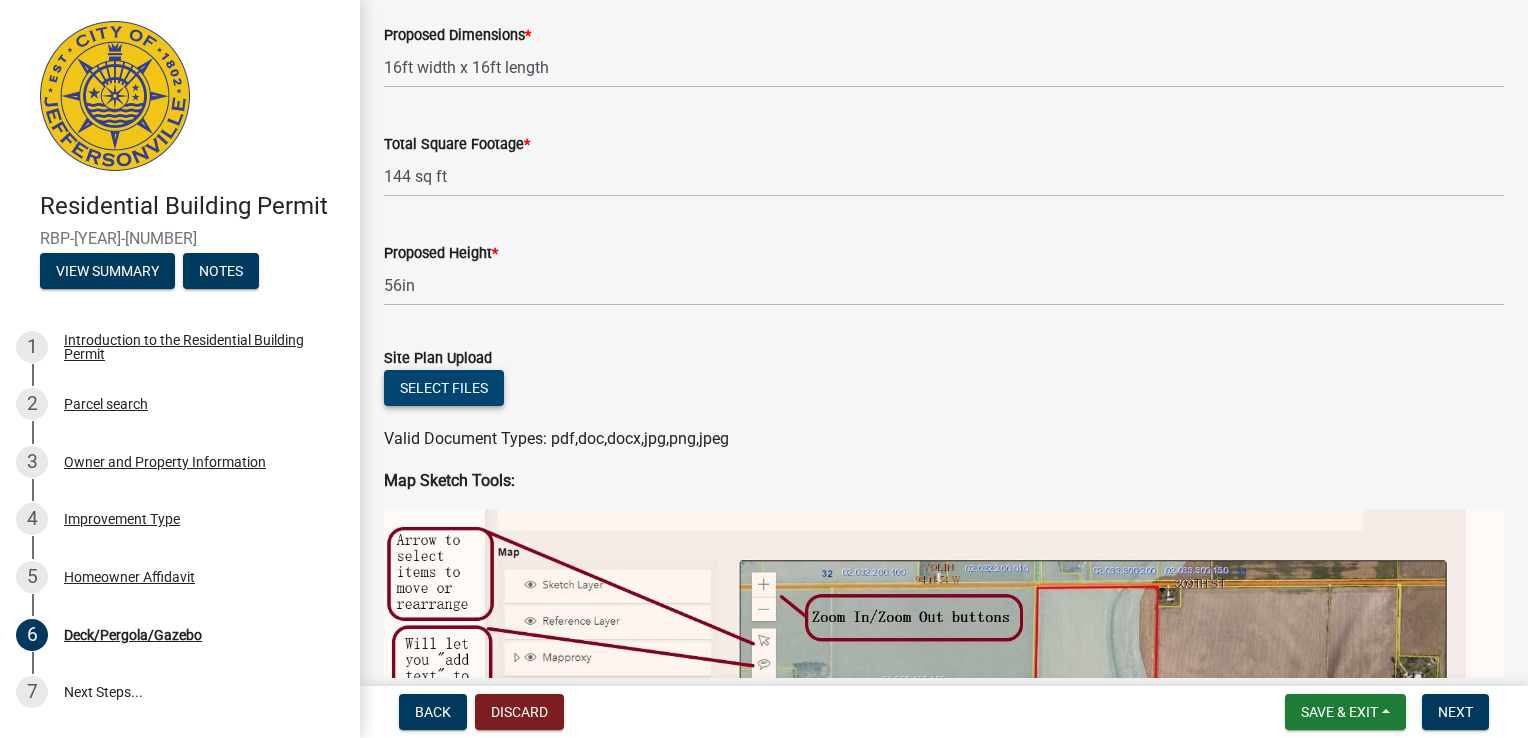 click on "Select files" 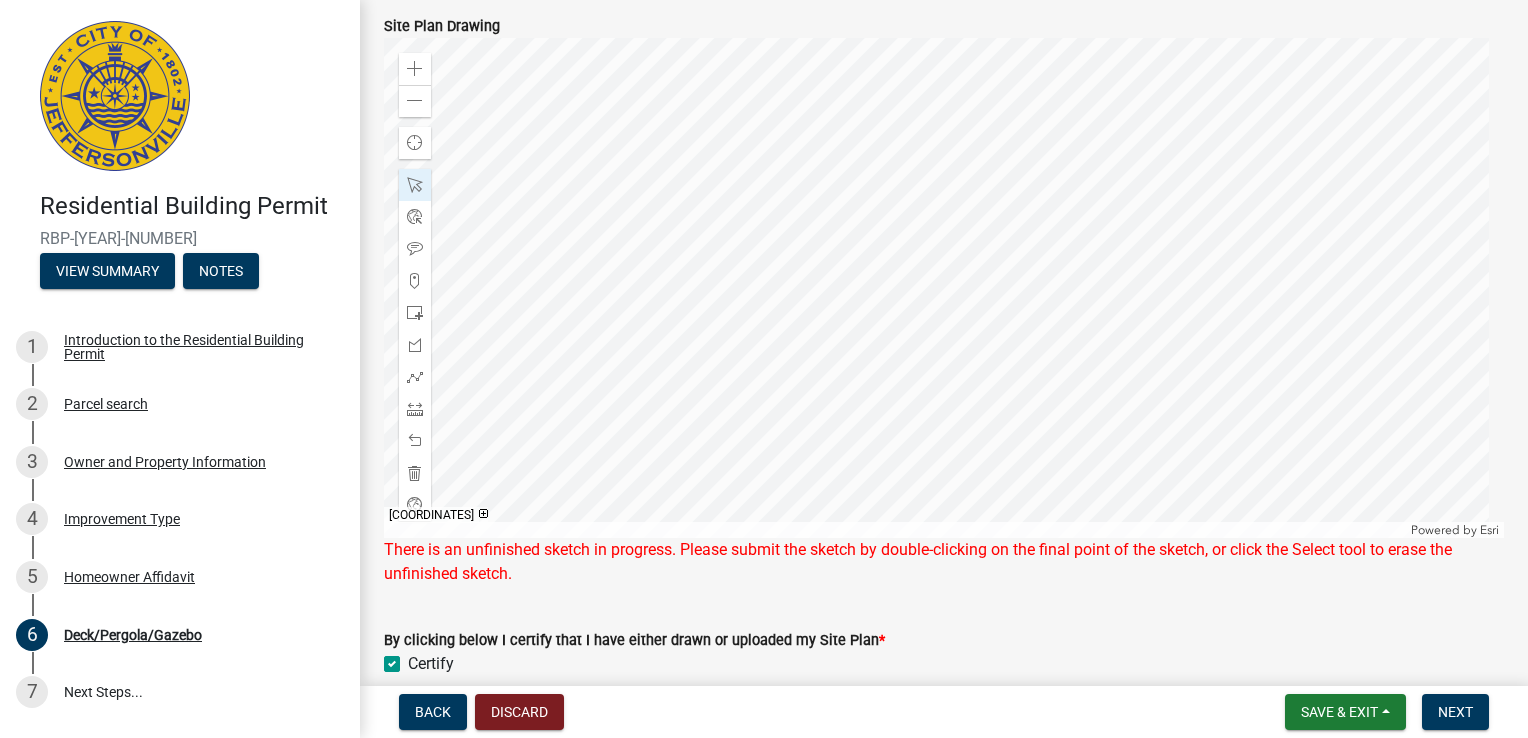 scroll, scrollTop: 1336, scrollLeft: 0, axis: vertical 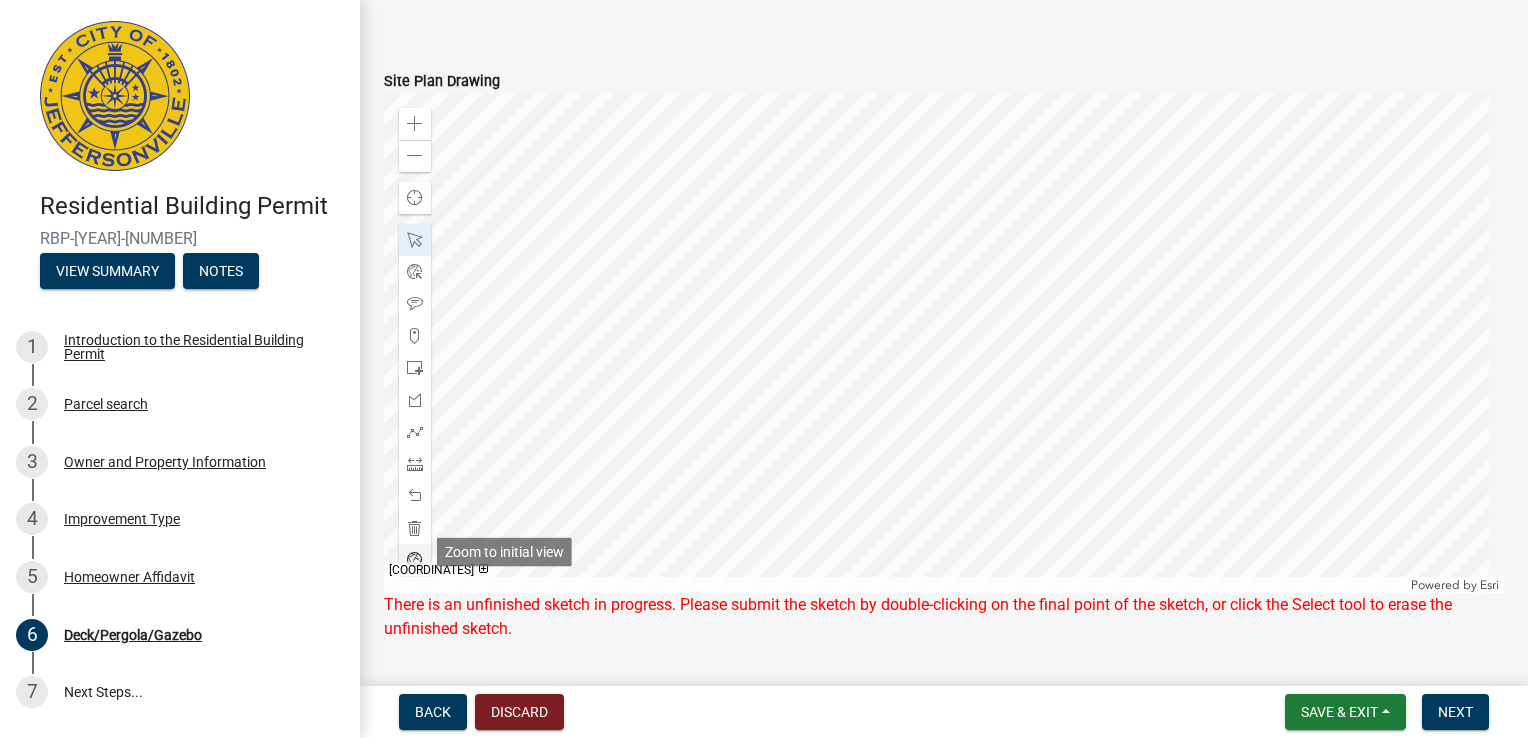 click 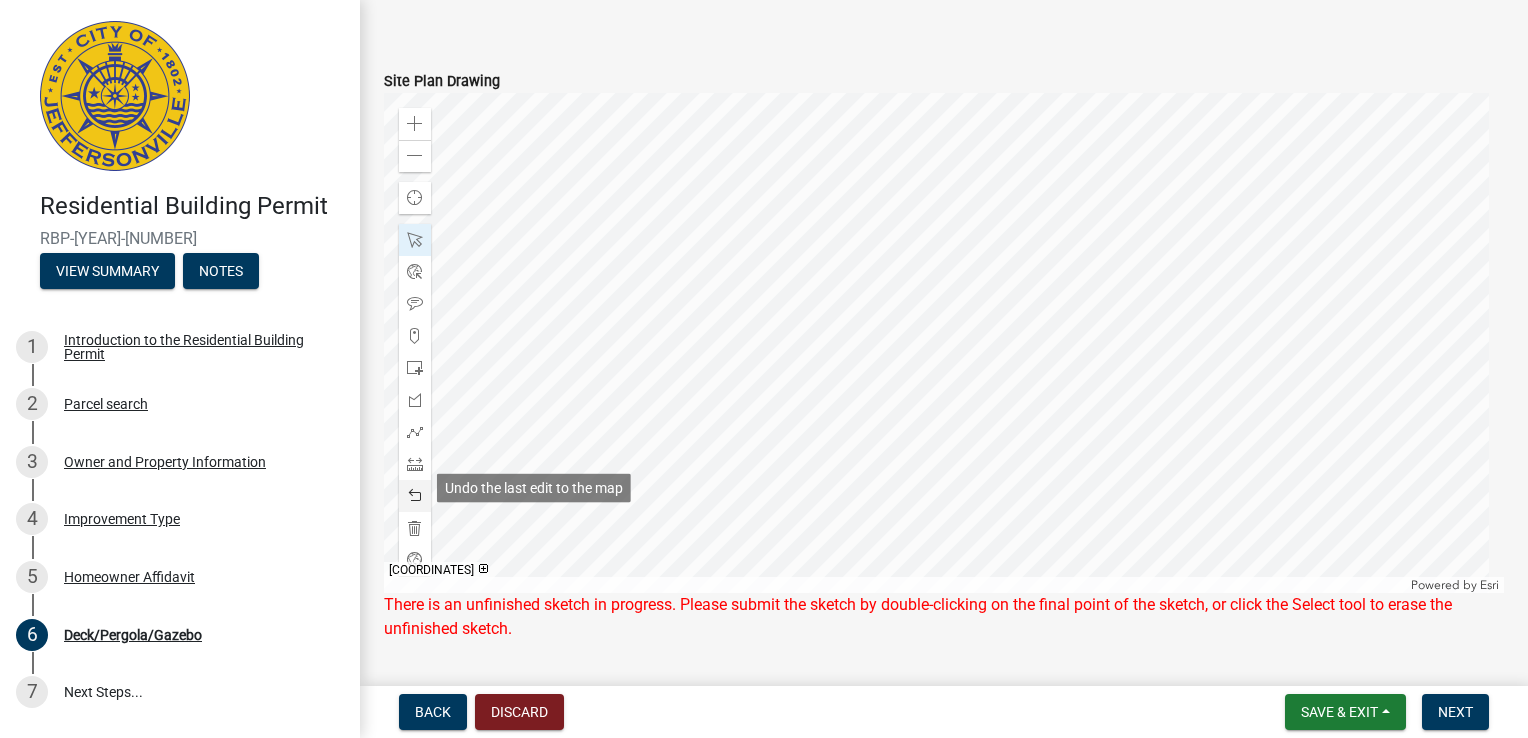 click 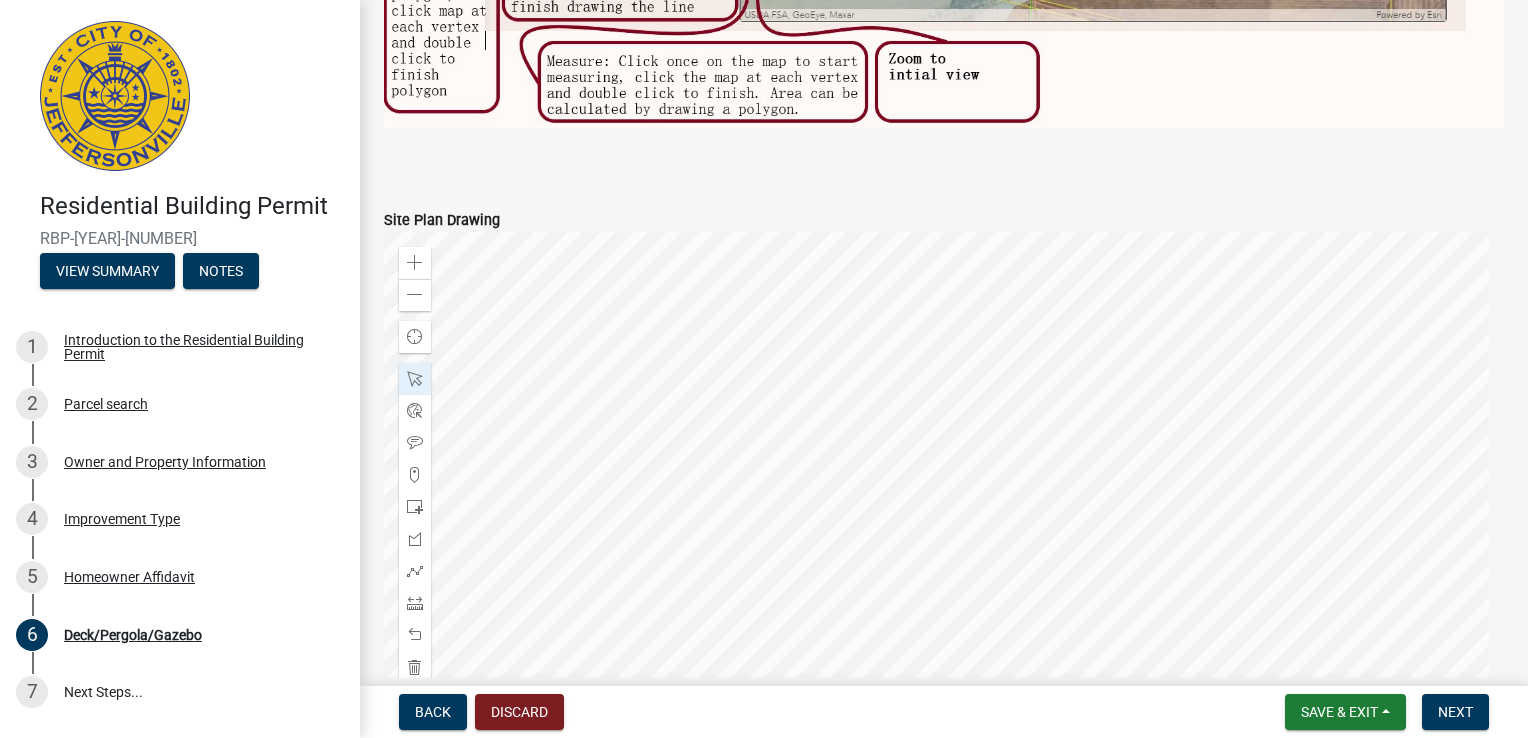 scroll, scrollTop: 1200, scrollLeft: 0, axis: vertical 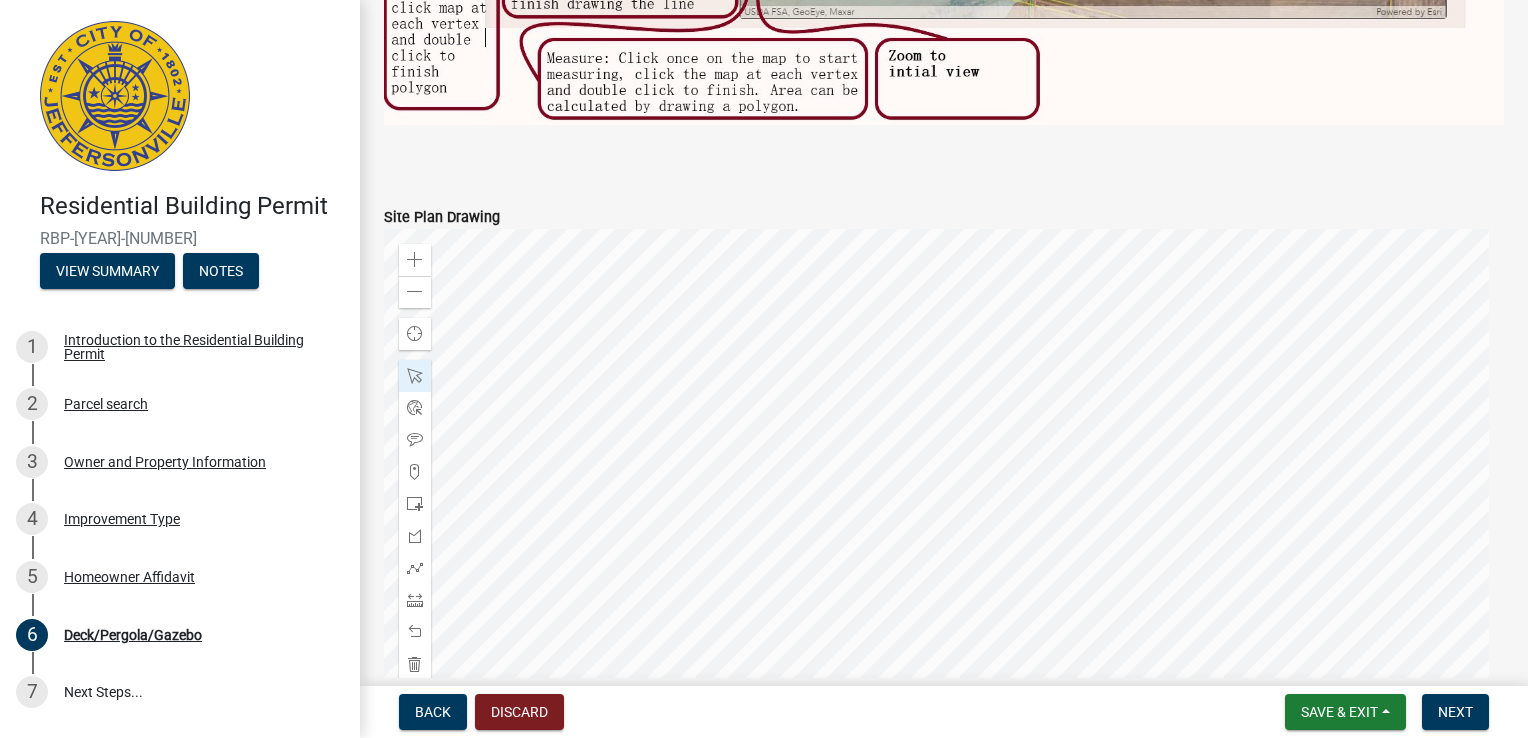 click 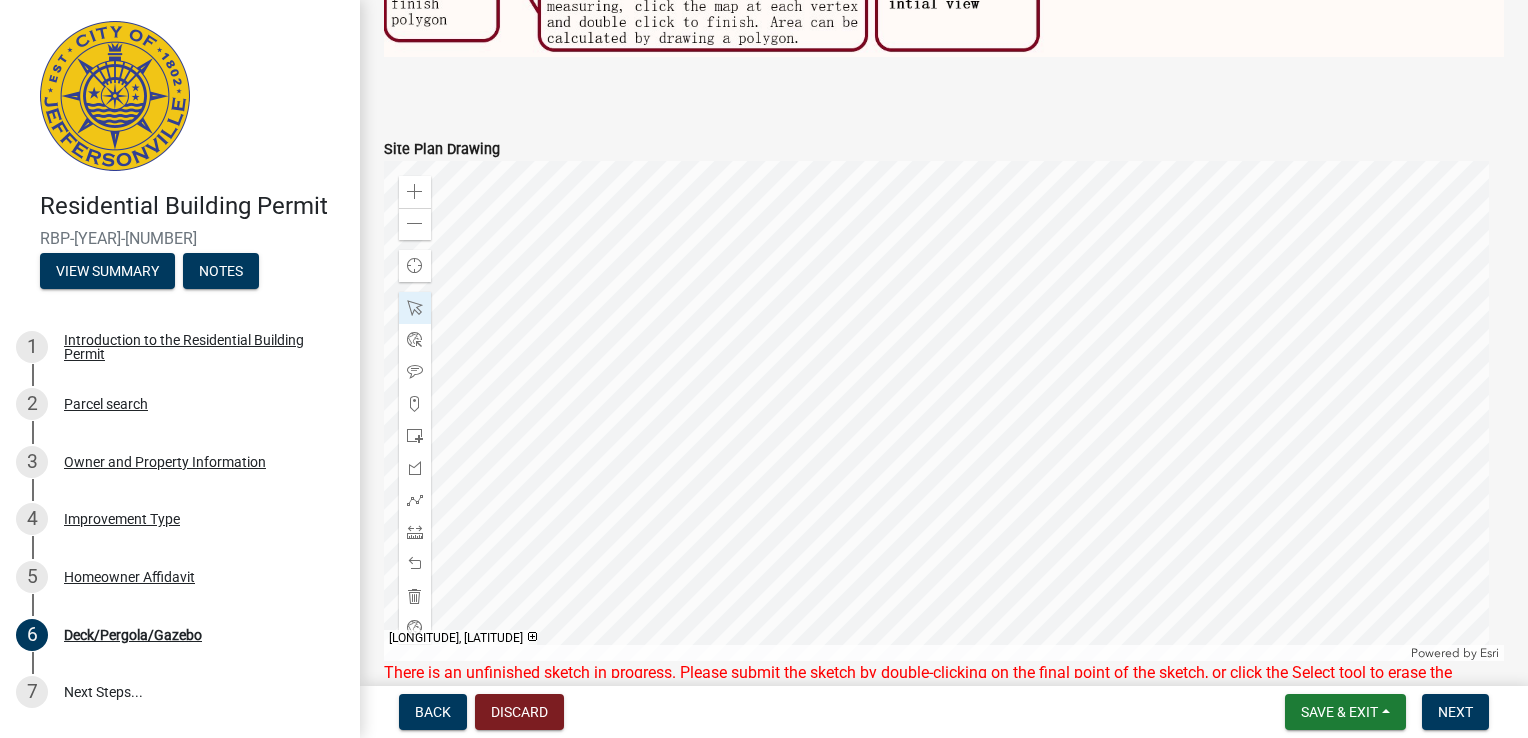 scroll, scrollTop: 1281, scrollLeft: 0, axis: vertical 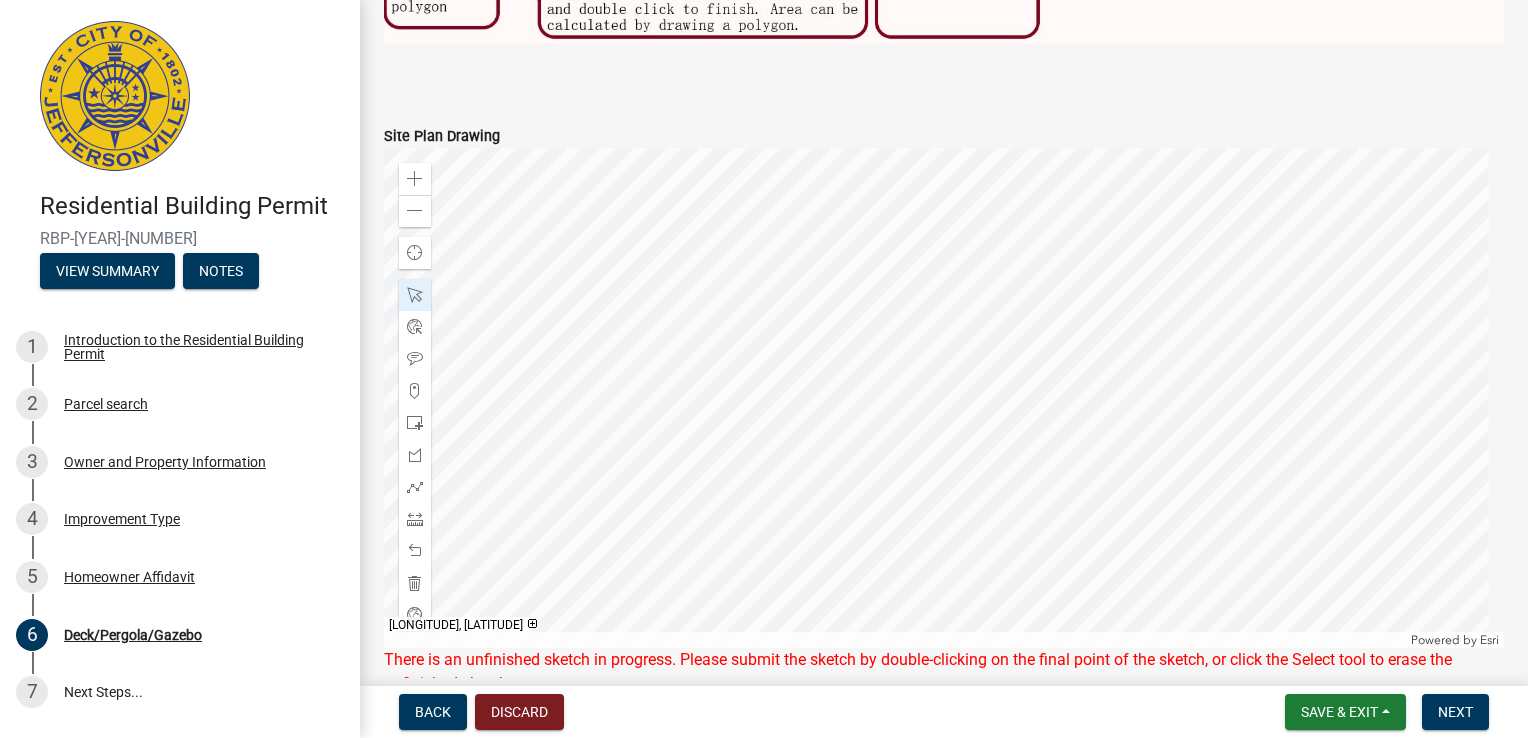 click 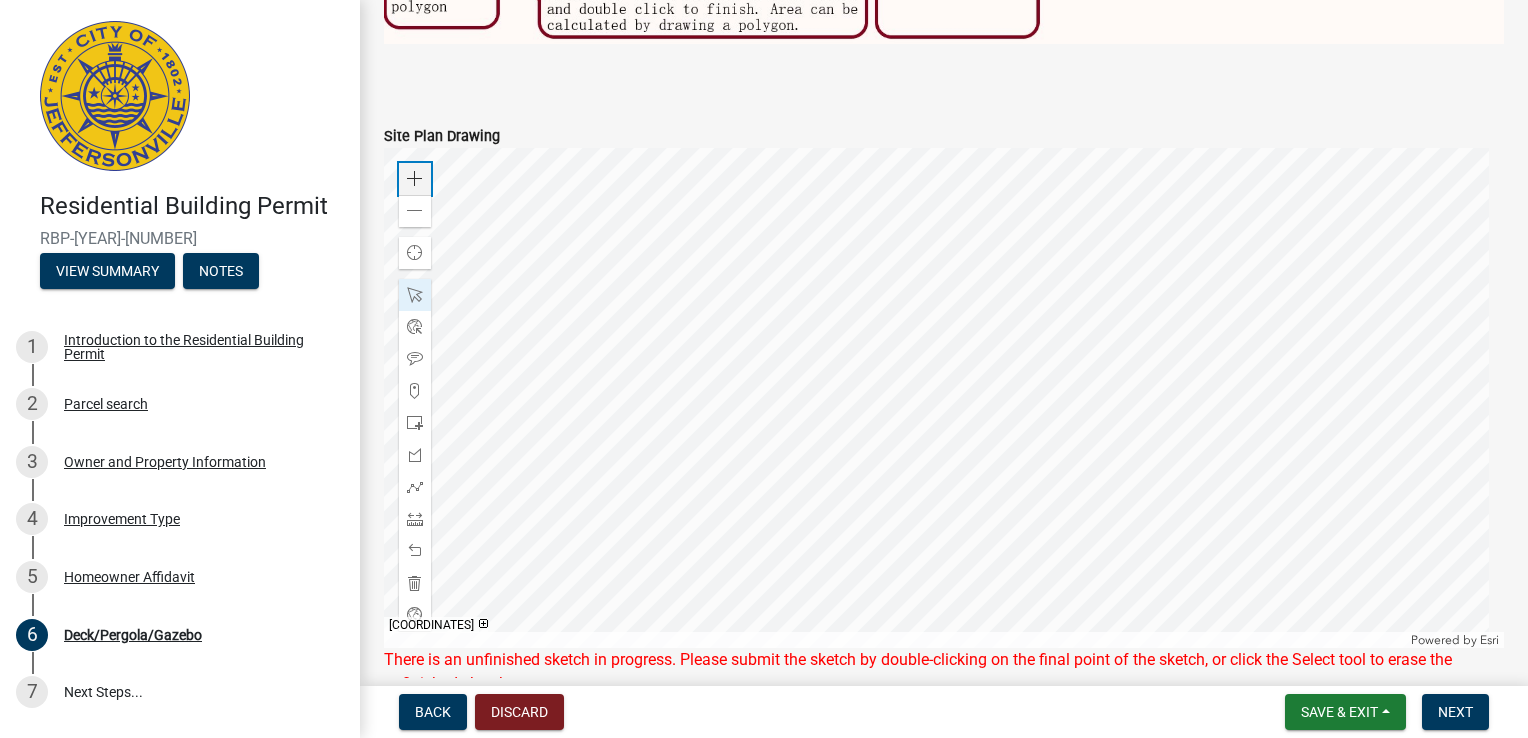 click 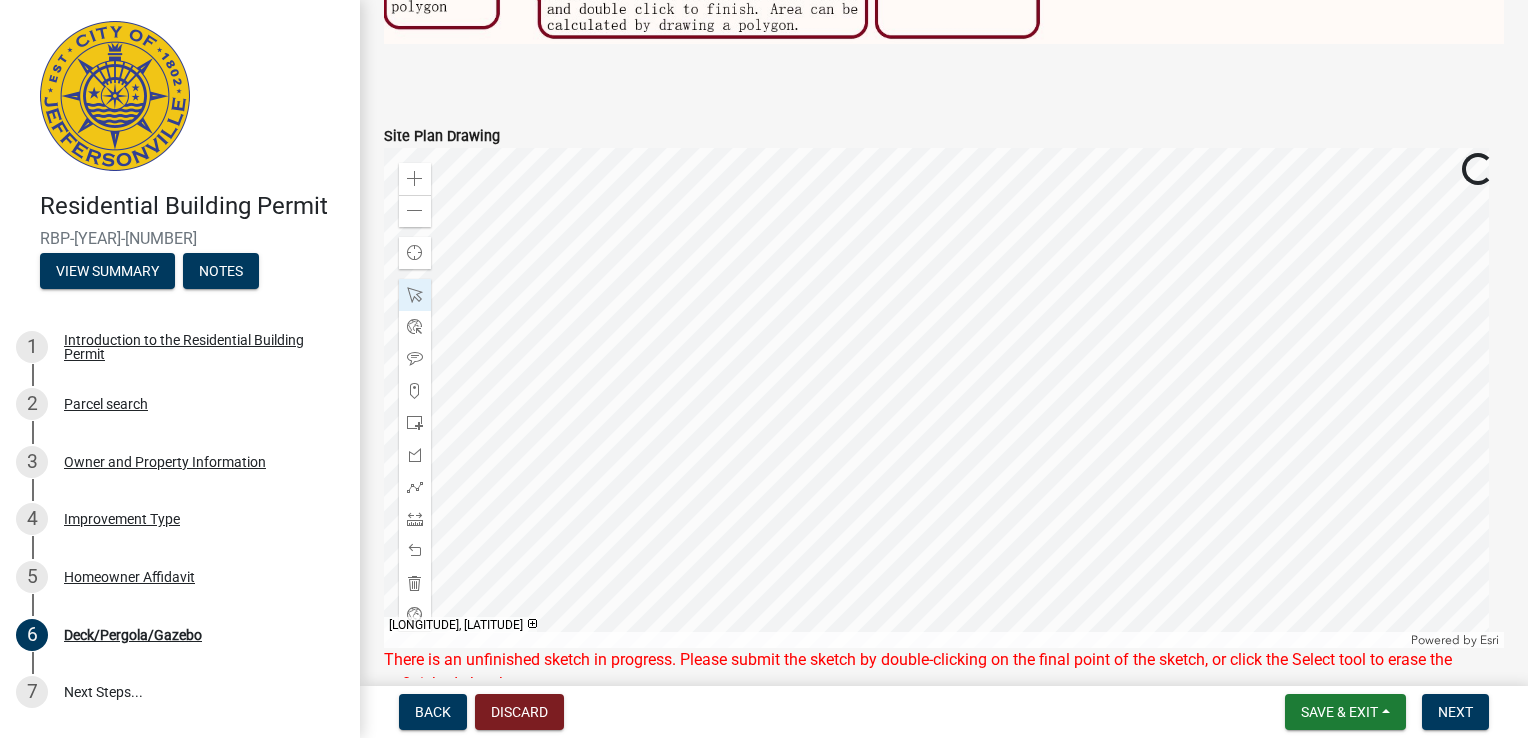 click 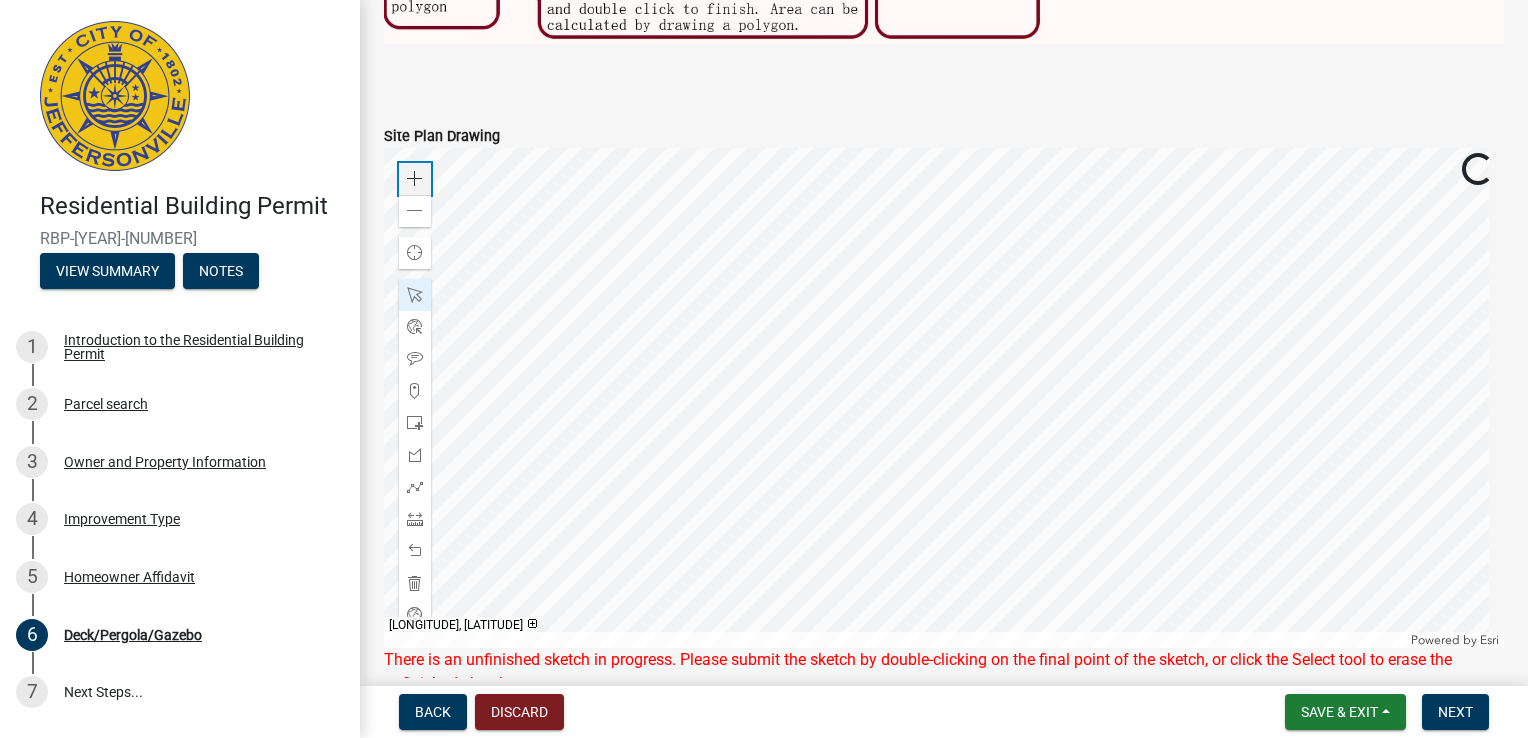 click 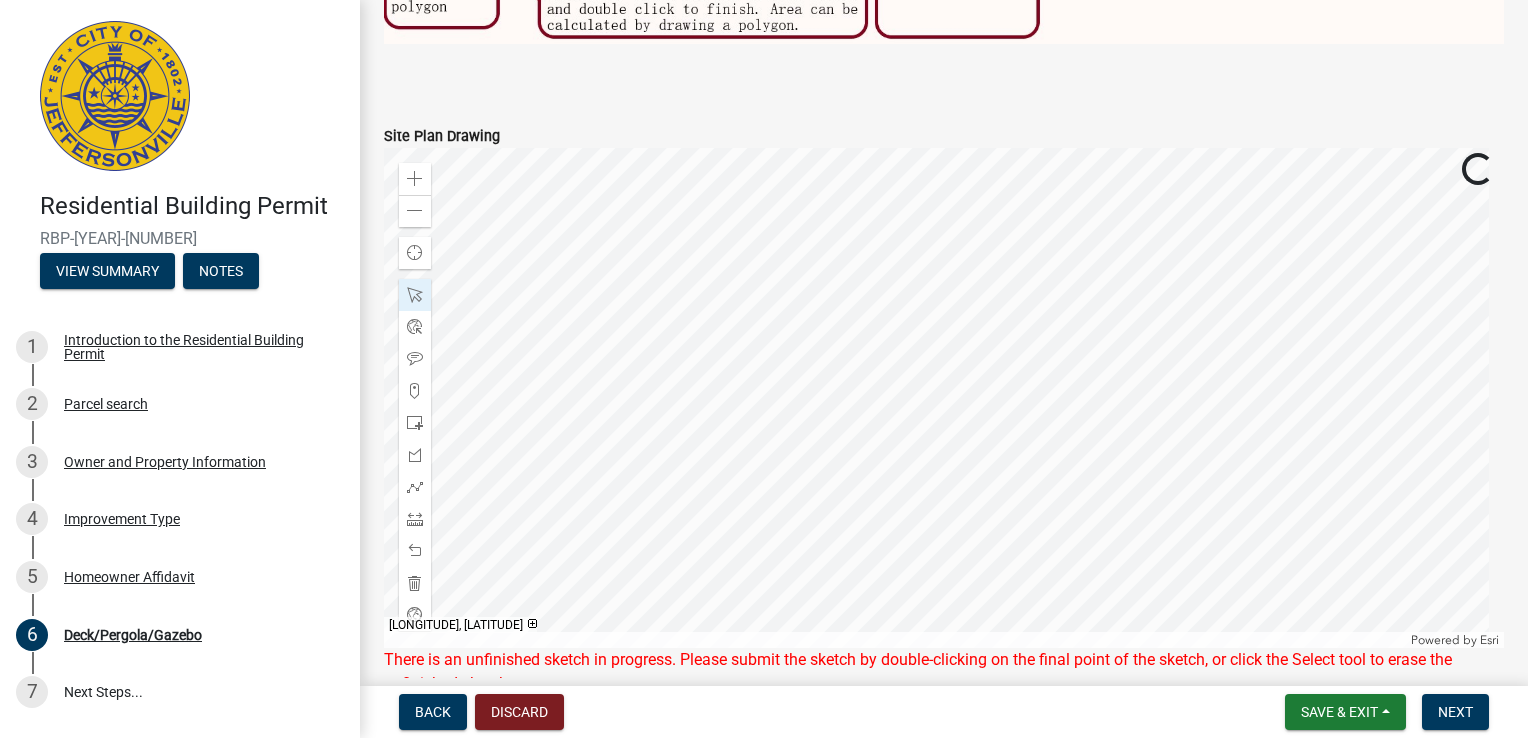 click 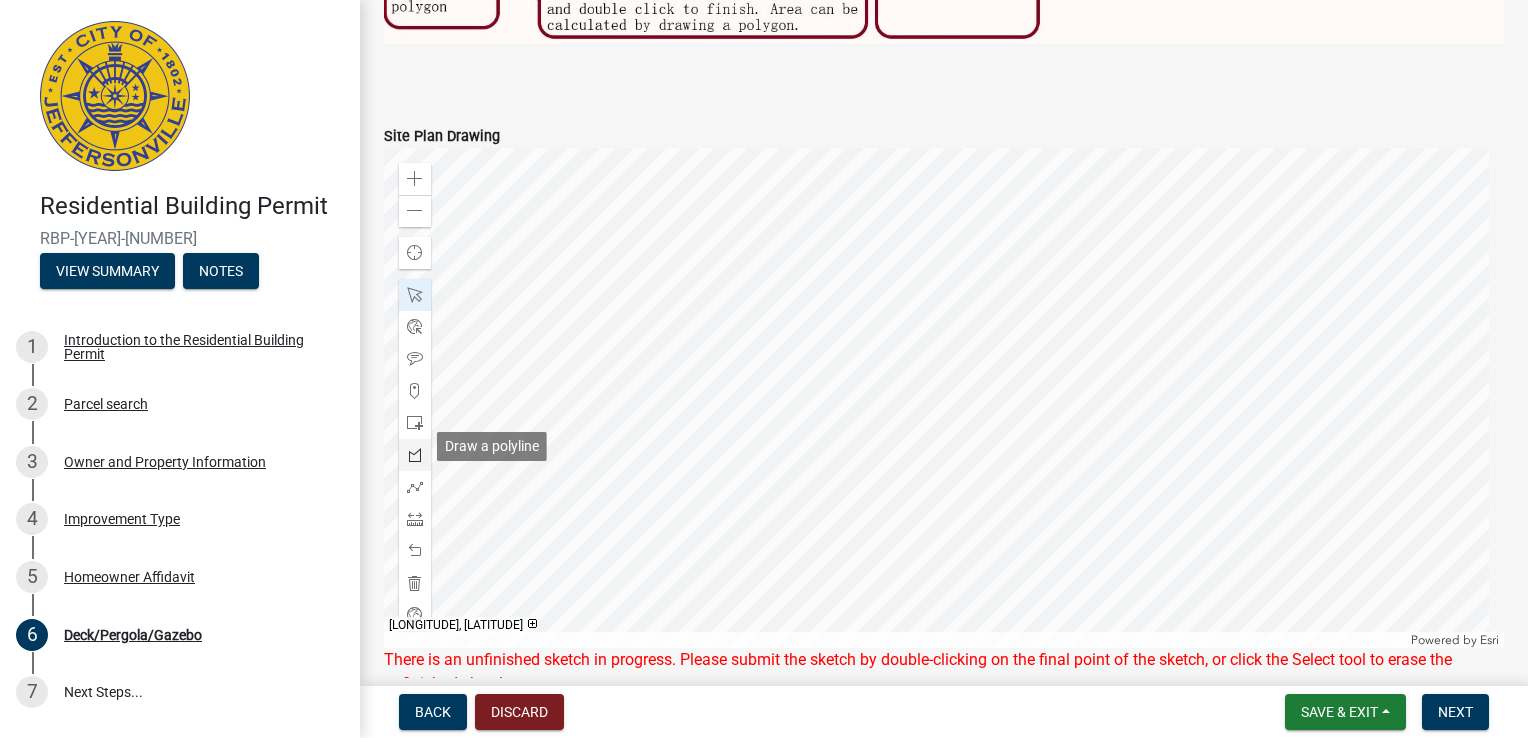 click 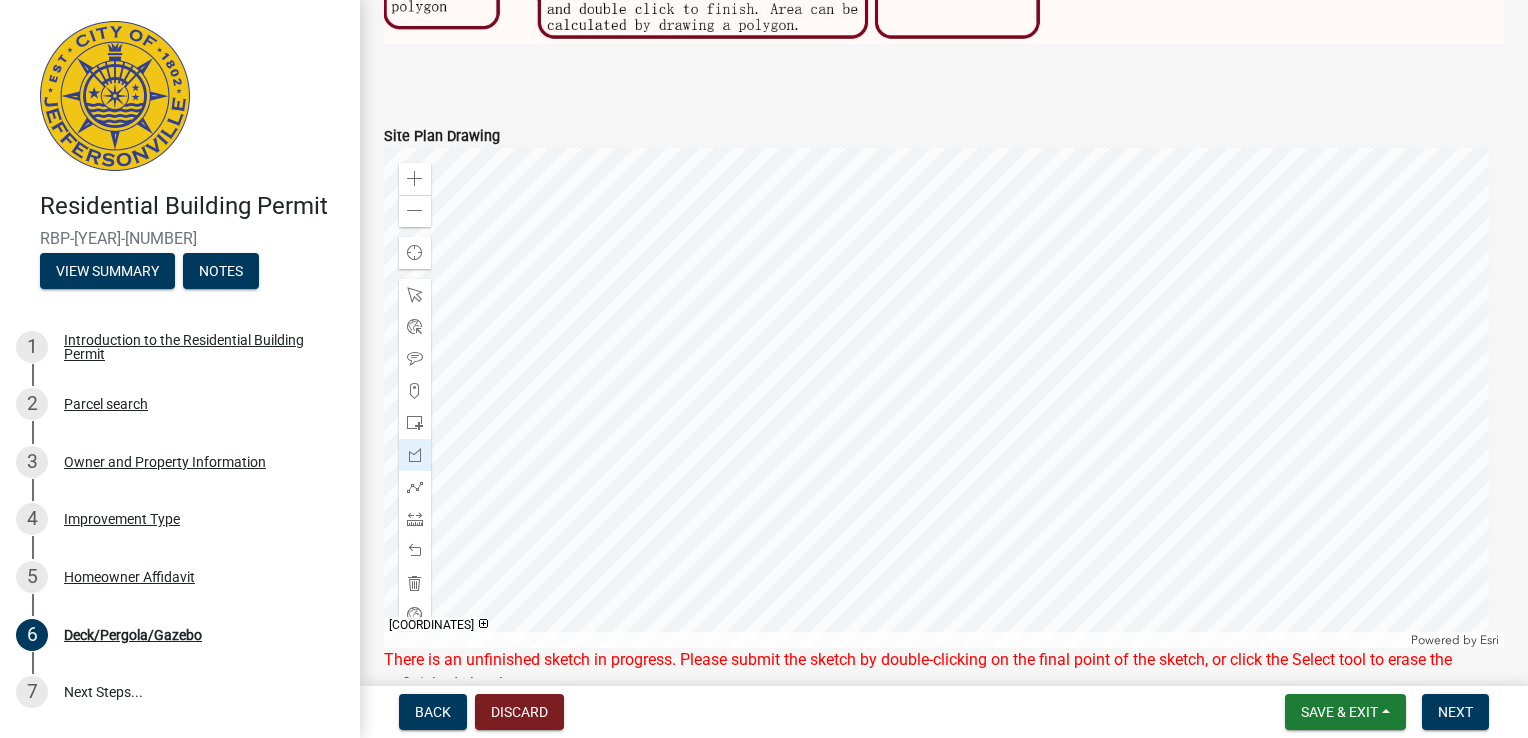 click 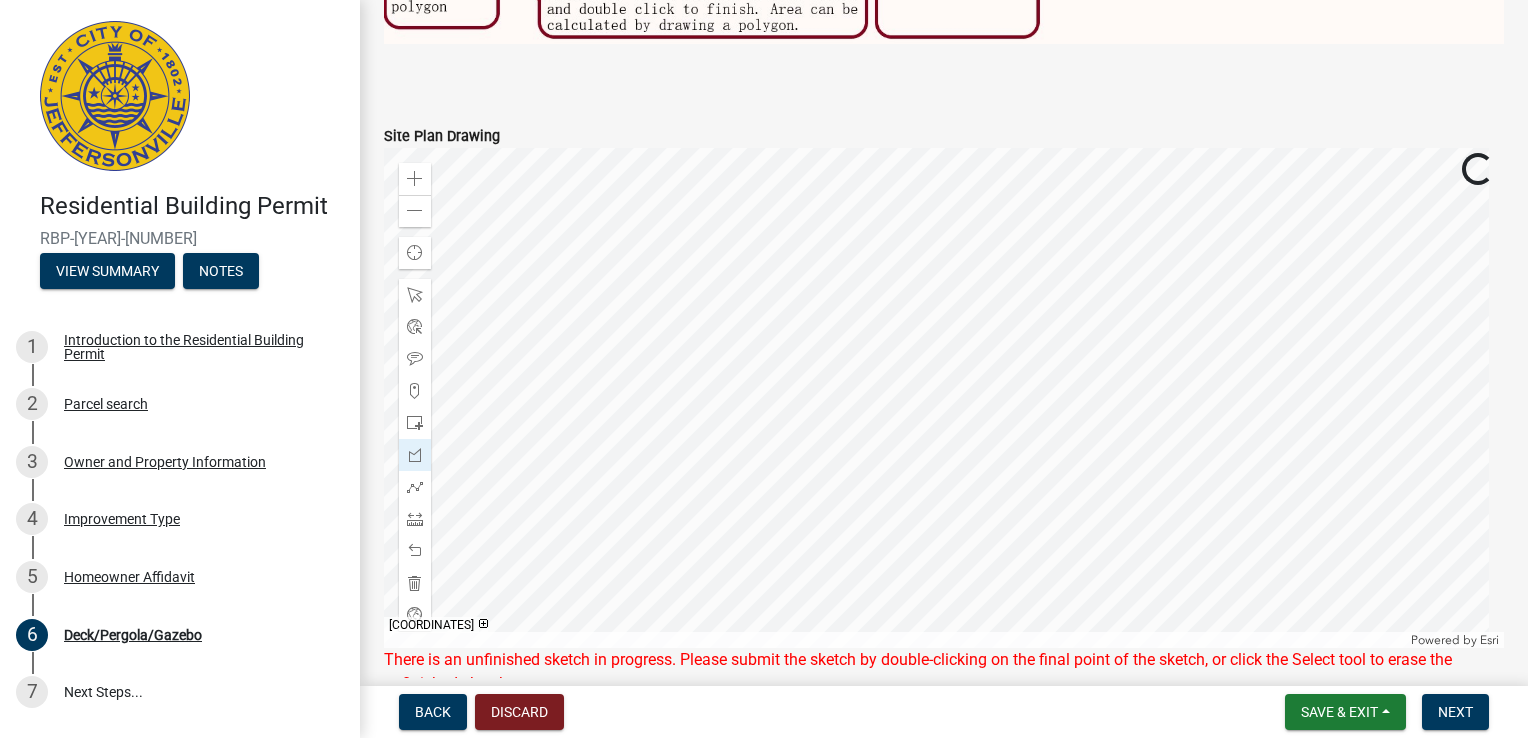 click 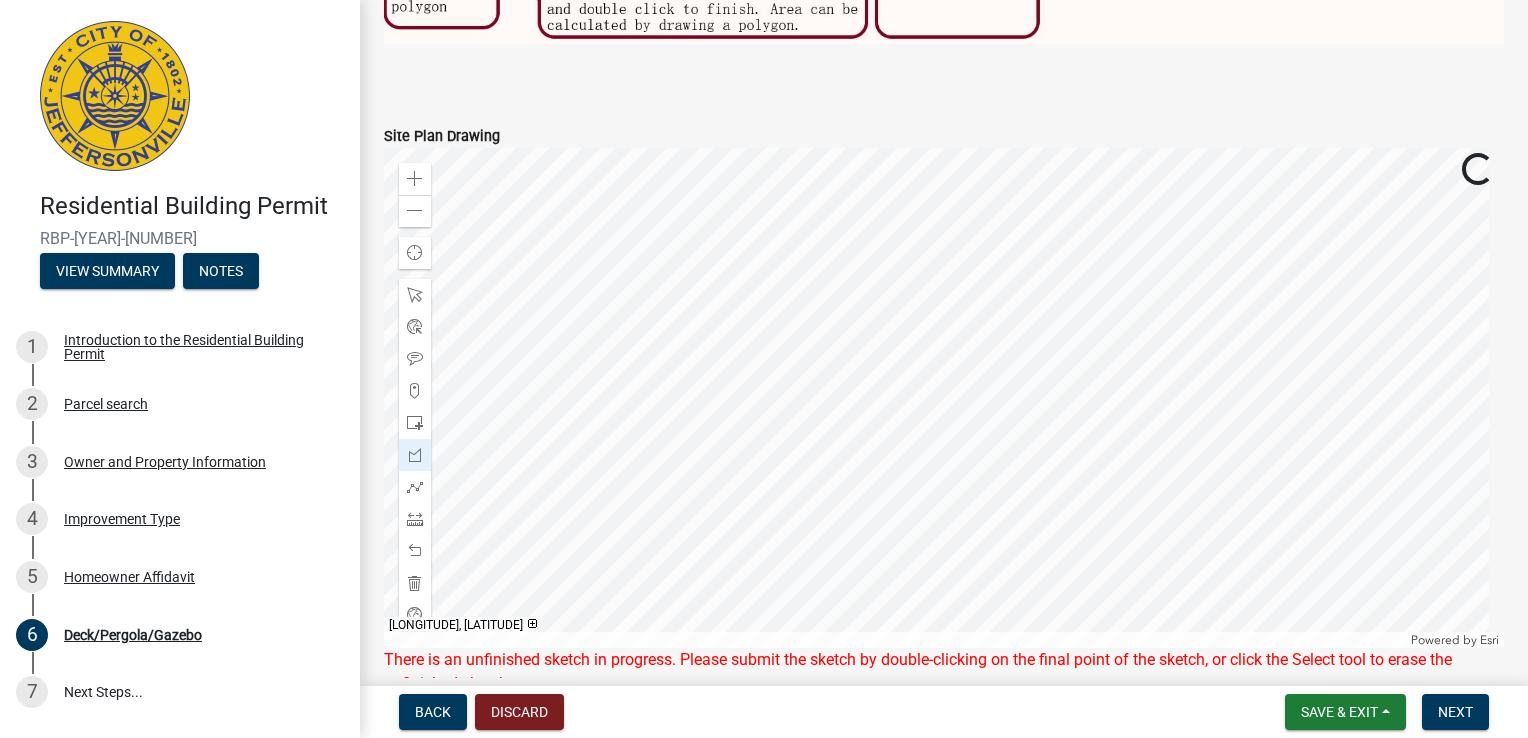 click 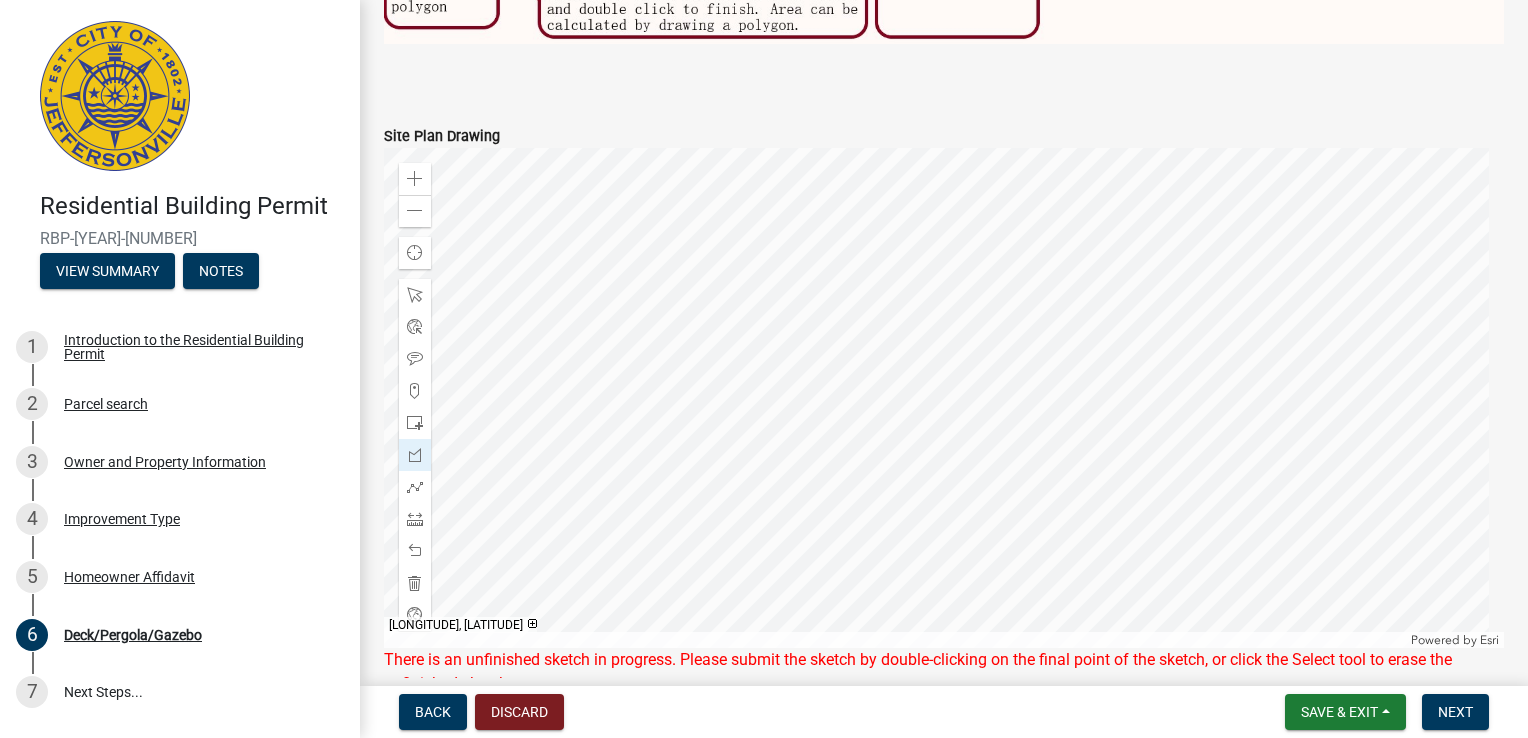 click 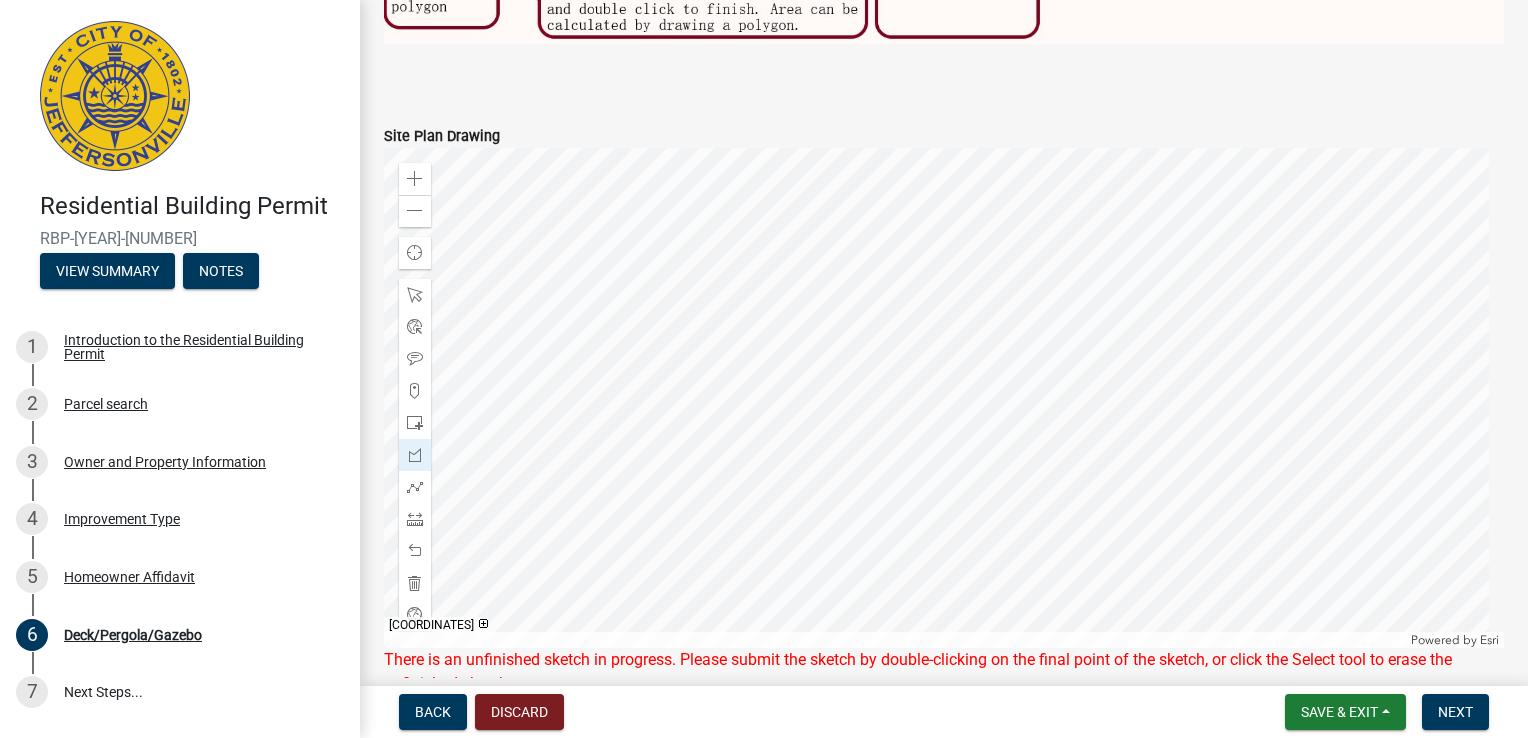 click 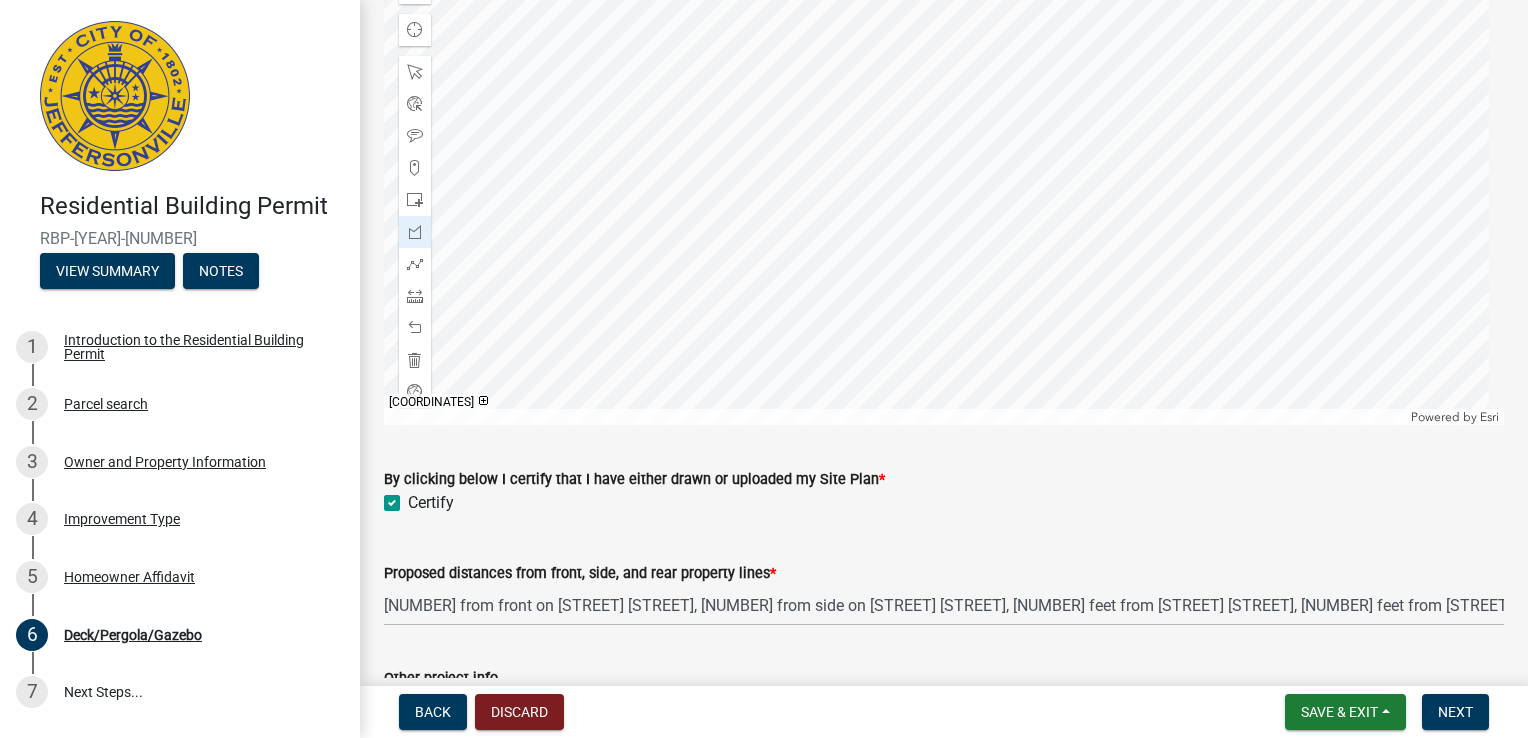 scroll, scrollTop: 1507, scrollLeft: 0, axis: vertical 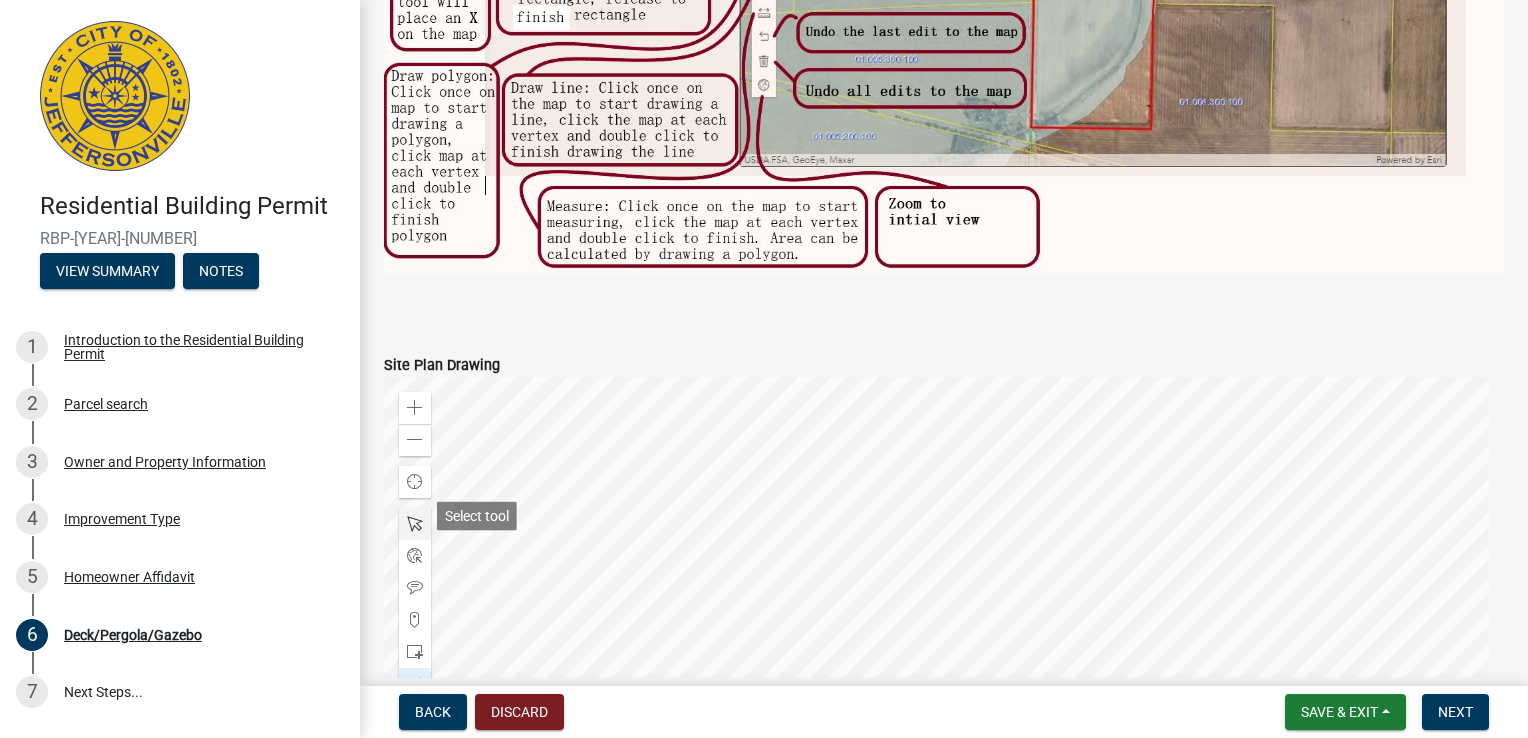 click 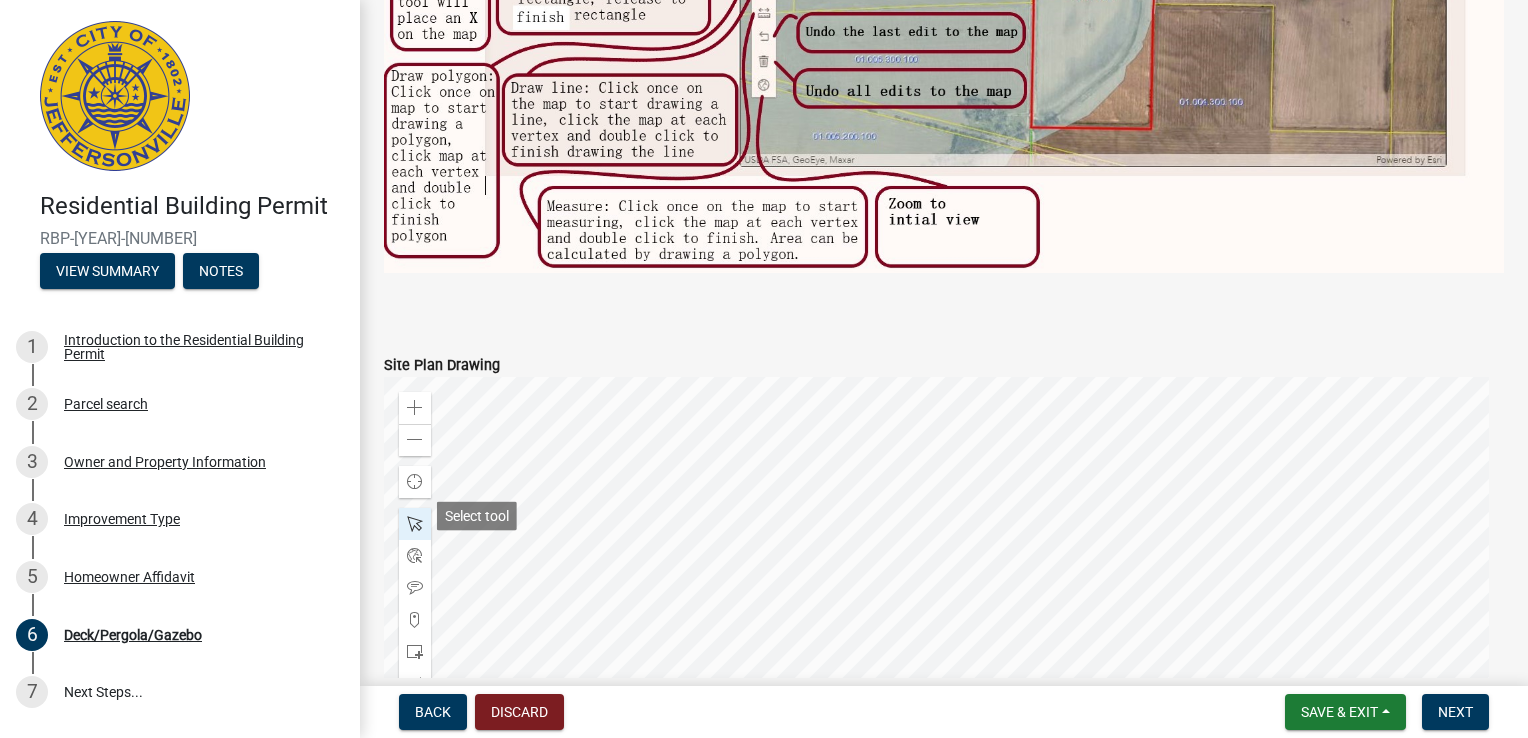 click 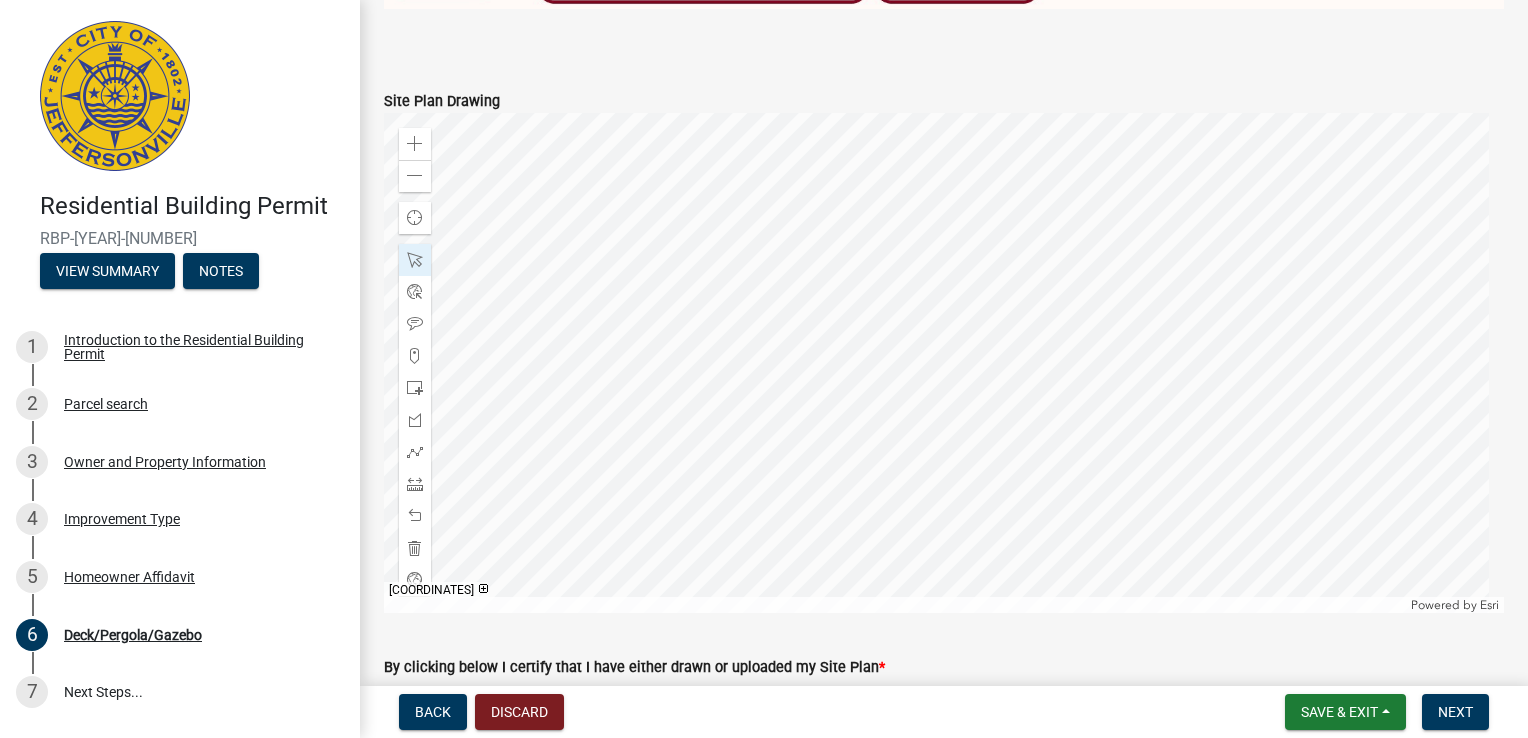 scroll, scrollTop: 1319, scrollLeft: 0, axis: vertical 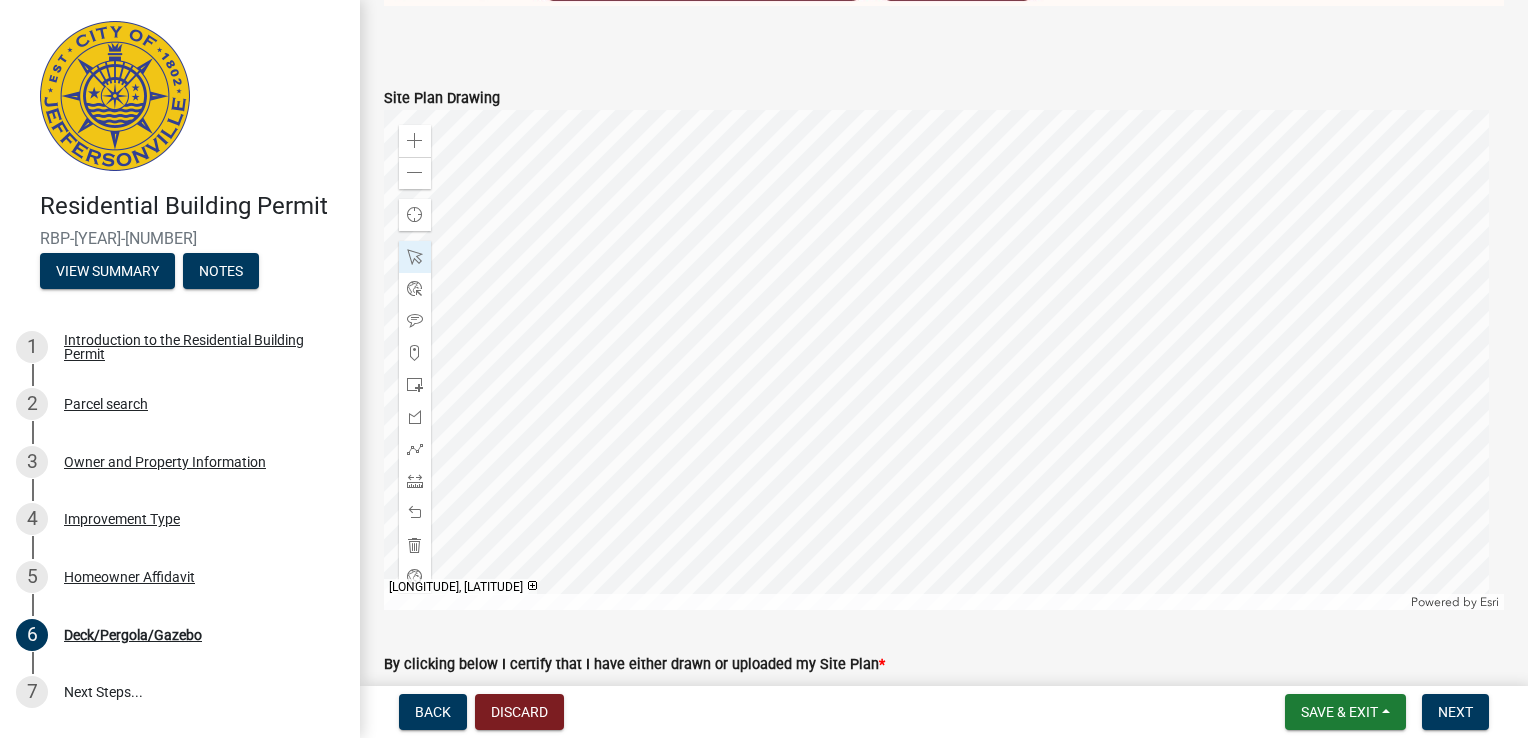 click 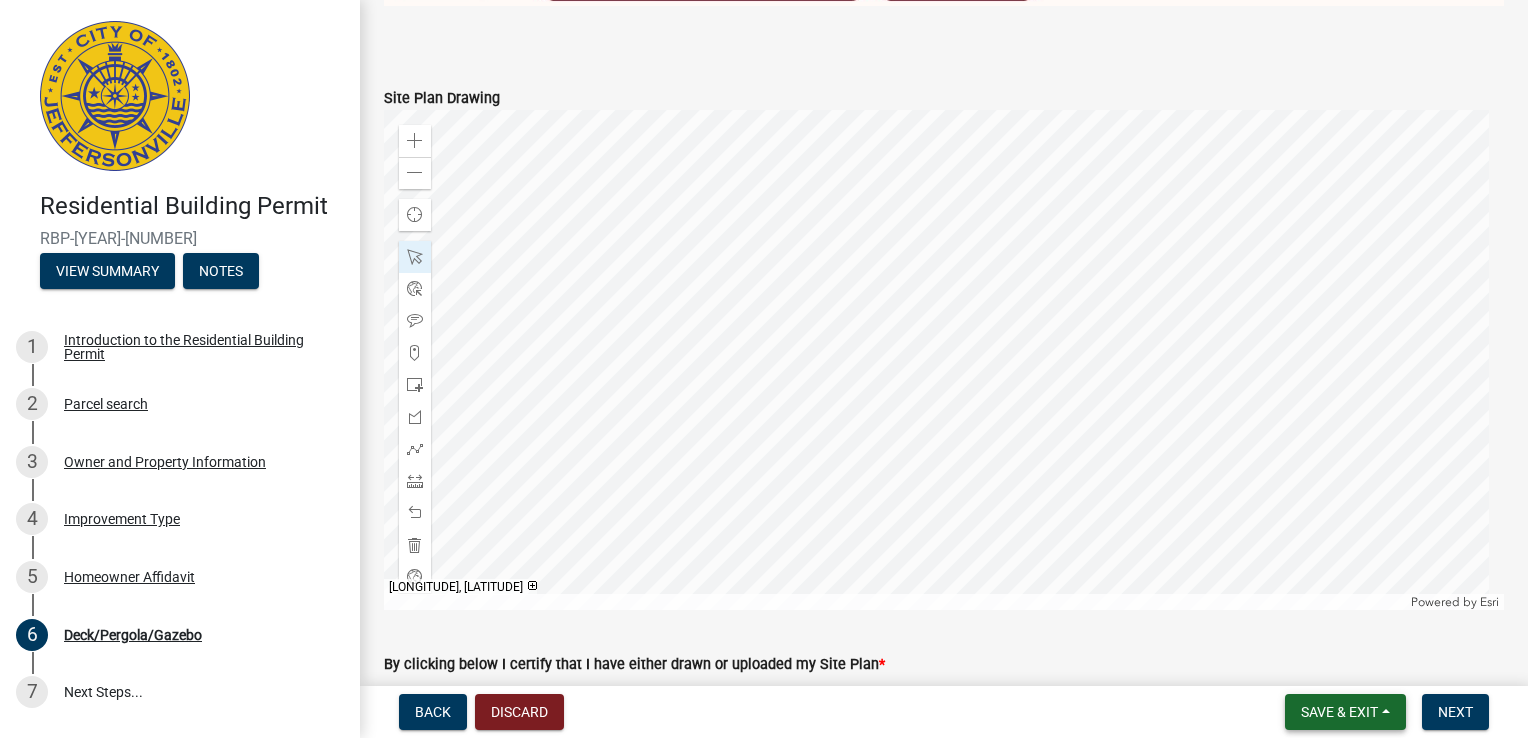 click on "Save & Exit" at bounding box center [1345, 712] 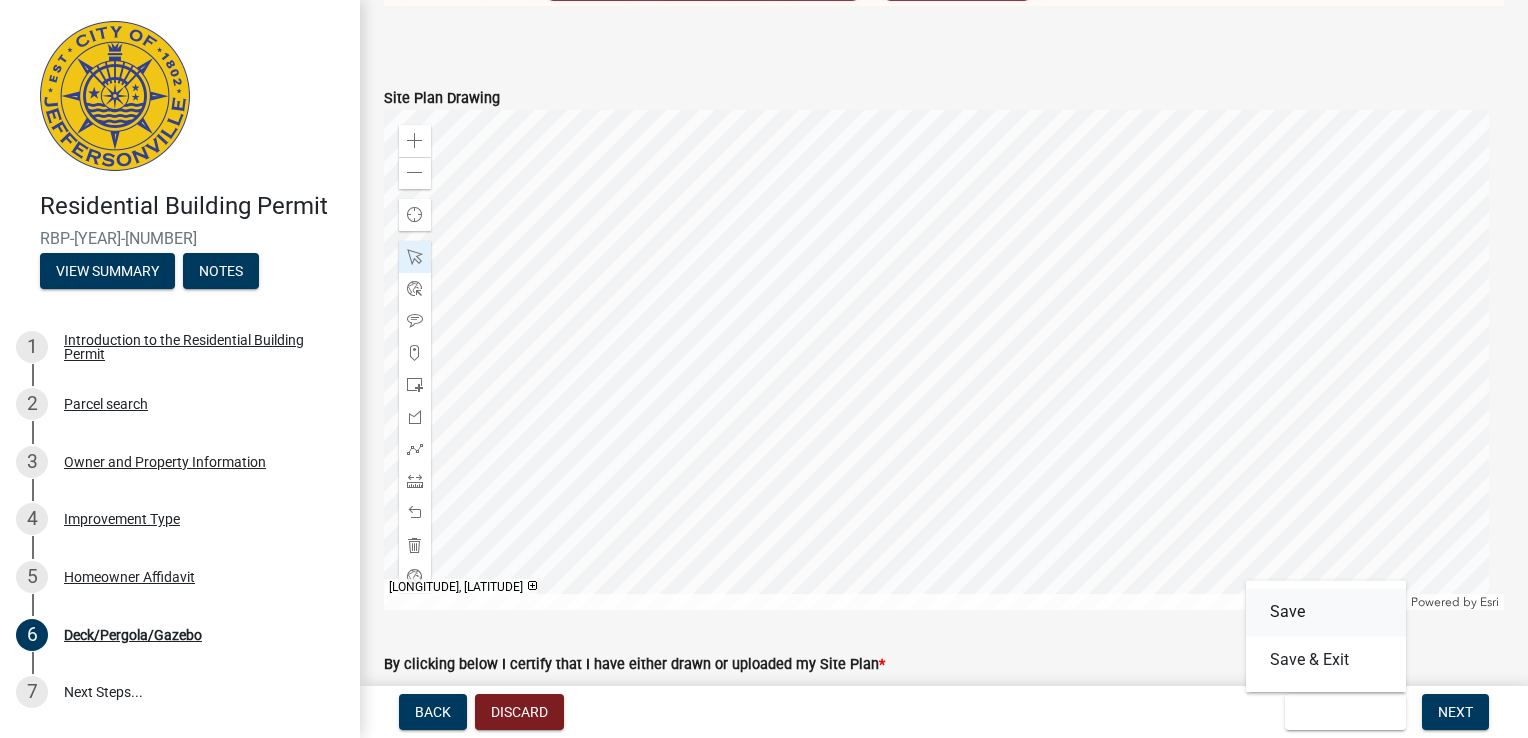 click on "Save" at bounding box center [1326, 612] 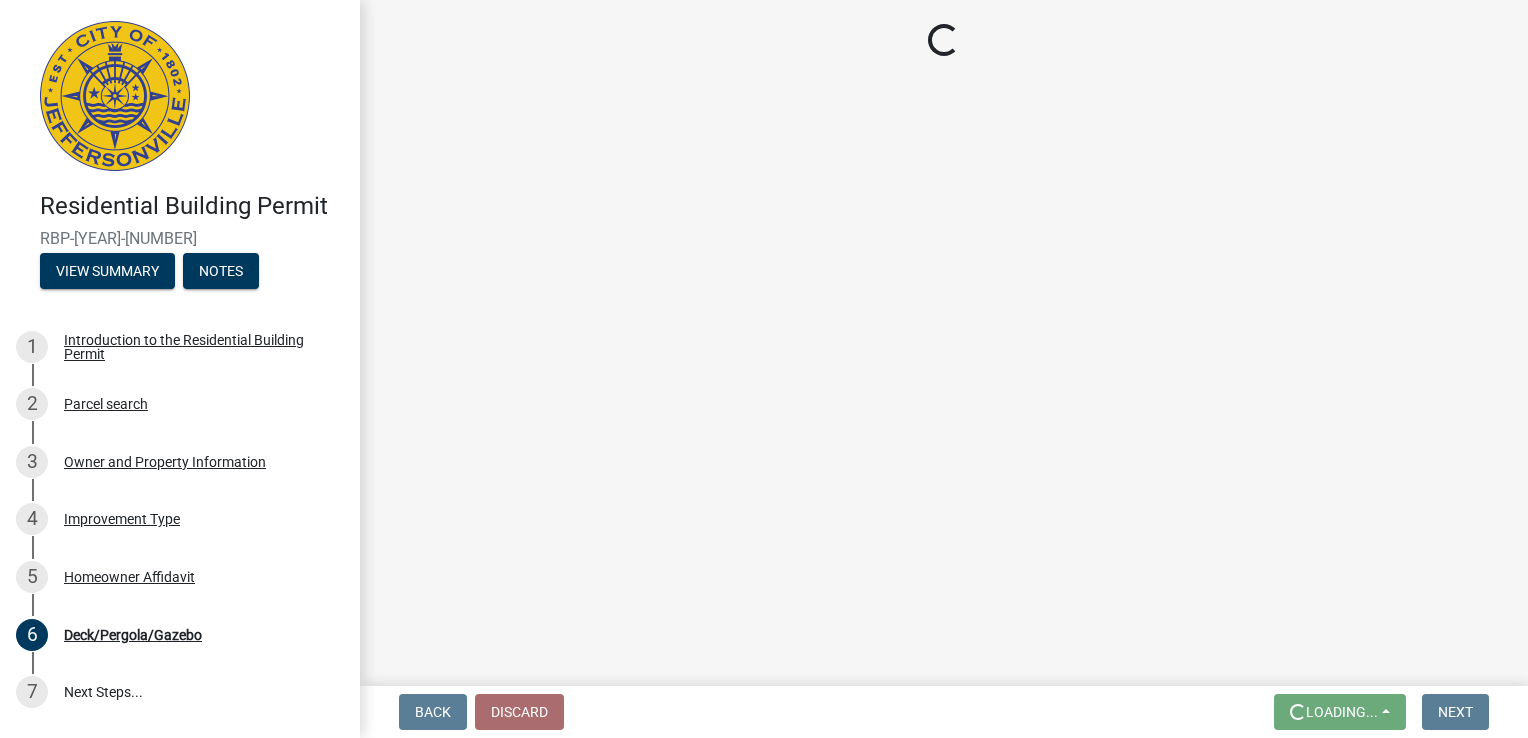 scroll, scrollTop: 0, scrollLeft: 0, axis: both 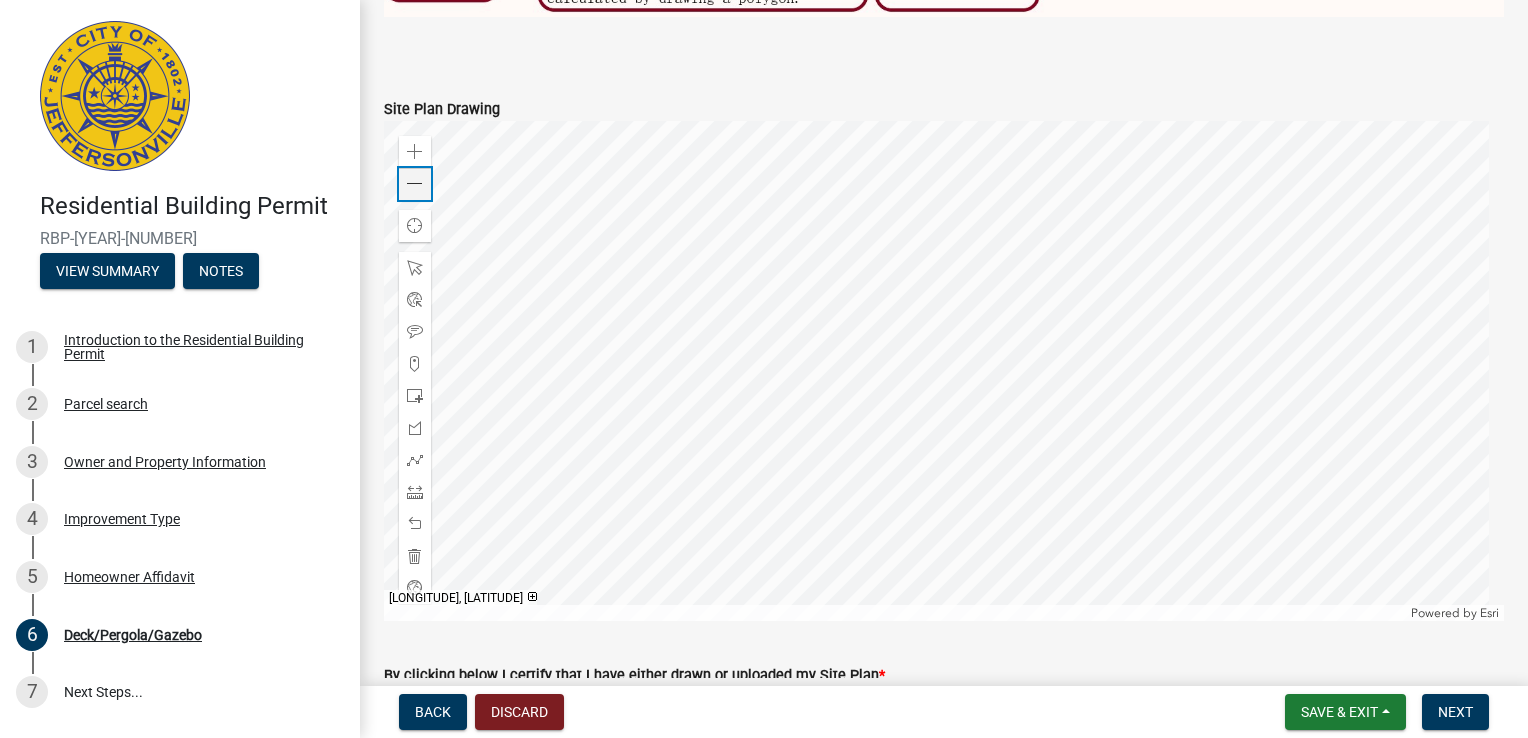 click 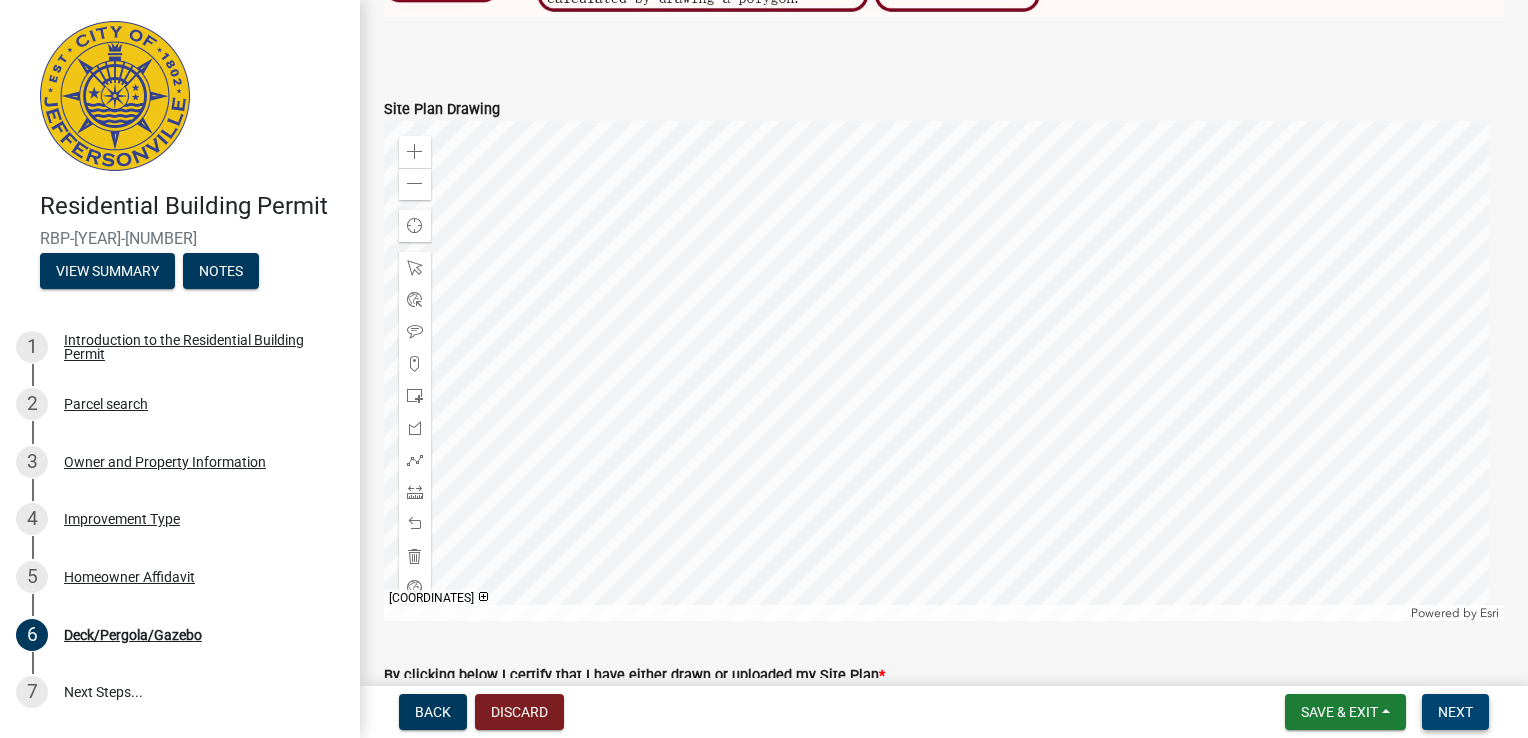 click on "Next" at bounding box center [1455, 712] 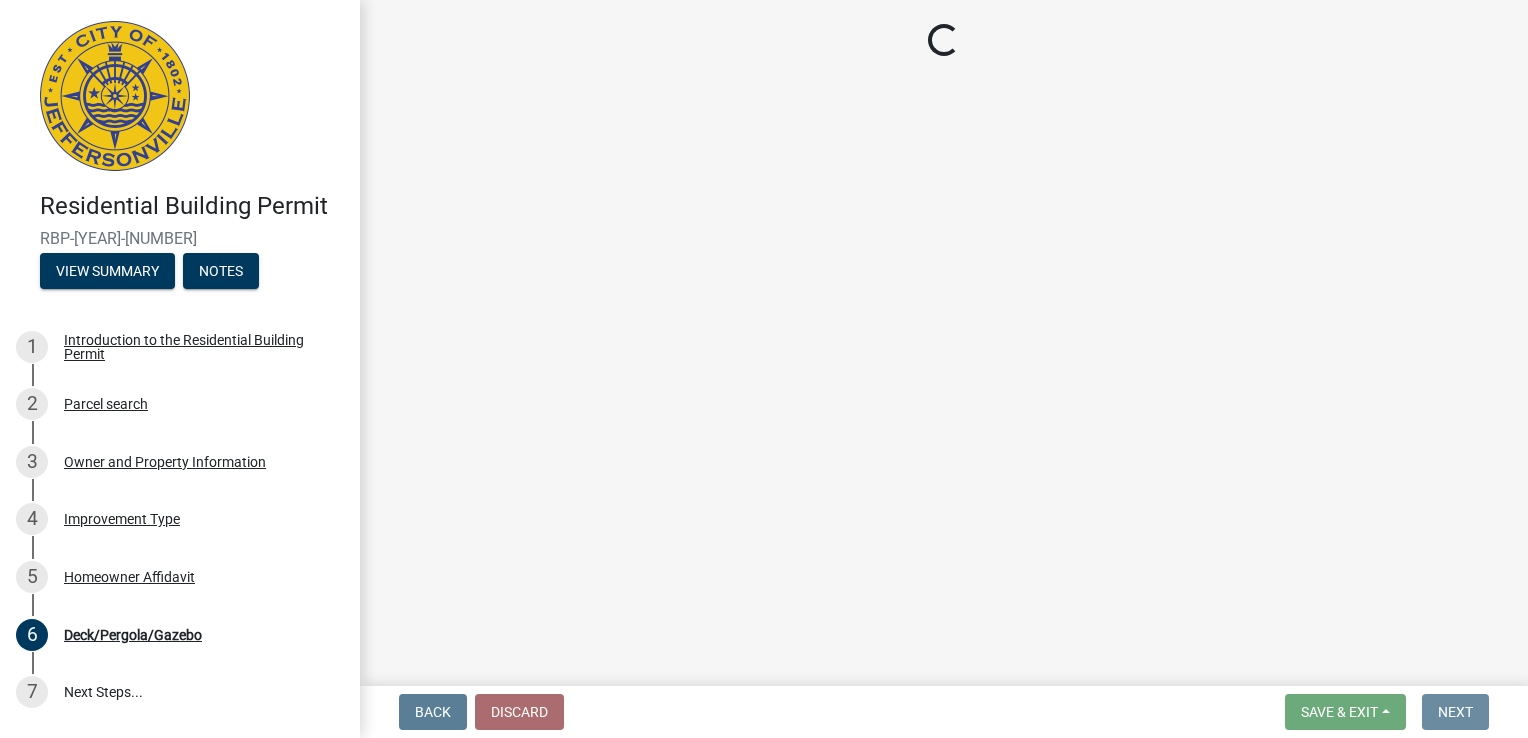 scroll, scrollTop: 0, scrollLeft: 0, axis: both 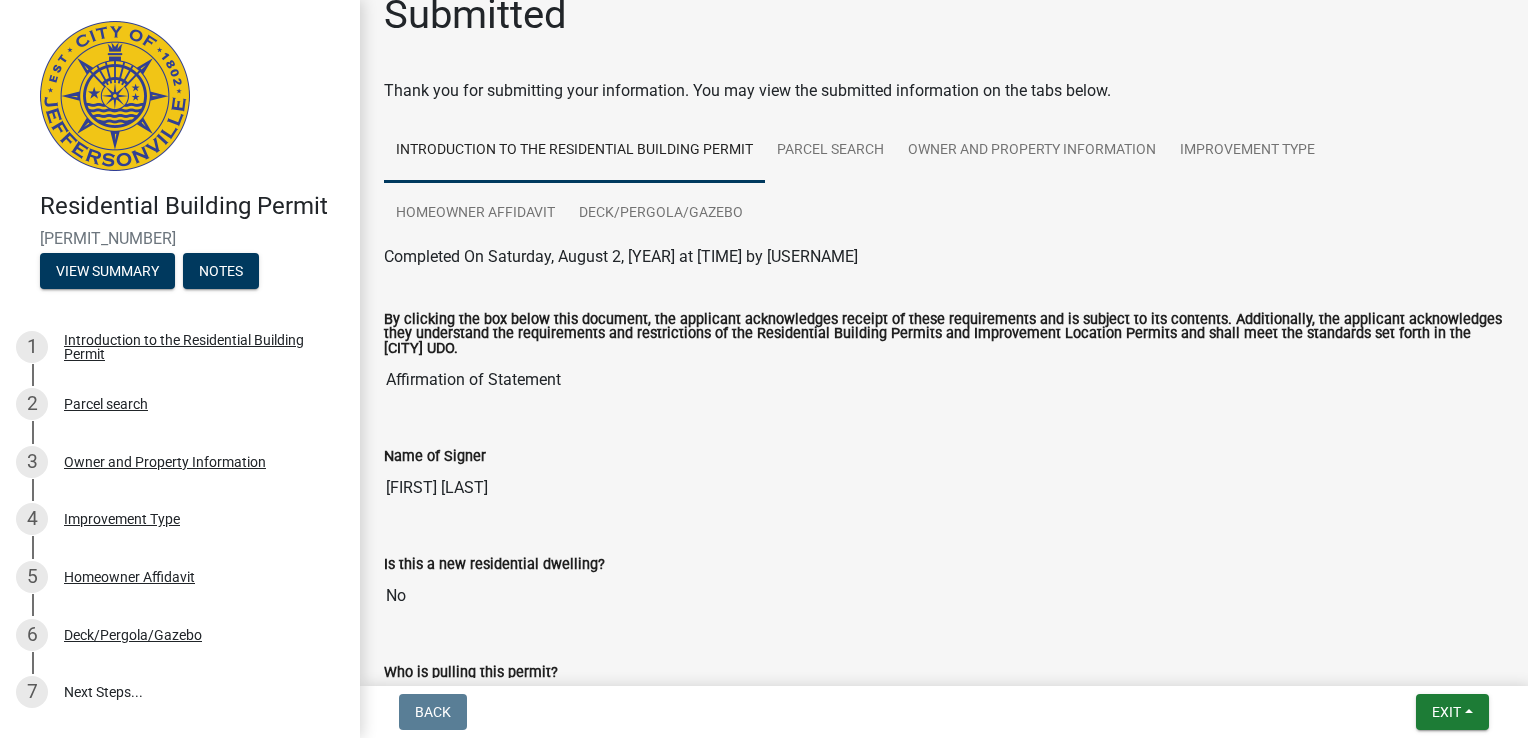 click on "Name of Signer [FULL_NAME]" 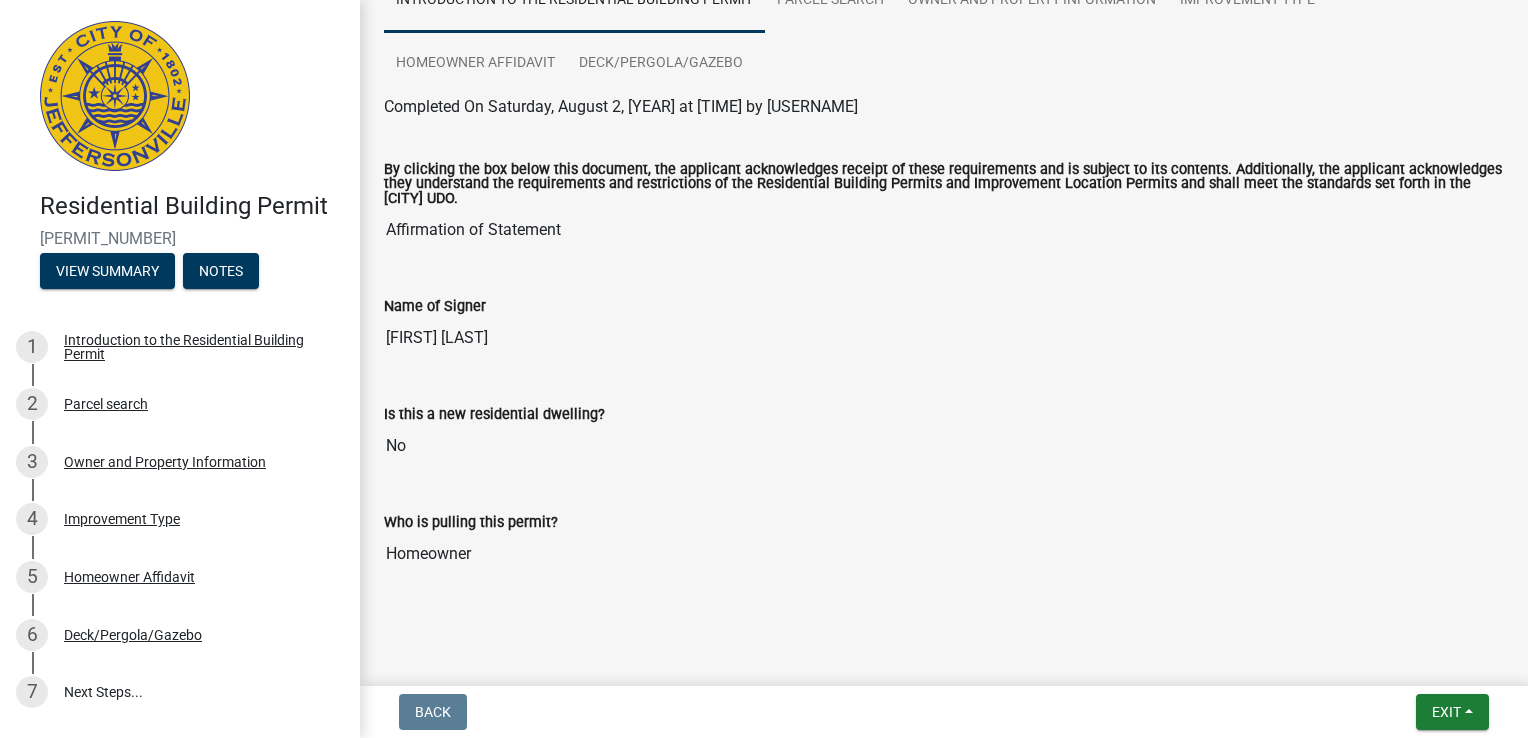 scroll, scrollTop: 196, scrollLeft: 0, axis: vertical 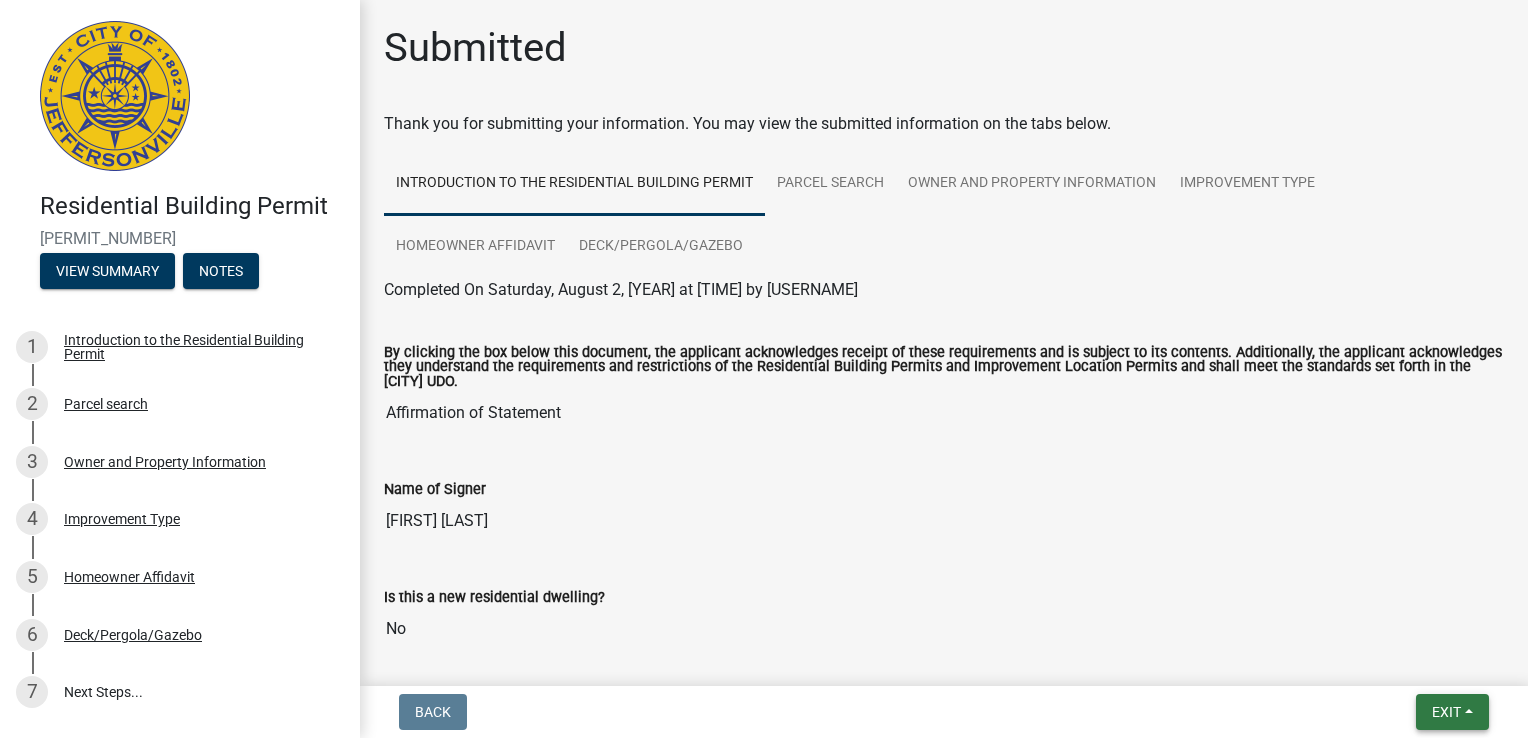 click on "Exit" at bounding box center [1452, 712] 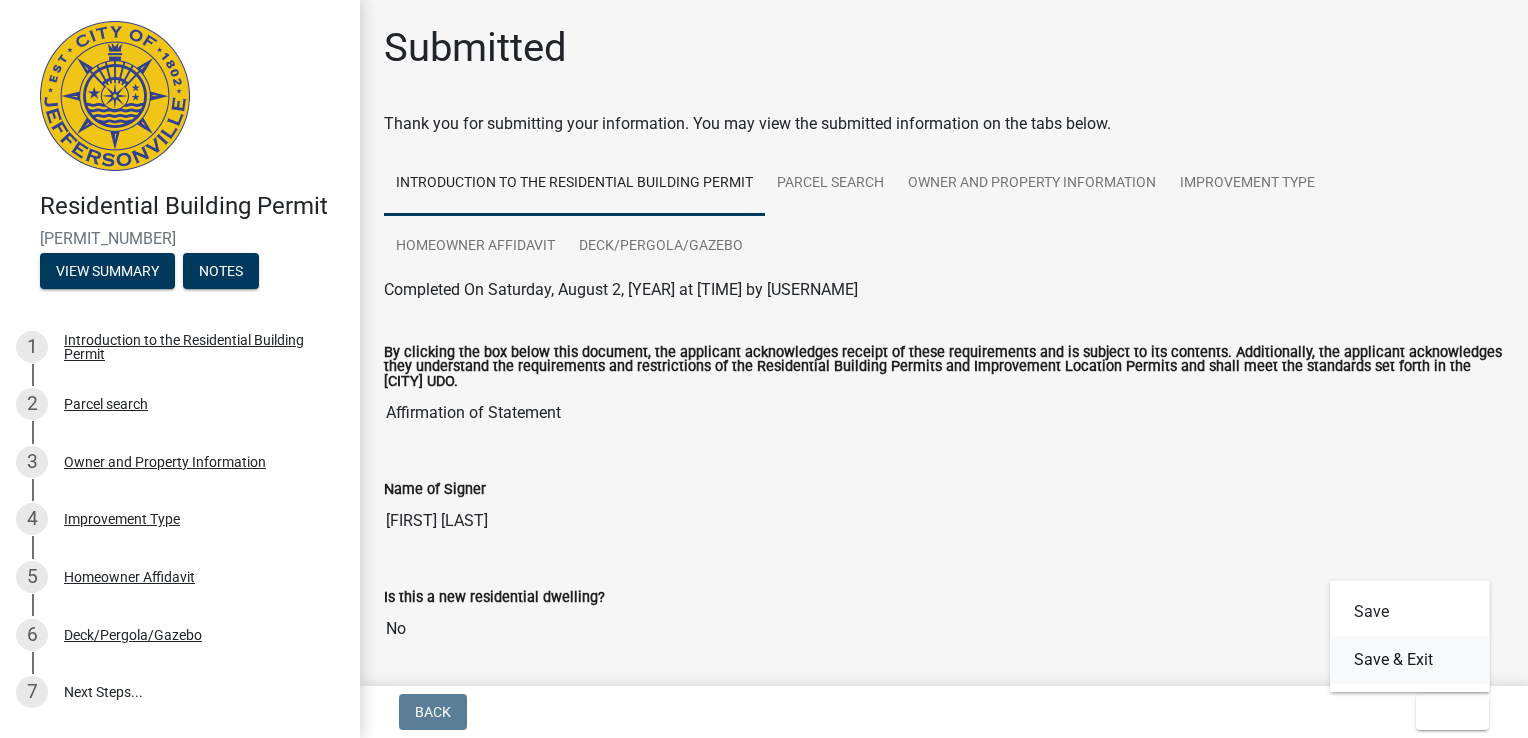 click on "Save & Exit" at bounding box center [1410, 660] 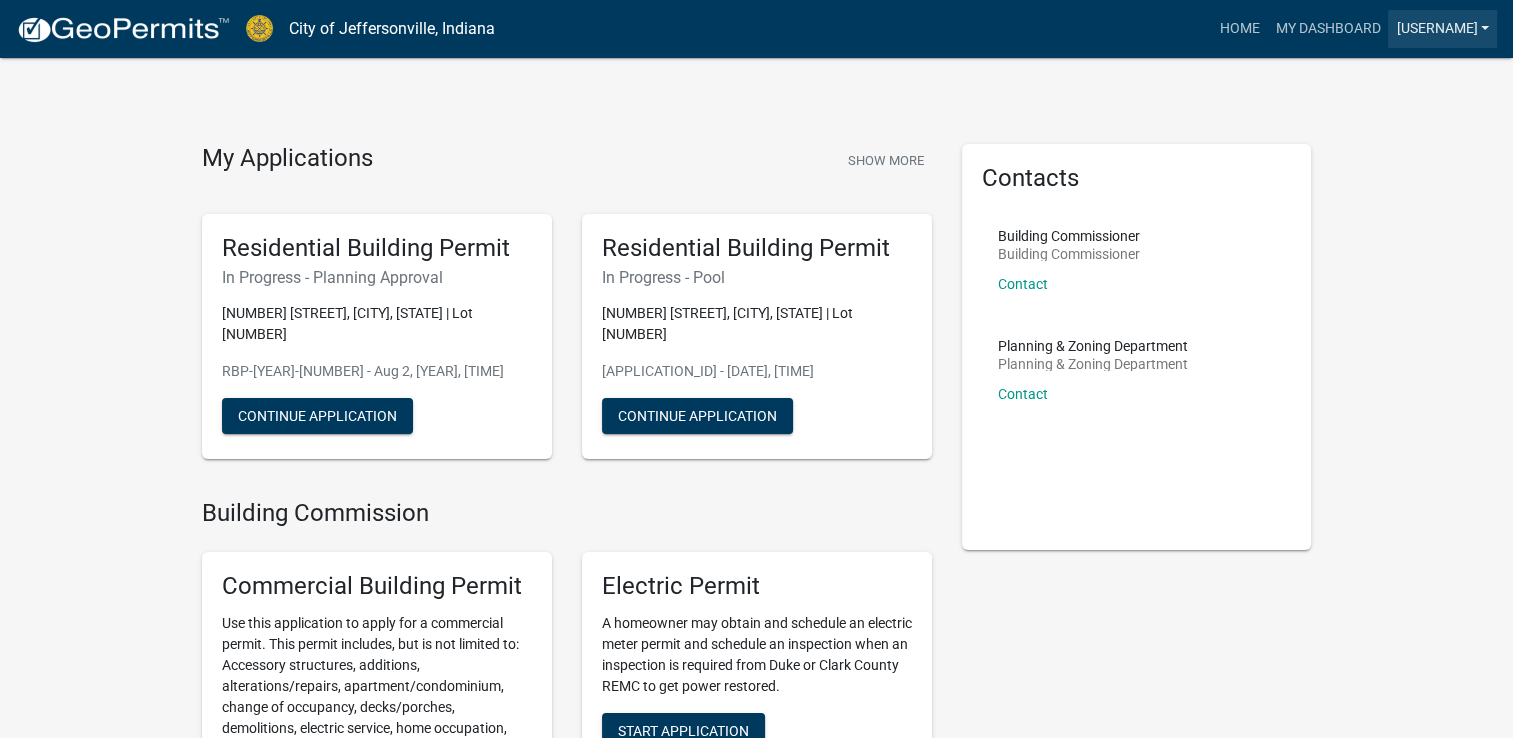 click on "[USERNAME]" at bounding box center (1442, 29) 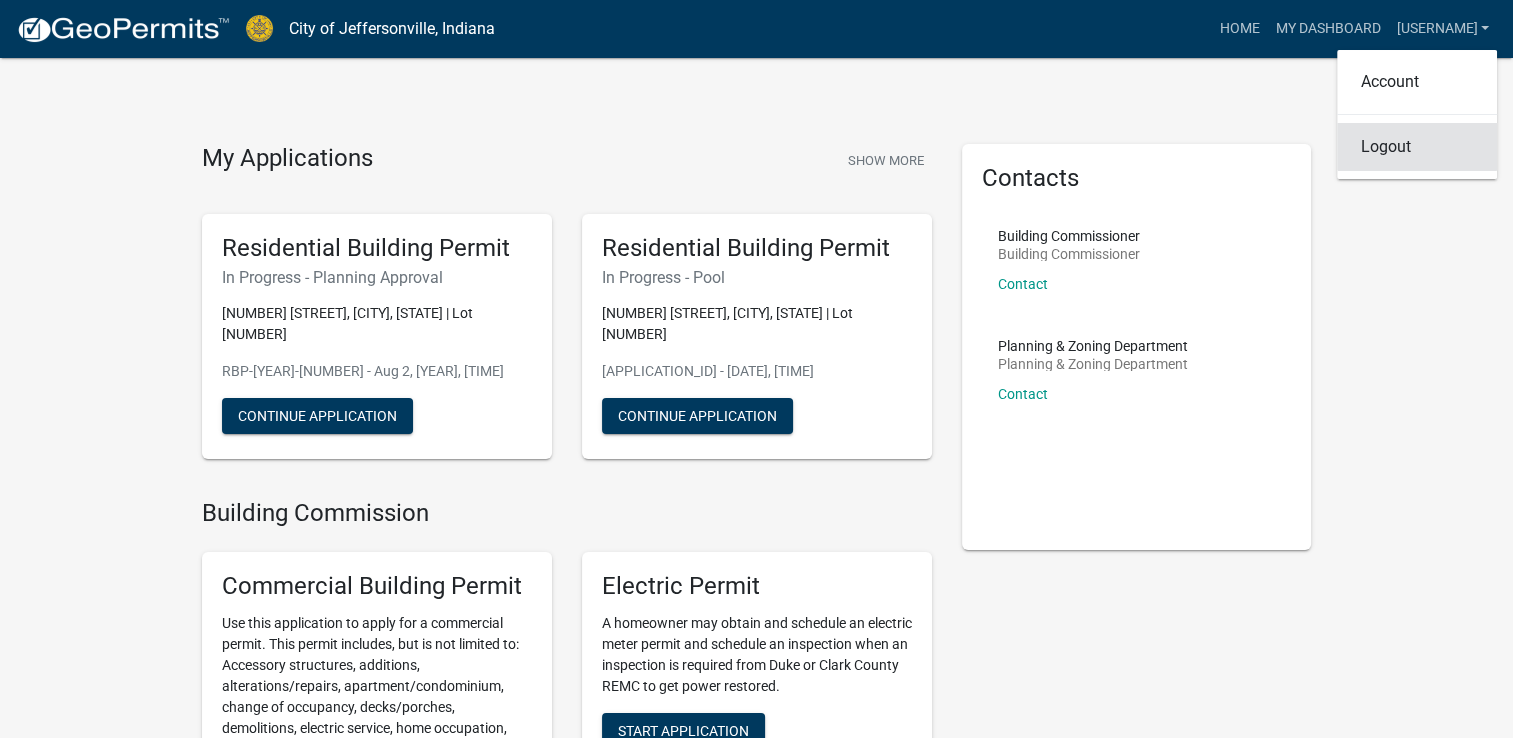 click on "Logout" at bounding box center (1417, 147) 